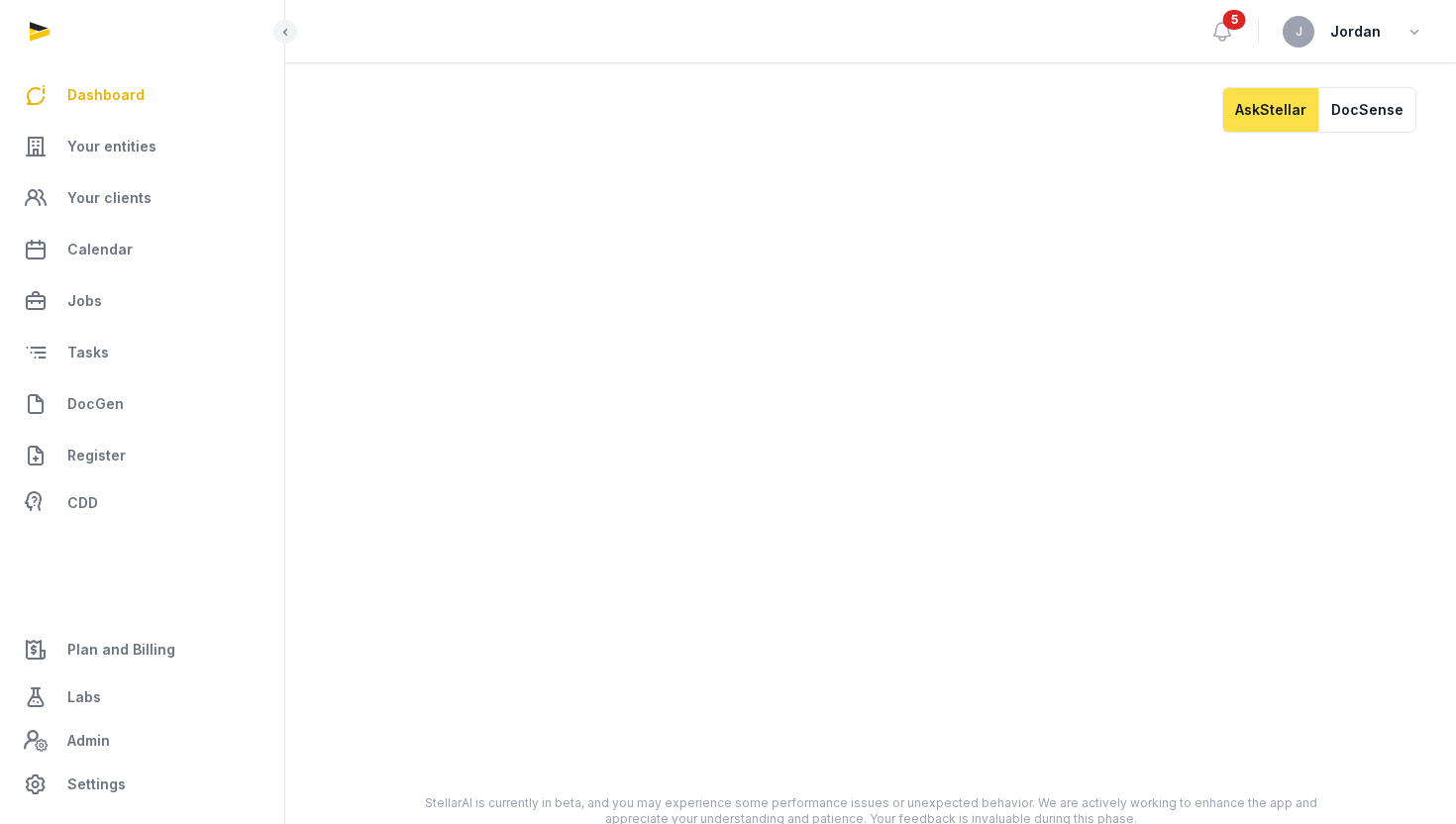 scroll, scrollTop: 0, scrollLeft: 0, axis: both 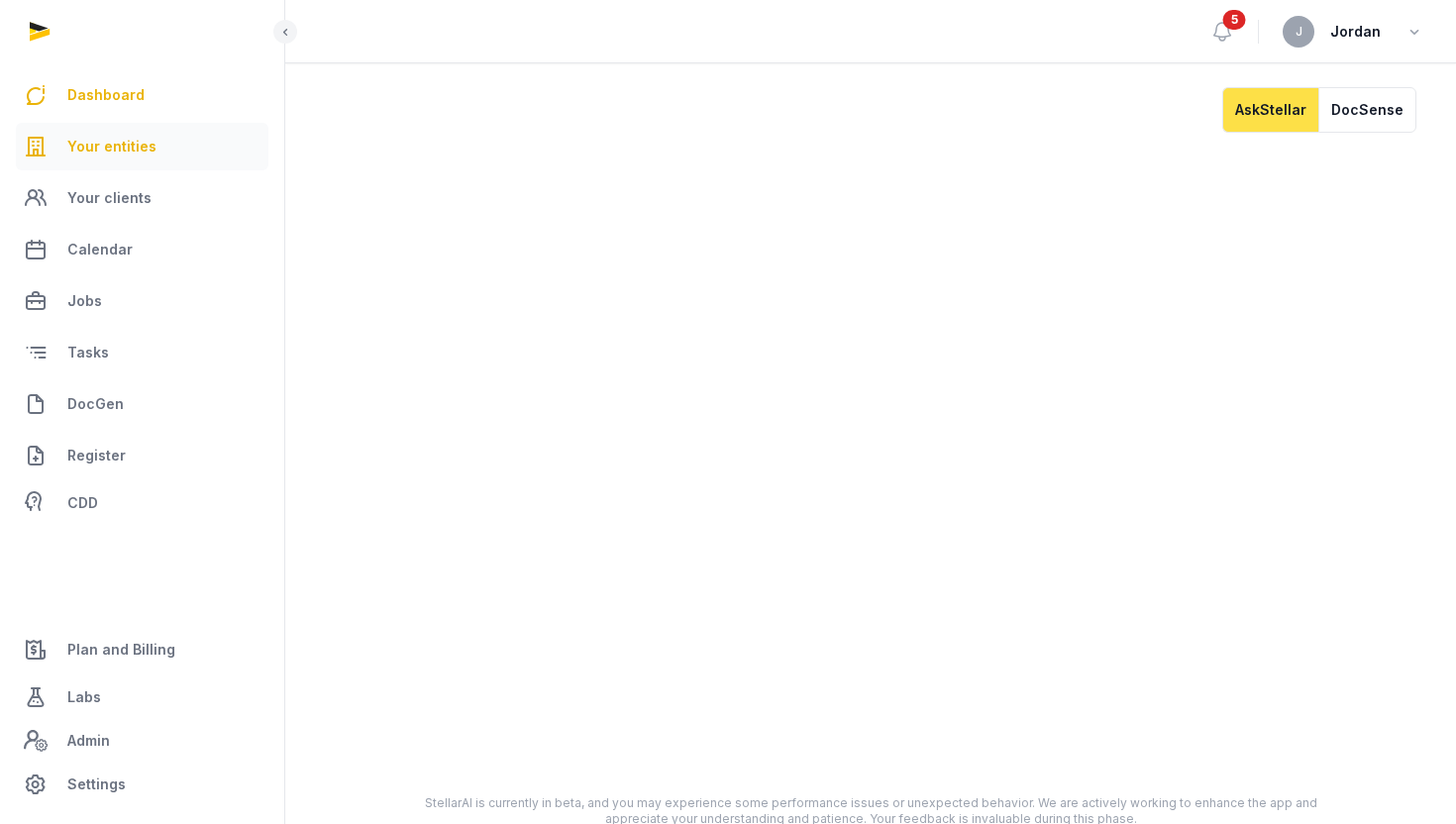 click on "Your entities" at bounding box center (112, 147) 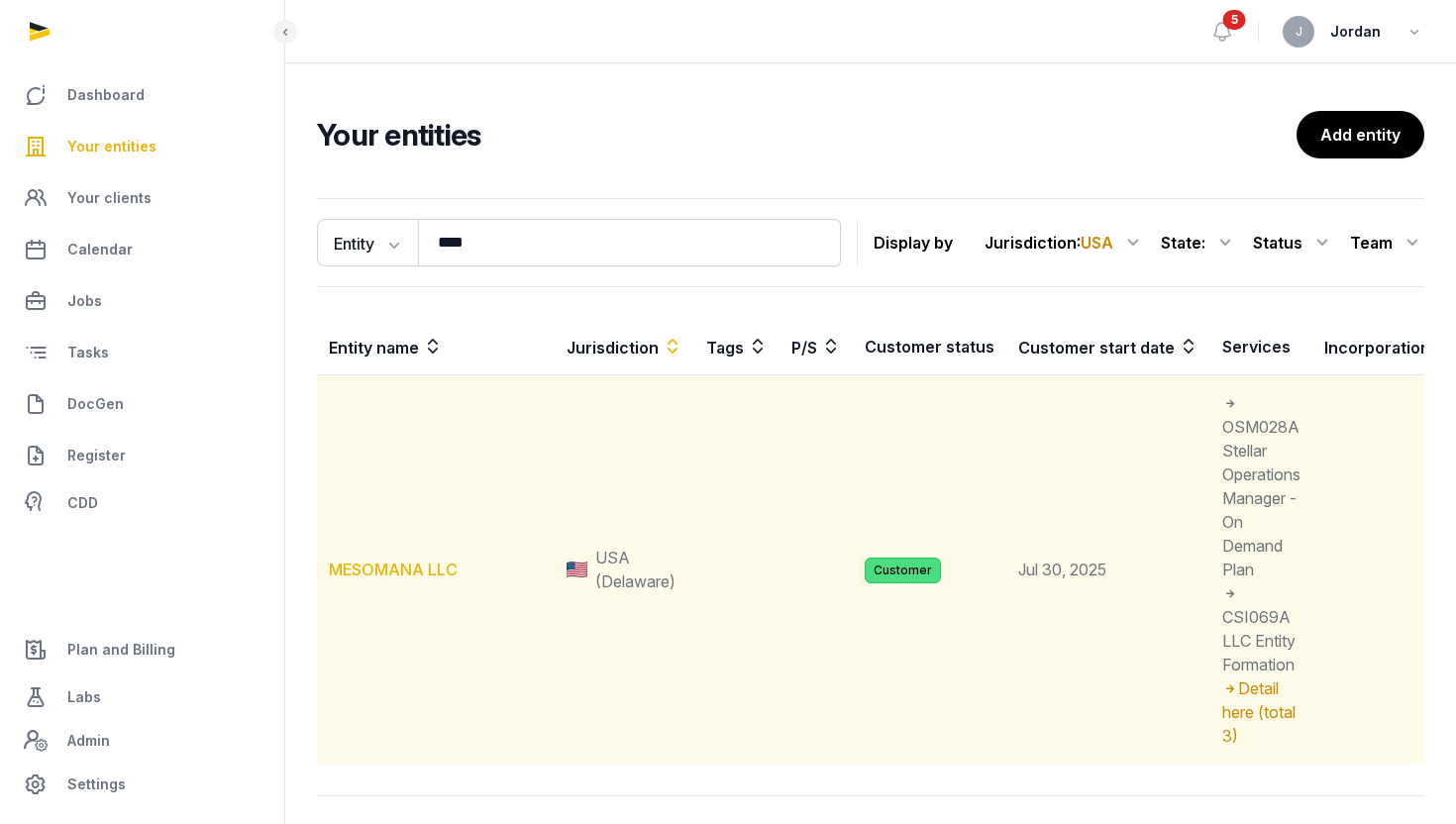 click on "MESOMANA LLC" at bounding box center (393, 569) 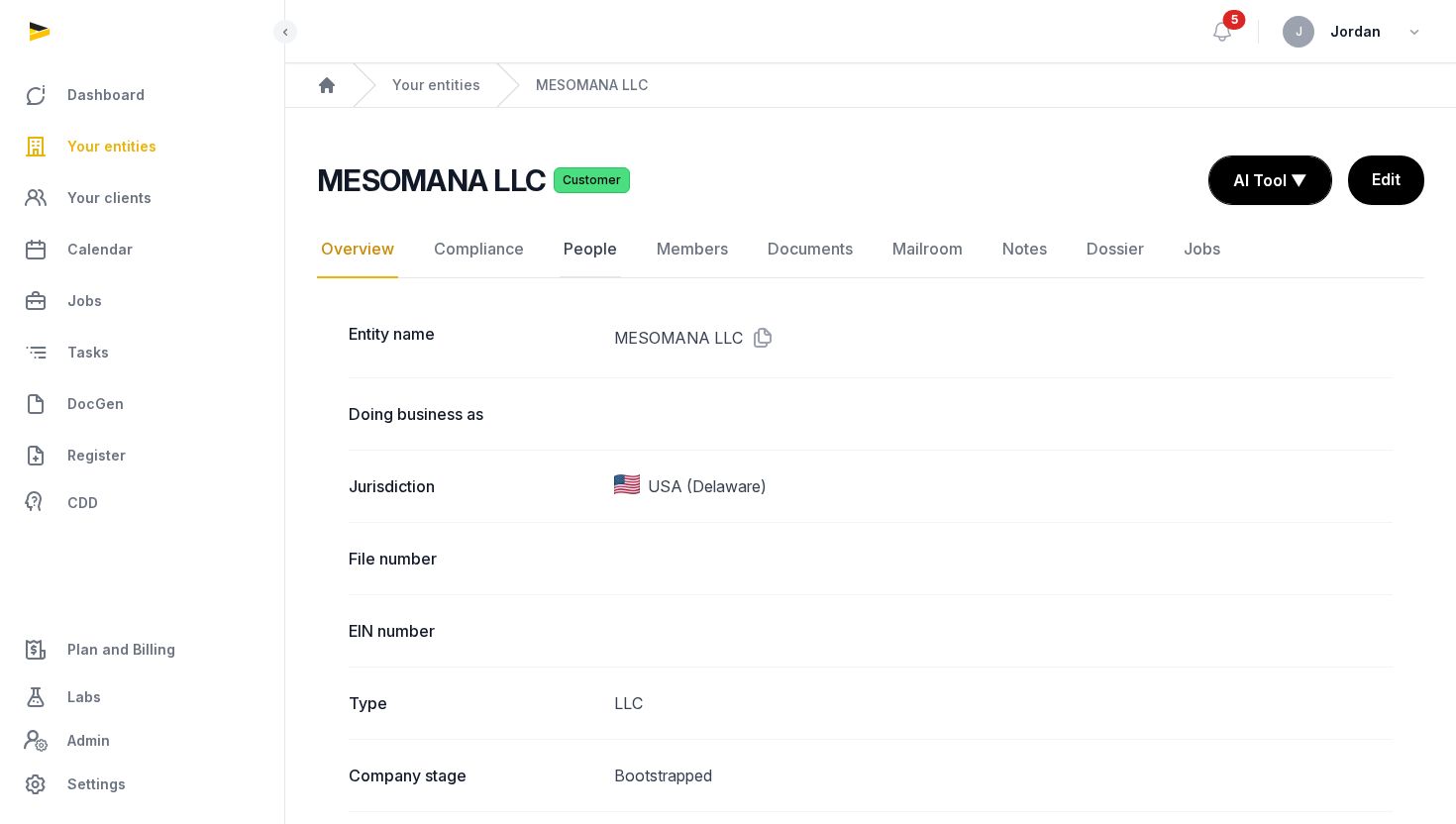 click on "People" 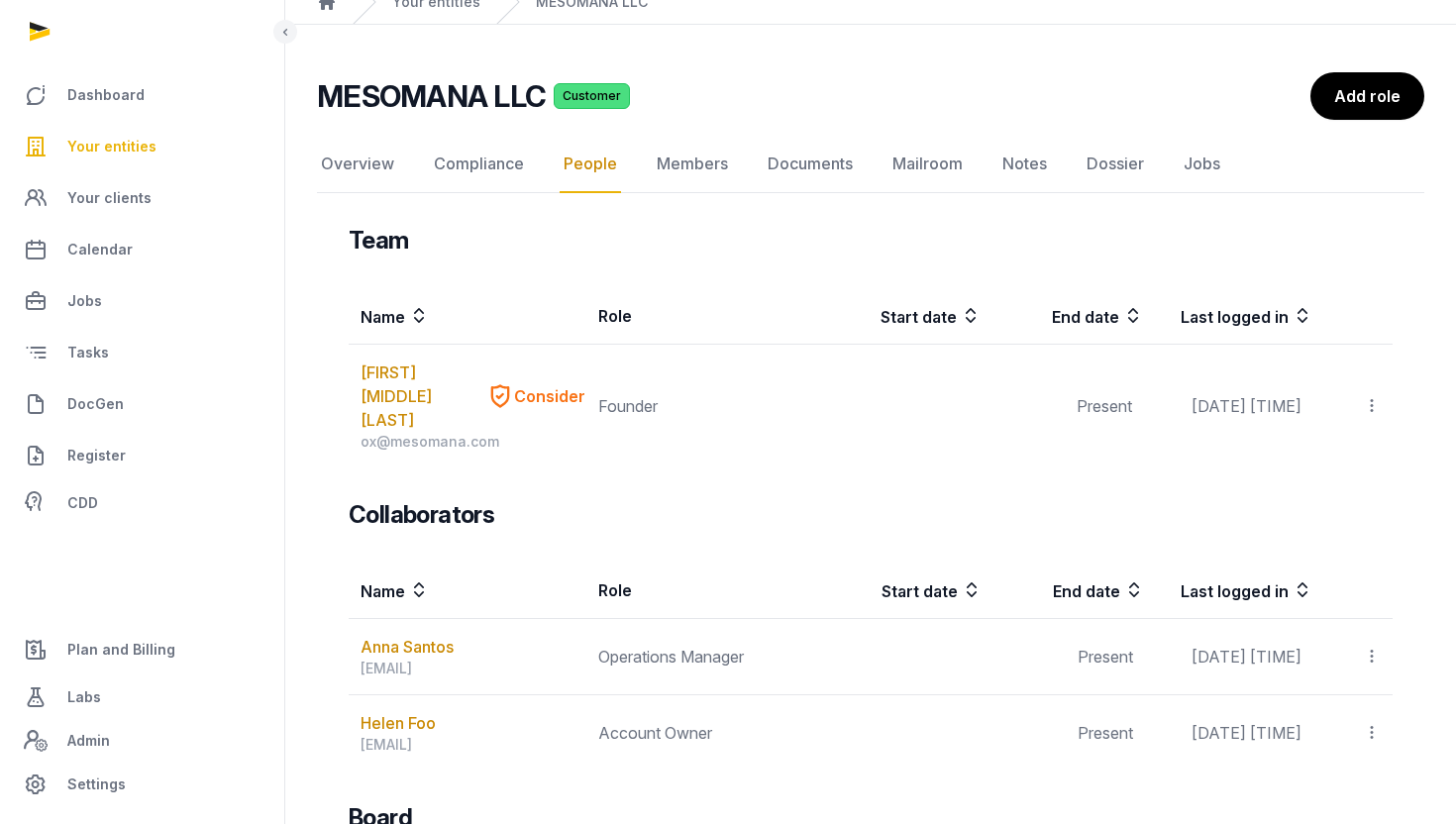 scroll, scrollTop: 92, scrollLeft: 0, axis: vertical 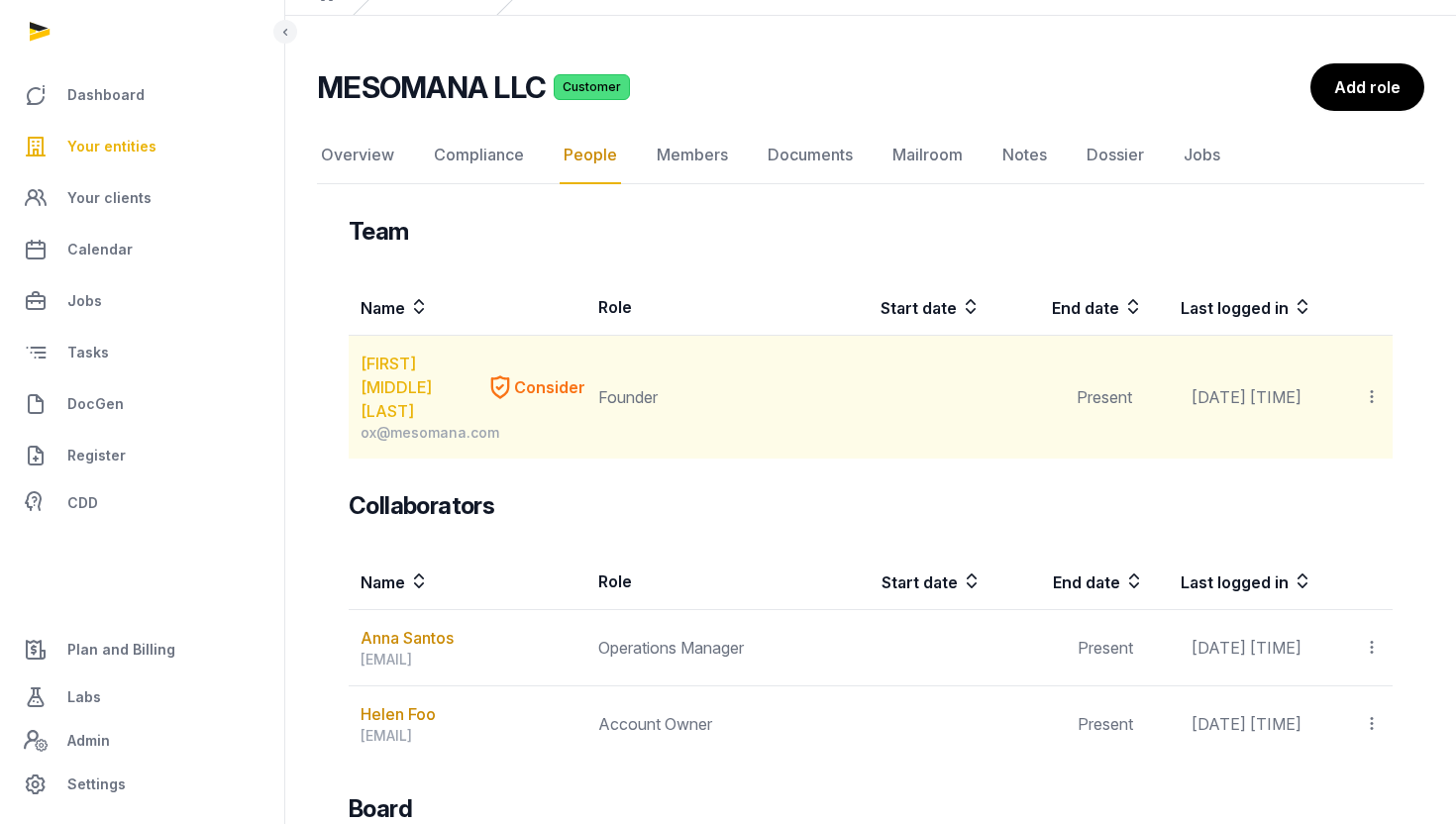 click on "[FIRST] [LAST] [LAST]" at bounding box center [419, 387] 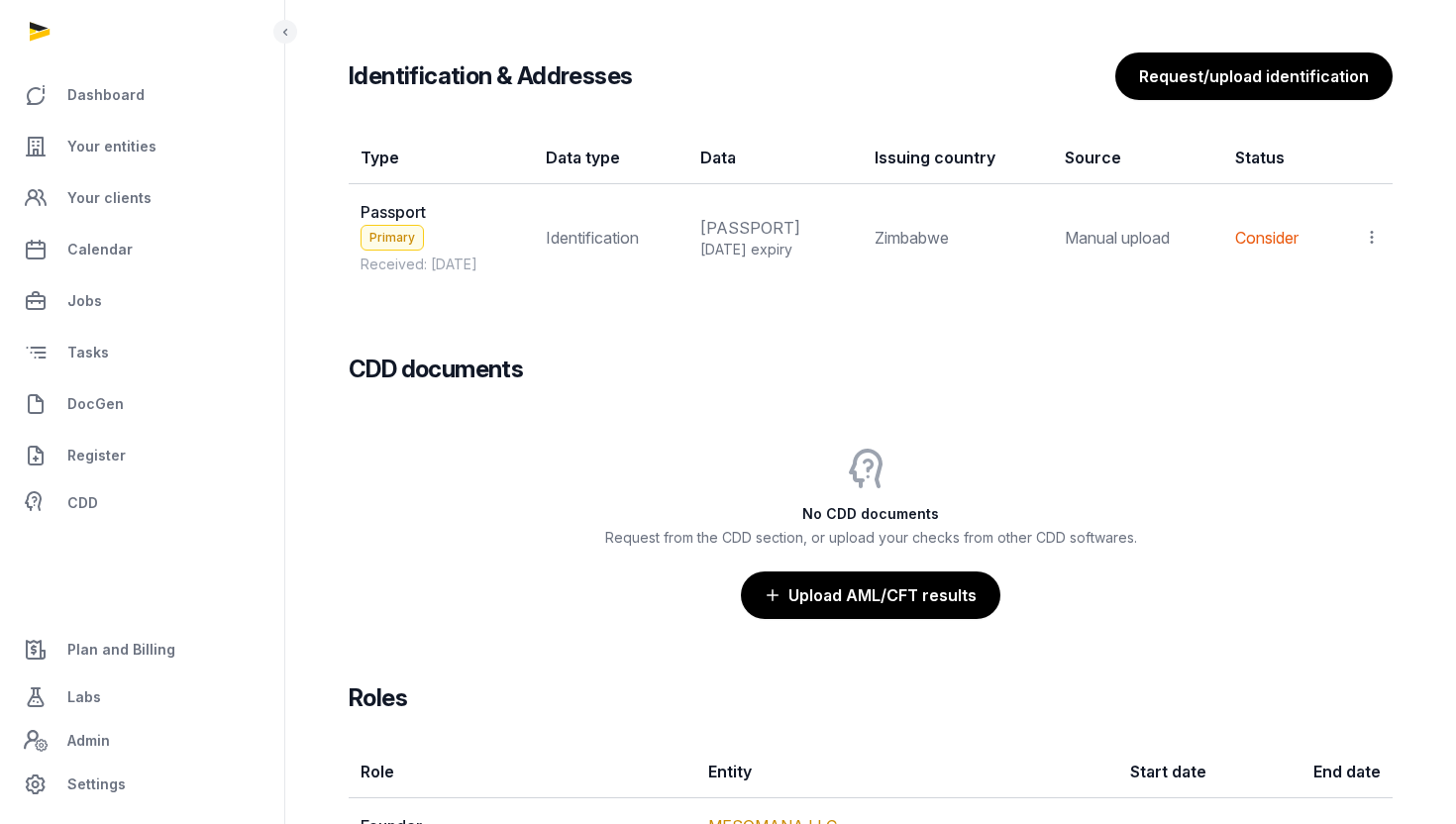 scroll, scrollTop: 1741, scrollLeft: 0, axis: vertical 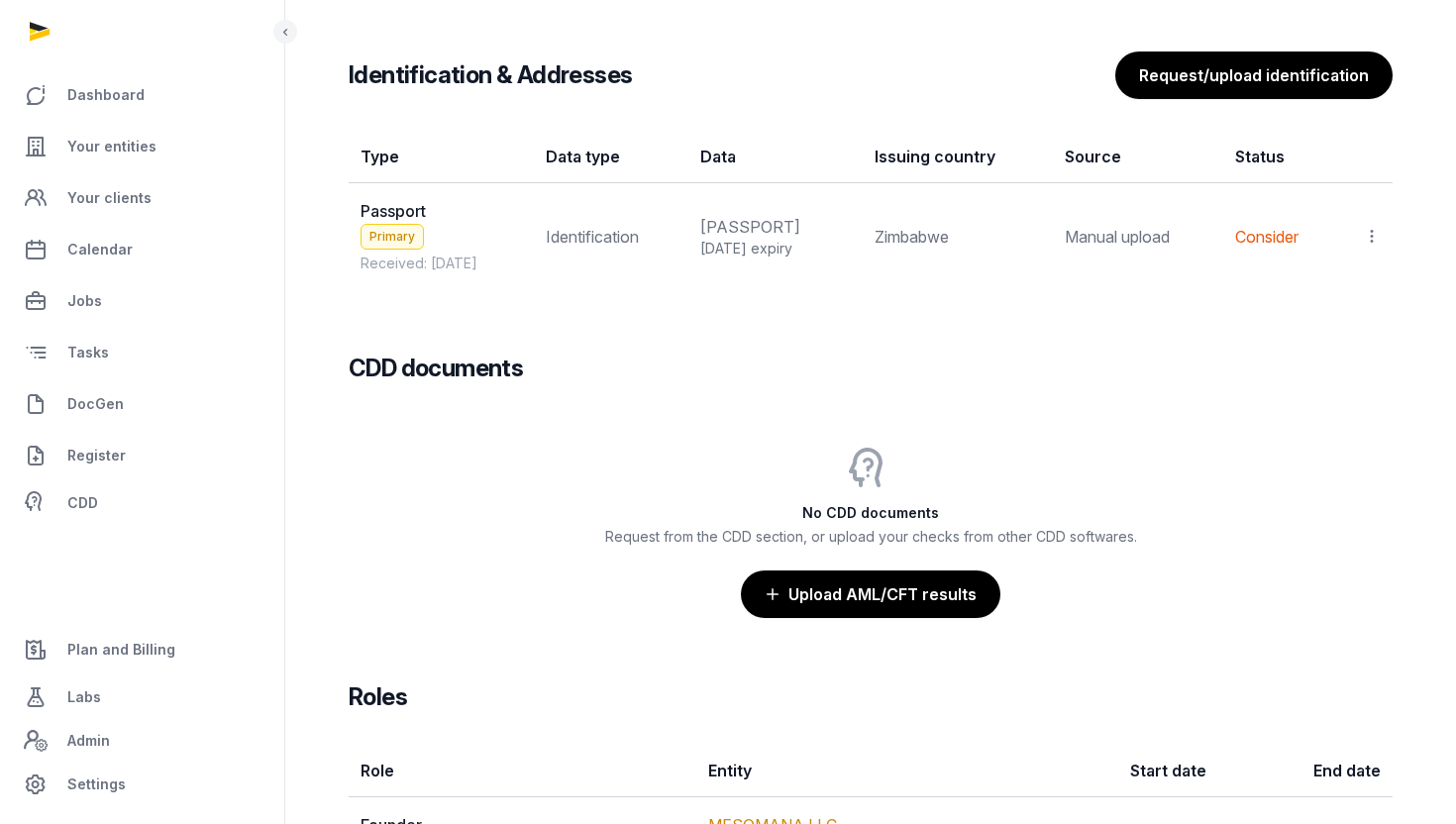 click 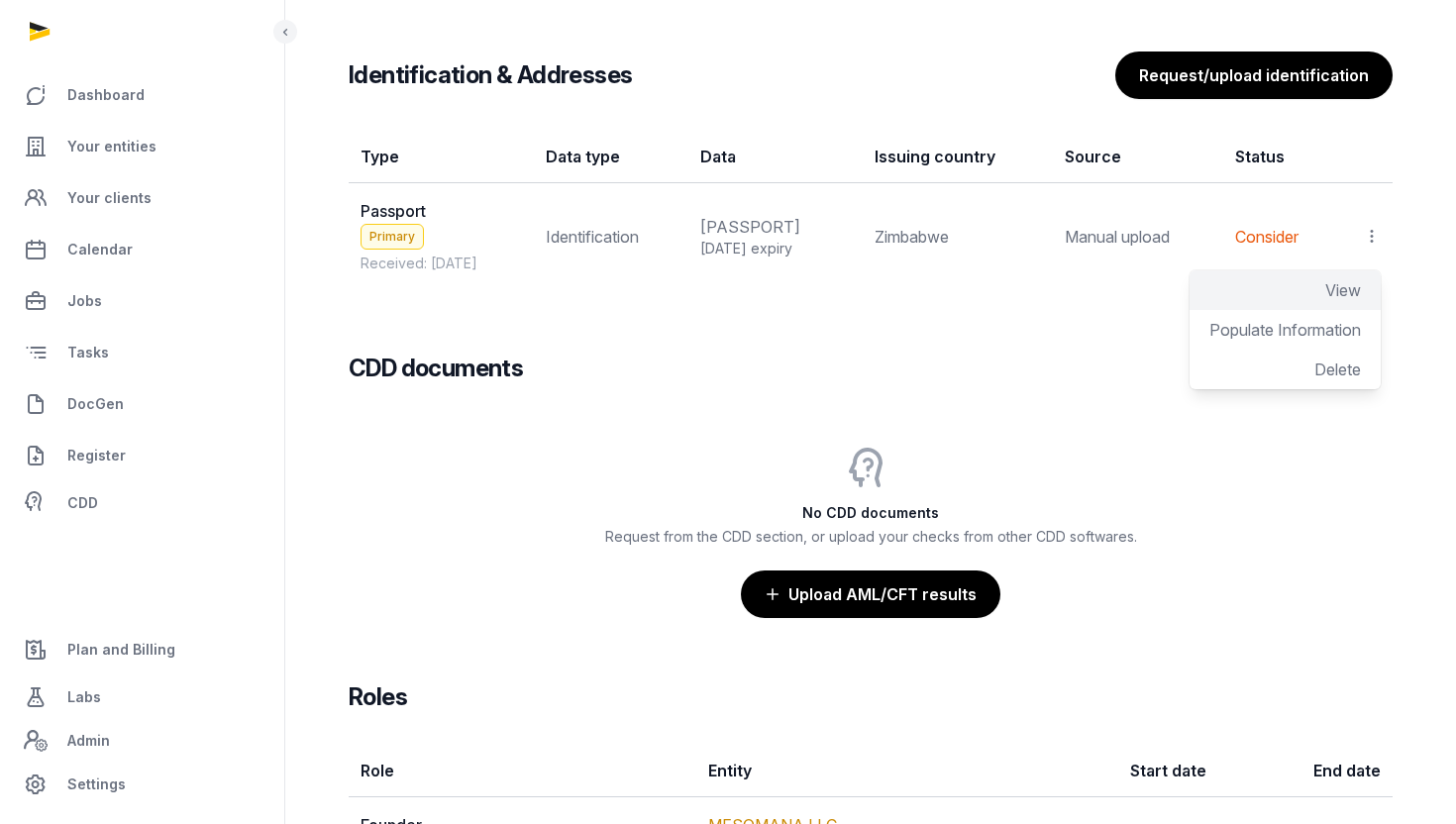 click on "View" 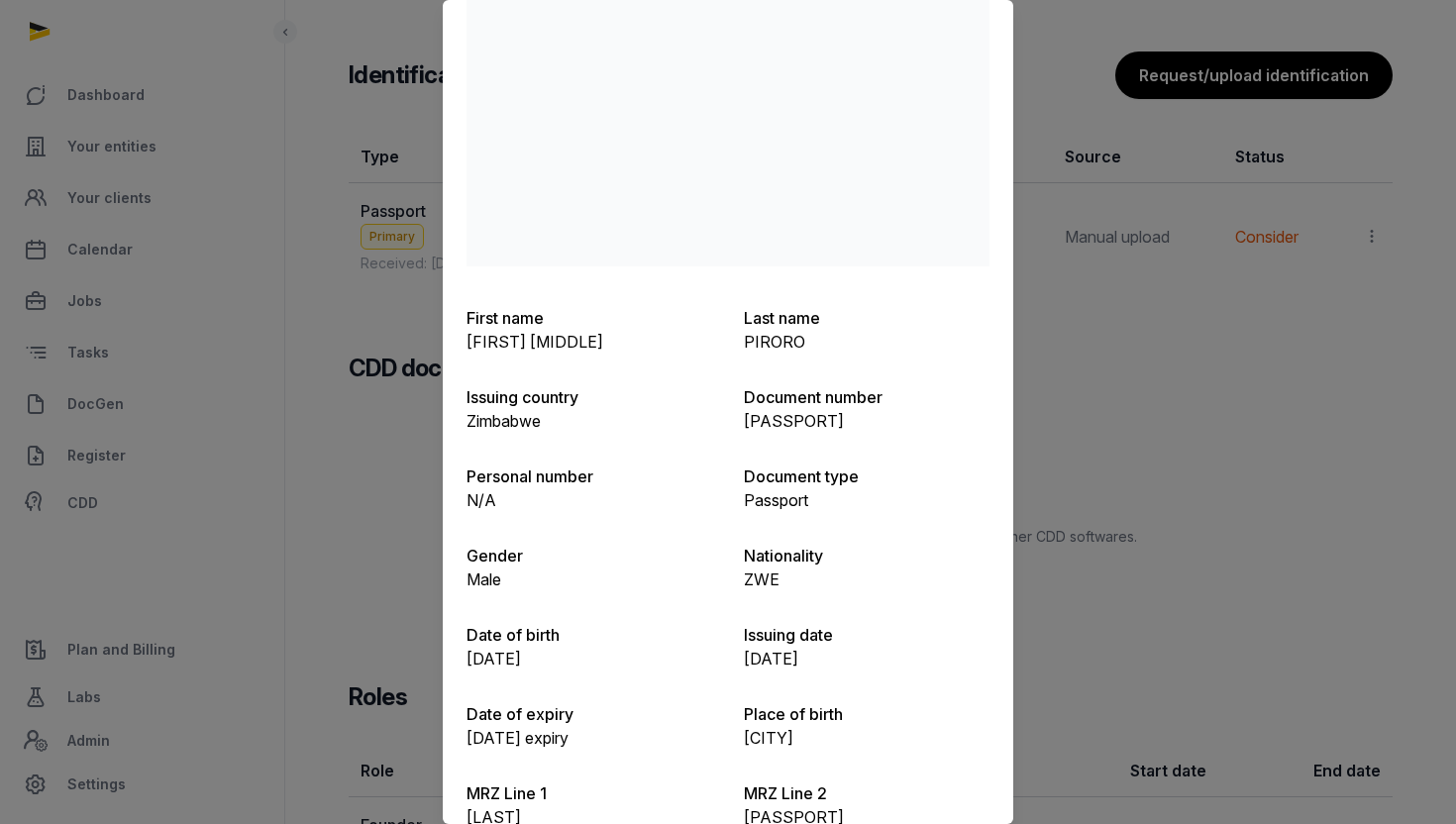 scroll, scrollTop: 294, scrollLeft: 0, axis: vertical 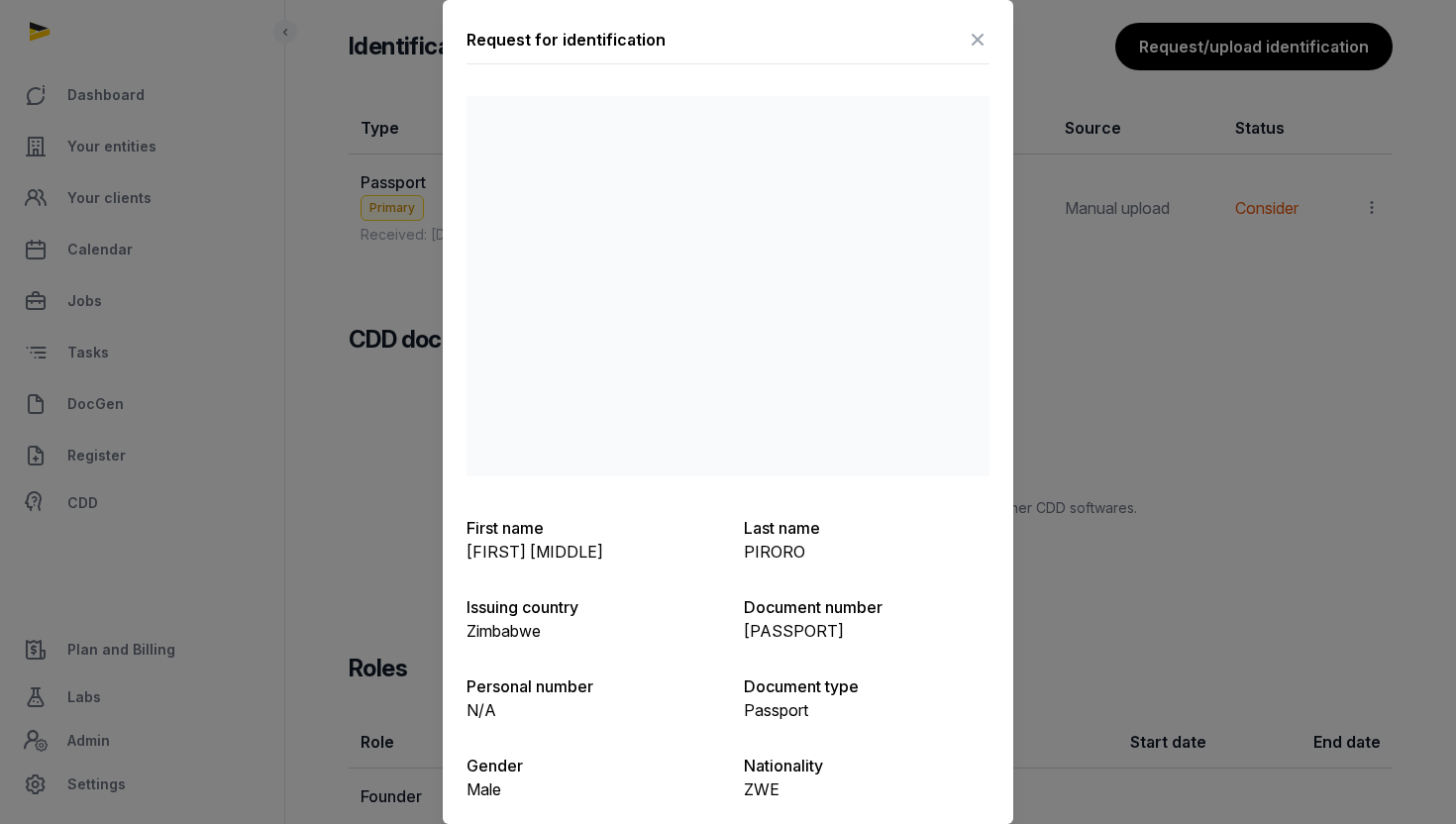 click at bounding box center [978, 40] 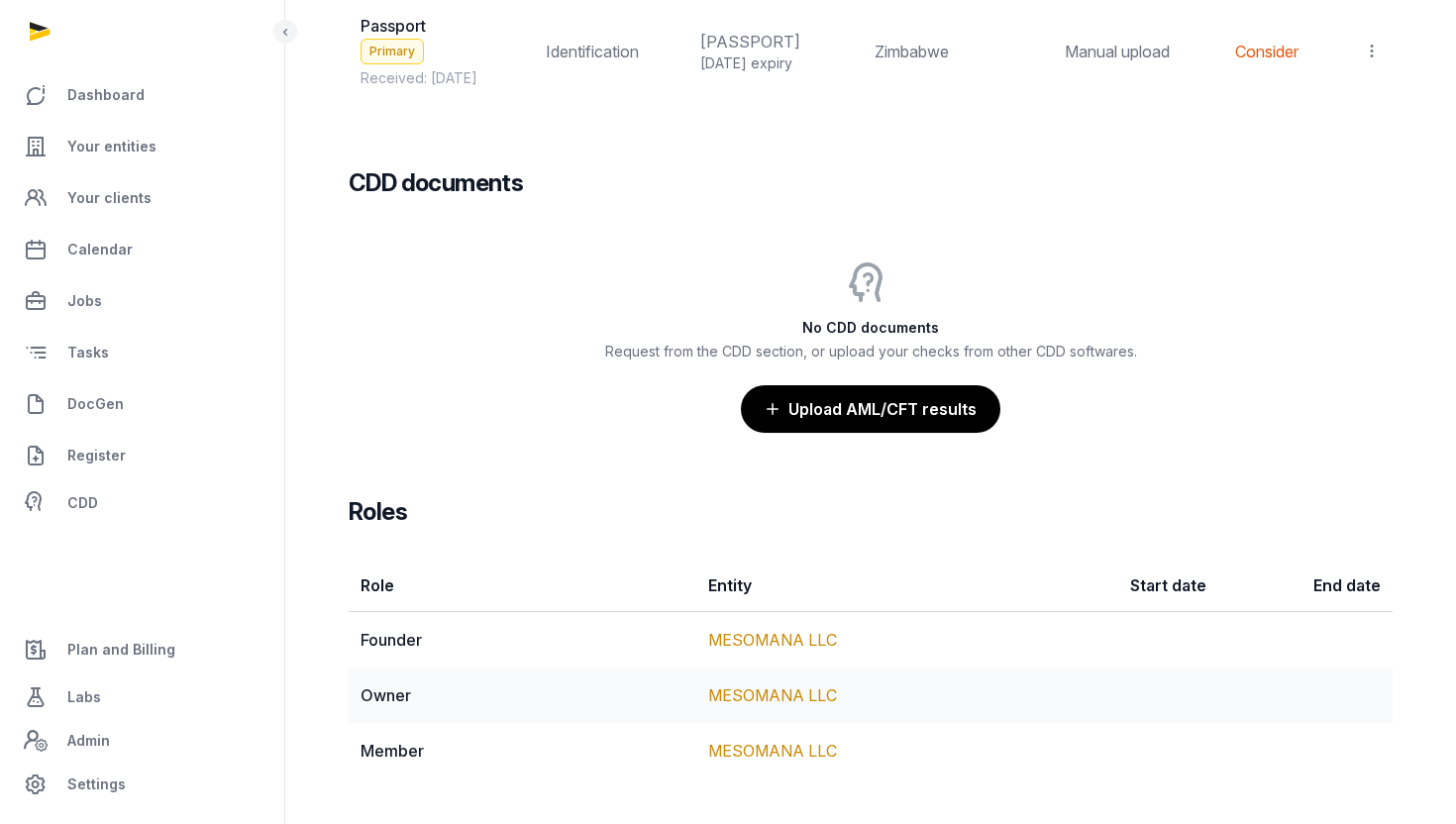 scroll, scrollTop: 1927, scrollLeft: 0, axis: vertical 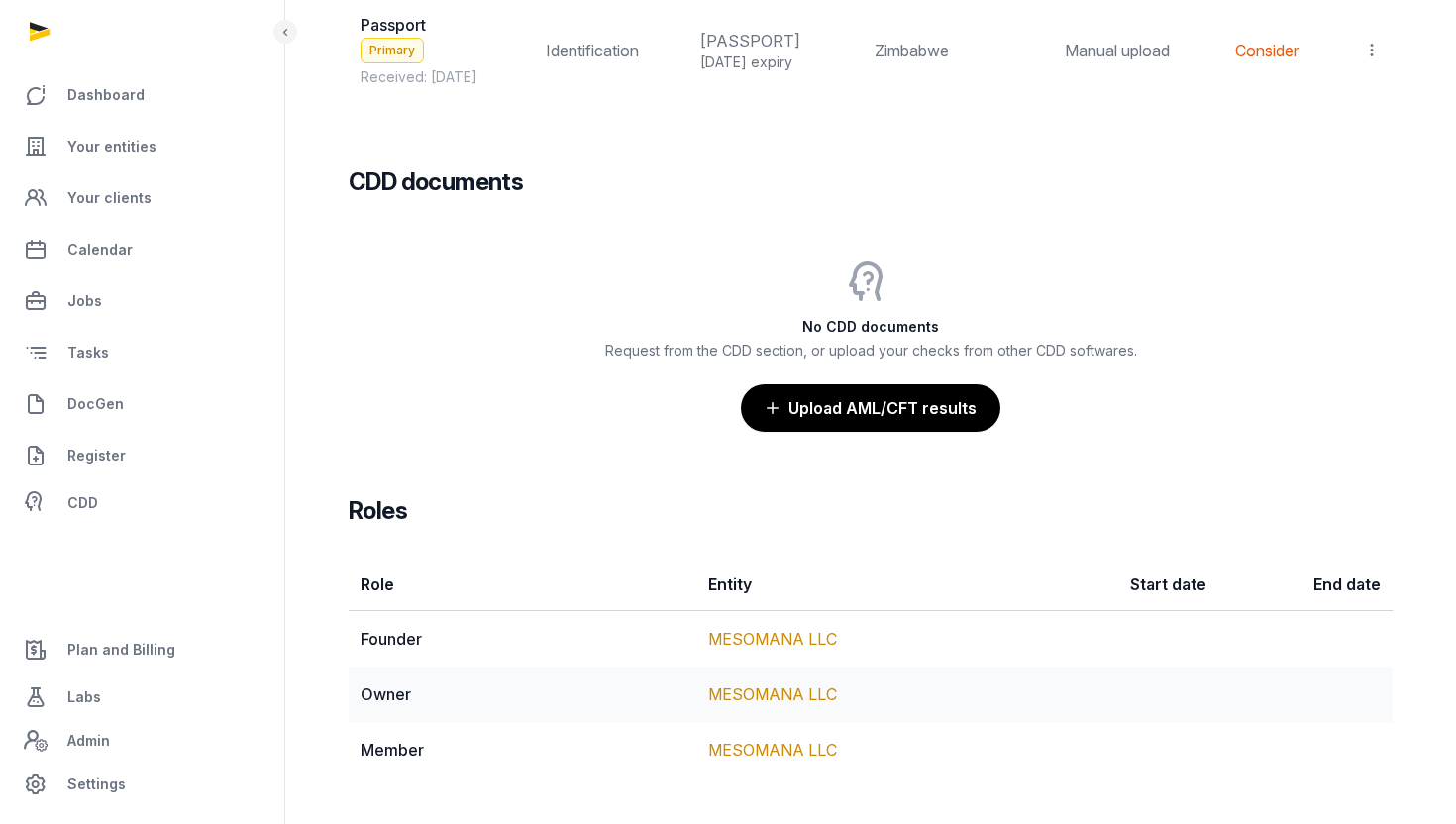 click 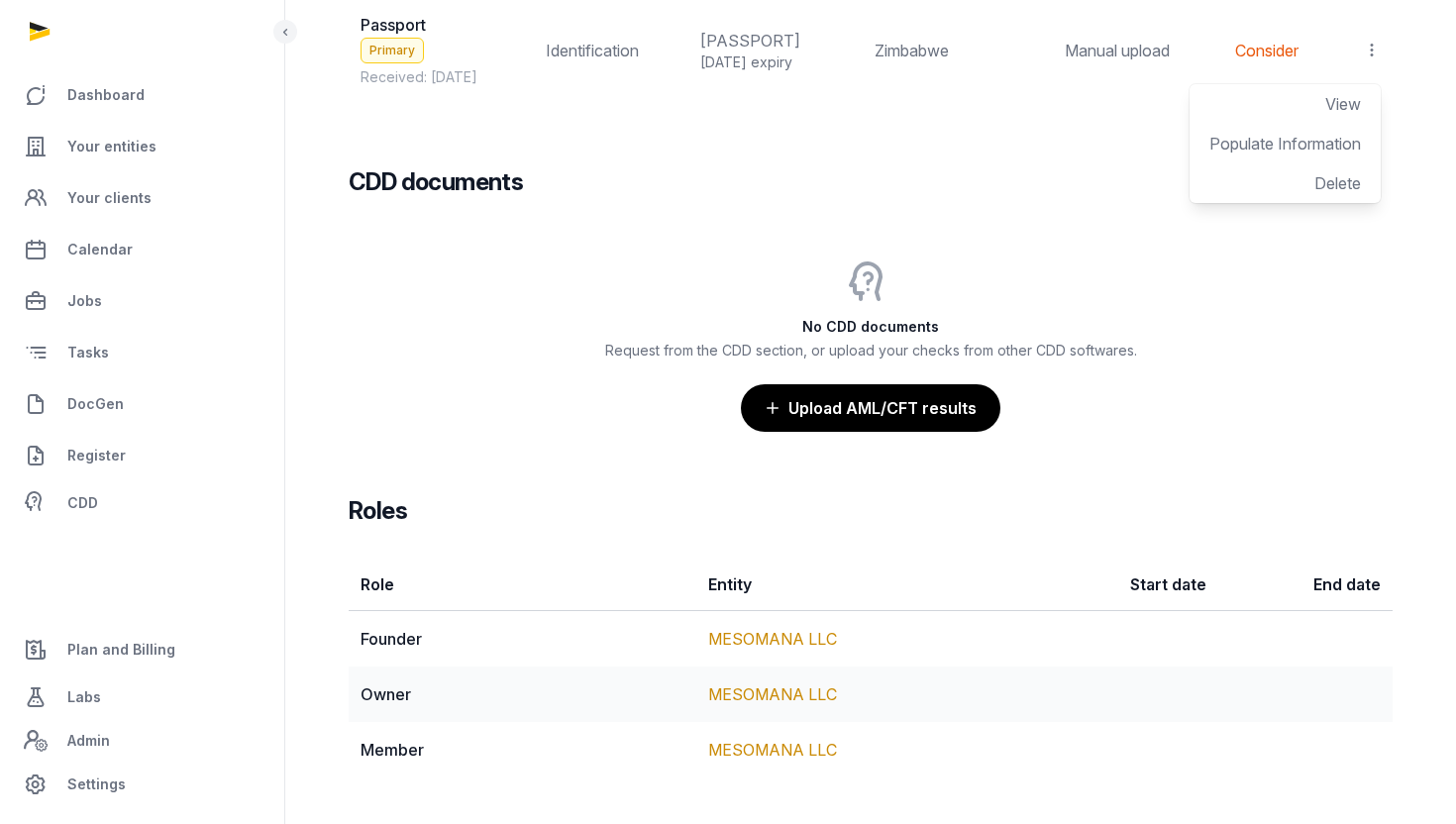 click on "No CDD documents Request from the CDD section, or upload your checks from other CDD softwares.  Upload AML/CFT results" at bounding box center [871, 347] 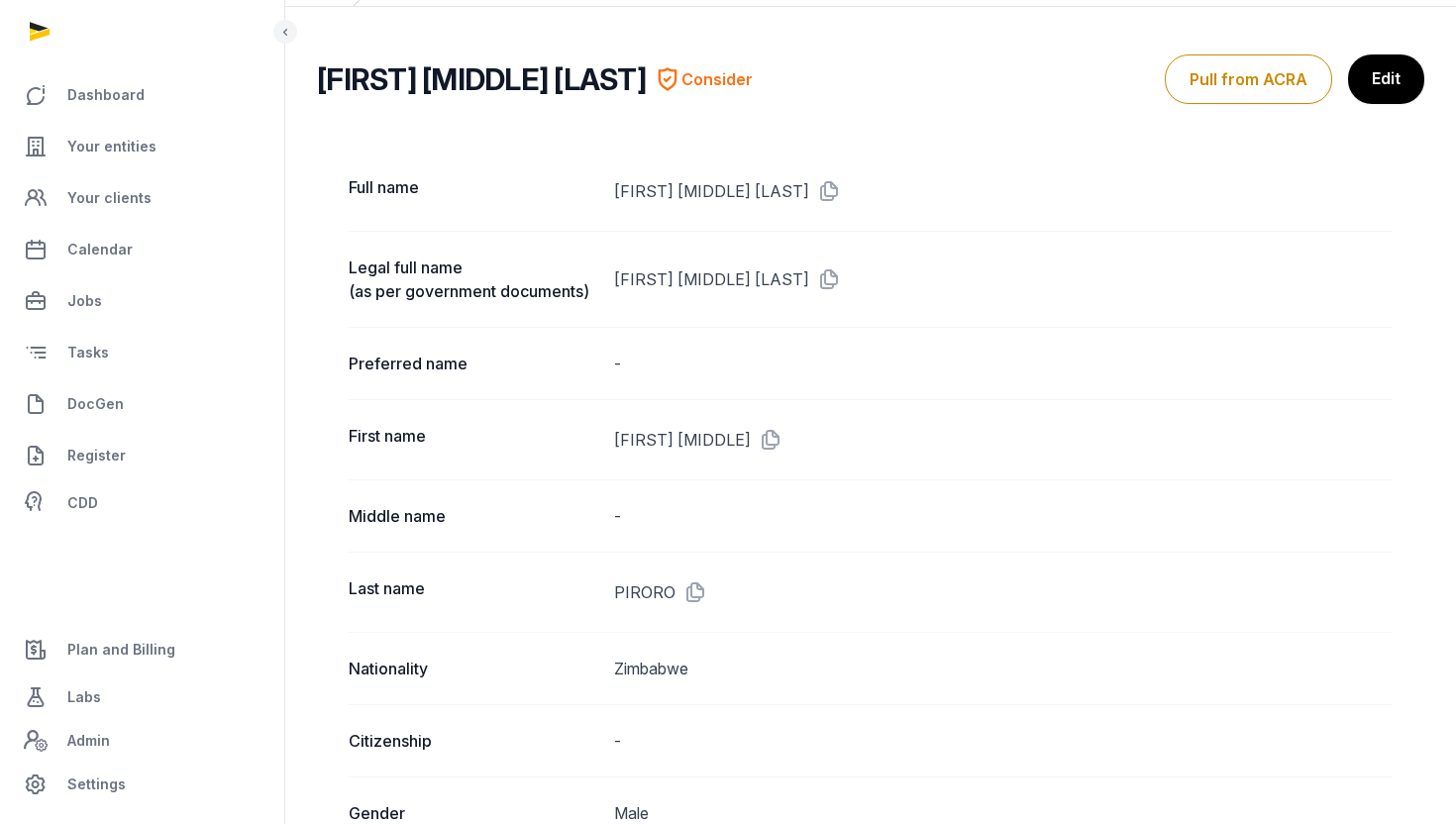 scroll, scrollTop: 0, scrollLeft: 0, axis: both 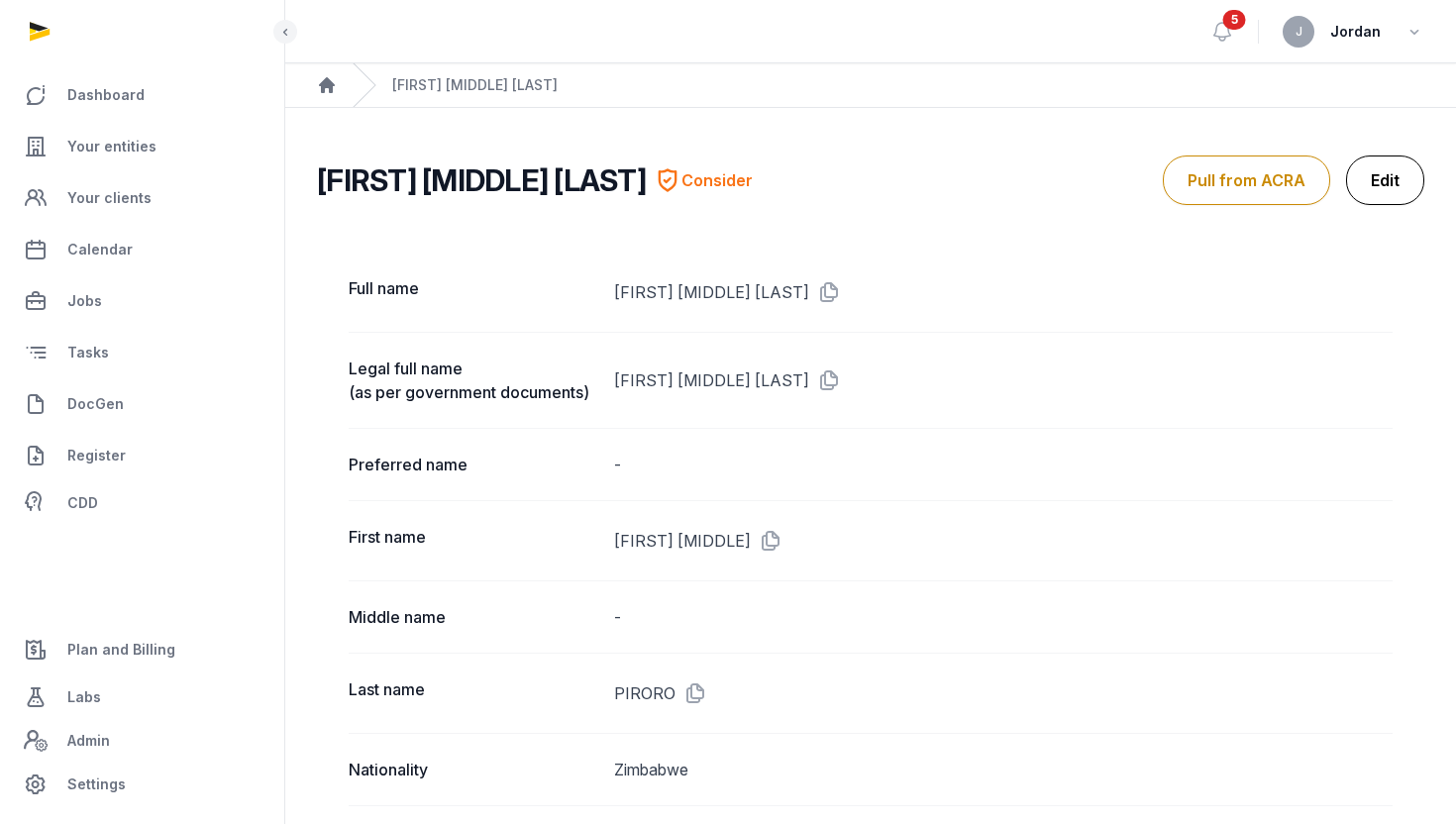 click on "Edit" at bounding box center [1385, 180] 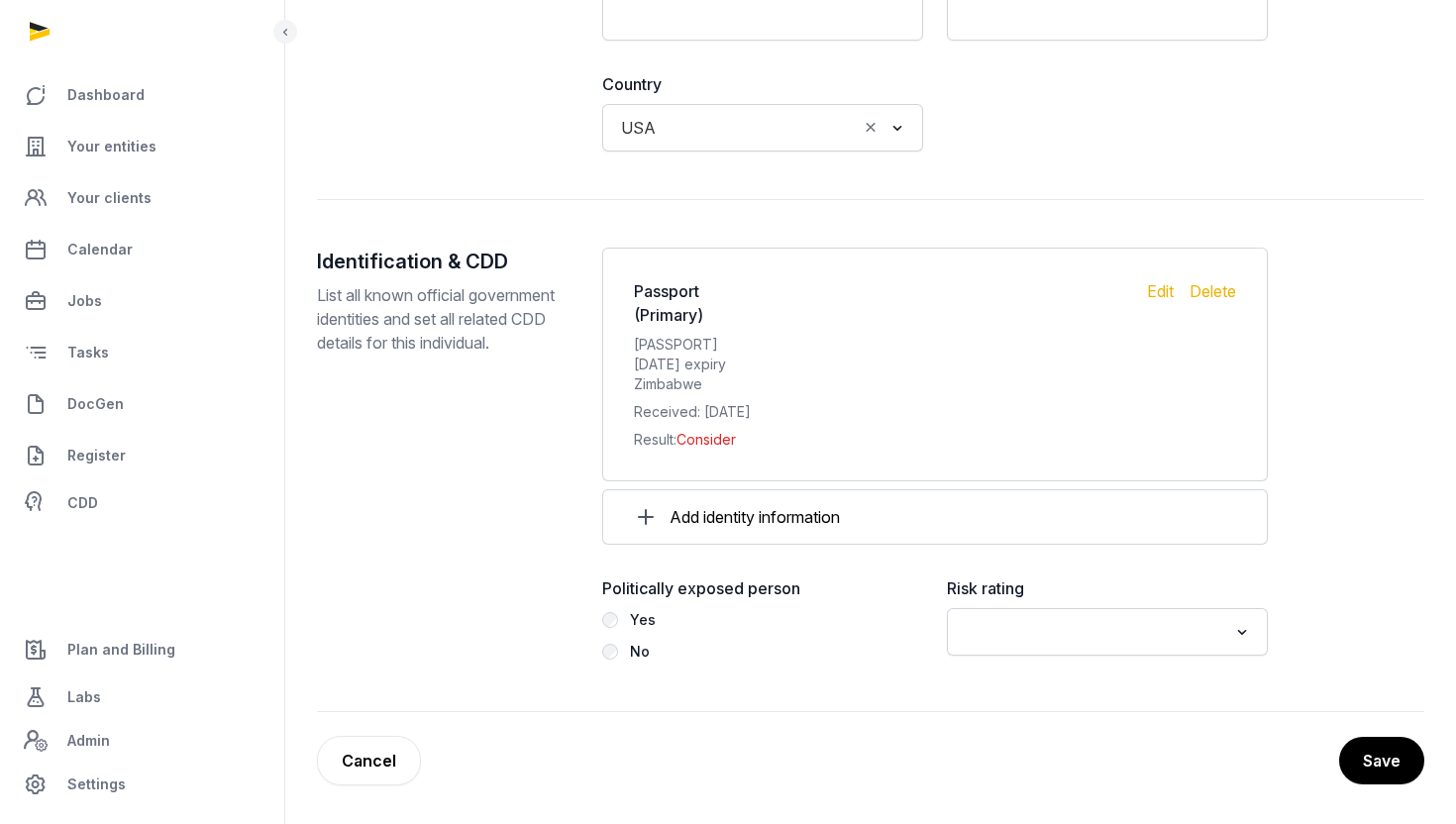 scroll, scrollTop: 2085, scrollLeft: 0, axis: vertical 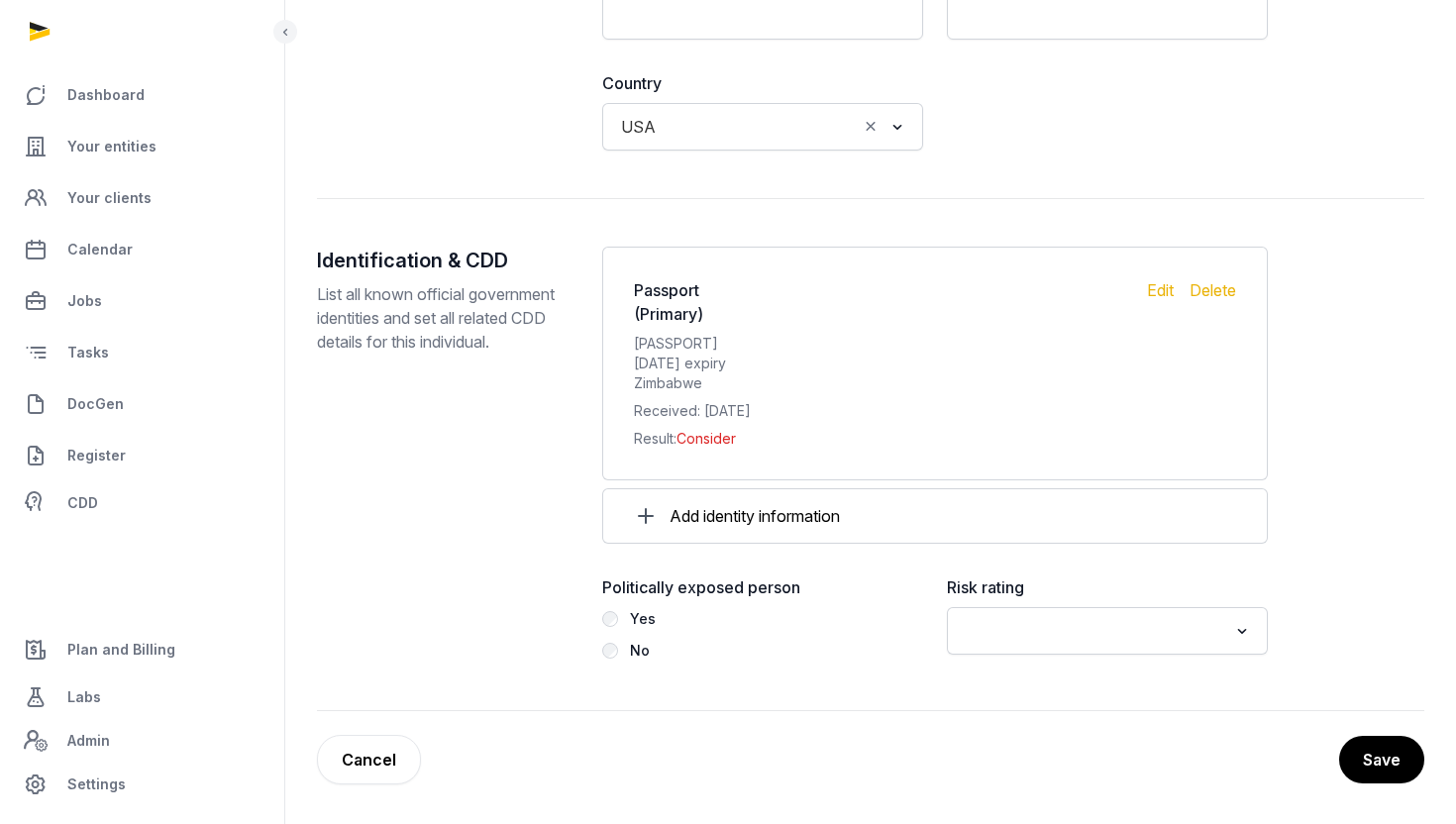 click 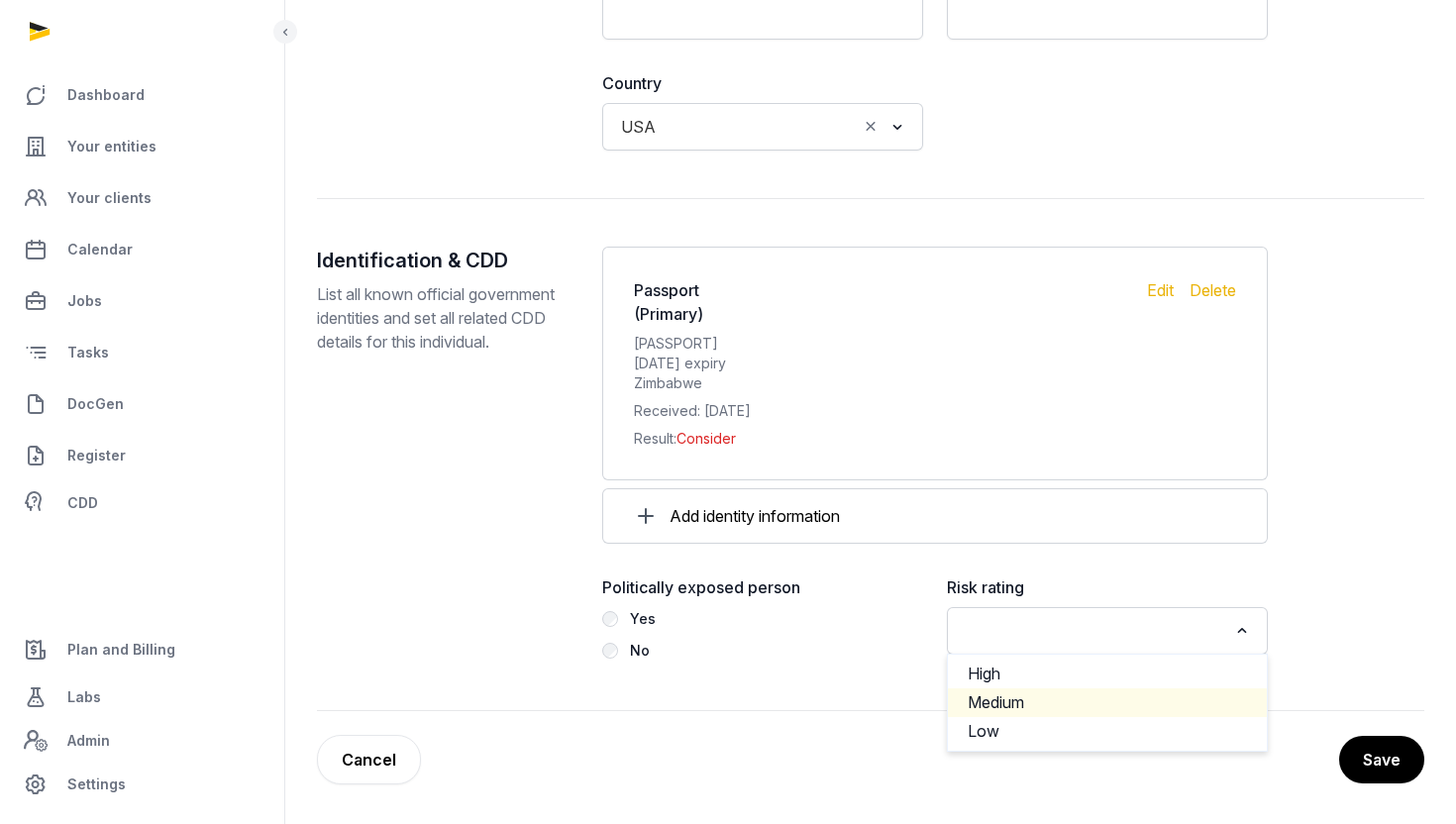 click on "Medium" 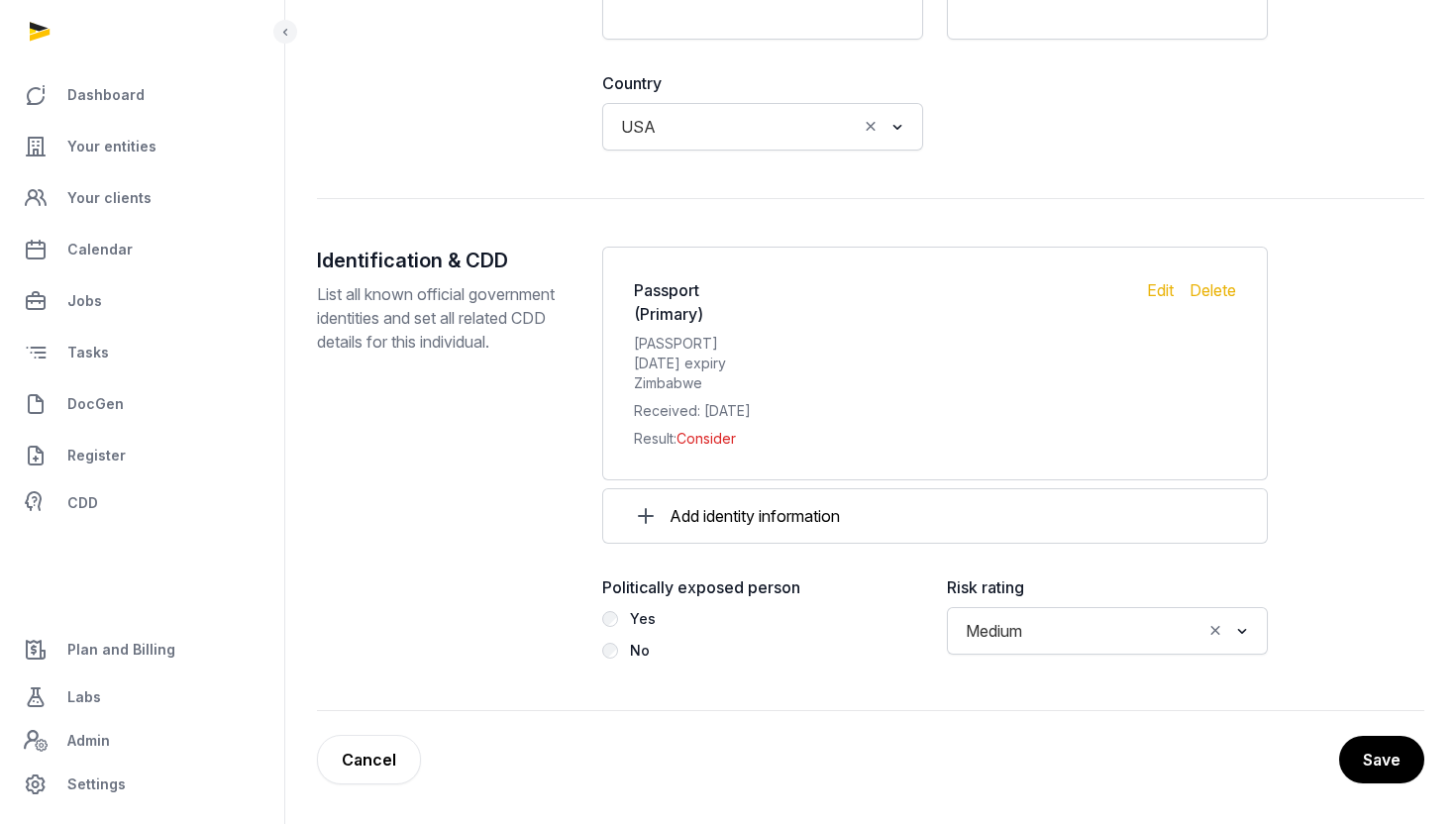 drag, startPoint x: 1380, startPoint y: 766, endPoint x: 1239, endPoint y: 545, distance: 262.14881 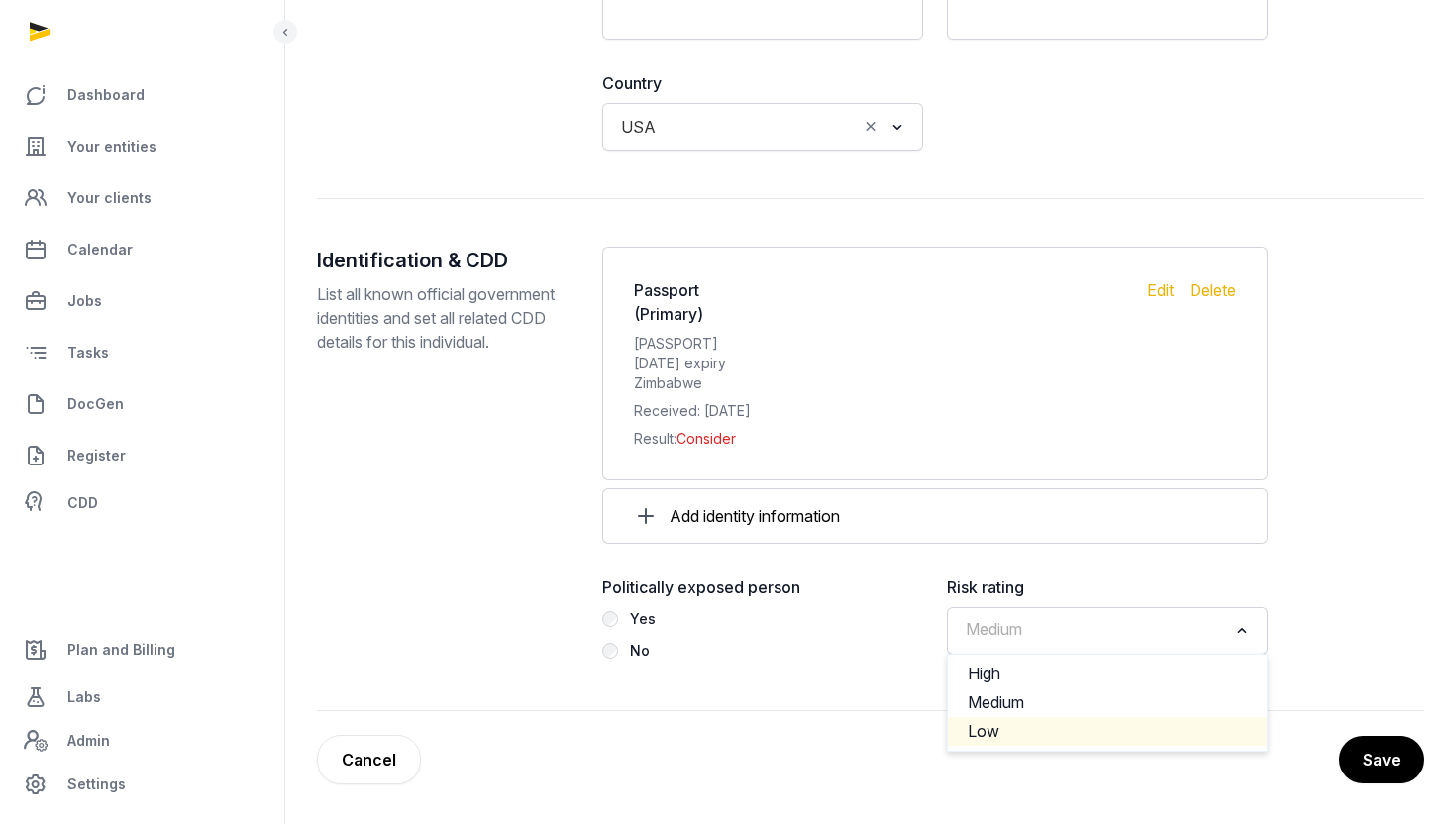 click on "Low" 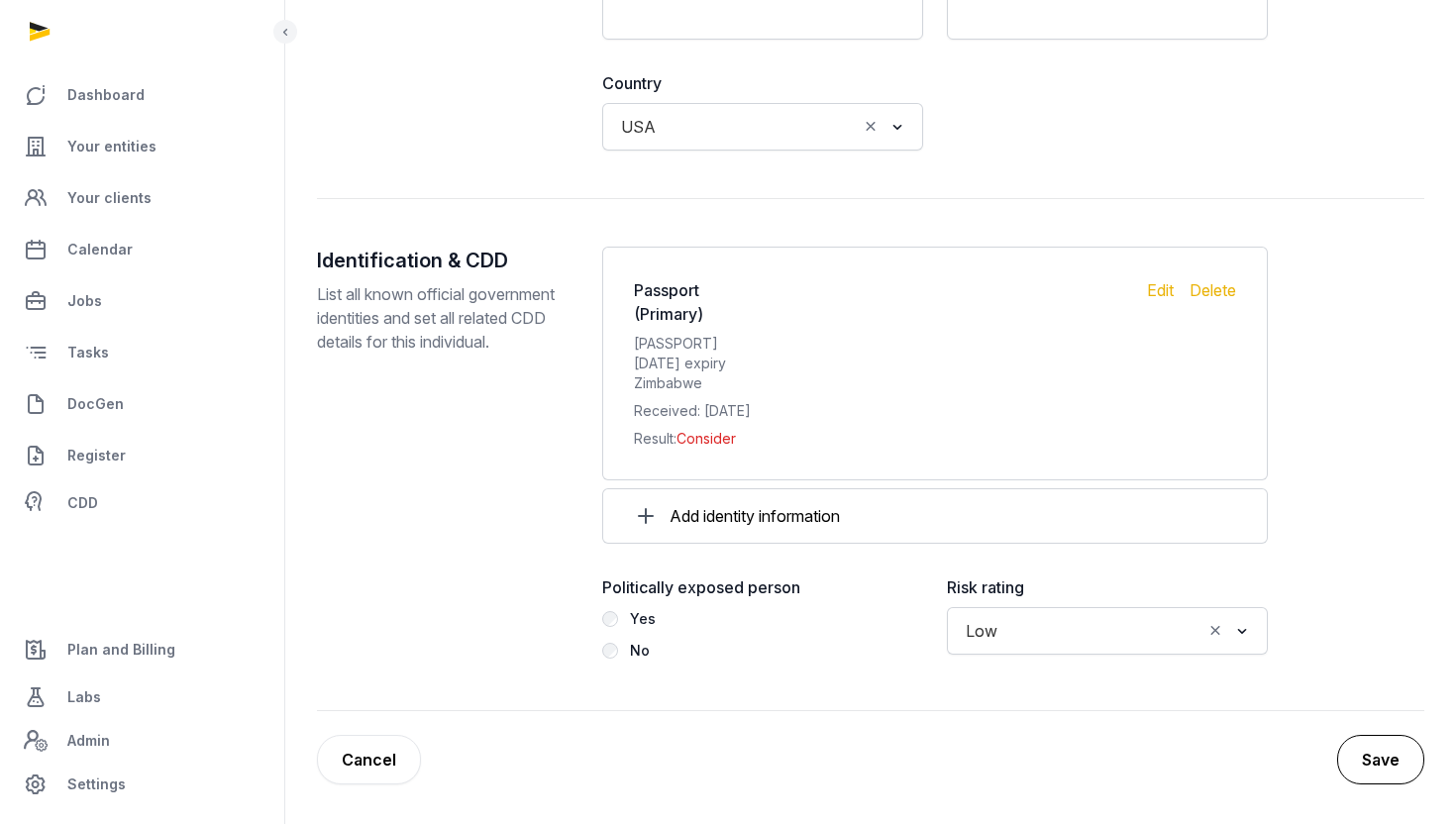 click on "Save" at bounding box center [1381, 760] 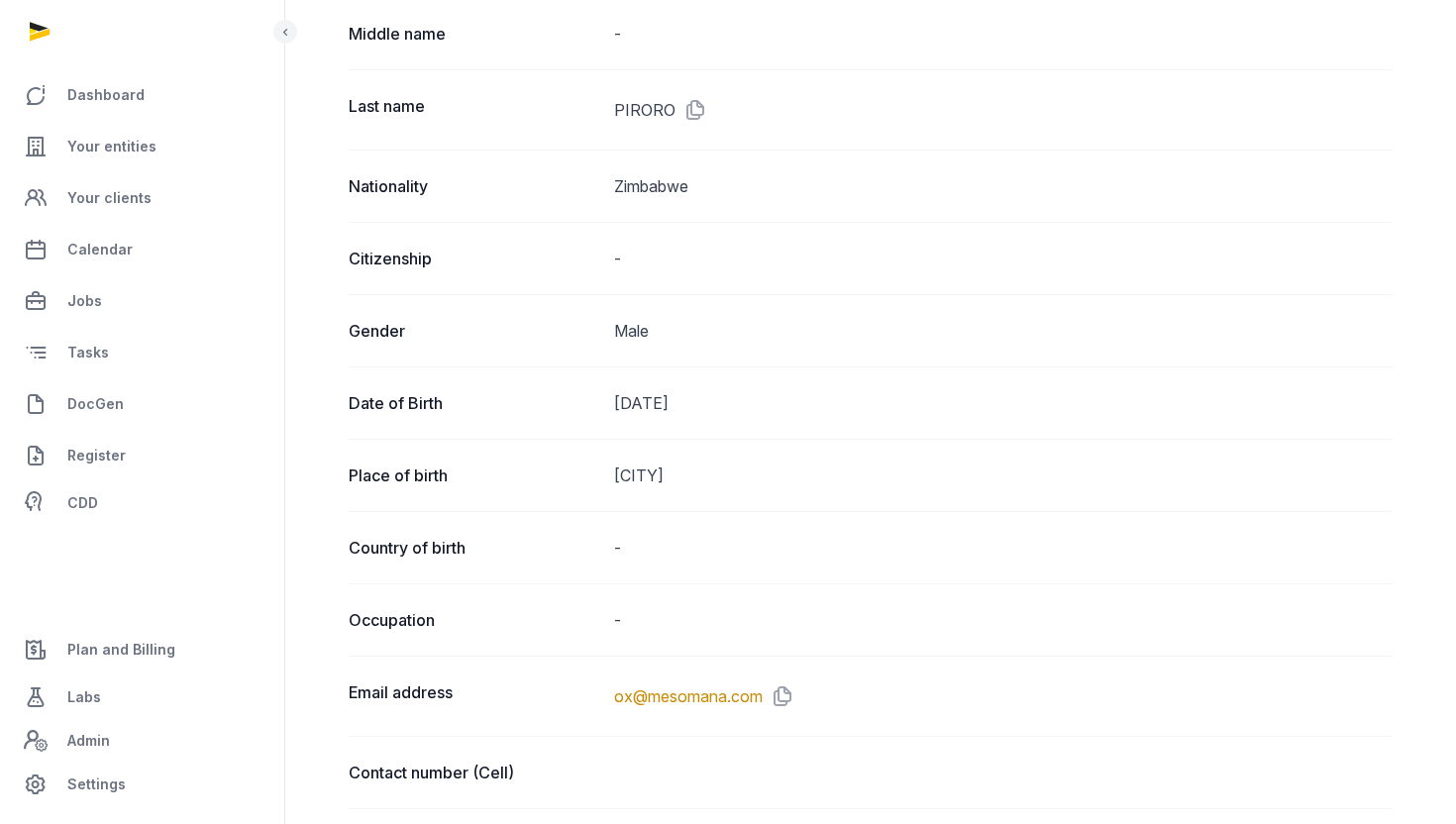 scroll, scrollTop: 0, scrollLeft: 0, axis: both 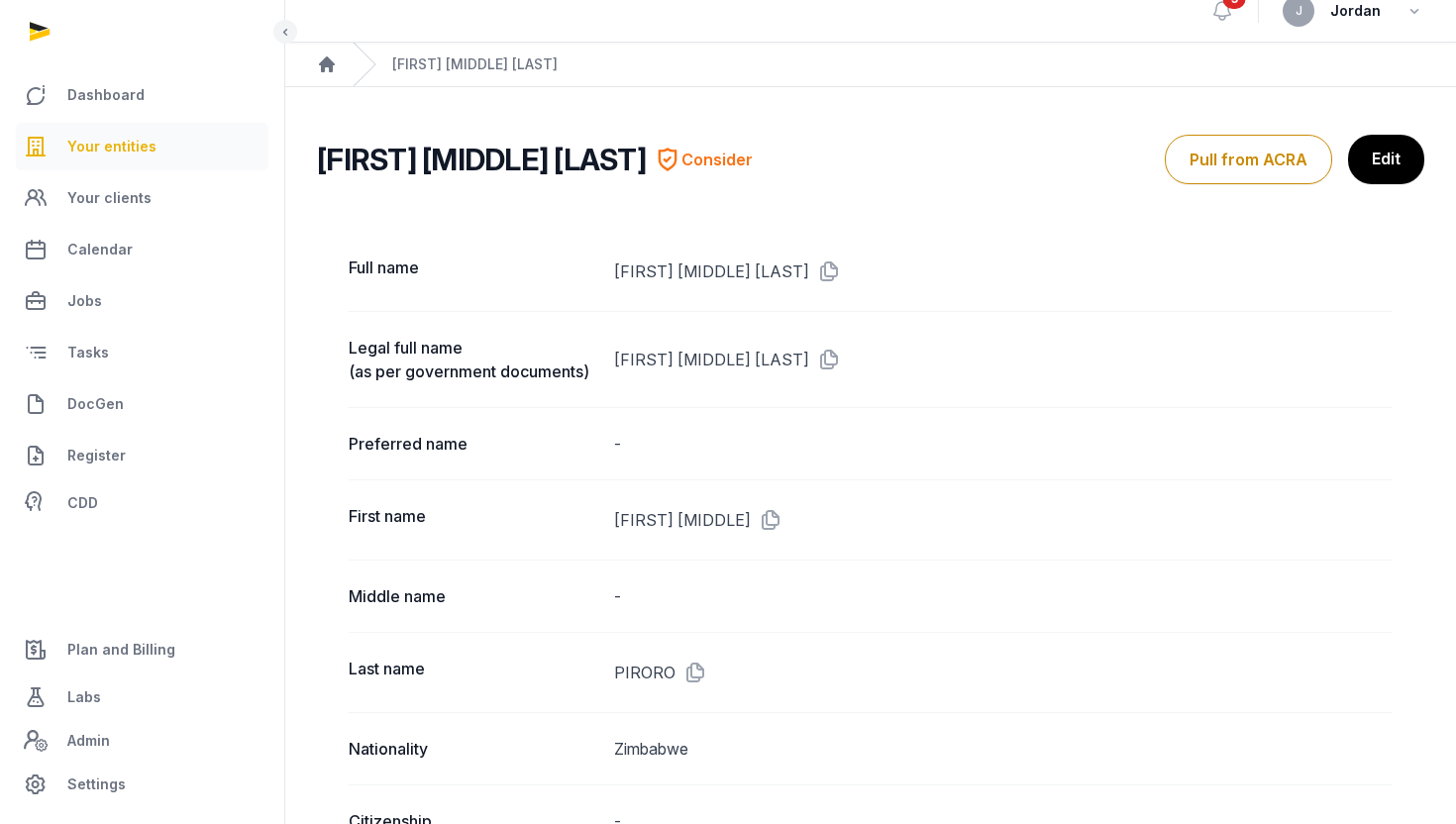 click on "Your entities" at bounding box center (142, 147) 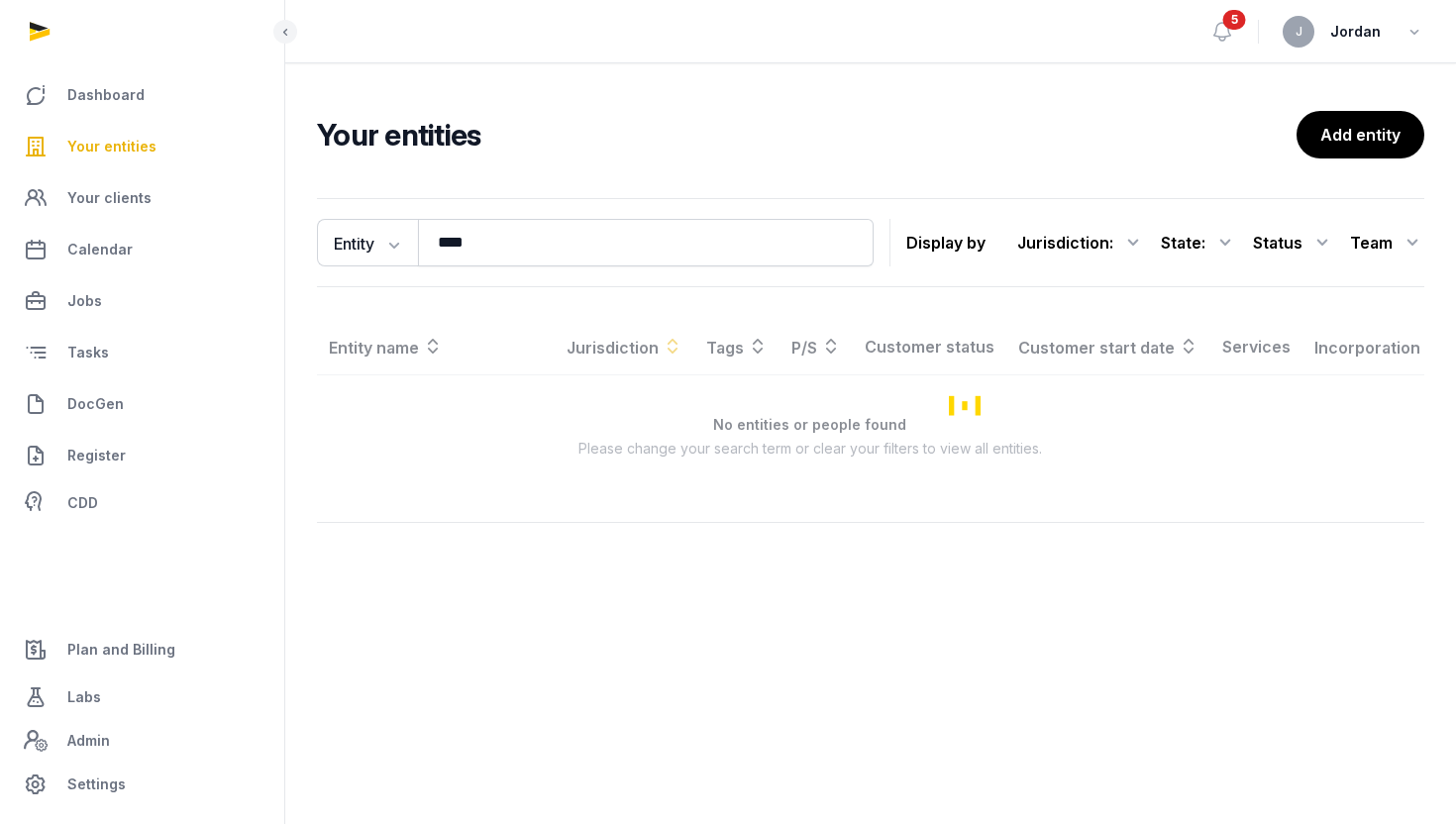 scroll, scrollTop: 0, scrollLeft: 0, axis: both 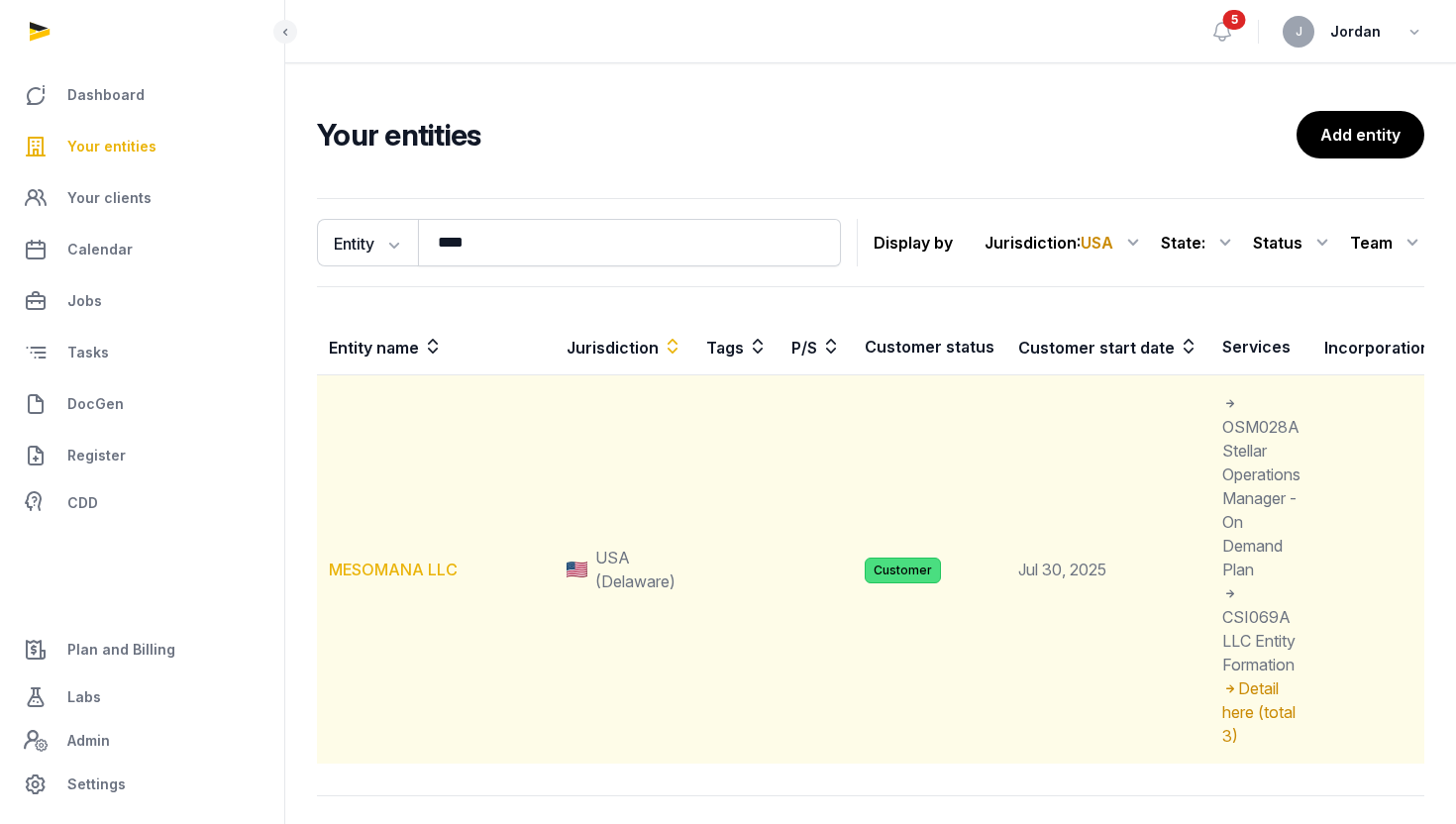 click on "MESOMANA LLC" at bounding box center (393, 569) 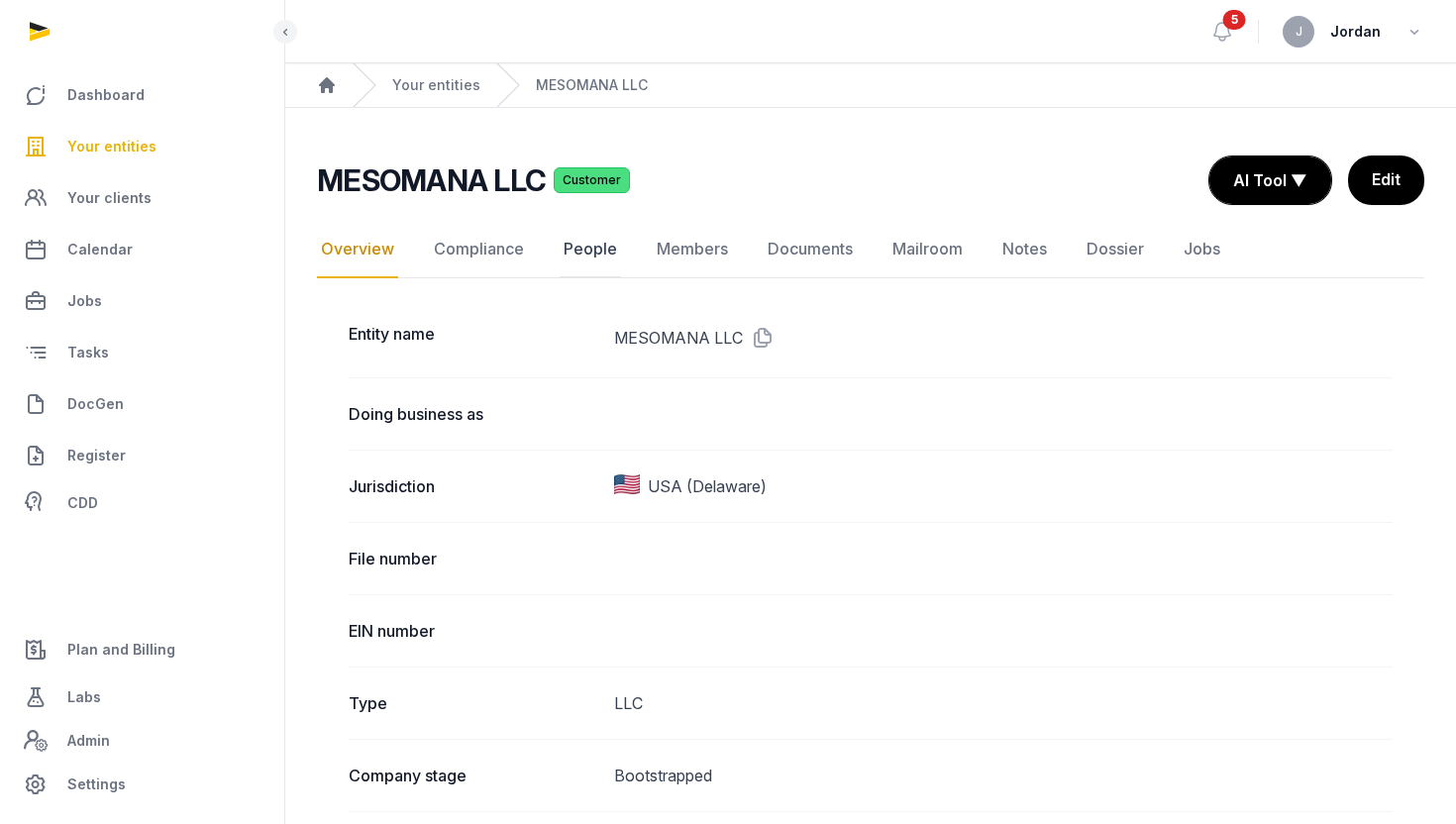 click on "People" 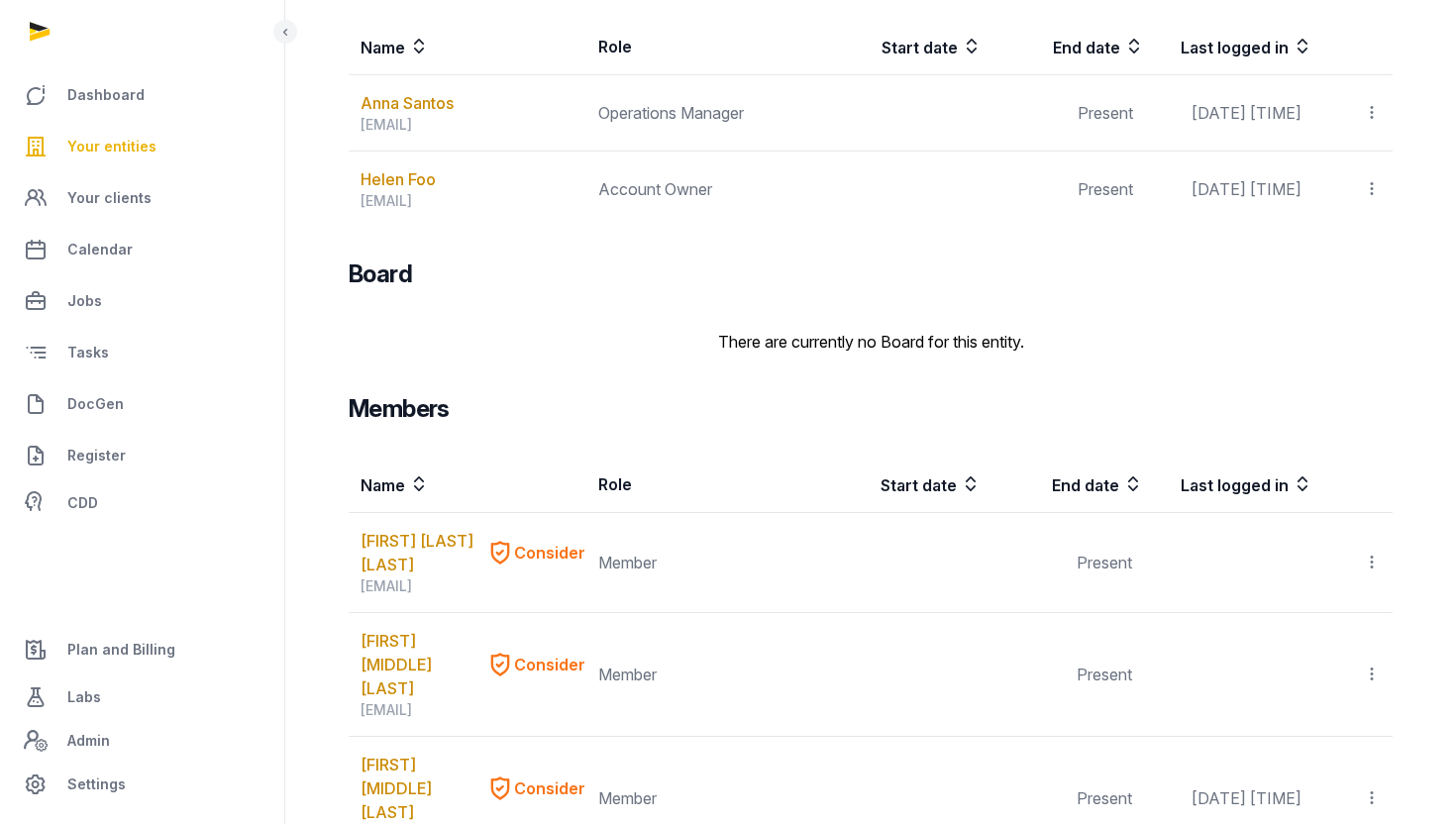 scroll, scrollTop: 686, scrollLeft: 0, axis: vertical 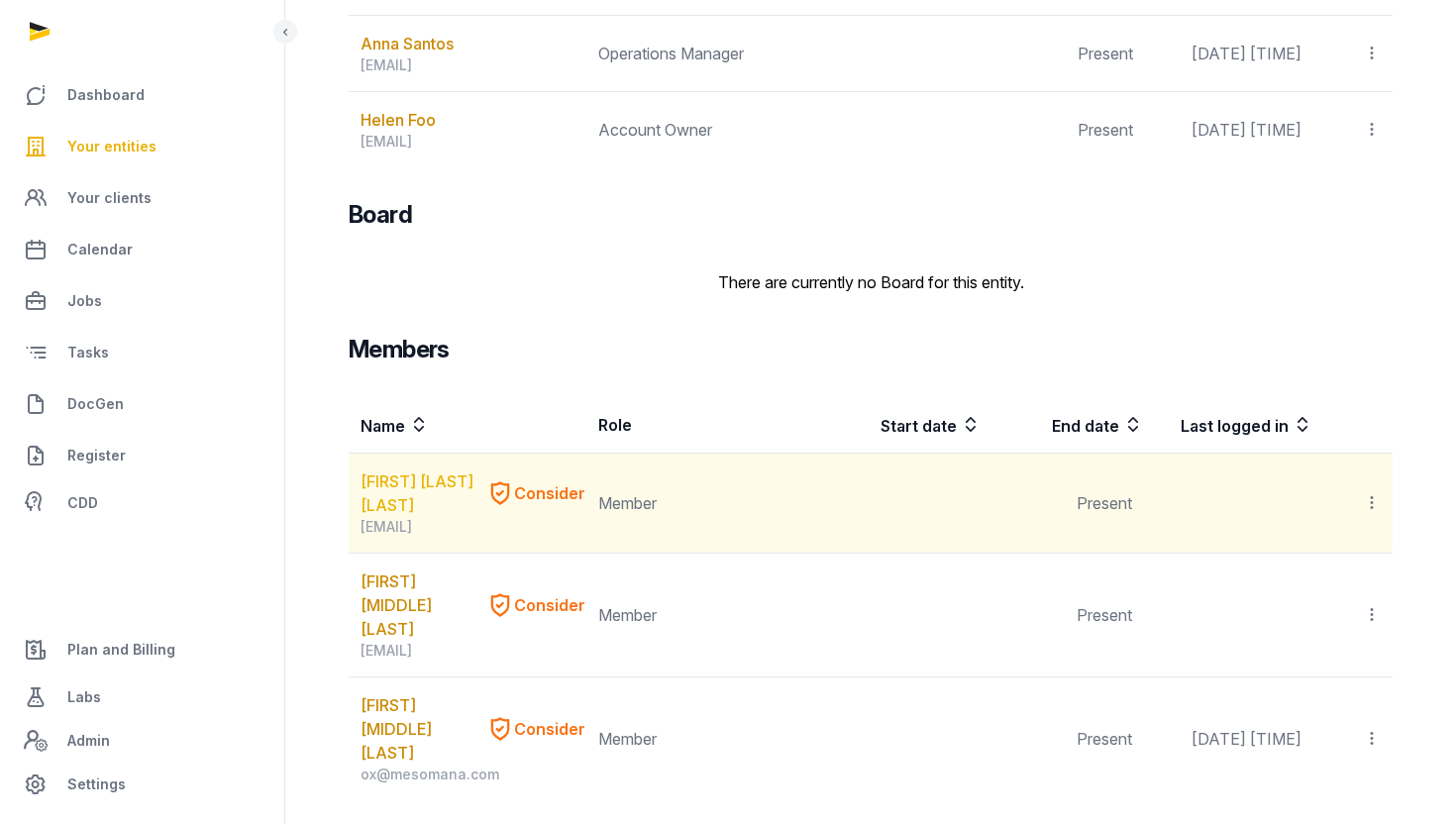 click on "[FIRST] [MIDDLE] [LAST]" at bounding box center (419, 493) 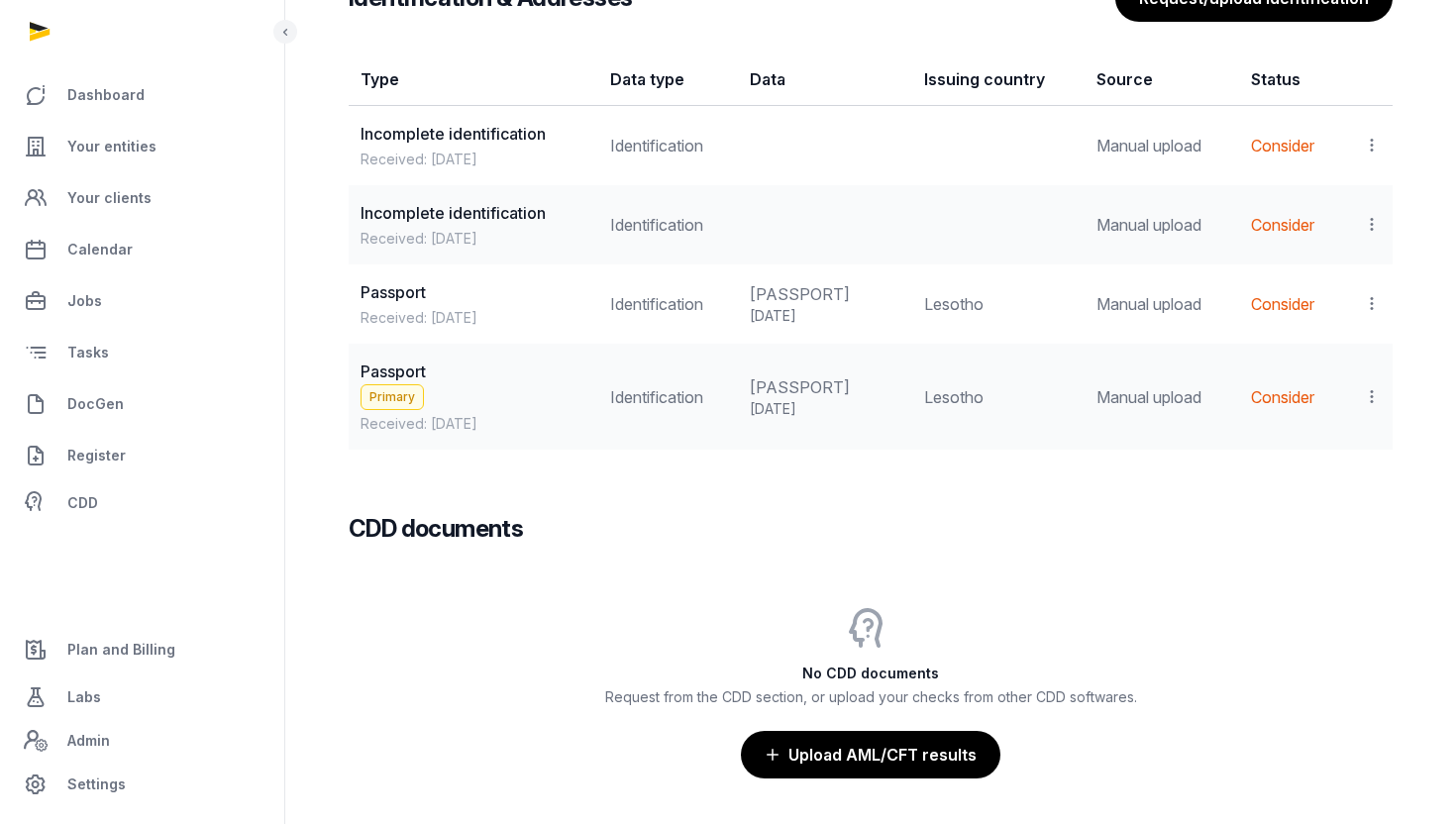 scroll, scrollTop: 1735, scrollLeft: 0, axis: vertical 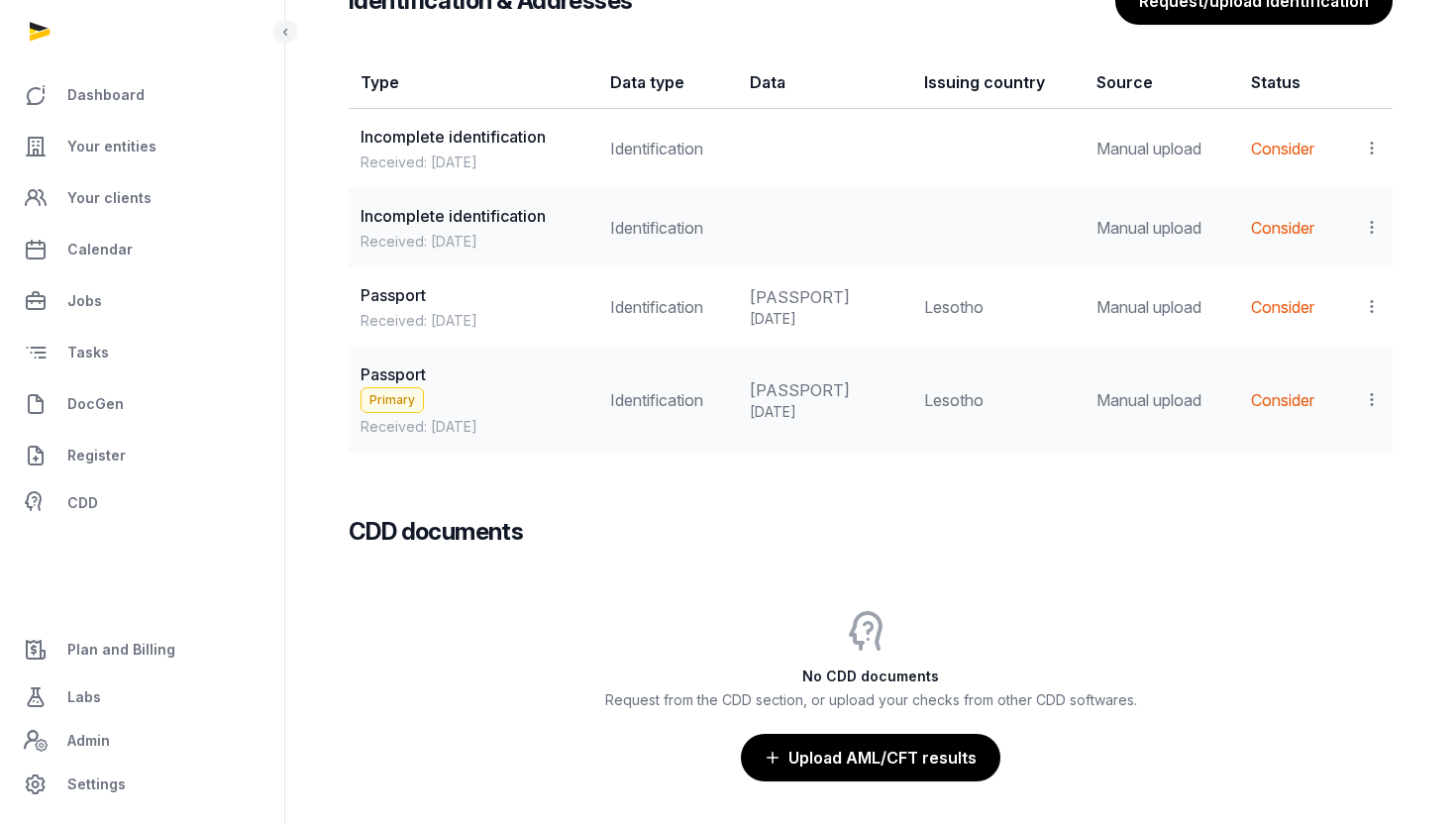 click on "View Populate Information Delete" at bounding box center [1368, 399] 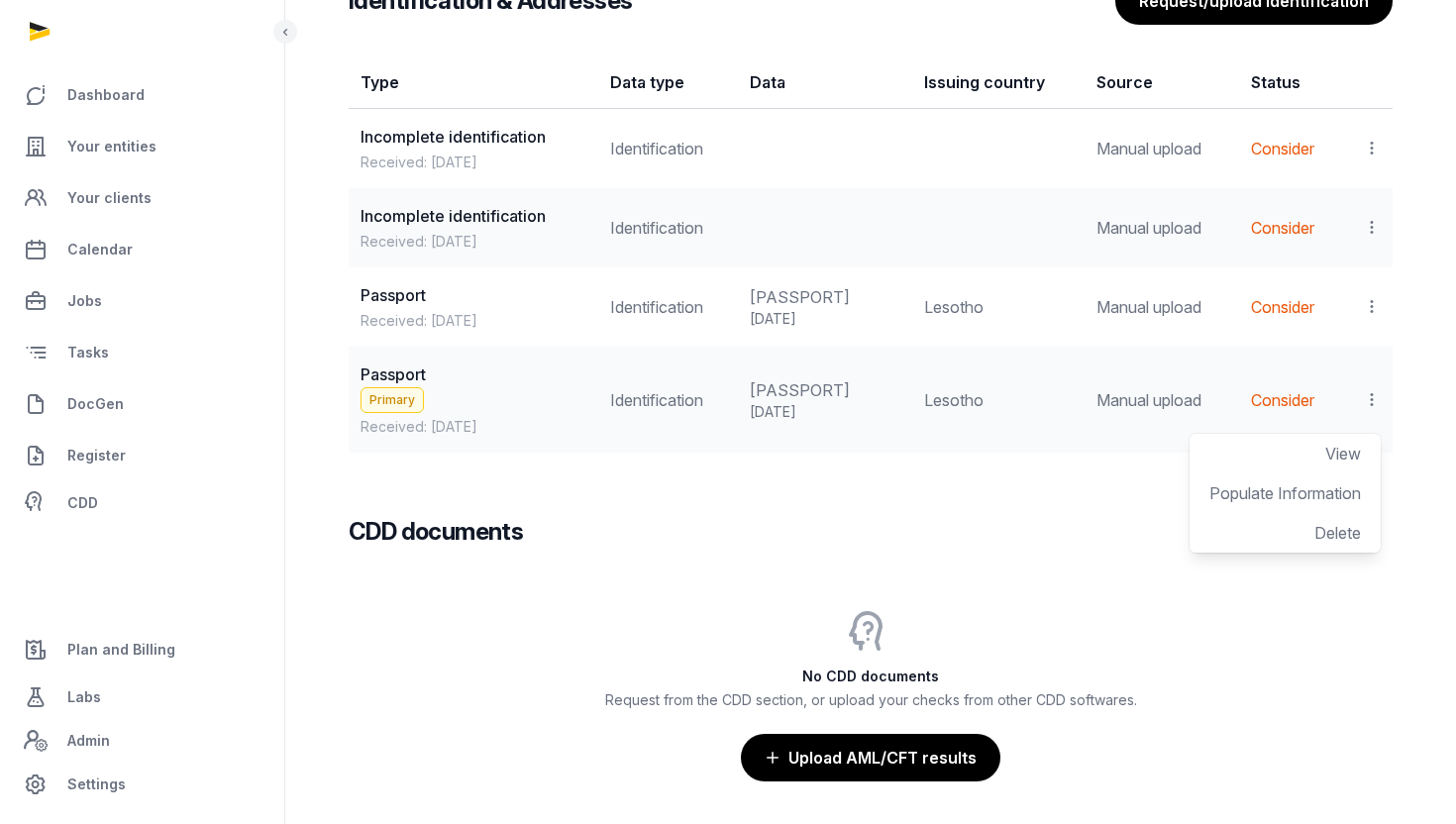 click on "No CDD documents Request from the CDD section, or upload your checks from other CDD softwares.  Upload AML/CFT results" at bounding box center (871, 680) 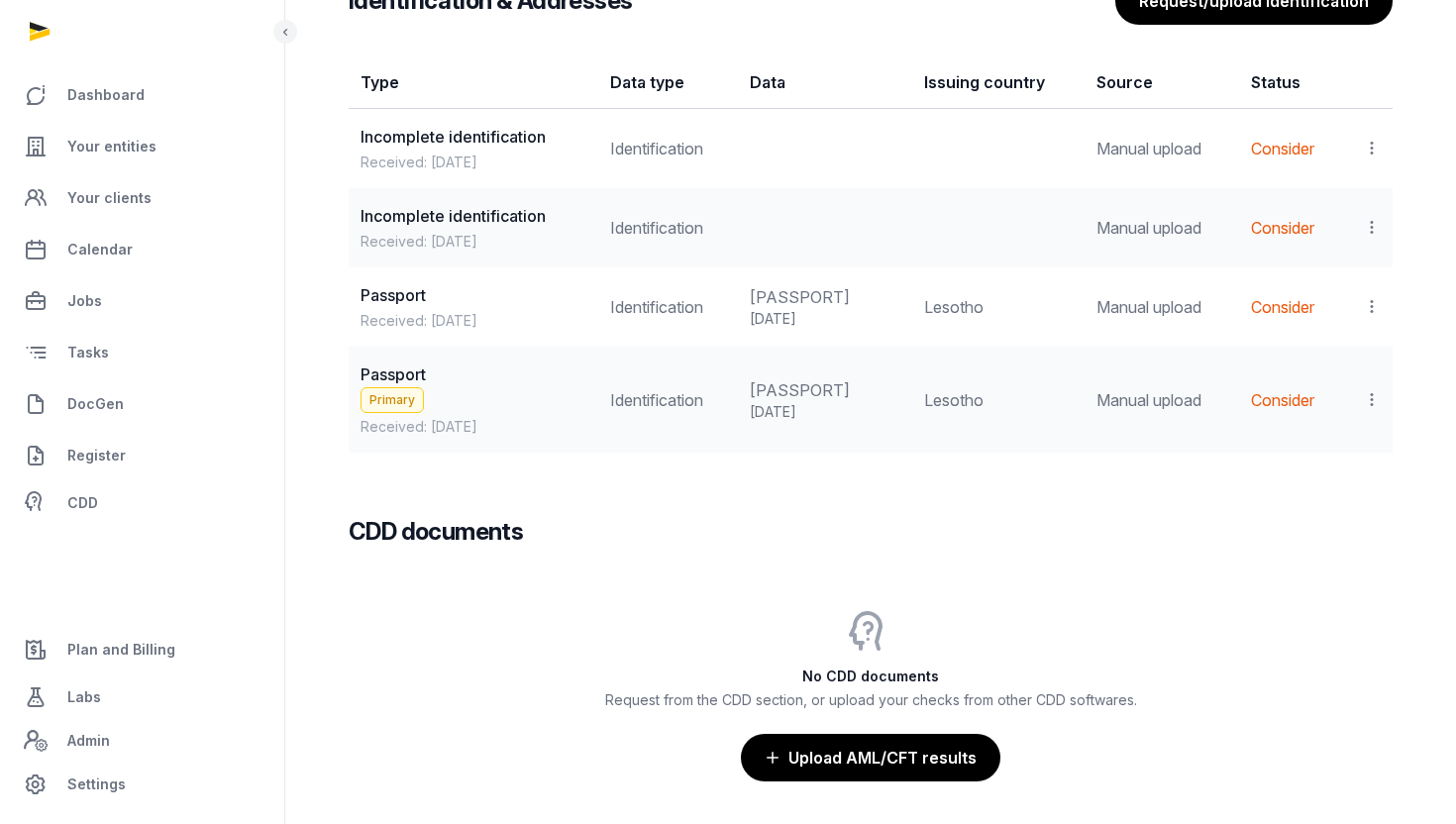 click 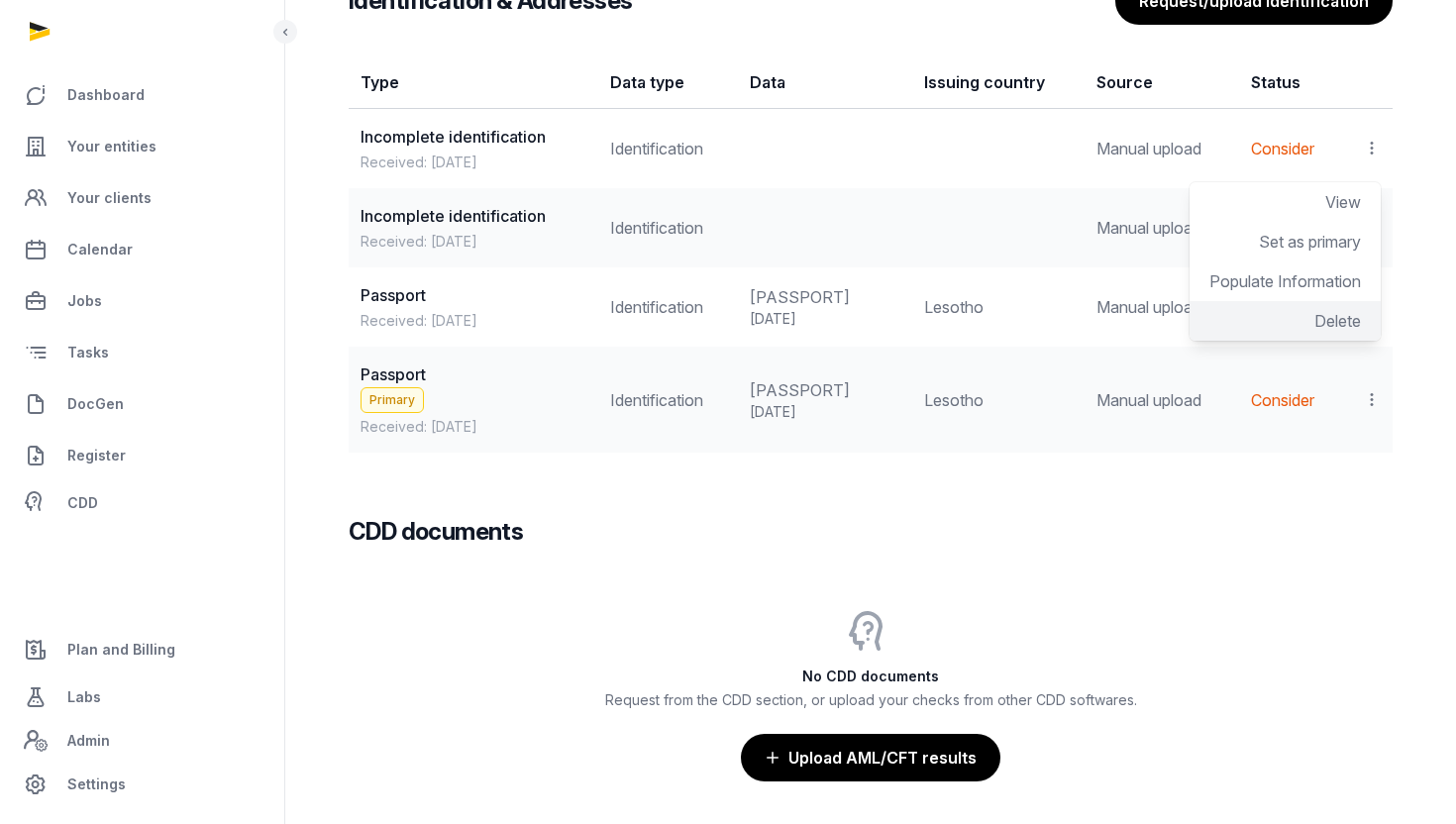 click on "Delete" at bounding box center (1337, 321) 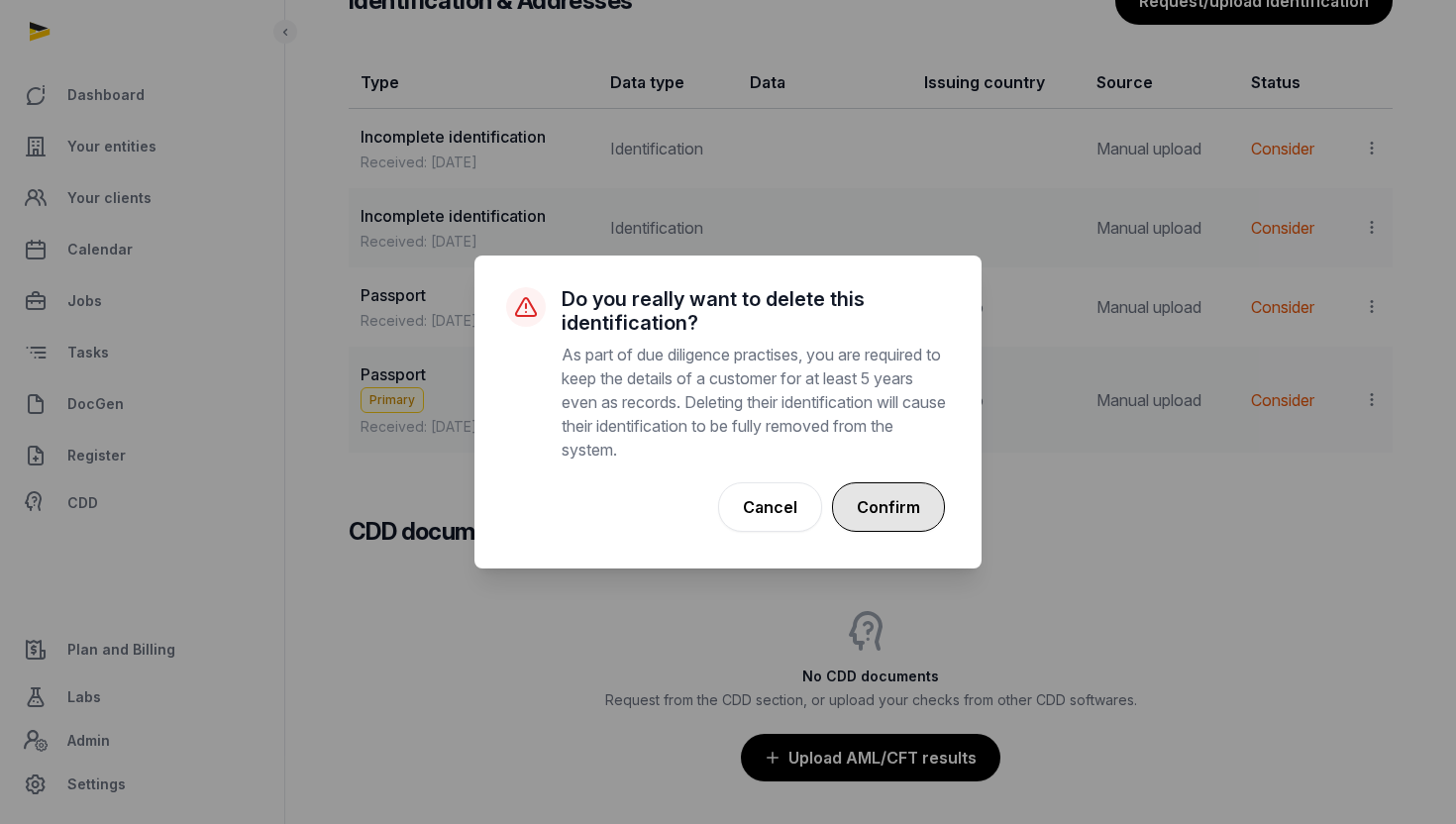click on "Confirm" at bounding box center (888, 507) 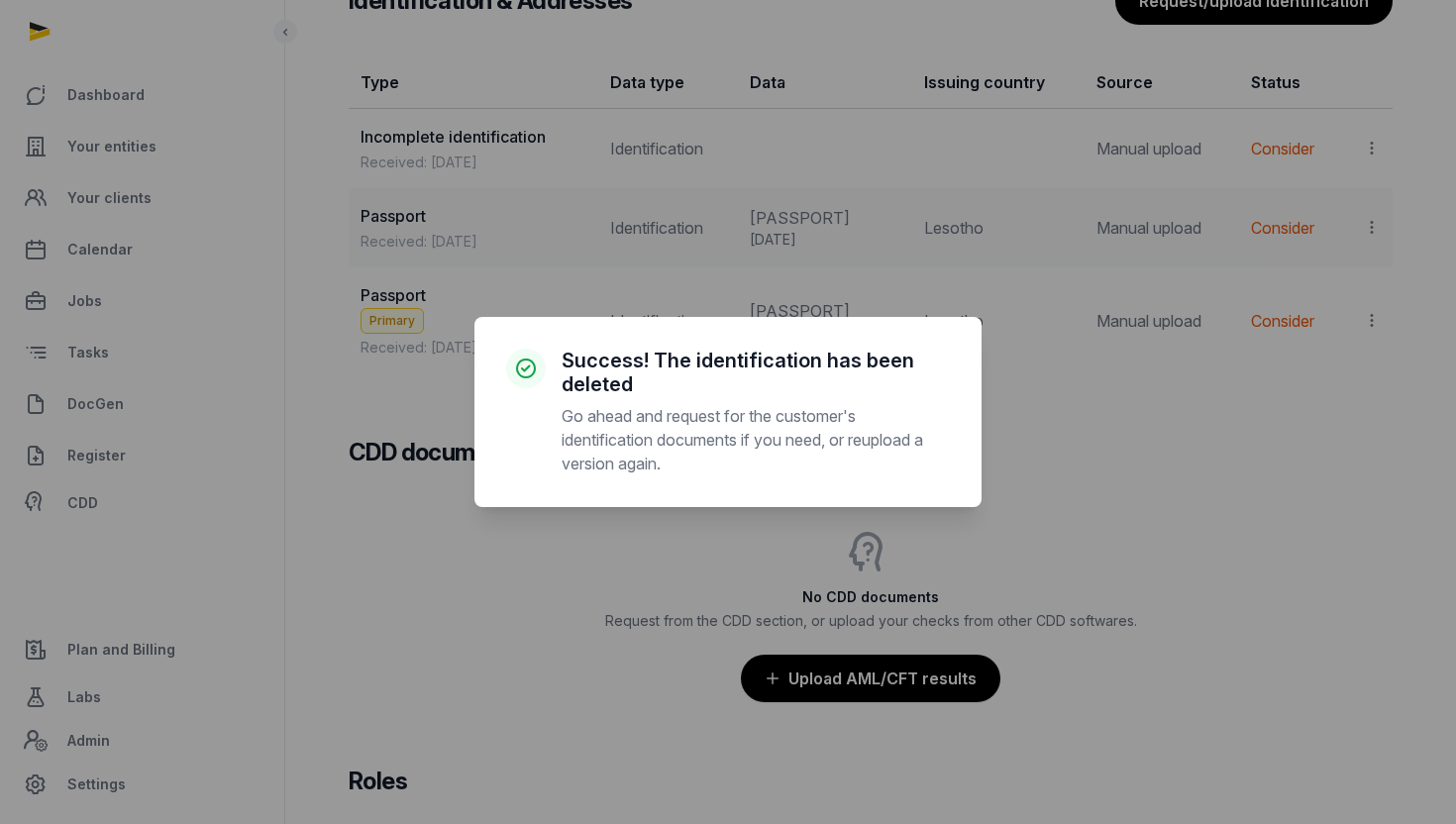 click on "×
Success! The identification has been deleted
Go ahead and request for the customer's identification documents if you need, or reupload a version again.
Cancel No OK" at bounding box center [728, 412] 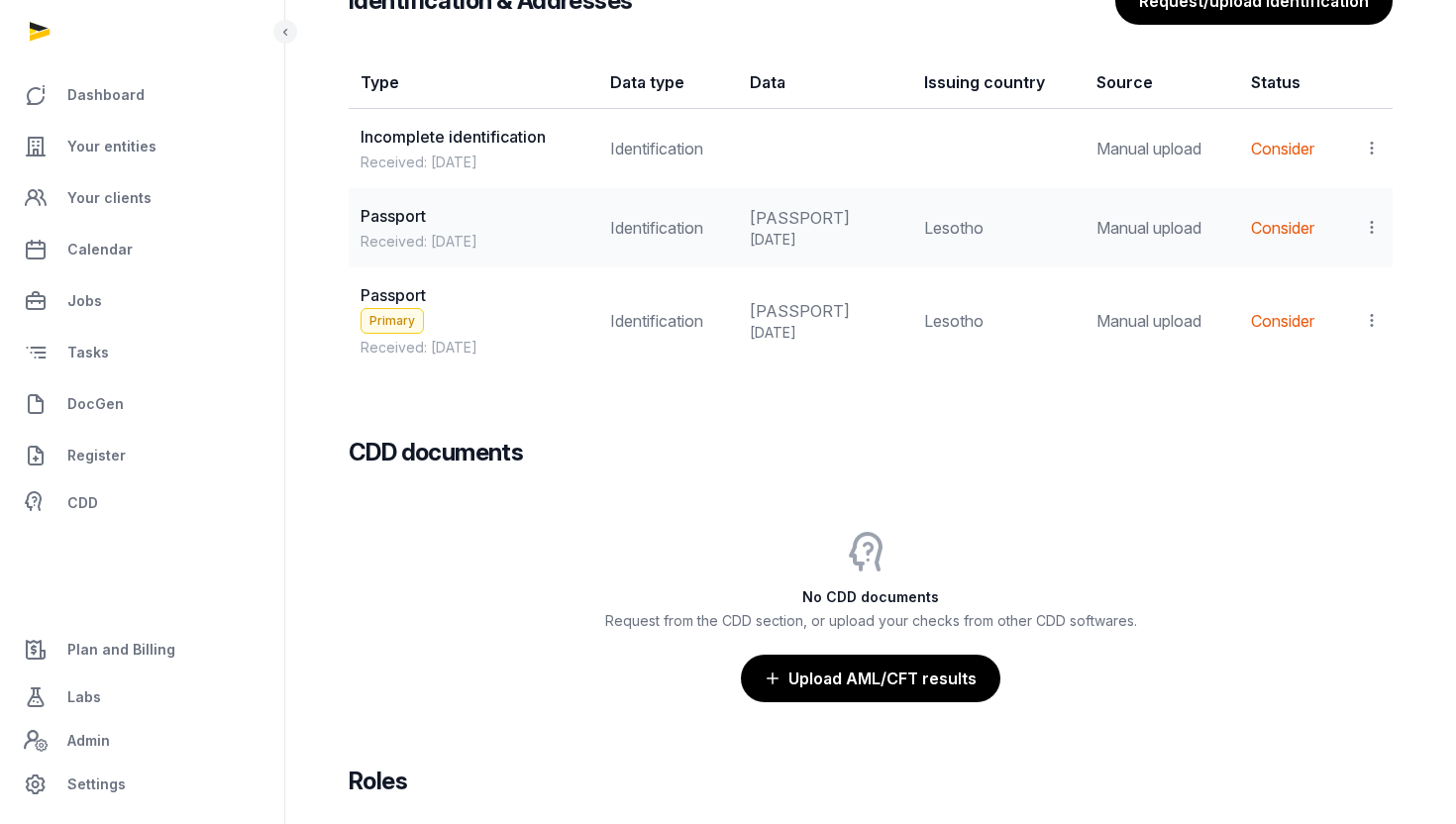 click 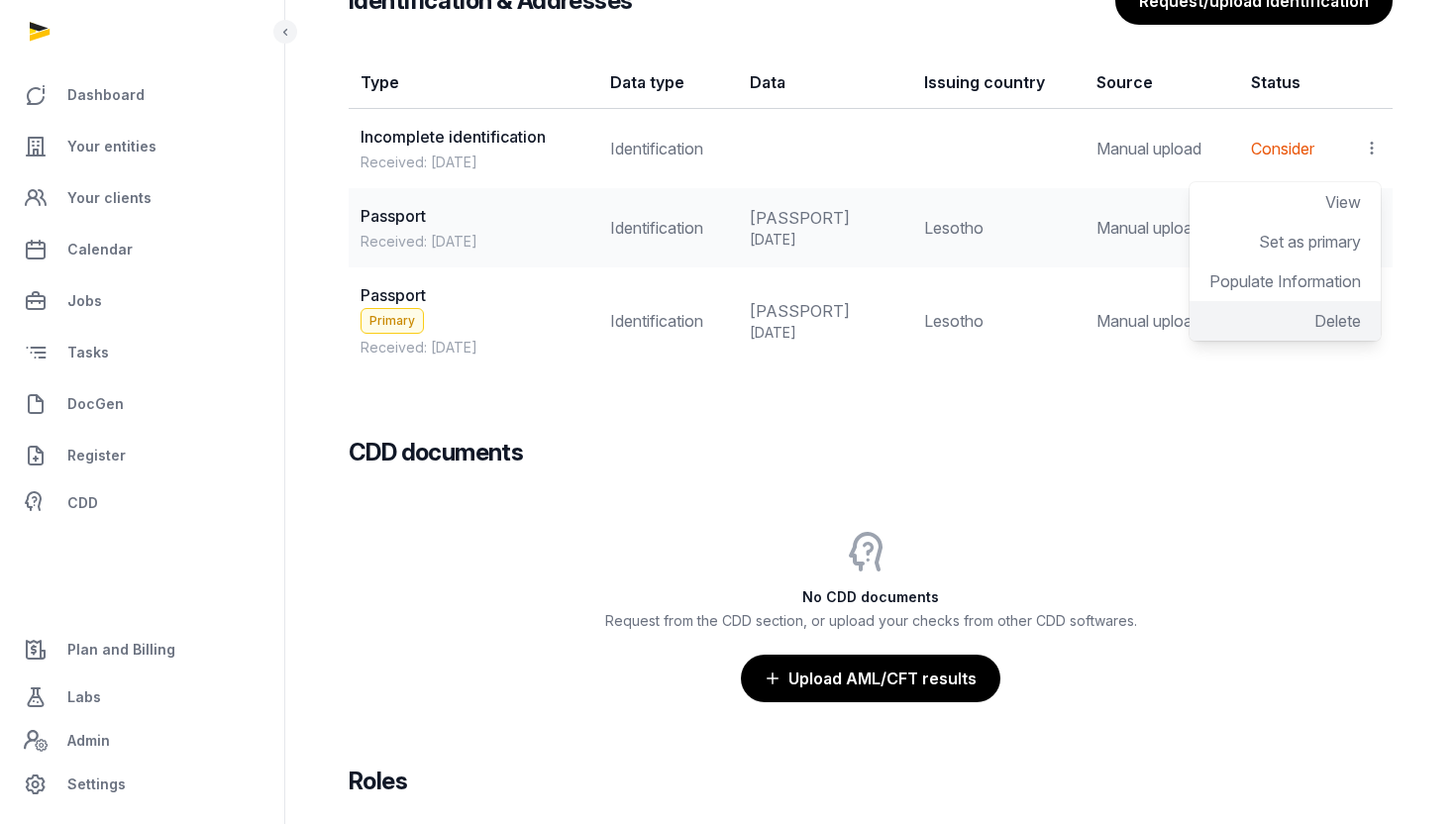 click on "Delete" at bounding box center [1337, 321] 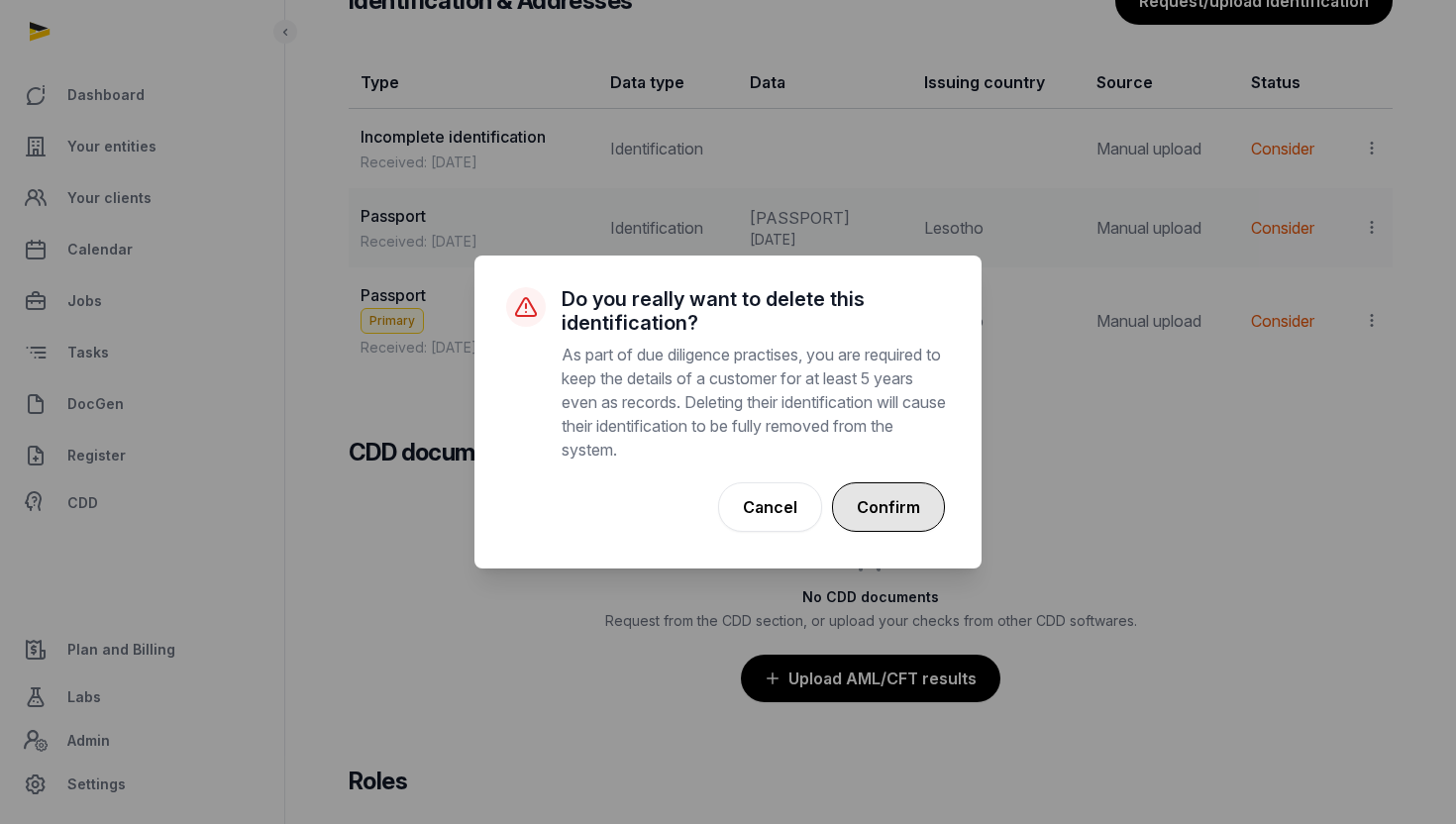 click on "Confirm" at bounding box center (888, 507) 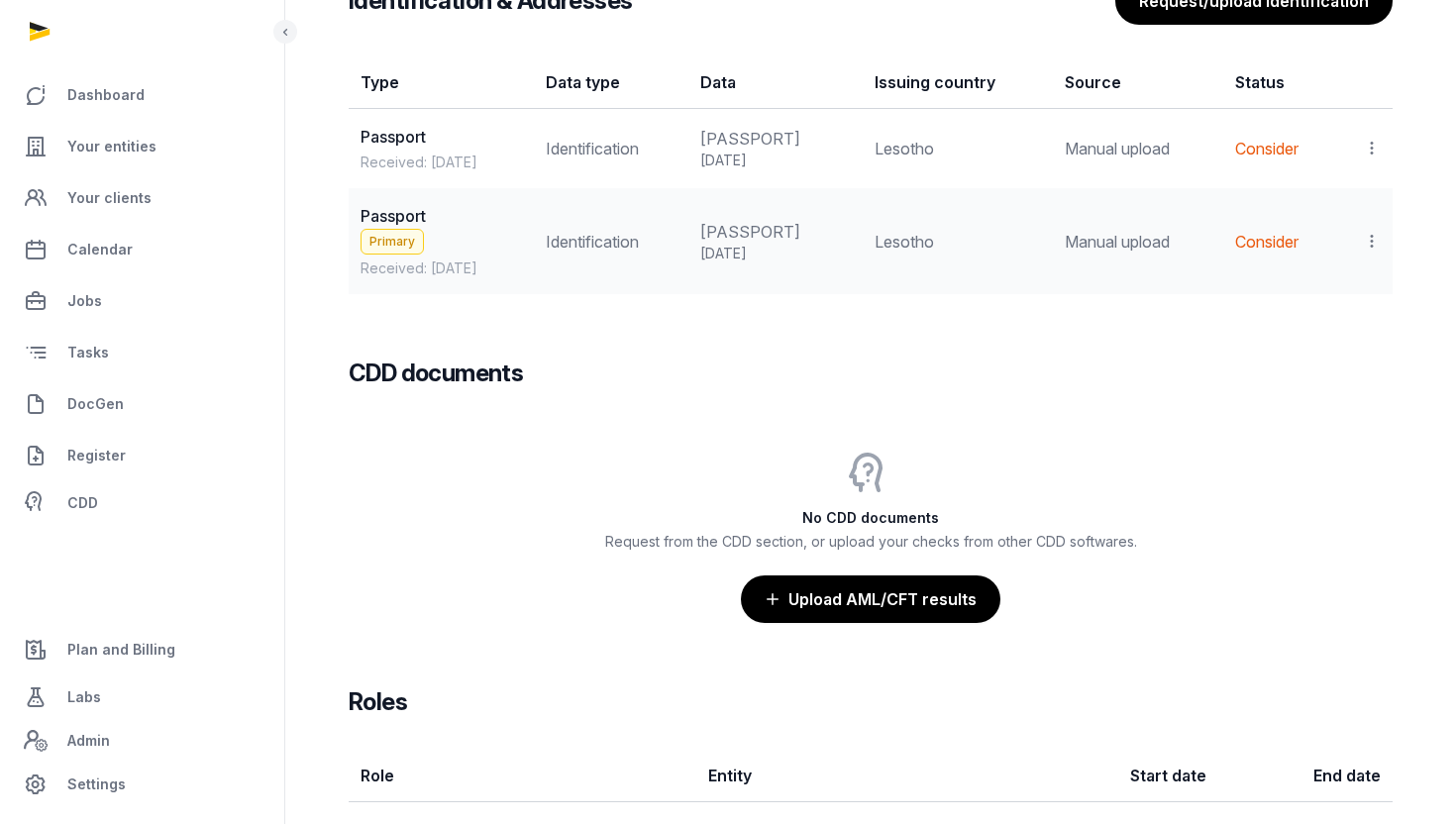 click on "No CDD documents Request from the CDD section, or upload your checks from other CDD softwares.  Upload AML/CFT results" at bounding box center (871, 522) 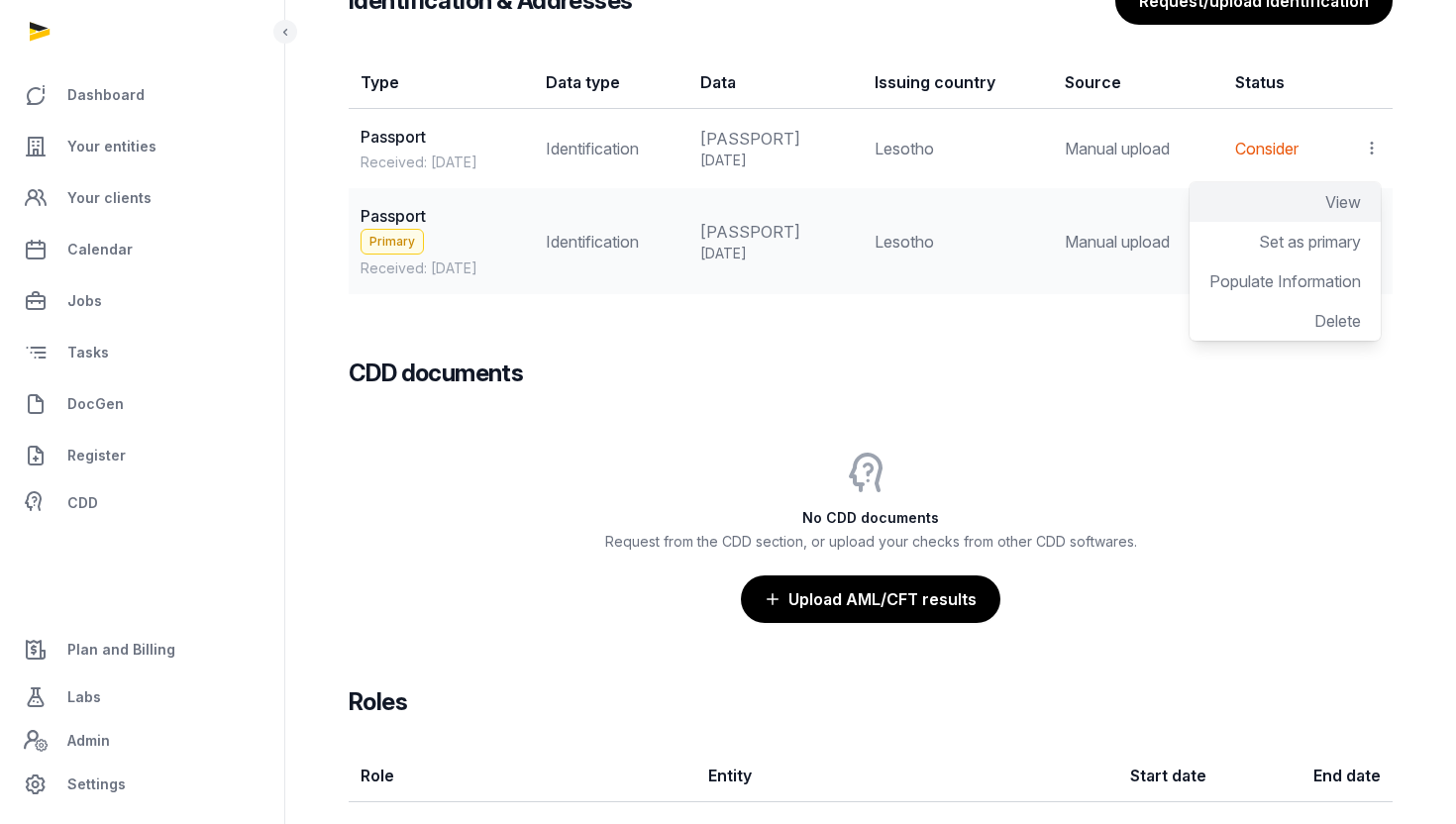 click on "View" 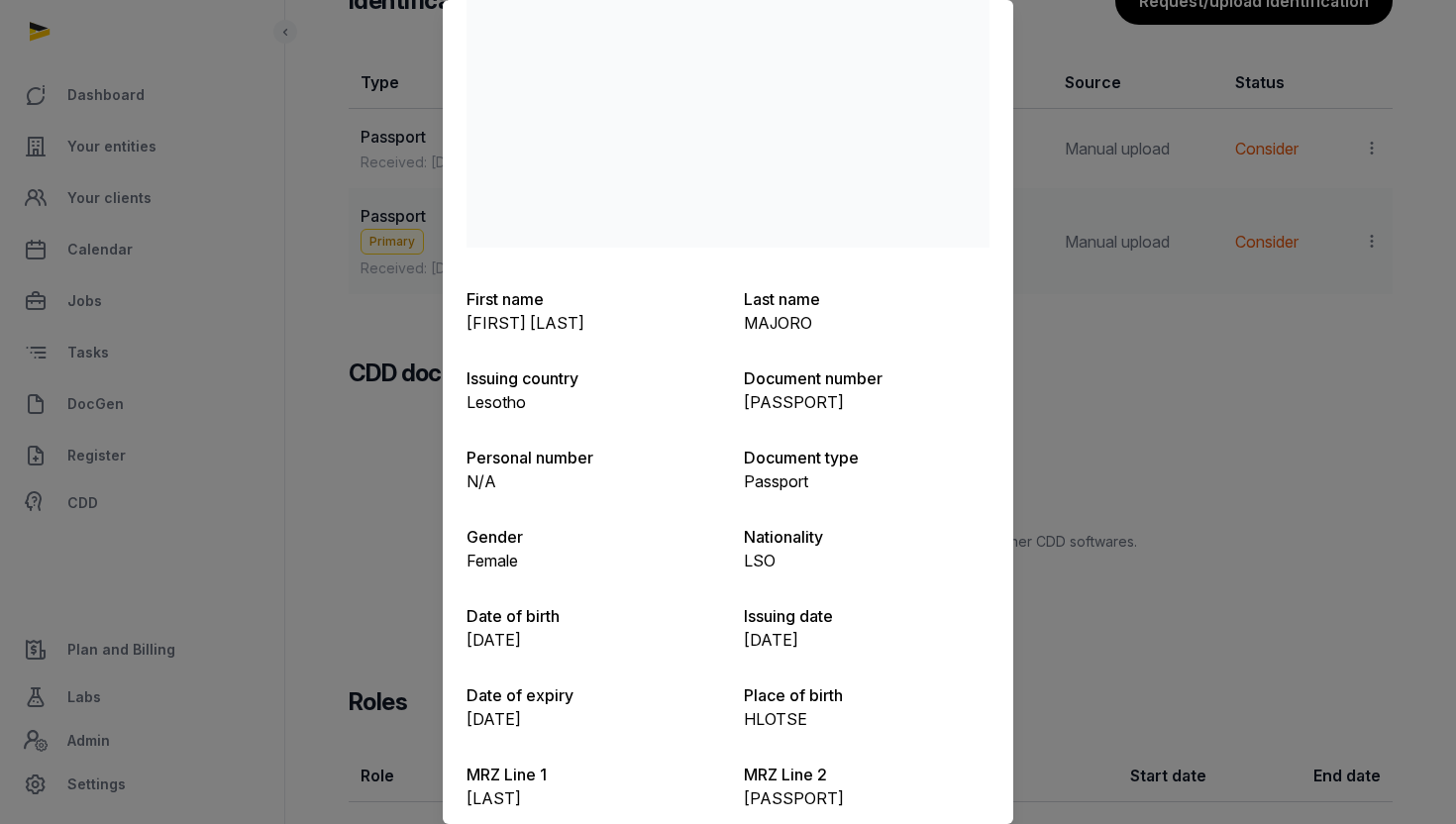scroll, scrollTop: 294, scrollLeft: 0, axis: vertical 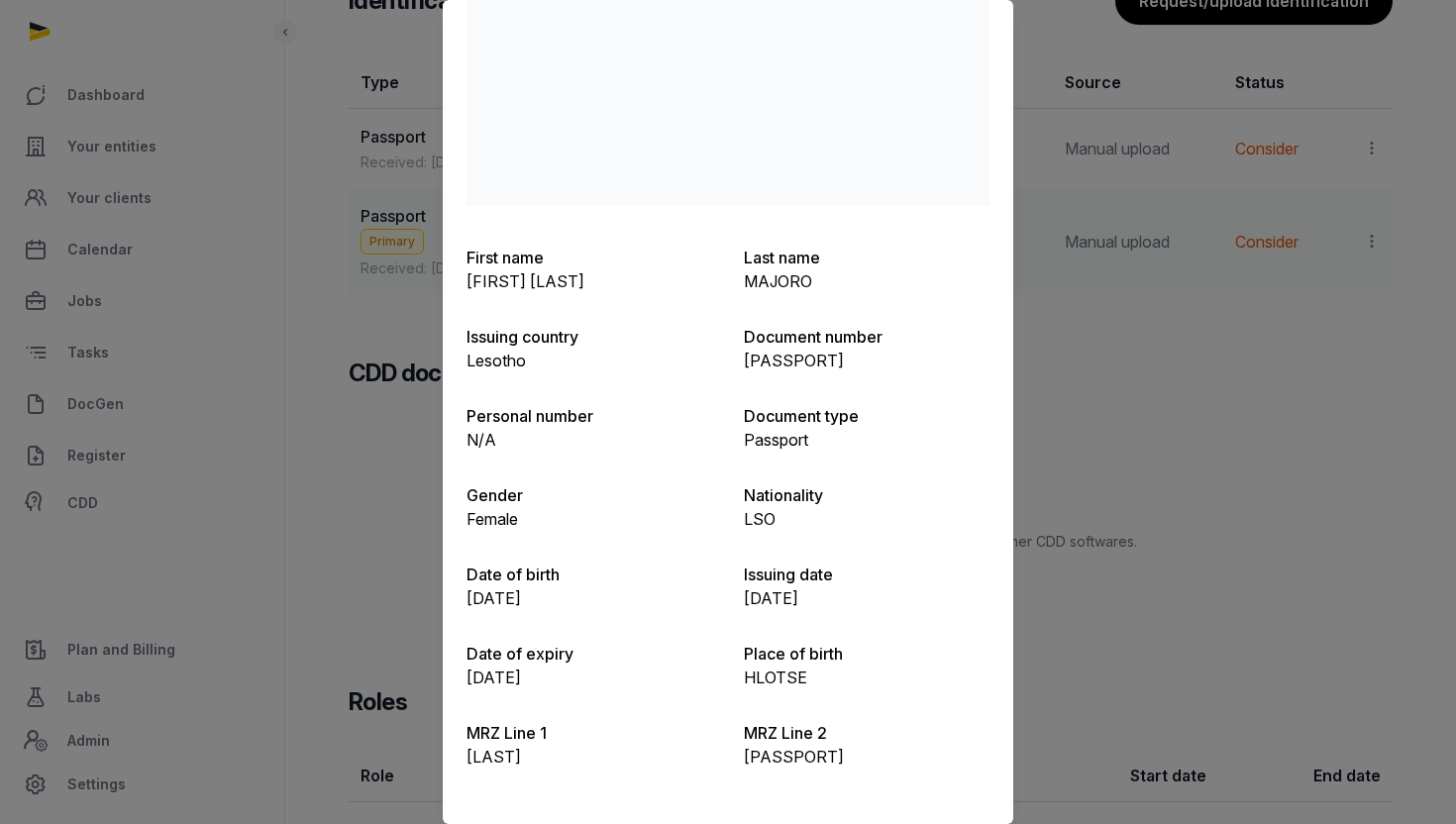 click at bounding box center (728, 412) 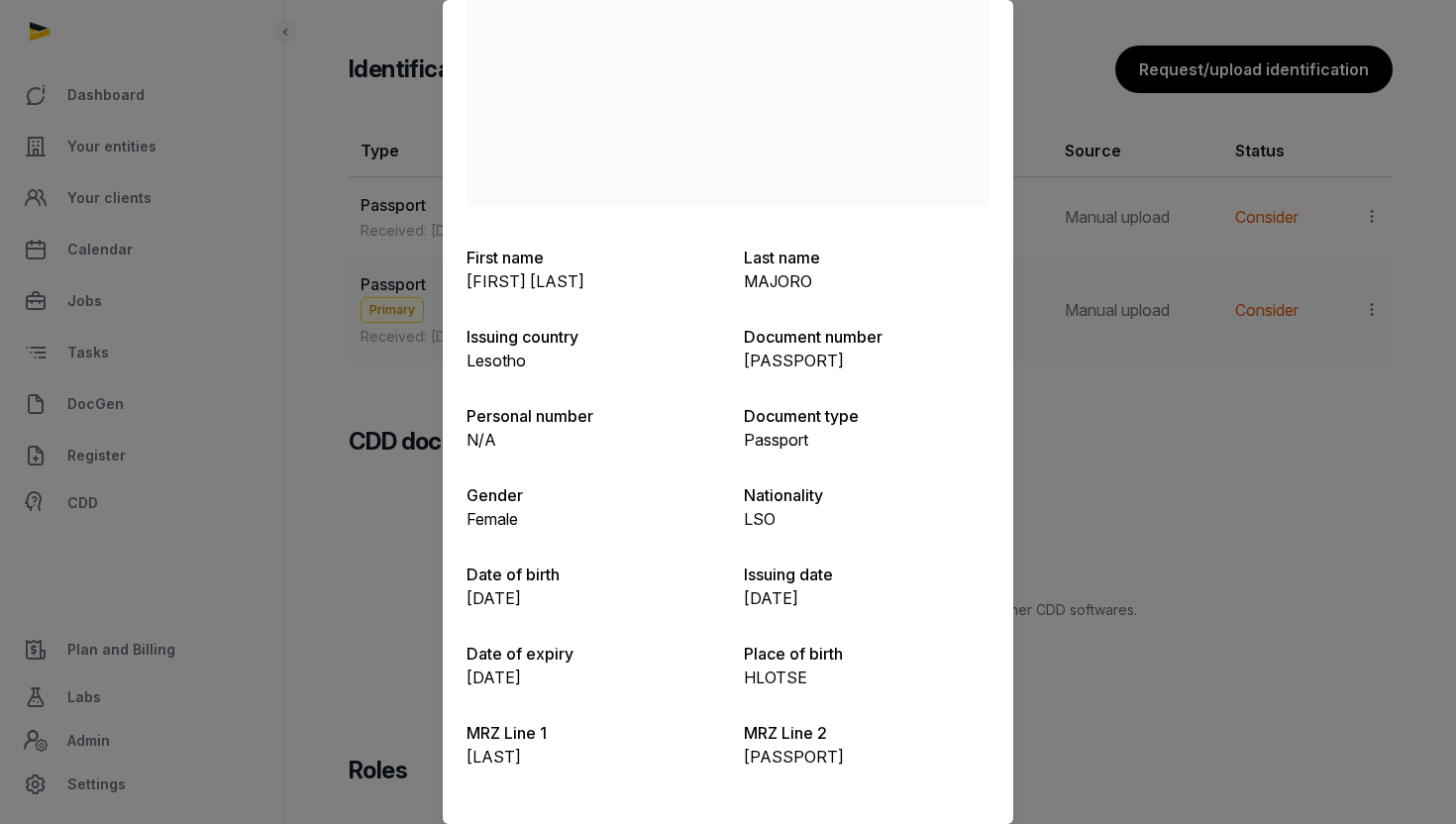scroll, scrollTop: 1656, scrollLeft: 0, axis: vertical 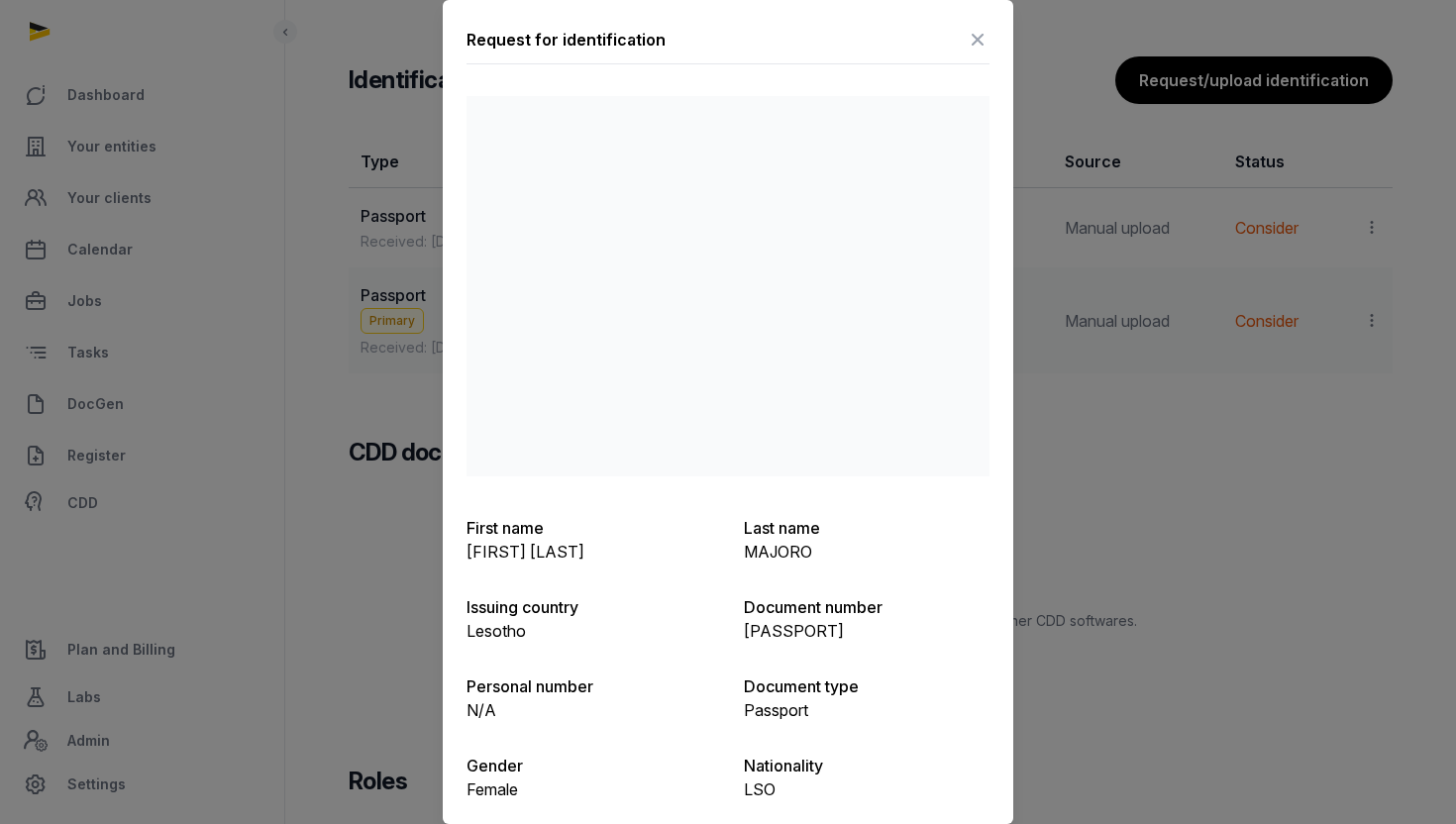 click at bounding box center [978, 40] 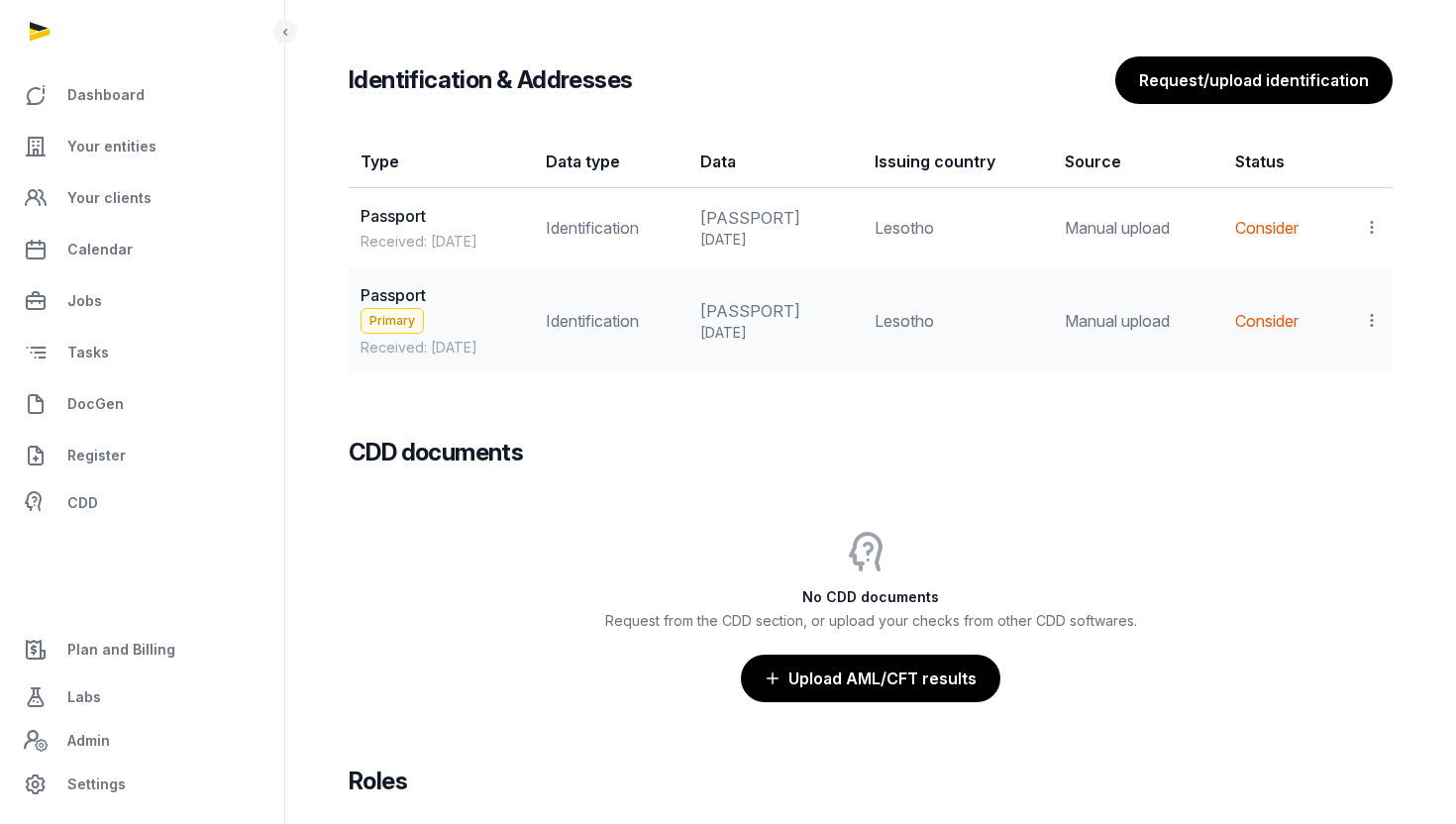 click on "View Populate Information Delete" at bounding box center (1365, 320) 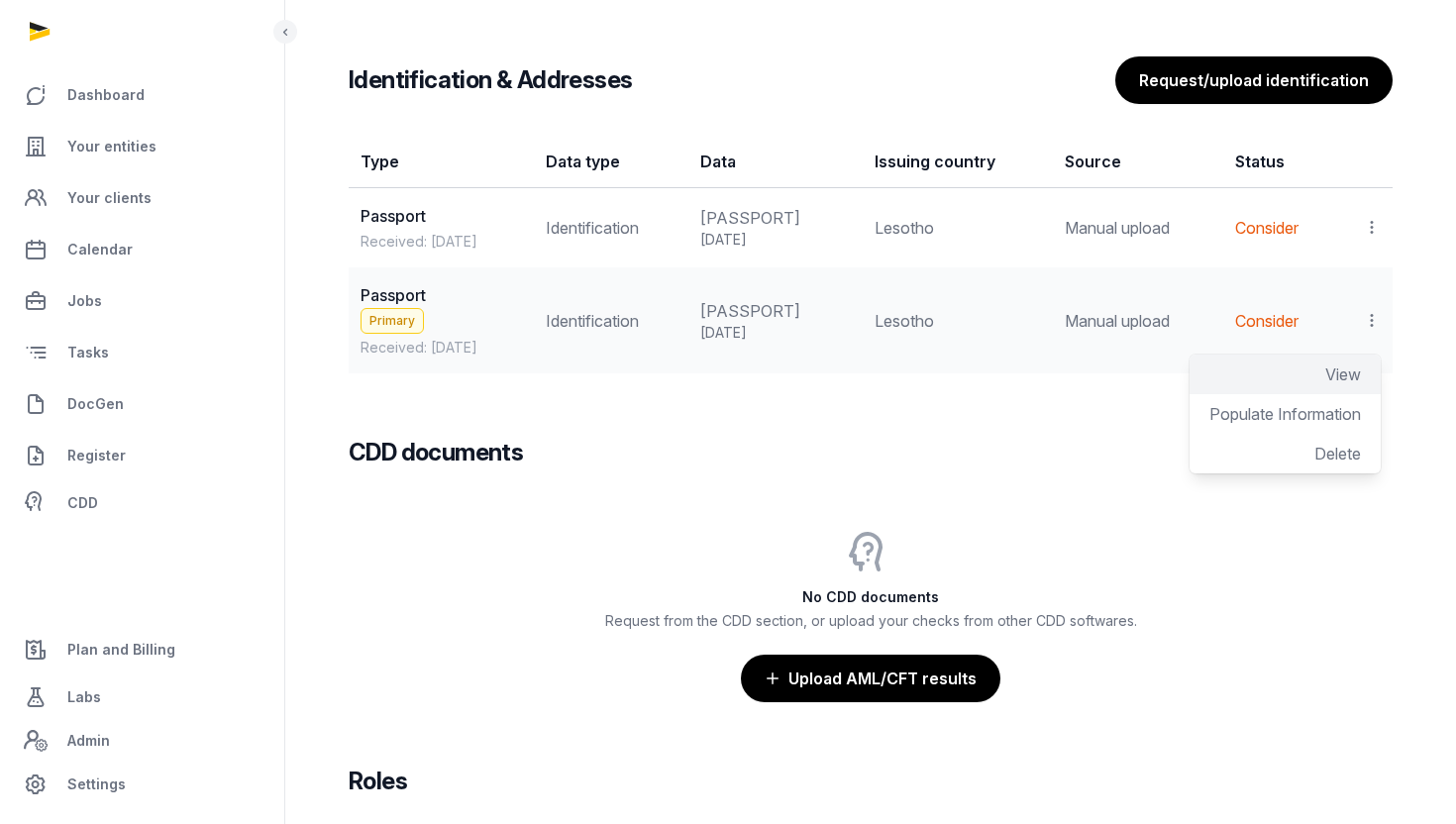 click on "View" at bounding box center [1343, 374] 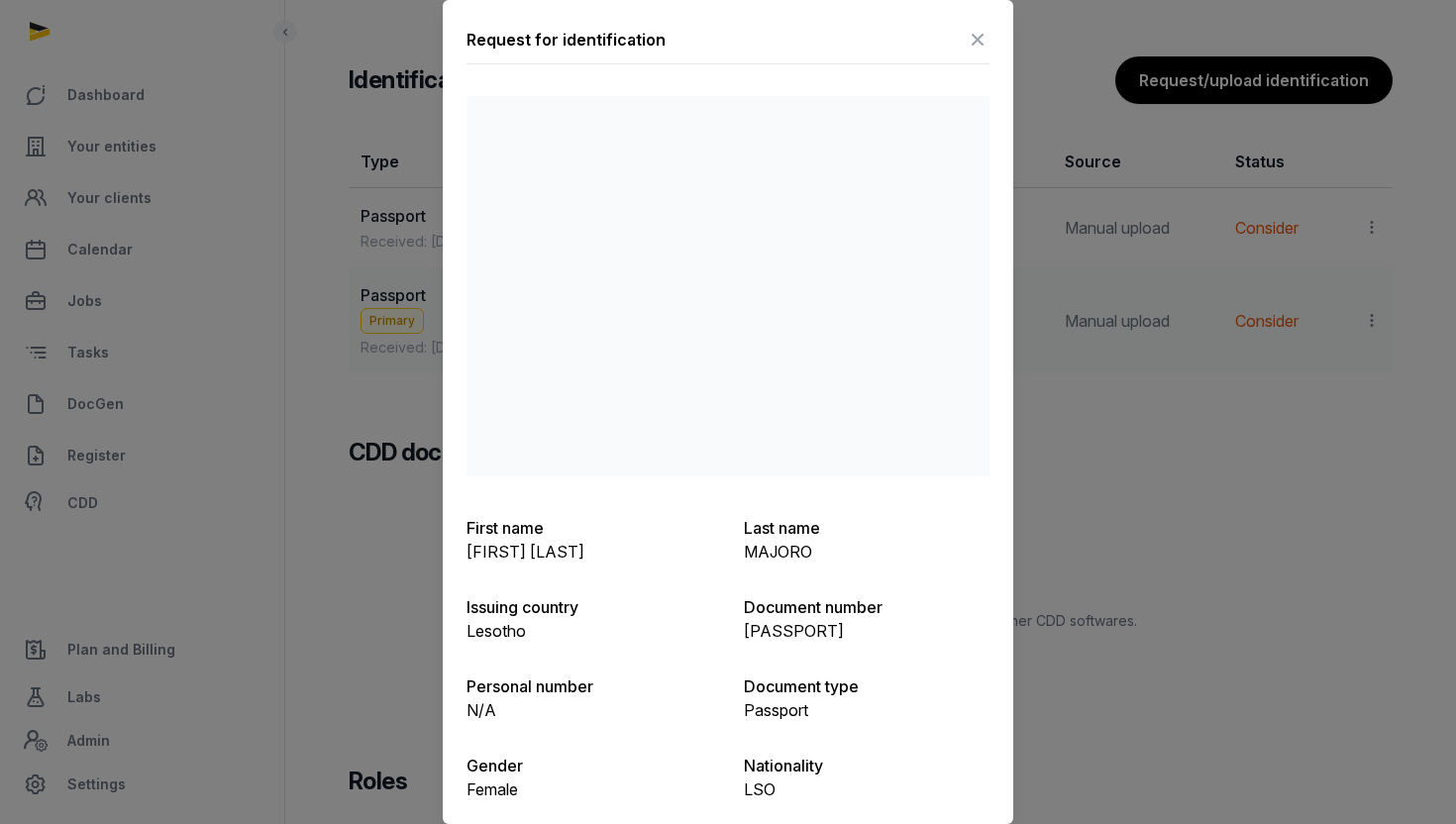 click at bounding box center [978, 40] 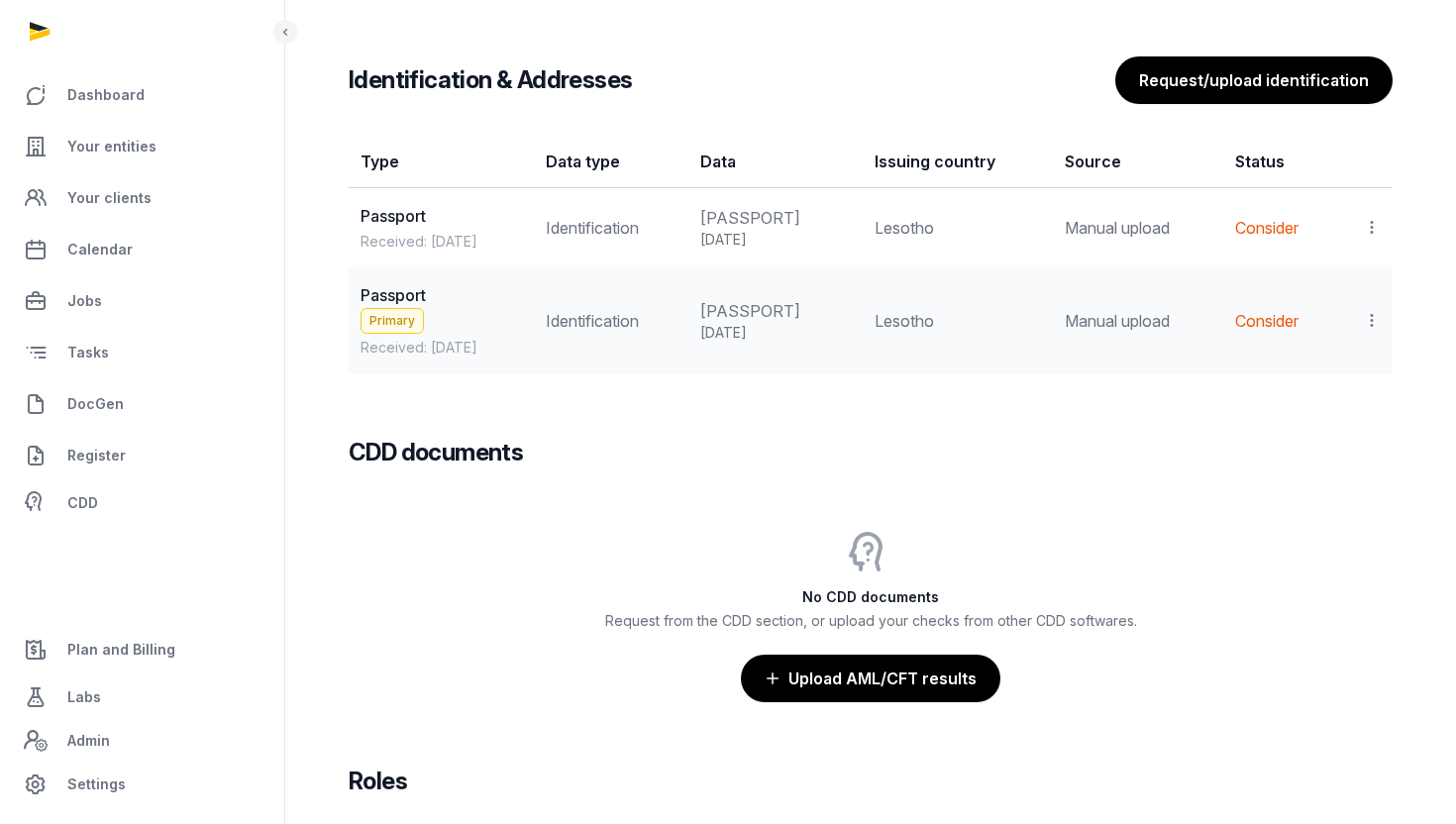 click 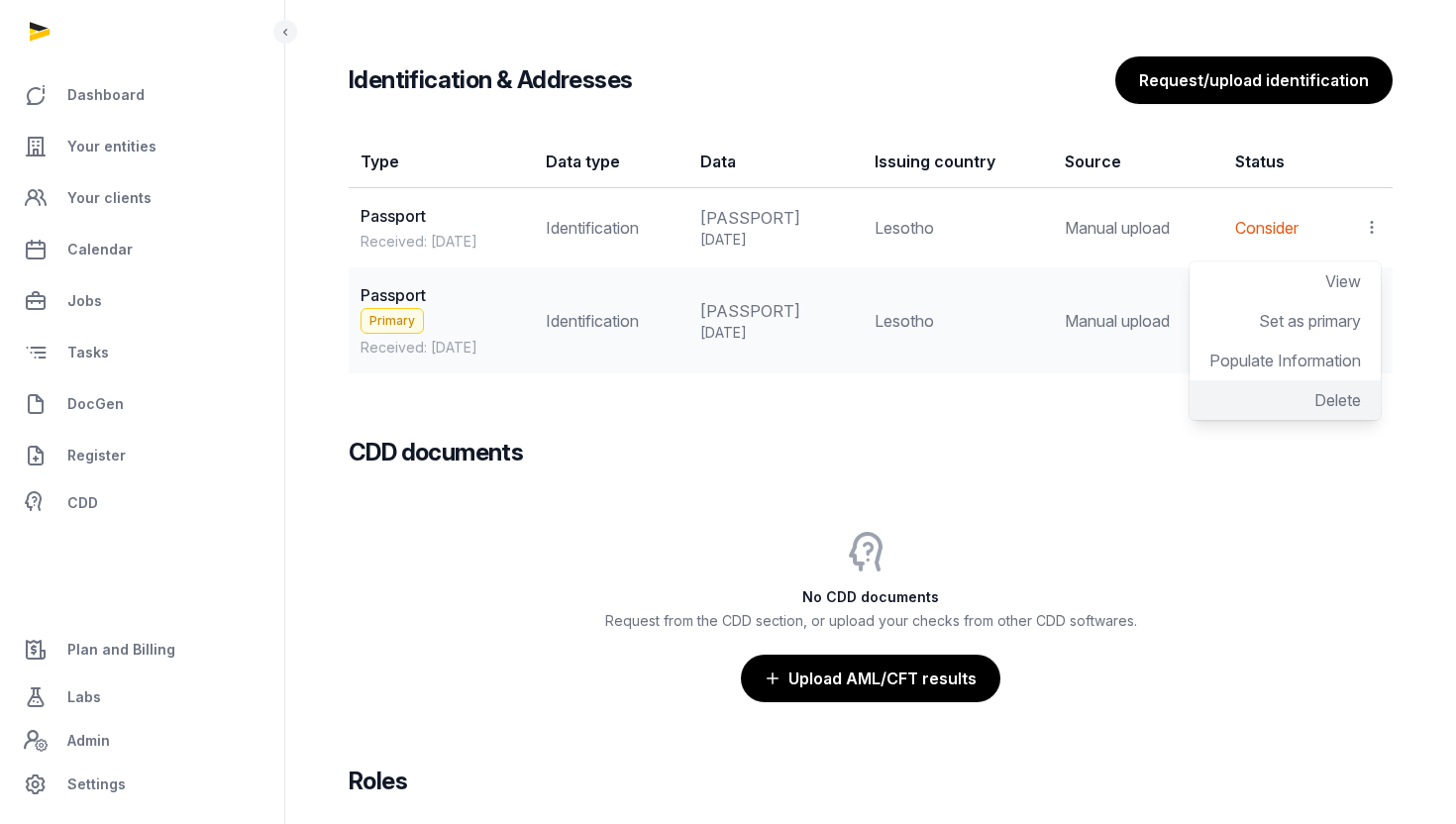 click on "Delete" at bounding box center (1337, 400) 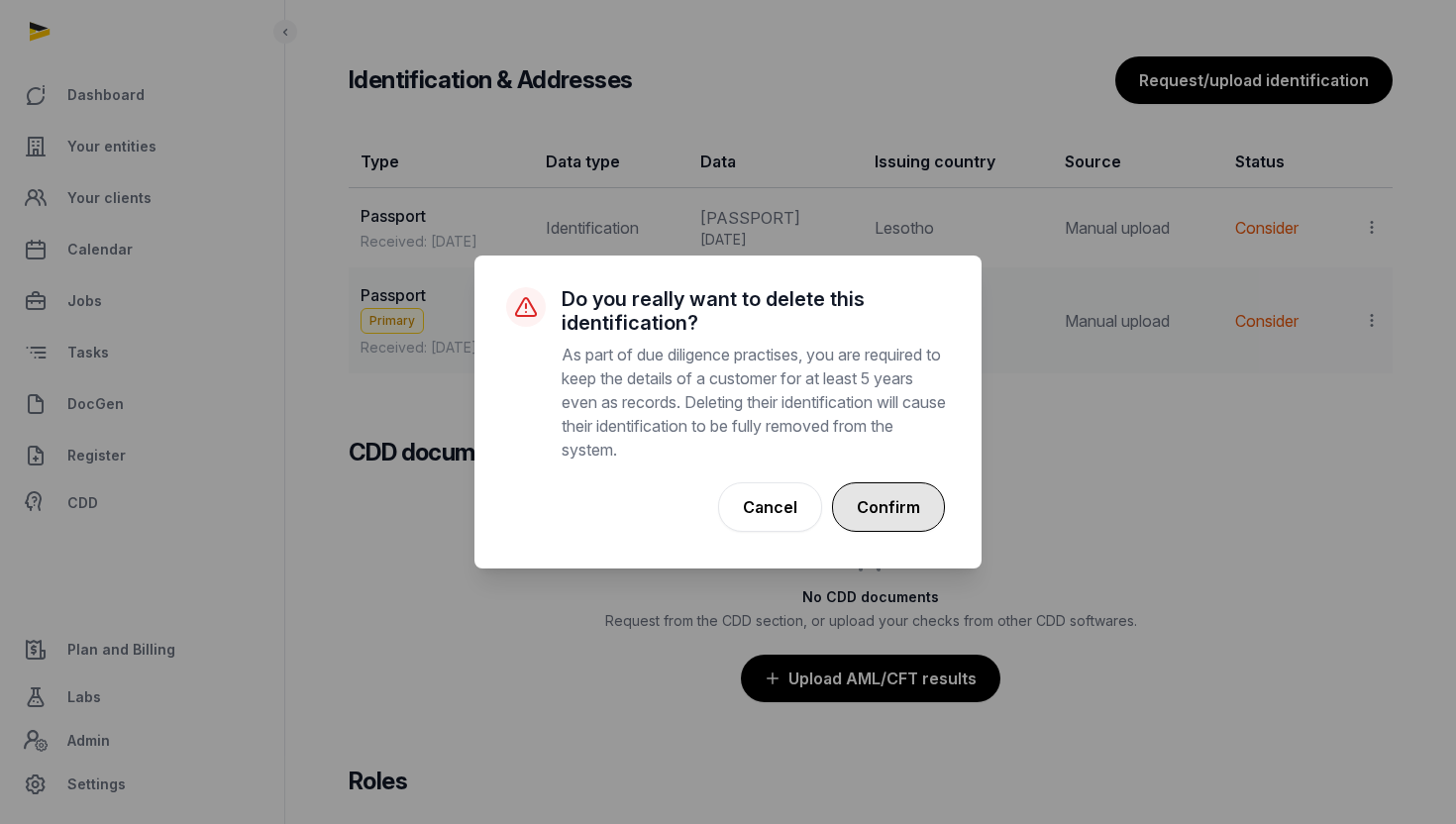 click on "Confirm" at bounding box center (888, 507) 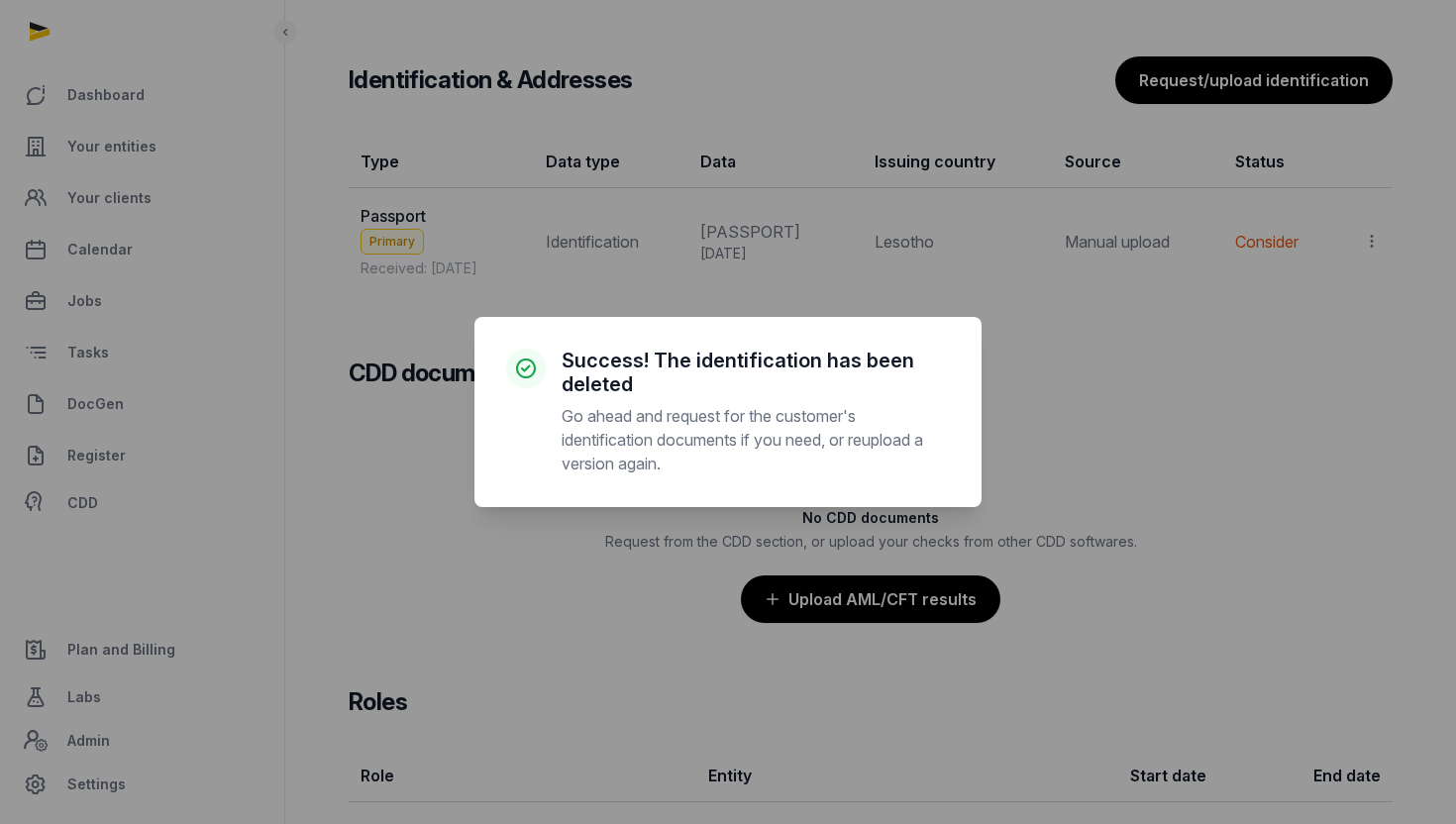 click on "×
Success! The identification has been deleted
Go ahead and request for the customer's identification documents if you need, or reupload a version again.
Cancel No OK" at bounding box center (728, 412) 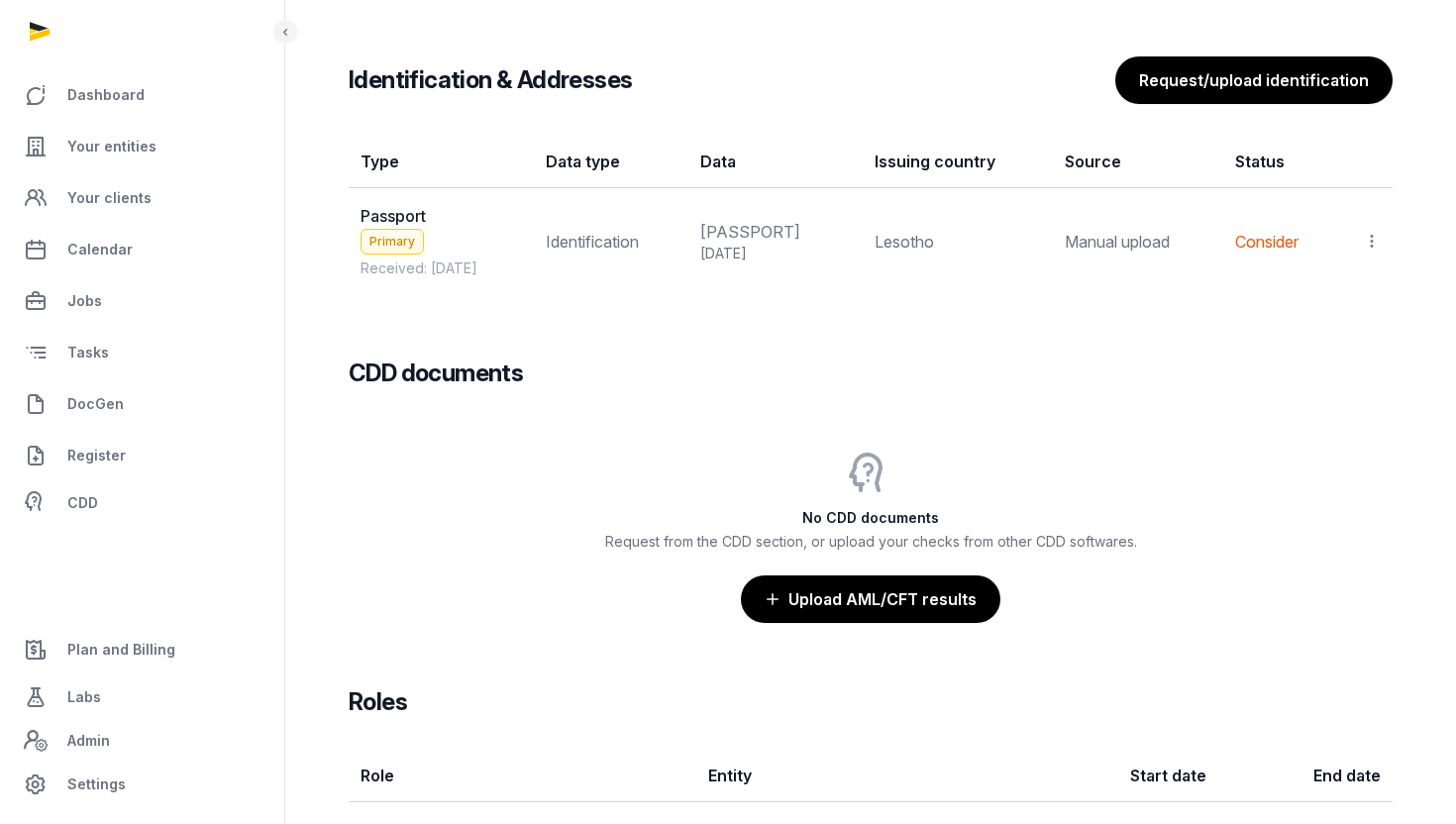 click 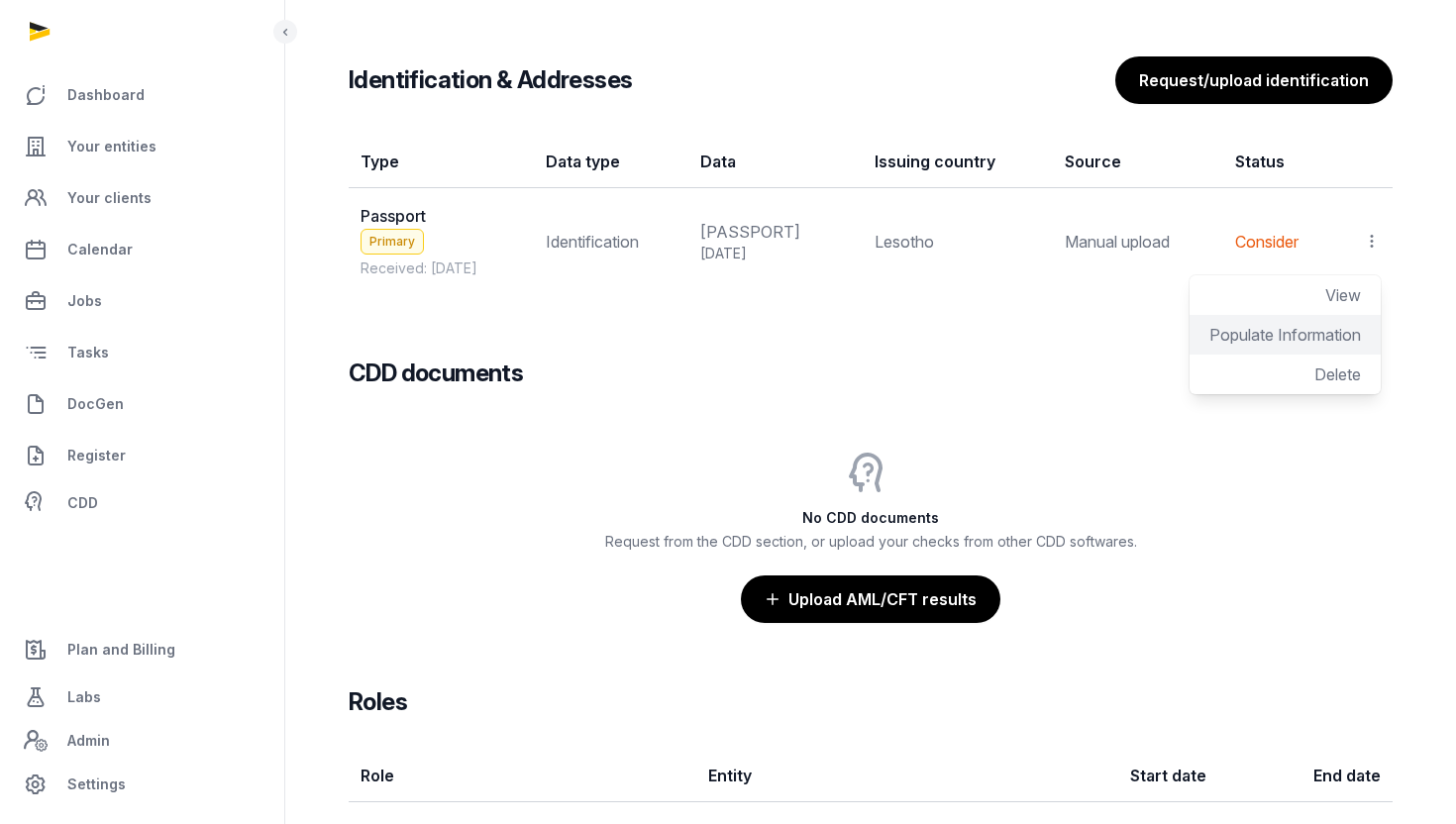 click on "Populate Information" 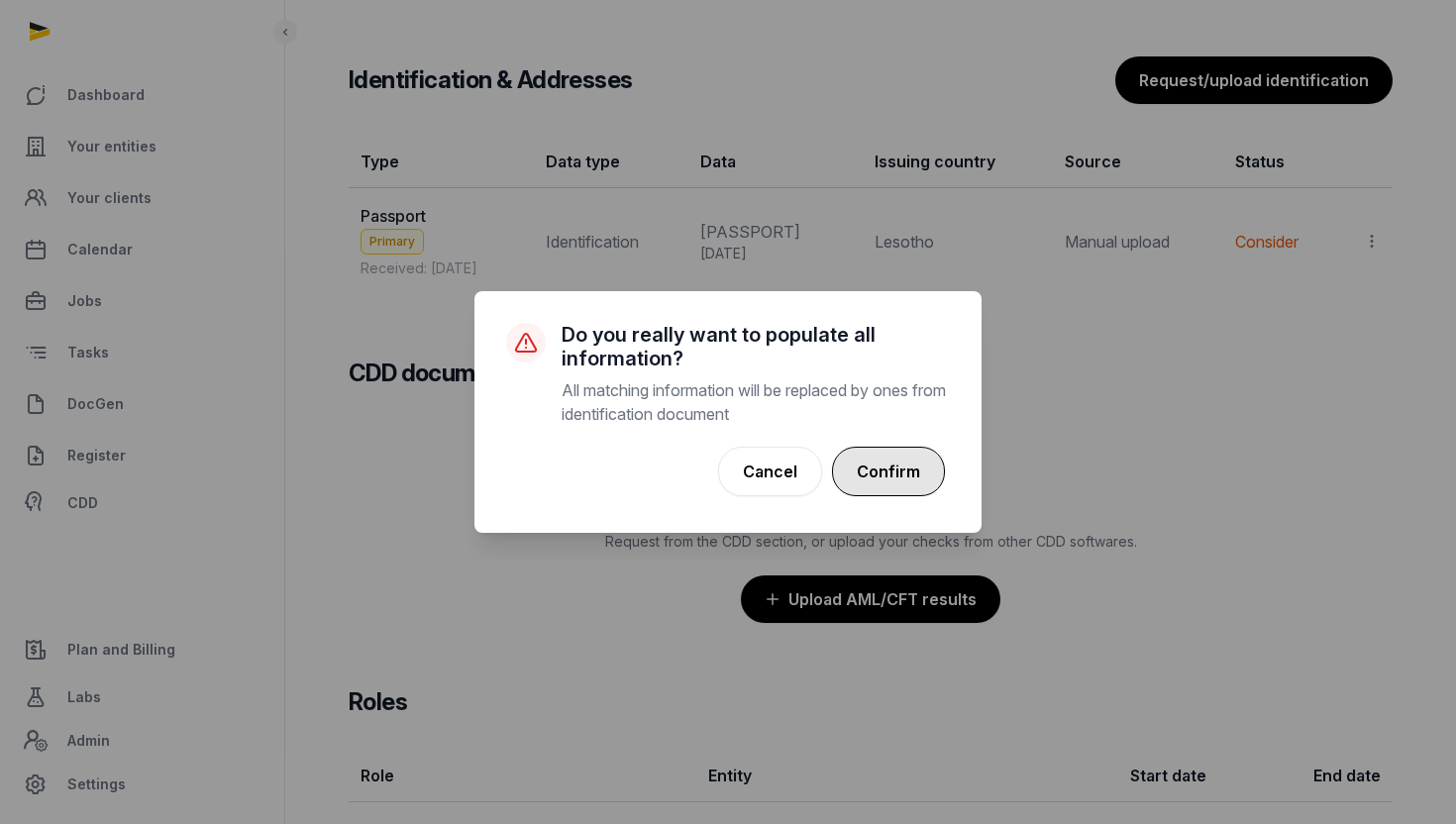 click on "Confirm" at bounding box center (888, 471) 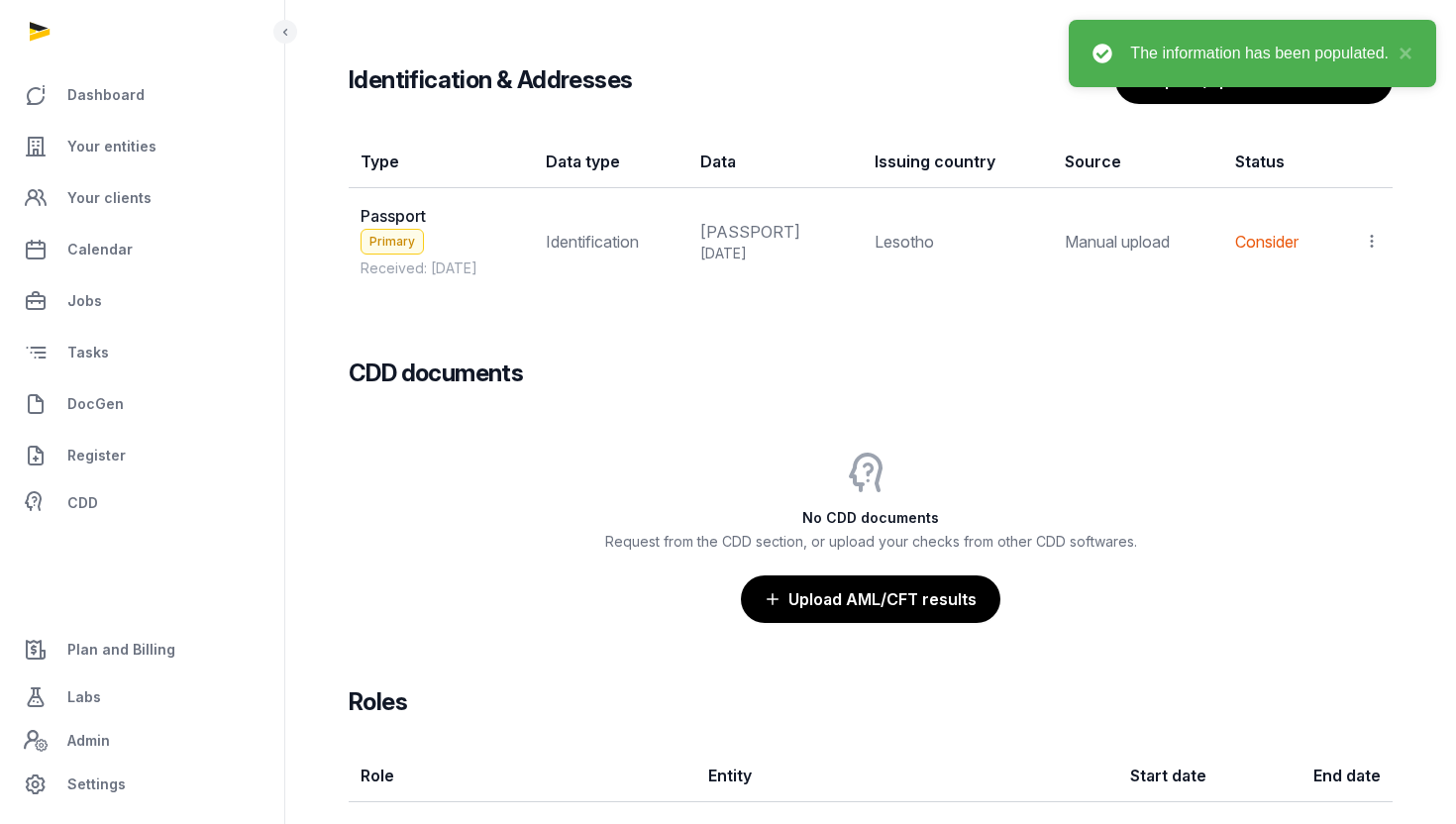 click 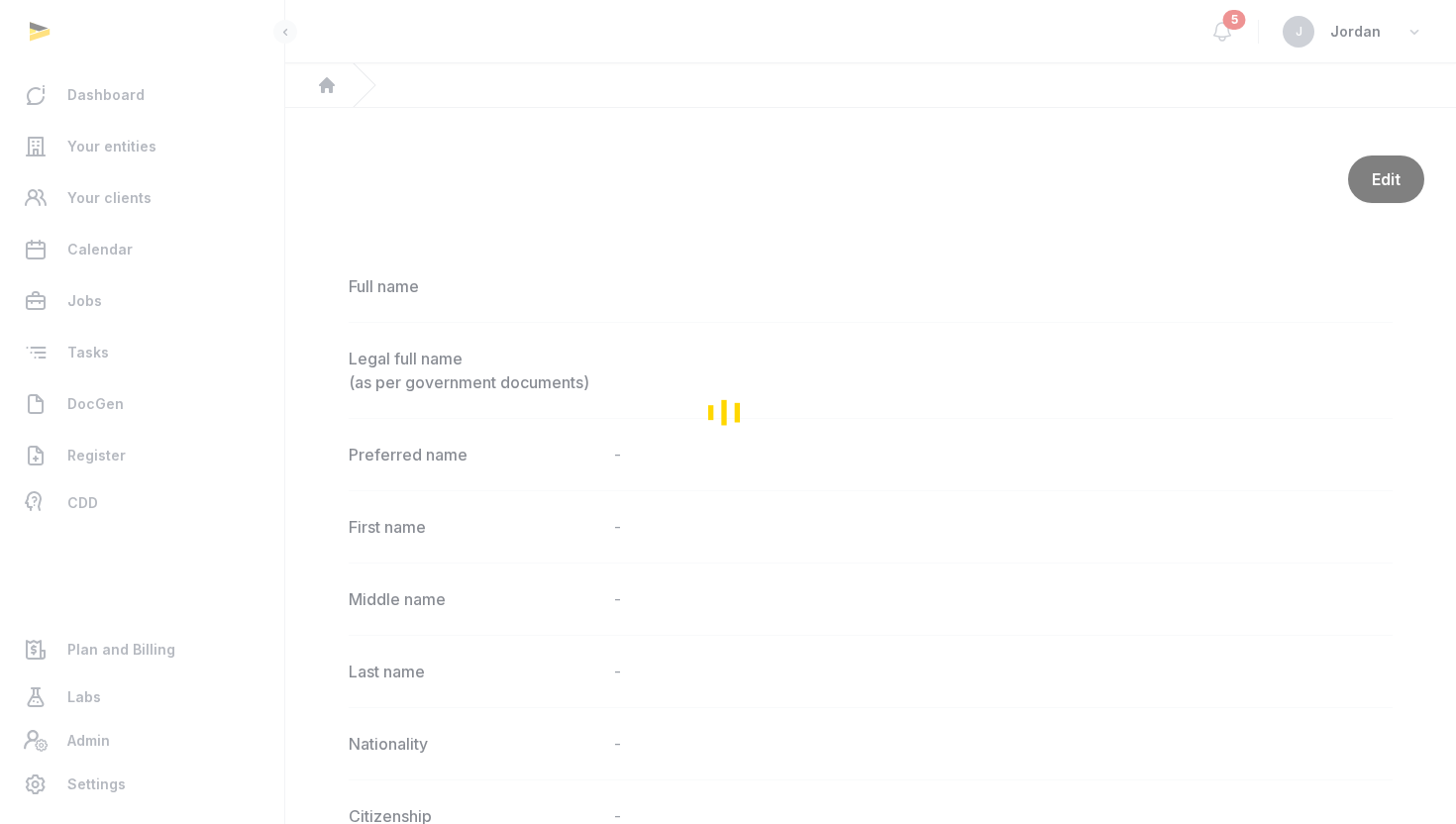 scroll, scrollTop: 0, scrollLeft: 0, axis: both 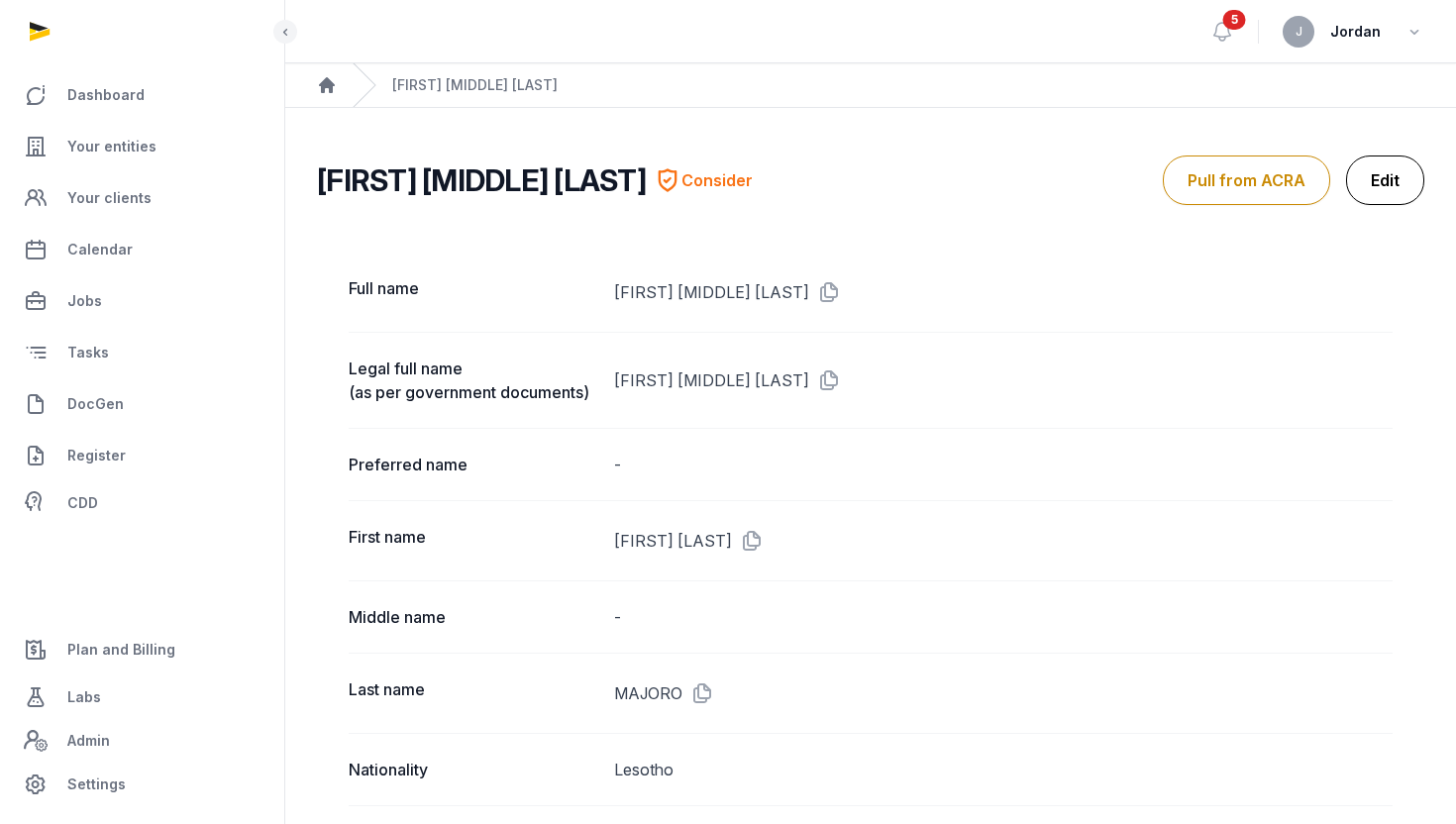 click on "Edit" at bounding box center [1385, 180] 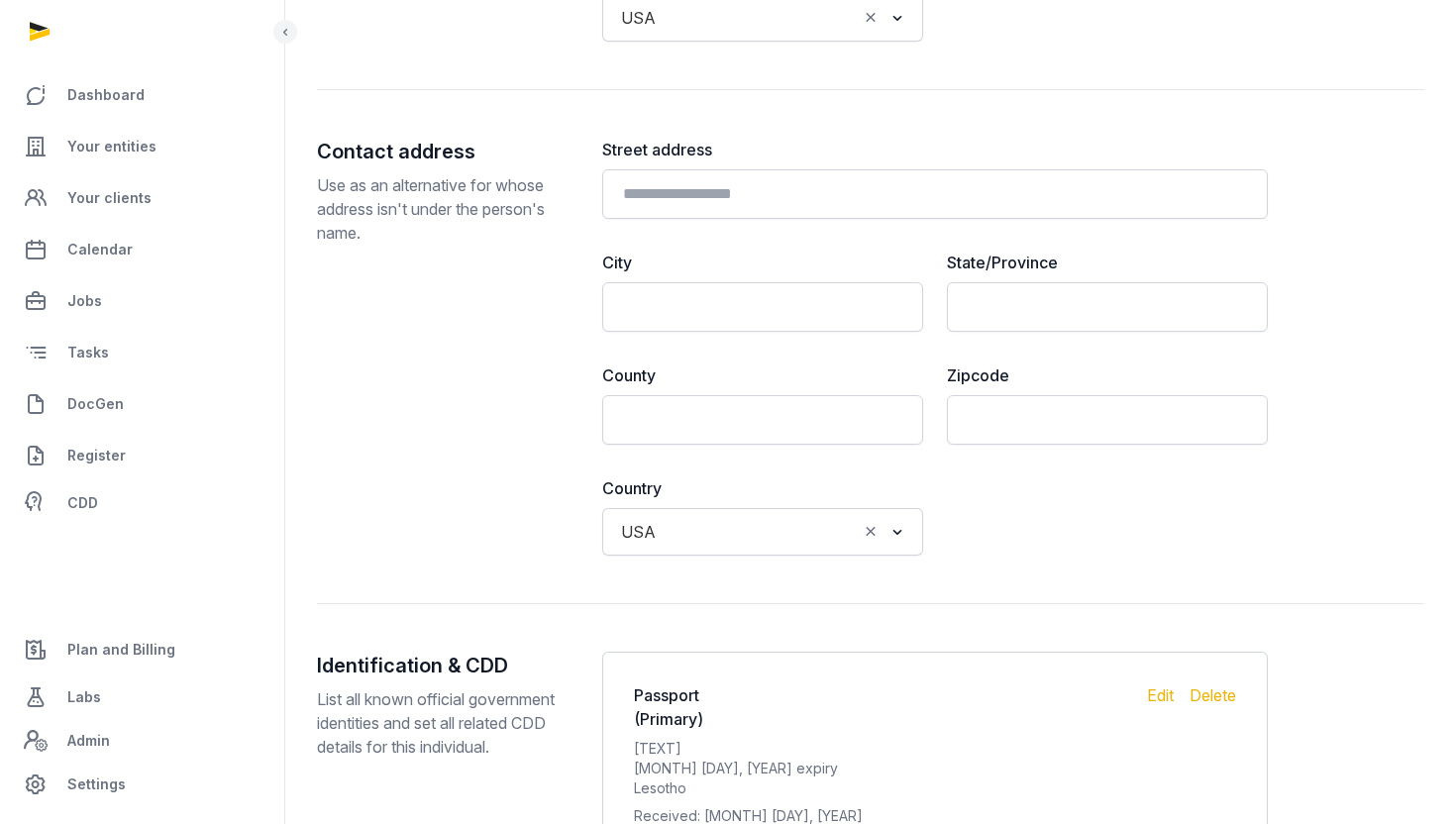 scroll, scrollTop: 2085, scrollLeft: 0, axis: vertical 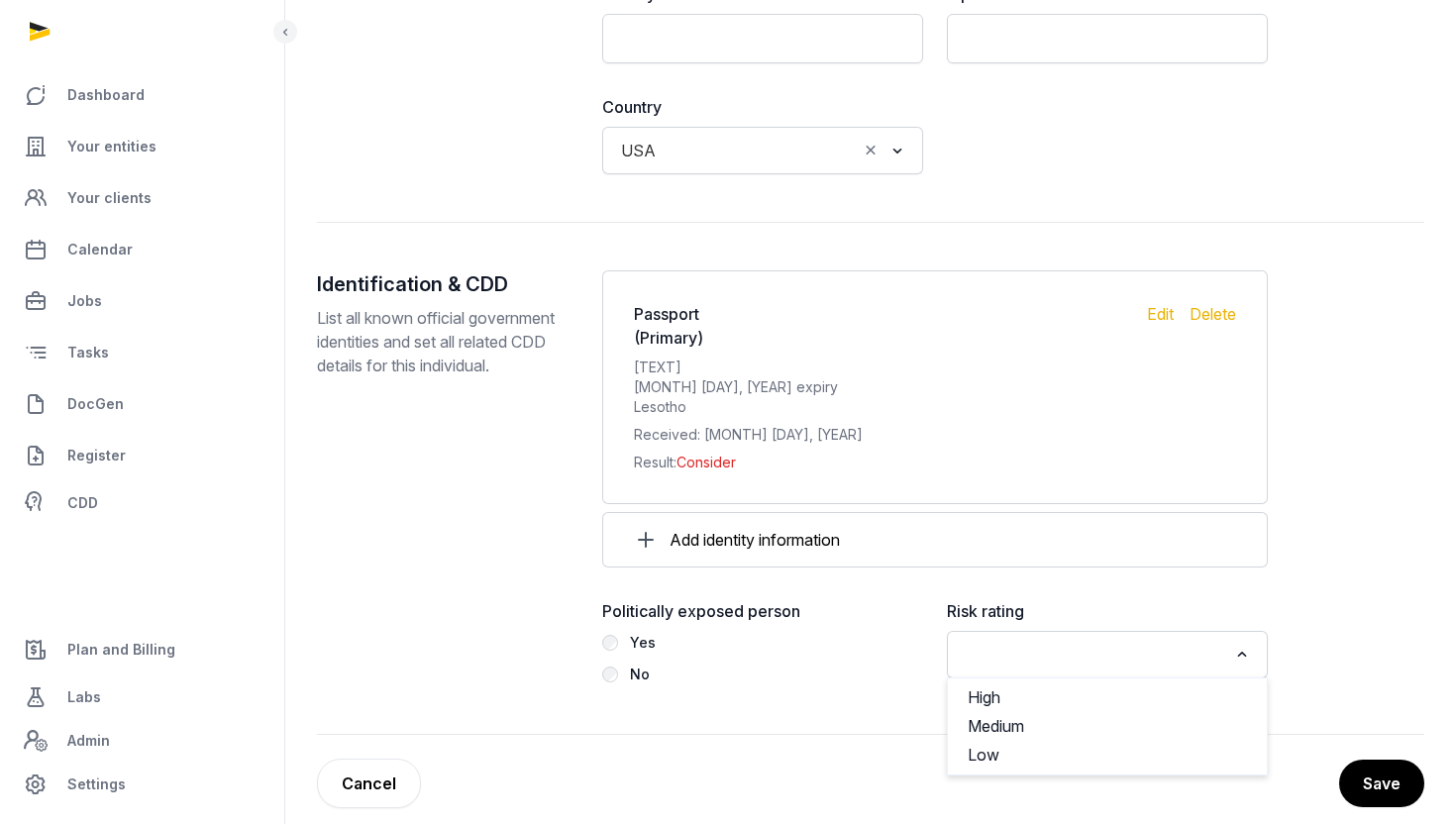 click 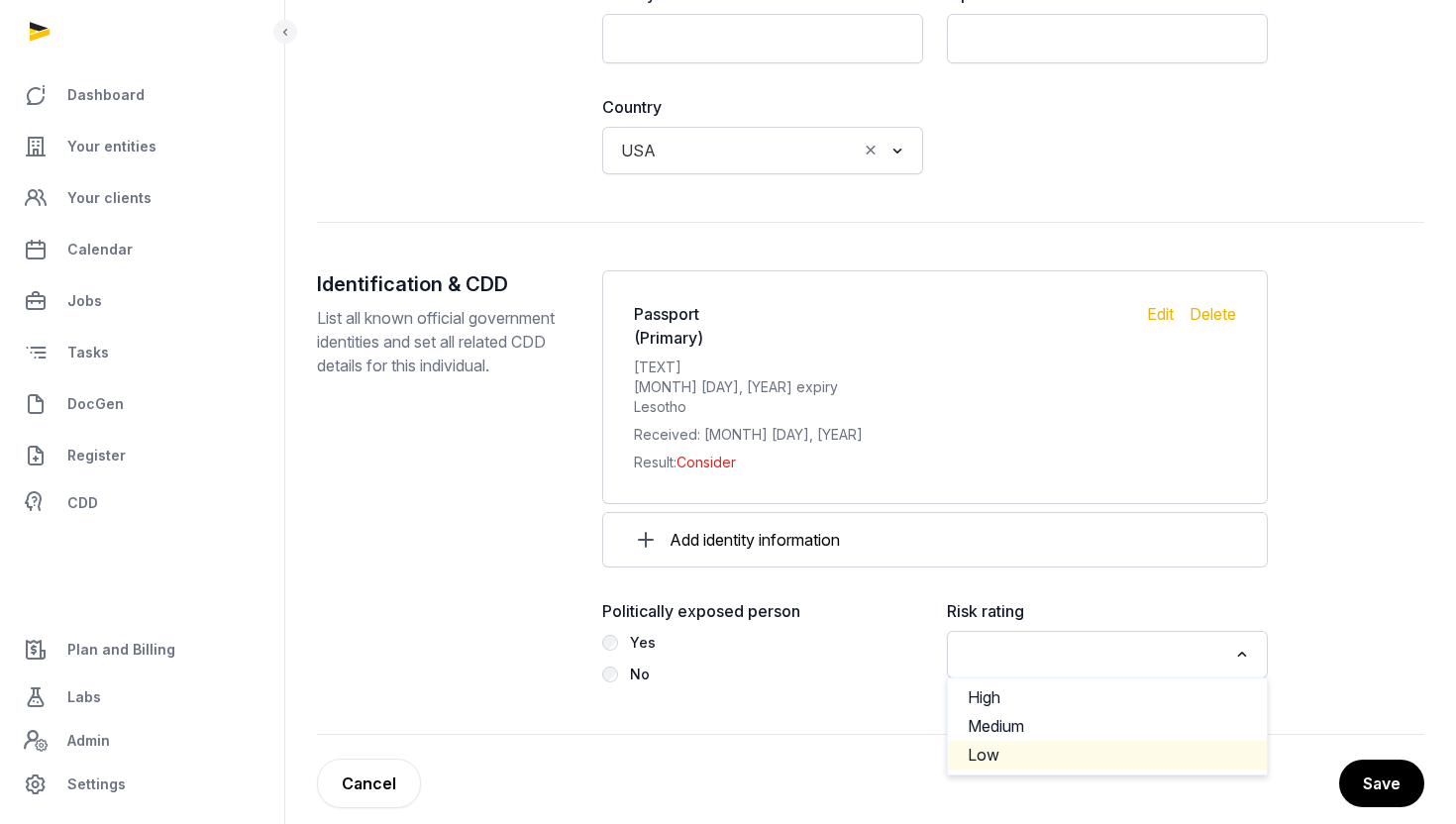 click on "Low" 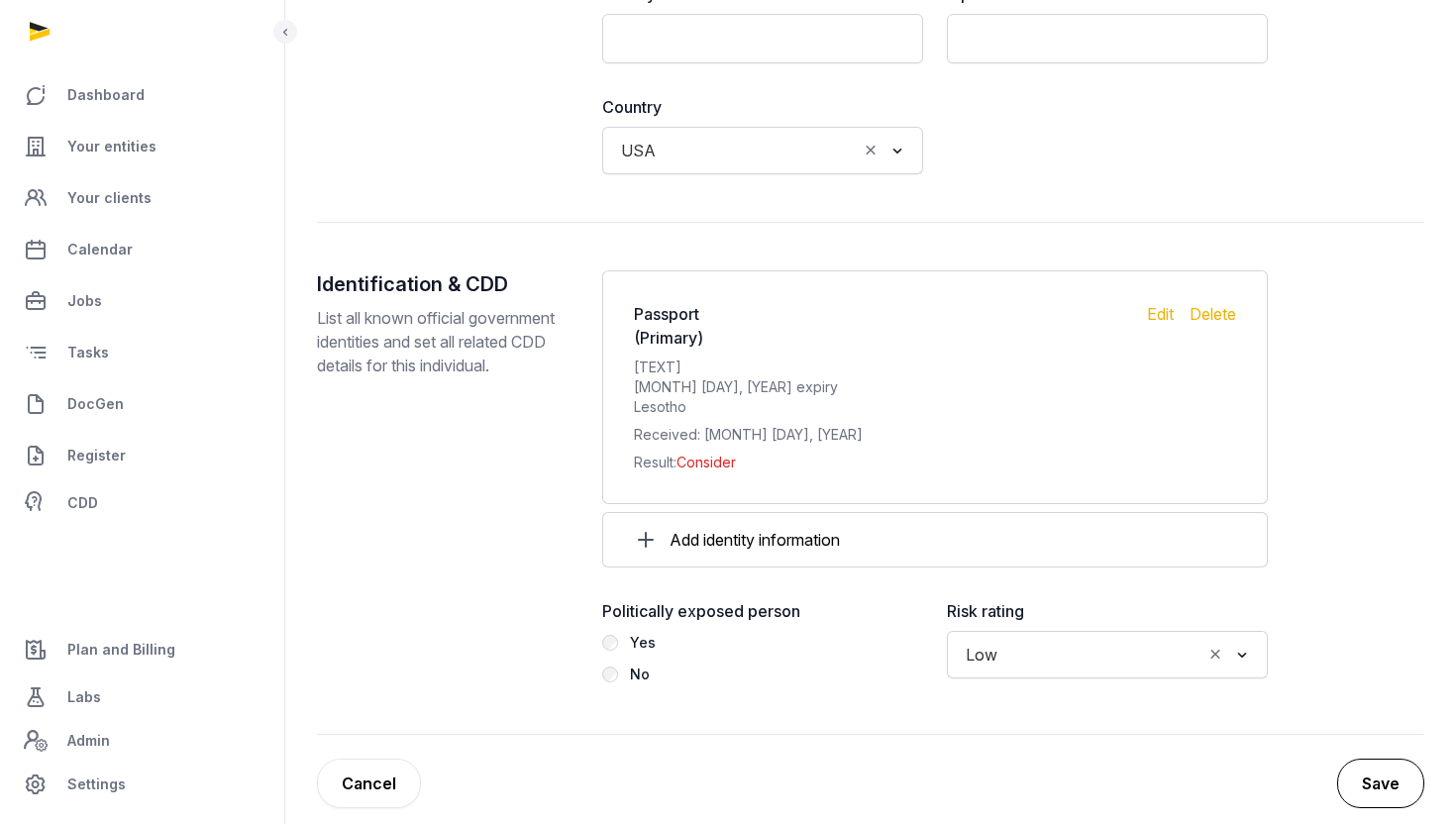 click on "Save" at bounding box center (1381, 783) 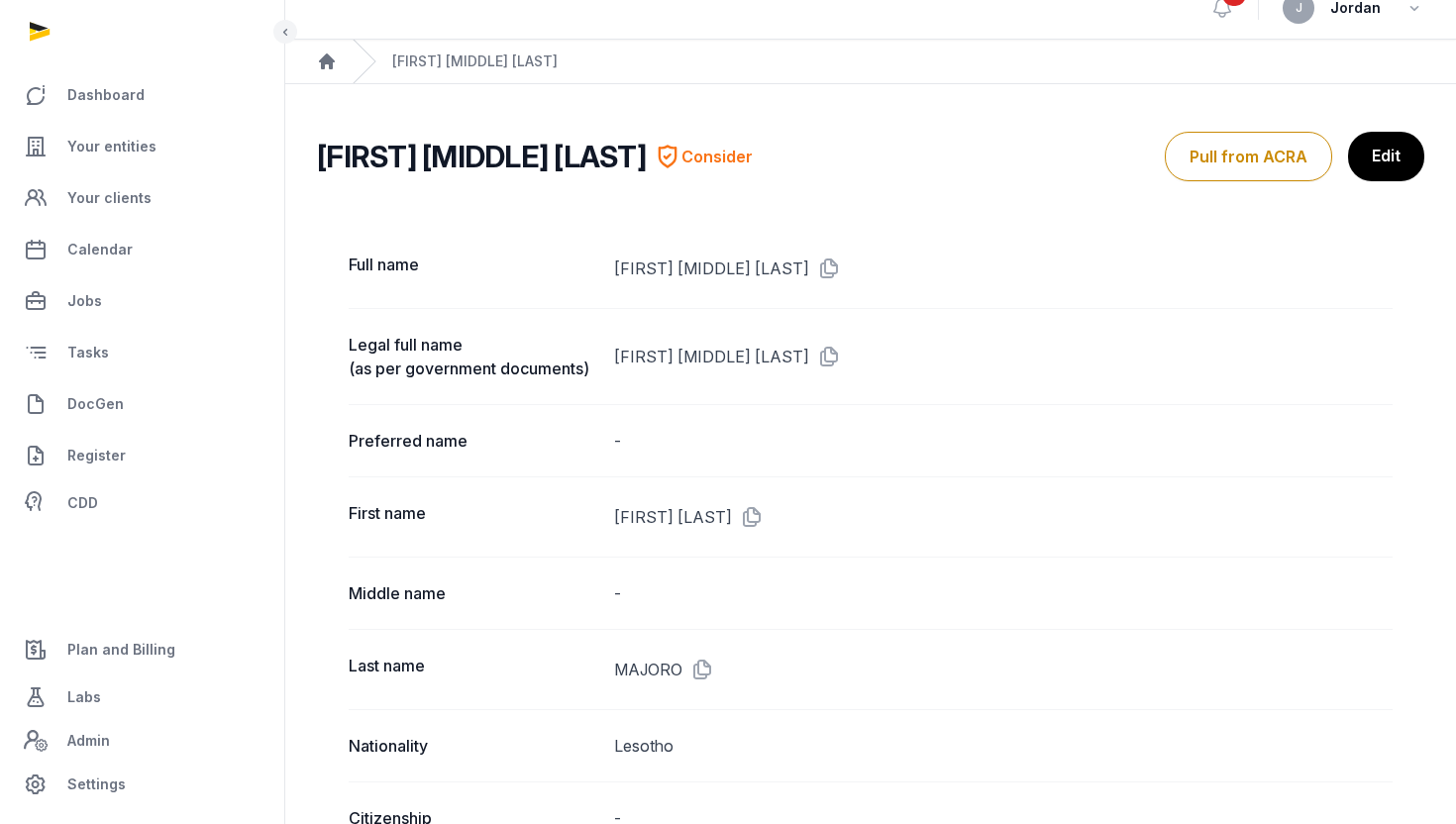scroll, scrollTop: 0, scrollLeft: 0, axis: both 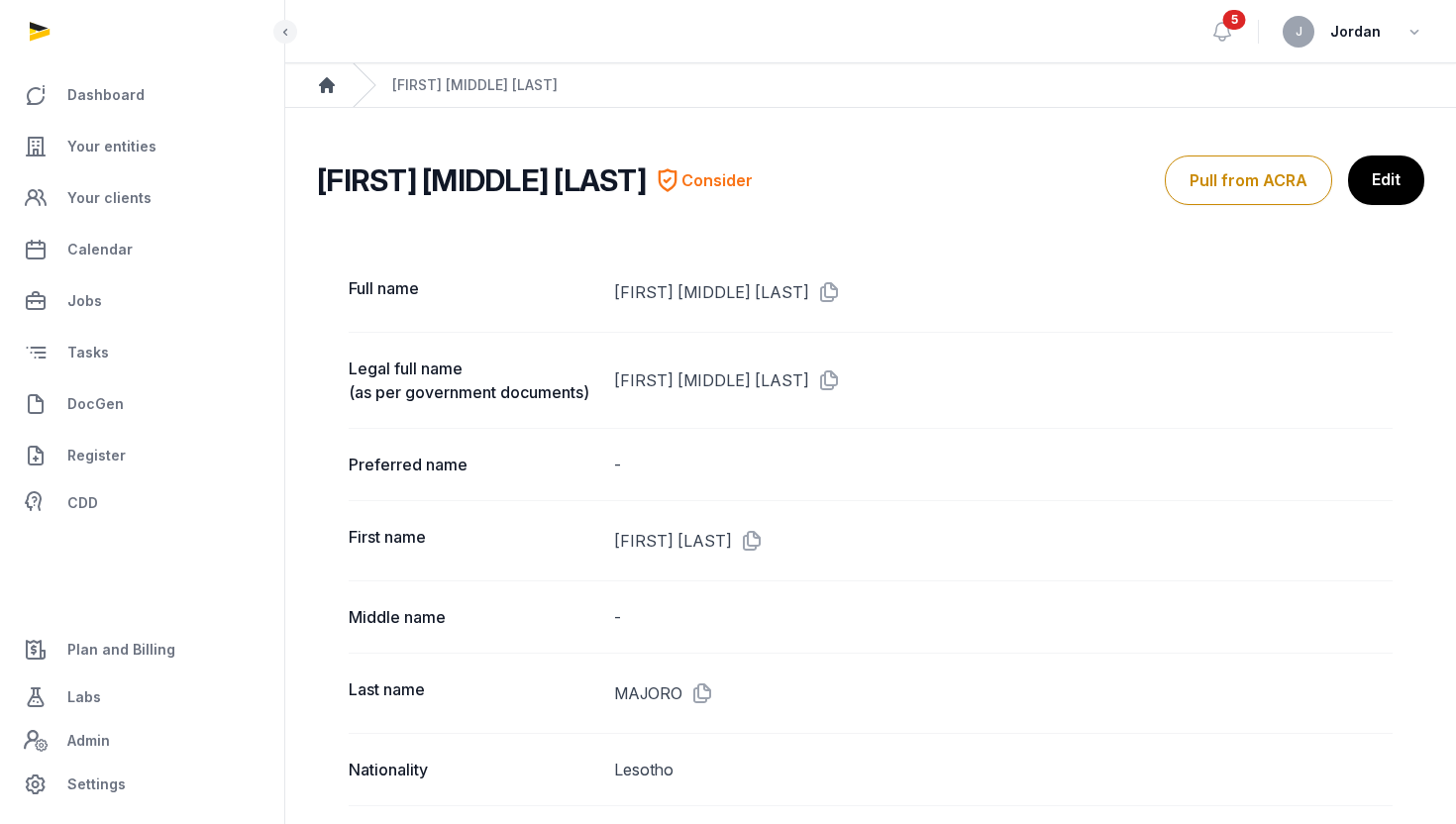 click 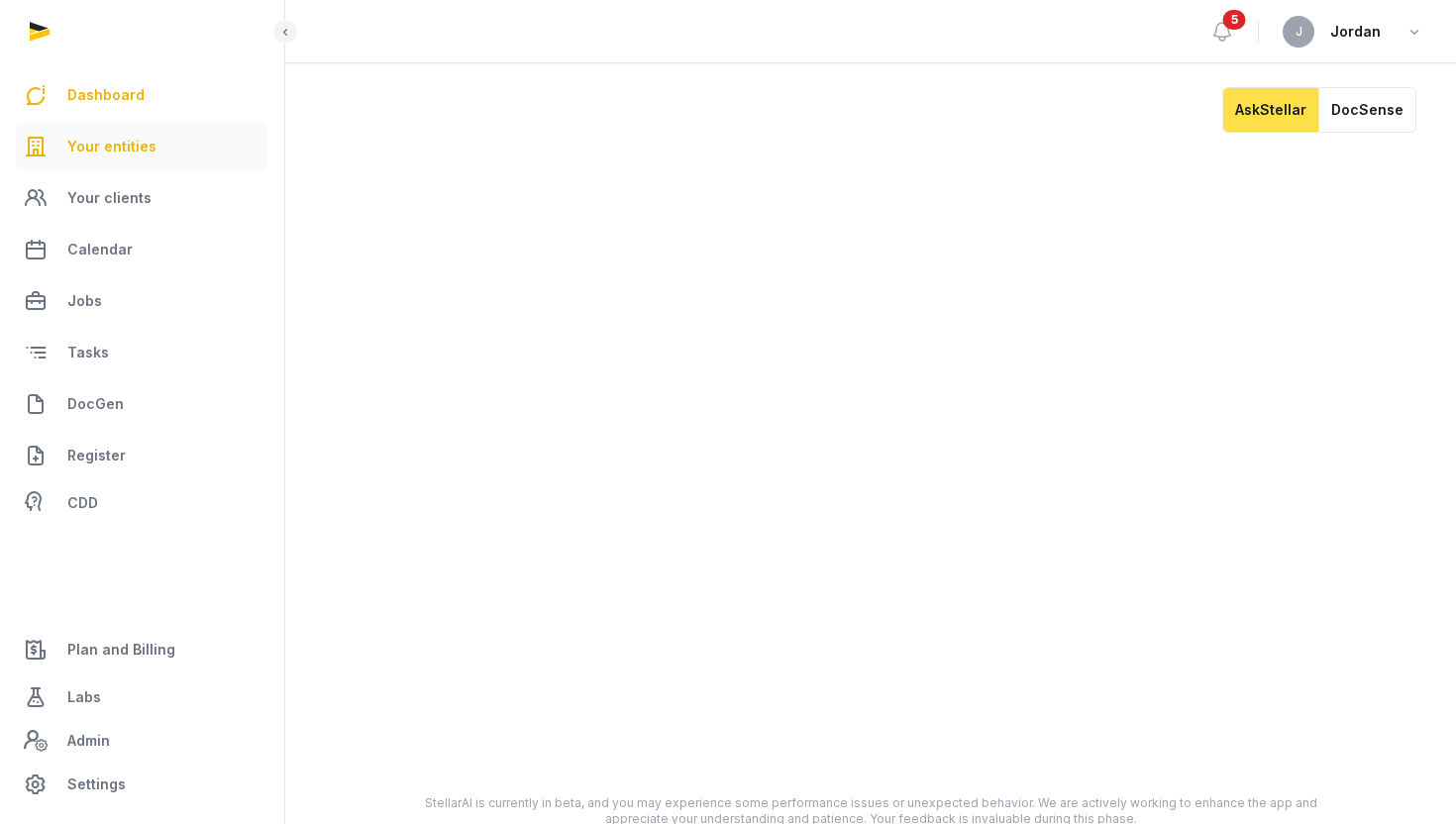click on "Your entities" at bounding box center (112, 147) 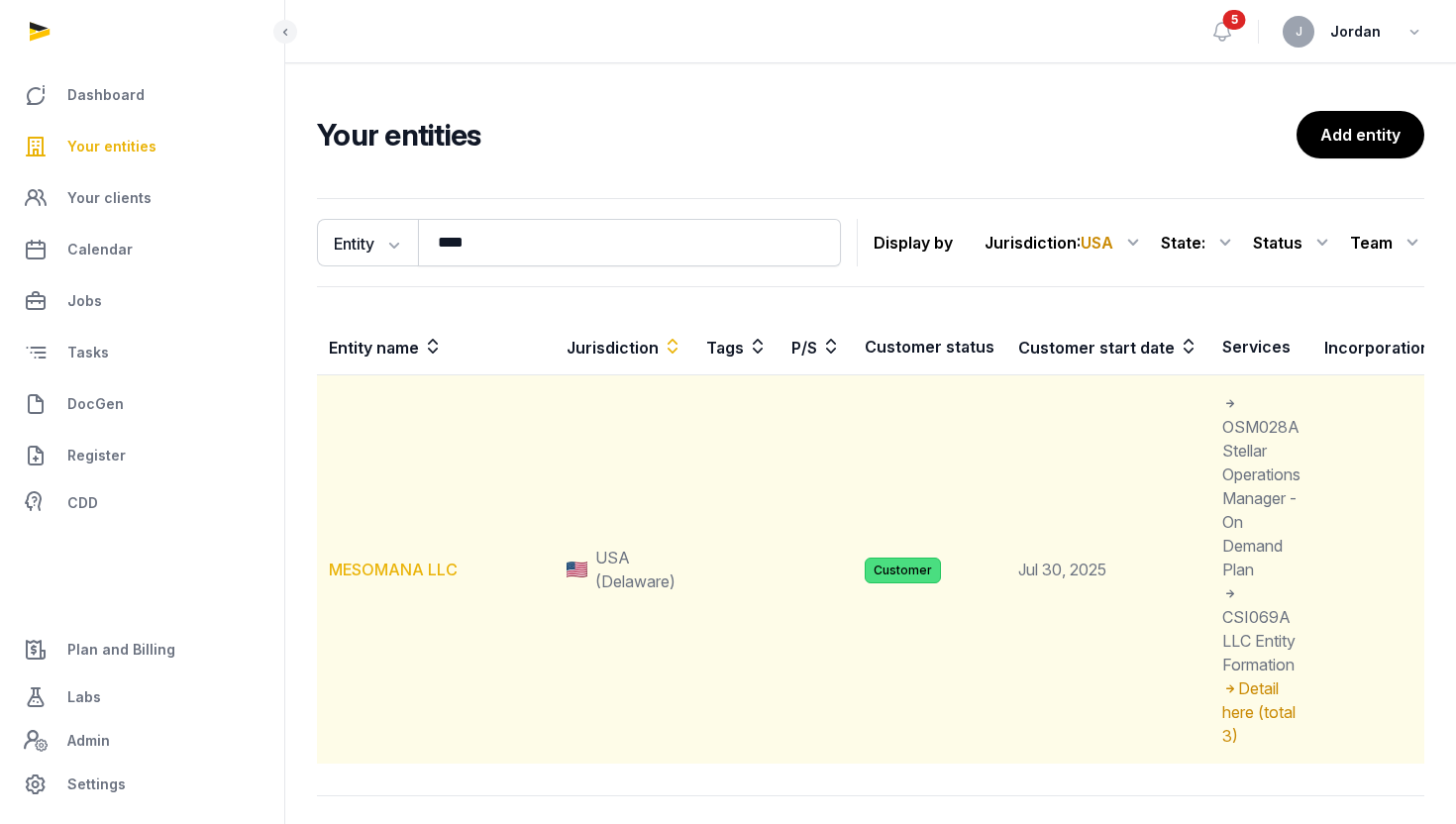 click on "MESOMANA LLC" at bounding box center [393, 569] 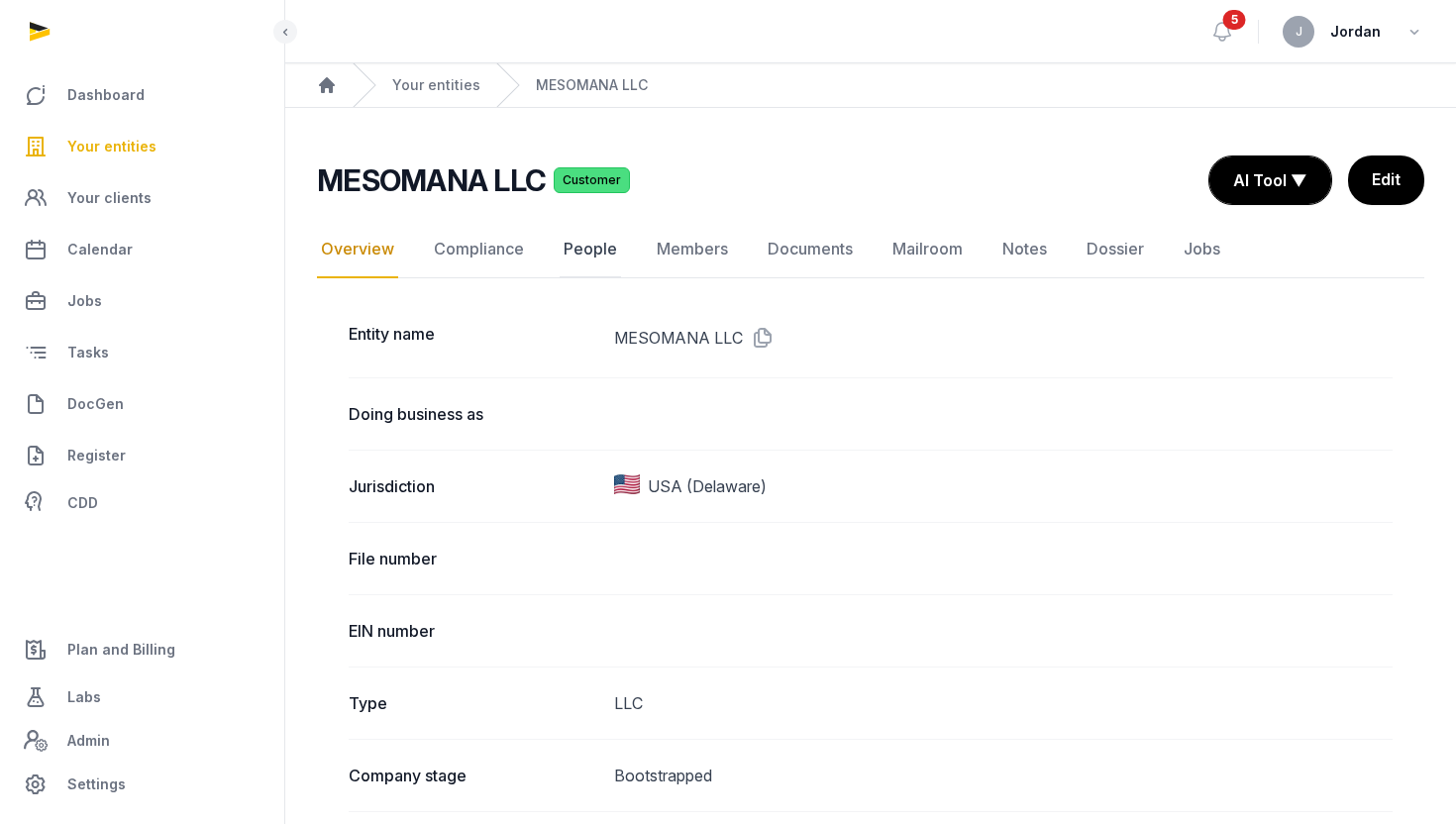 click on "People" 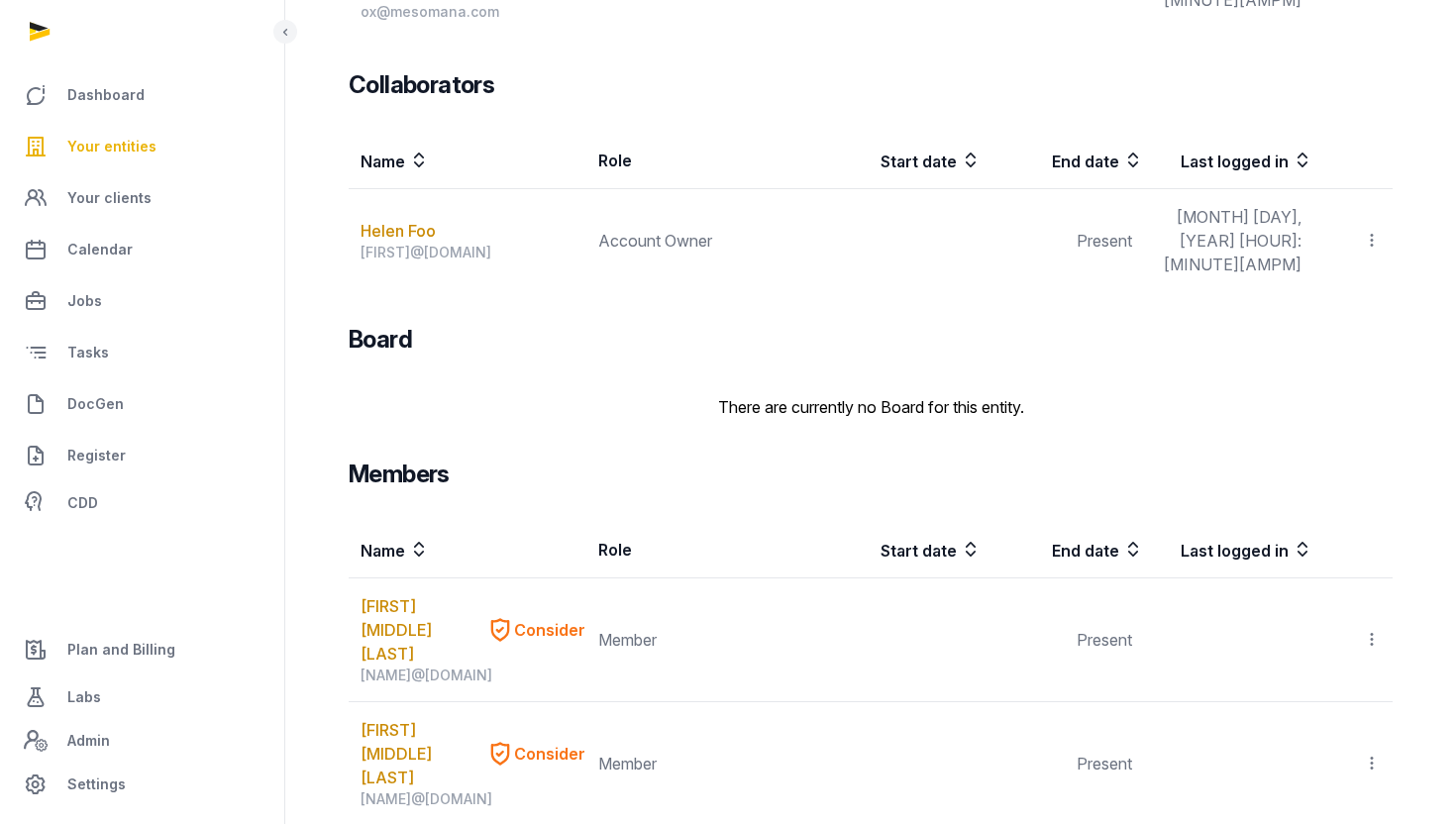 scroll, scrollTop: 606, scrollLeft: 0, axis: vertical 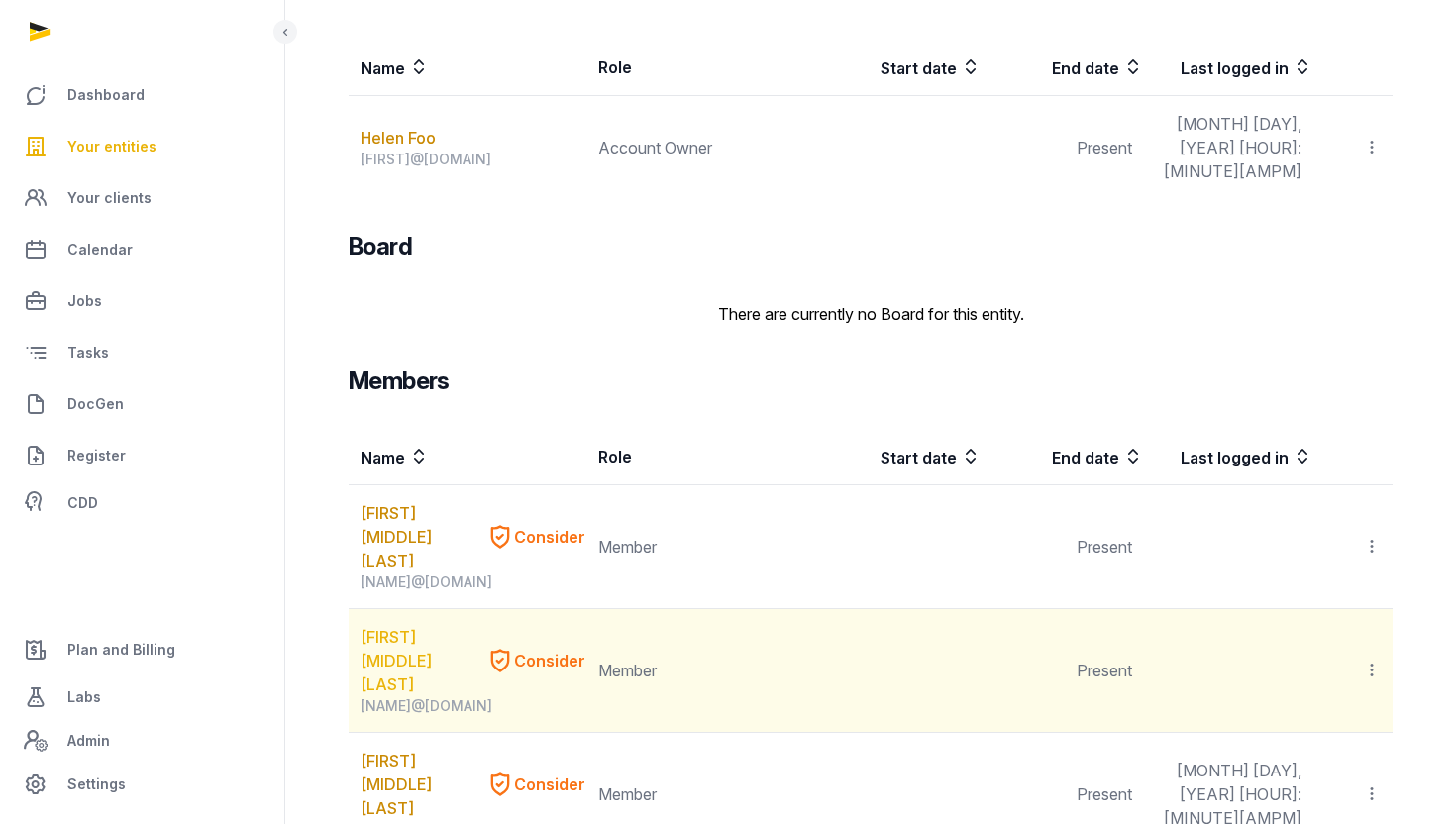 click on "[FIRST] [MIDDLE] [LAST]" at bounding box center (419, 661) 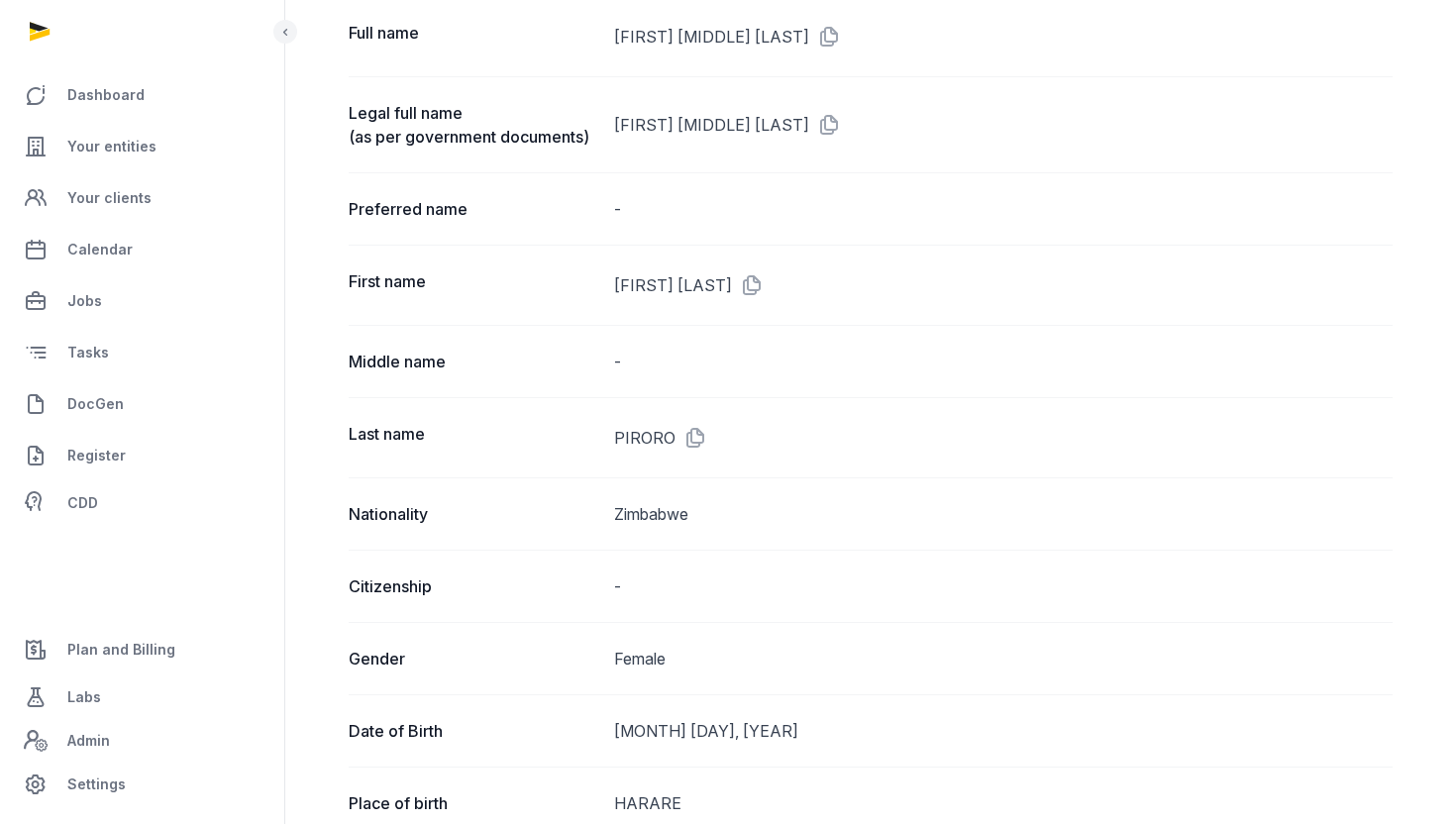 scroll, scrollTop: 0, scrollLeft: 0, axis: both 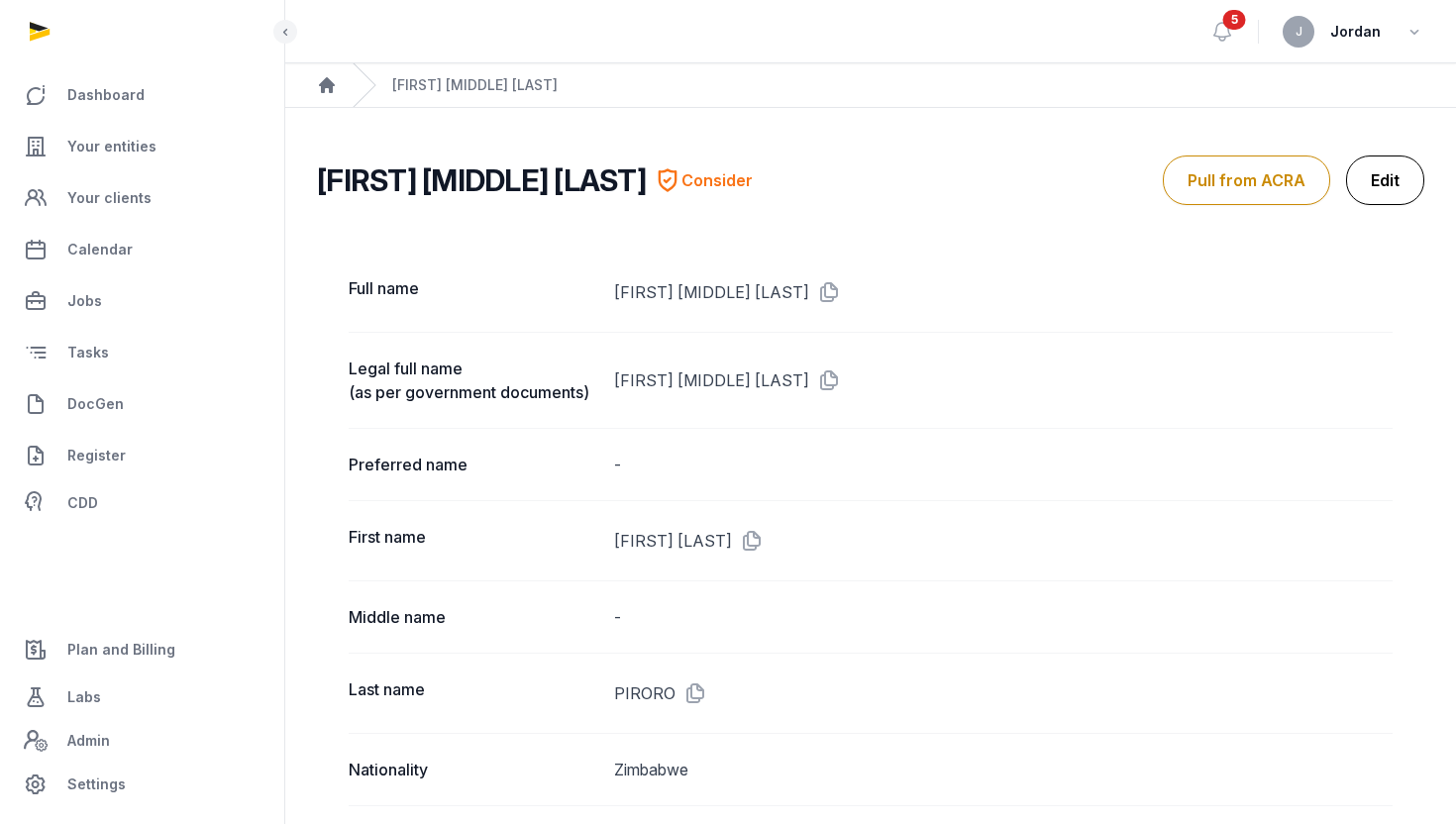 click on "Edit" at bounding box center [1385, 180] 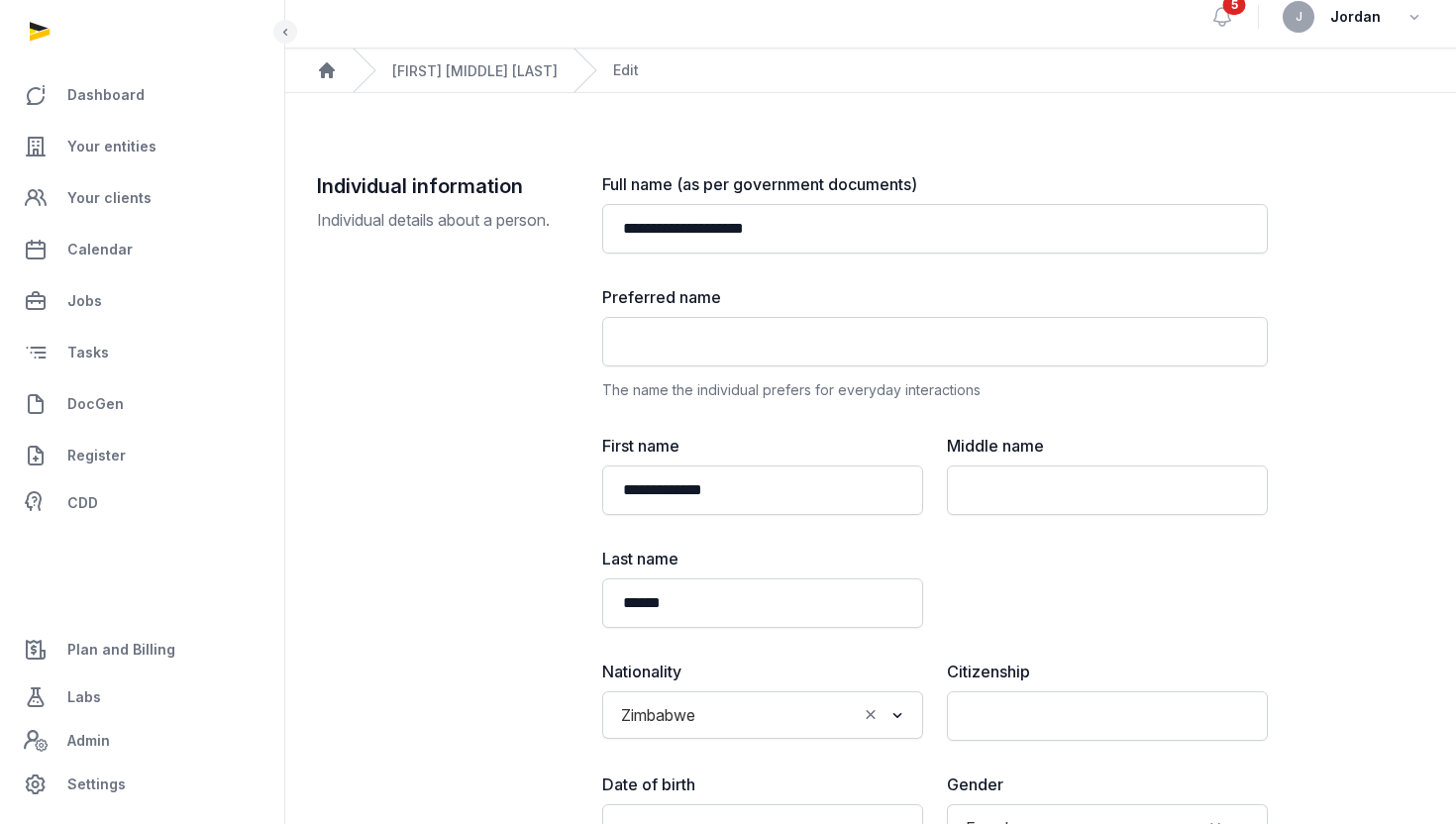 scroll, scrollTop: 0, scrollLeft: 0, axis: both 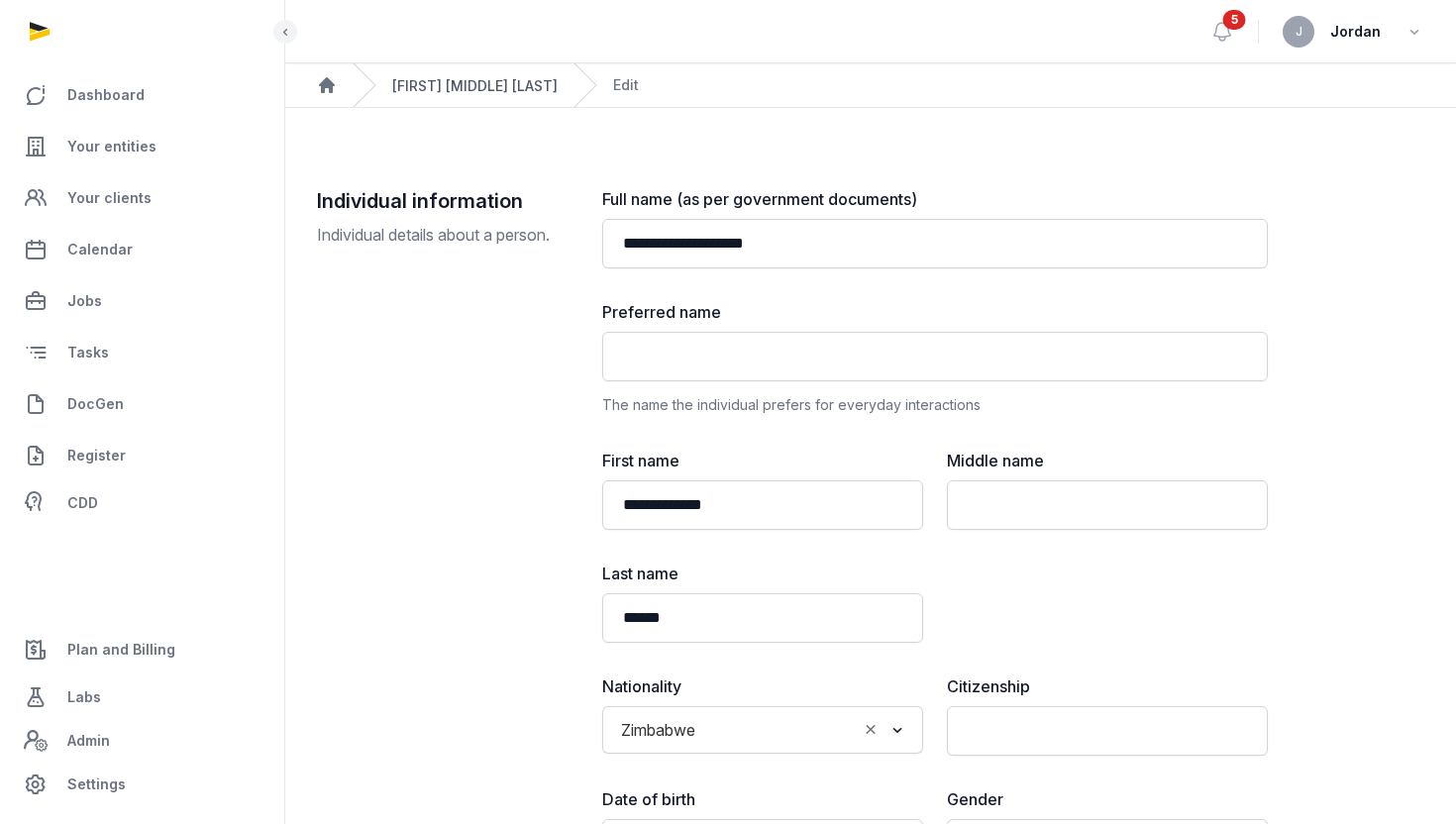 click on "[FIRST] [MIDDLE] [LAST]" at bounding box center (474, 85) 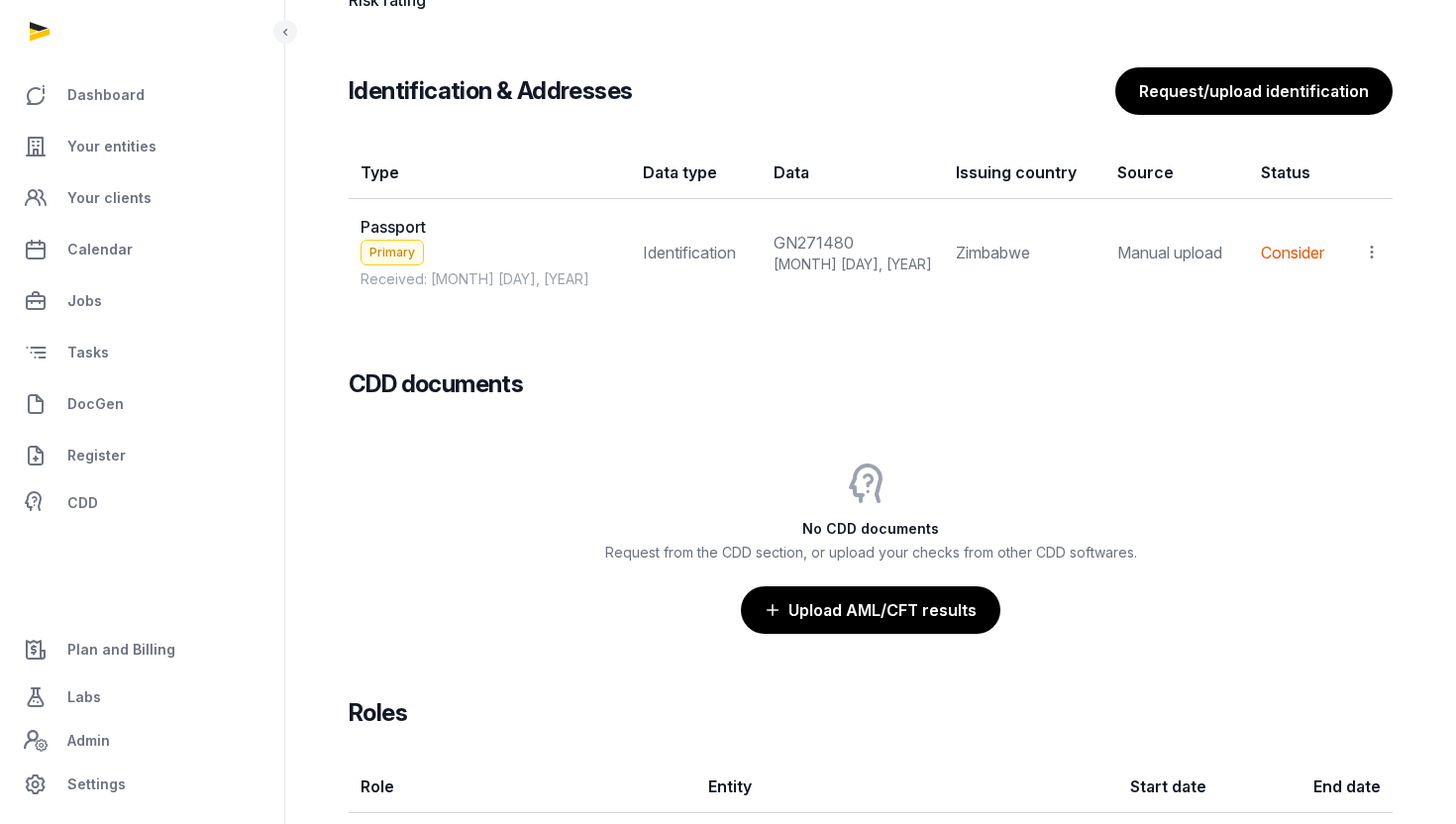 scroll, scrollTop: 1734, scrollLeft: 0, axis: vertical 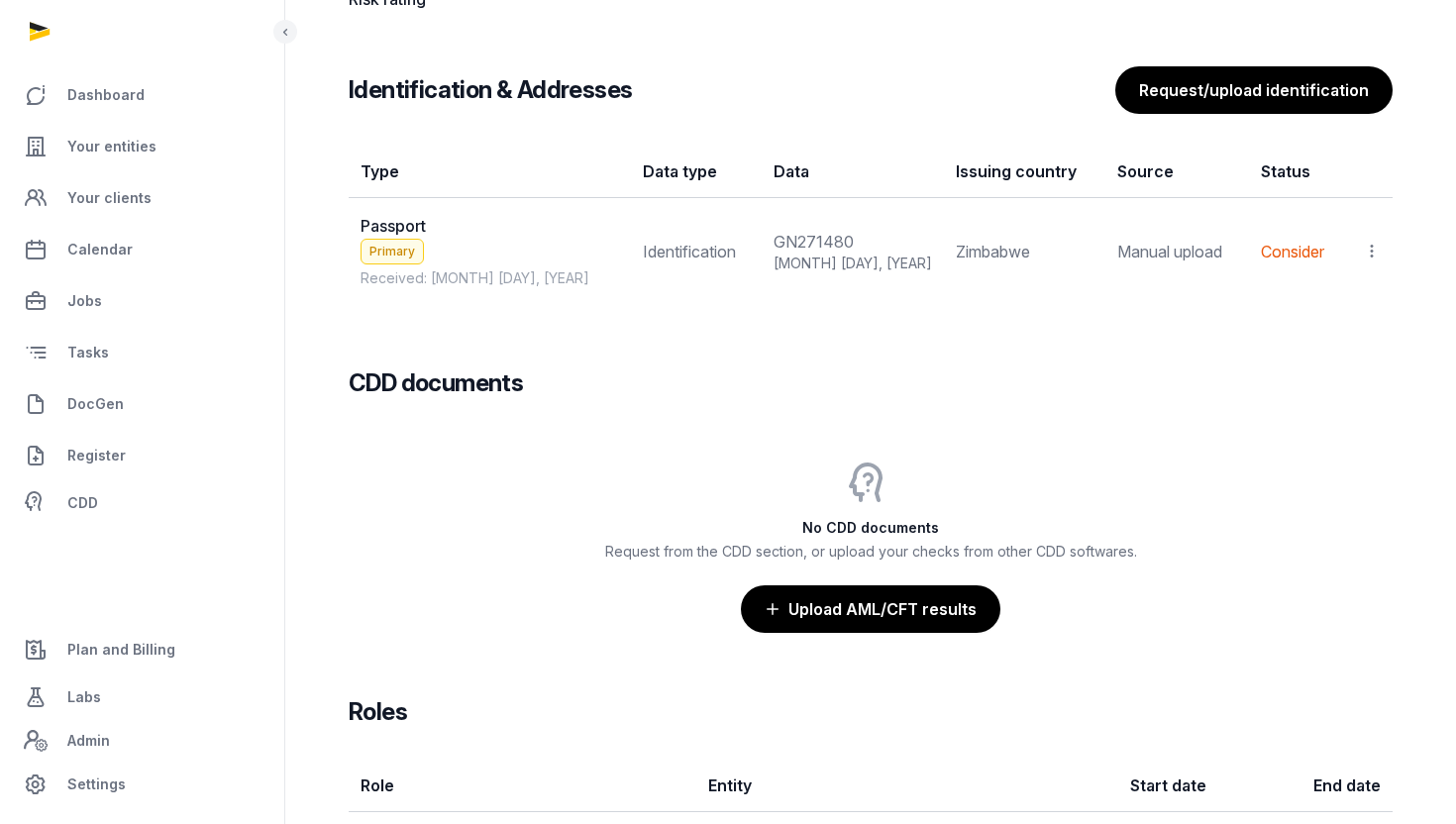 click 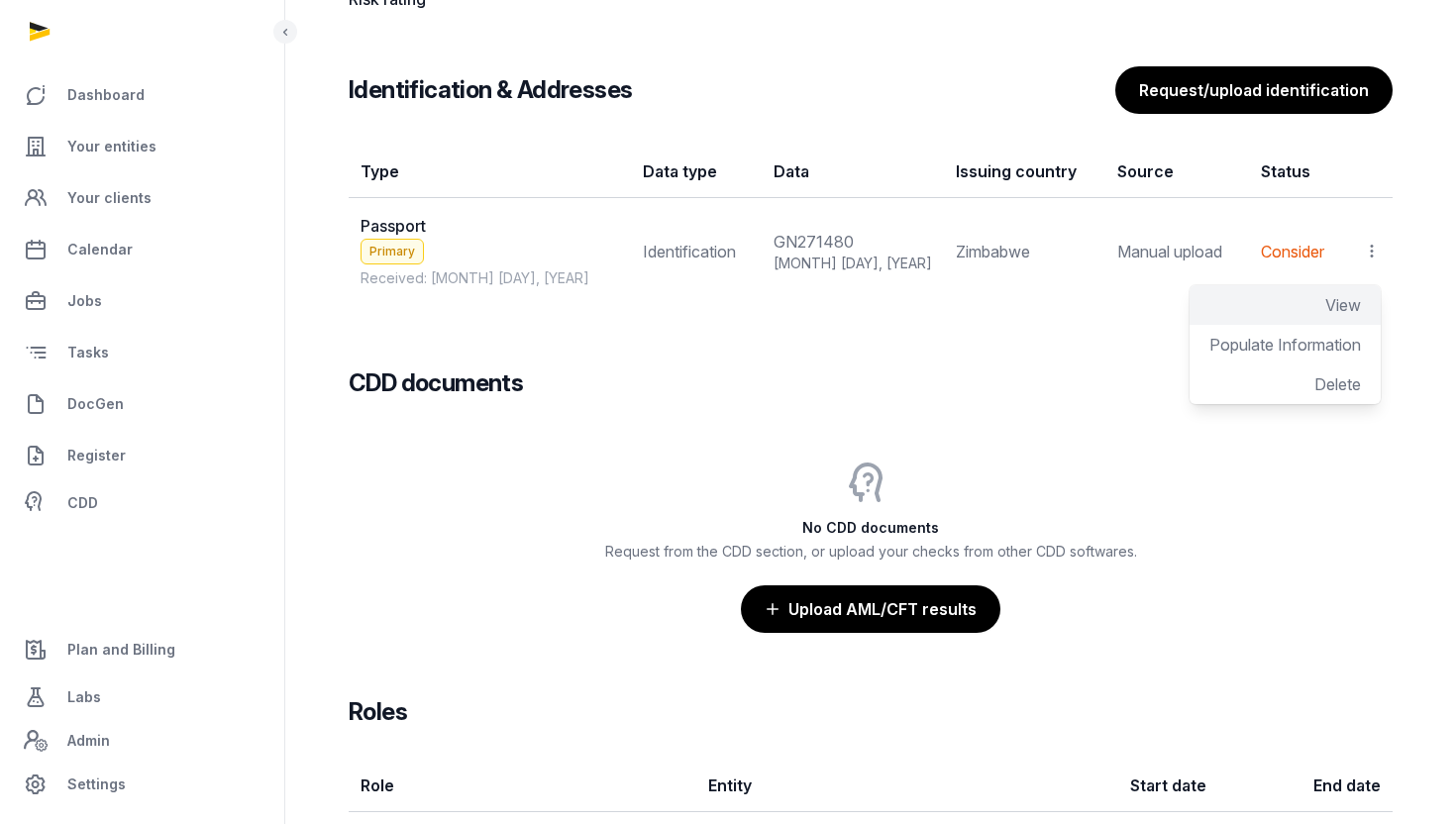 click on "View" at bounding box center (1343, 305) 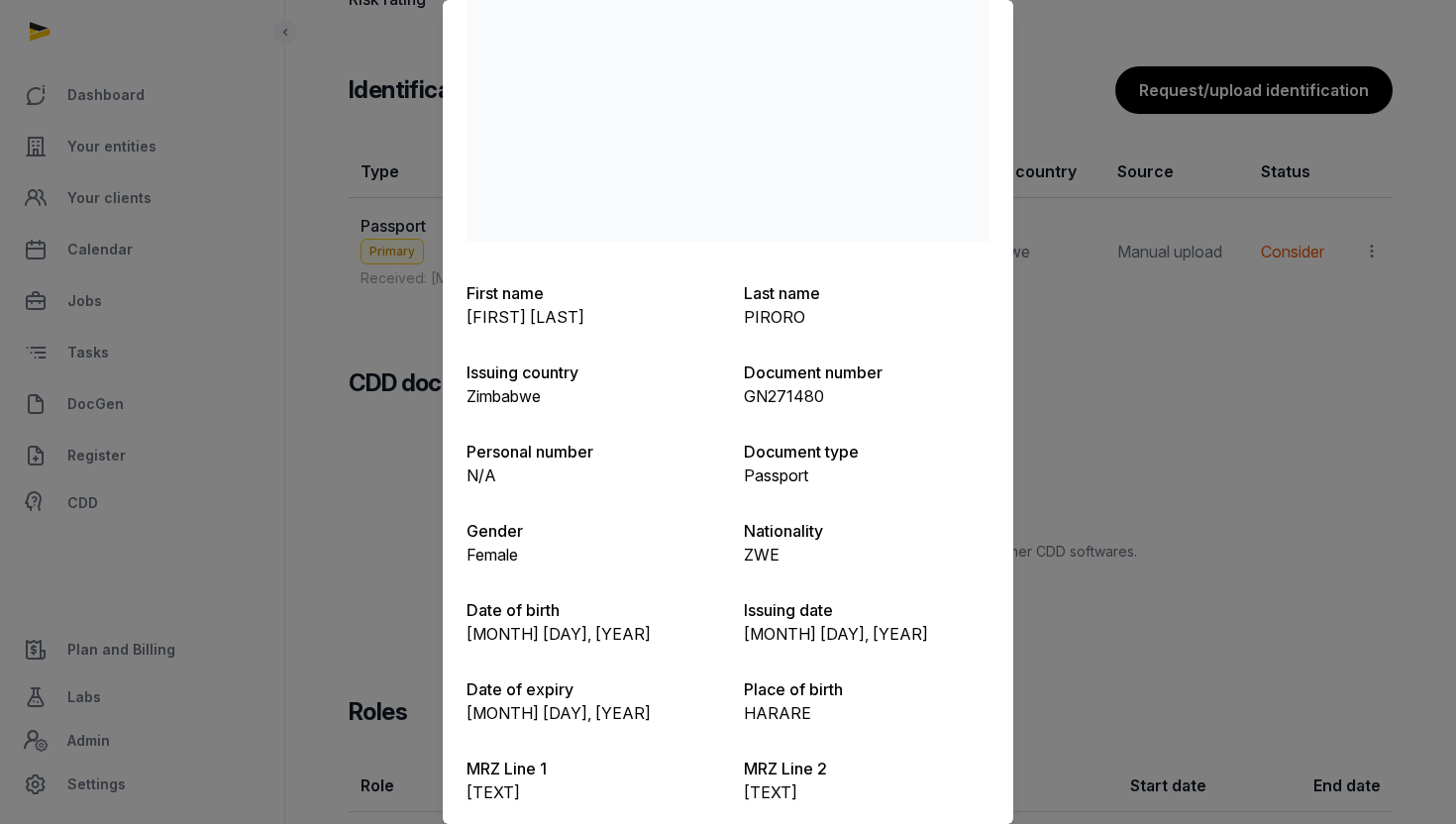 scroll, scrollTop: 294, scrollLeft: 0, axis: vertical 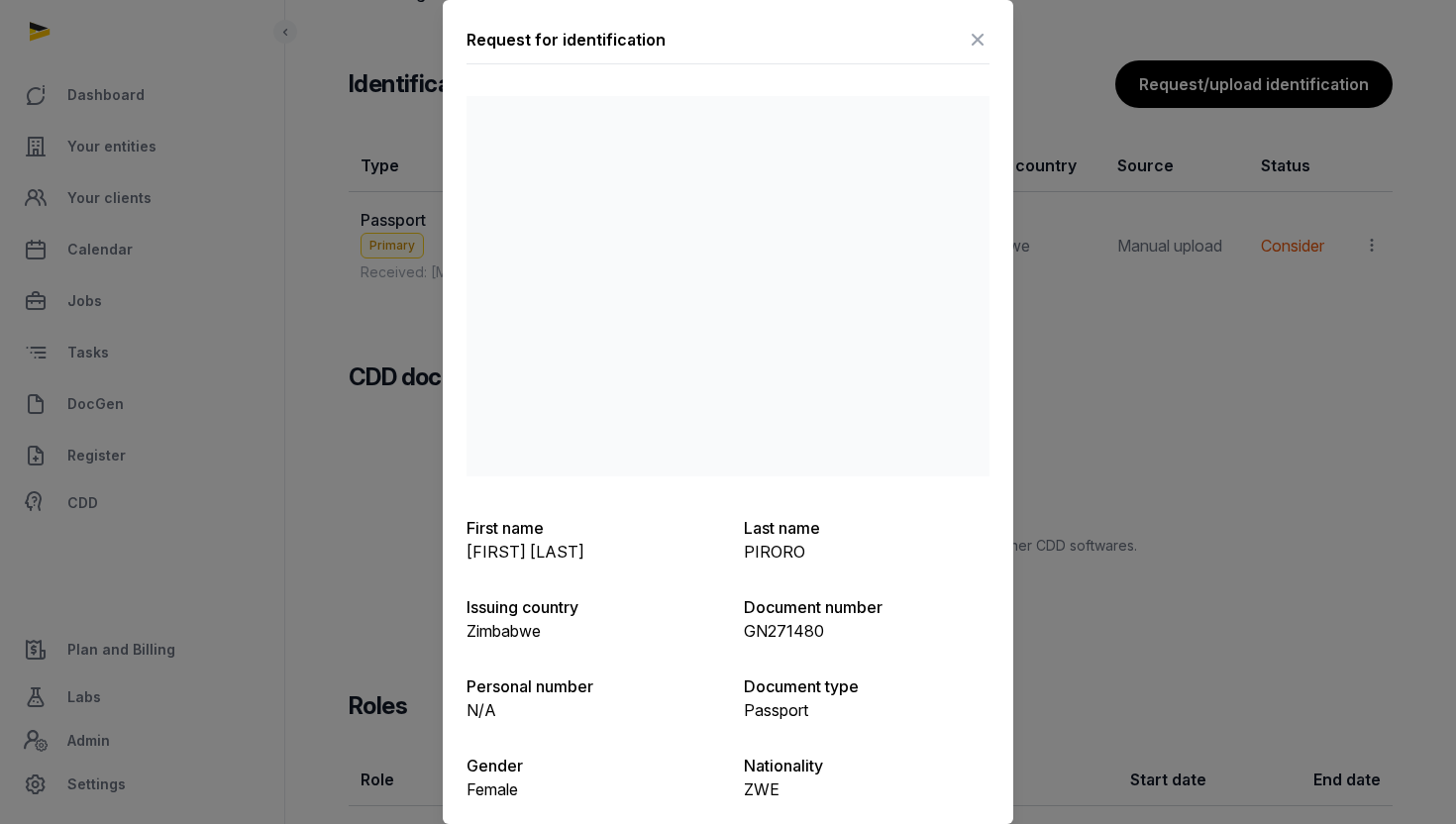 click at bounding box center (728, 412) 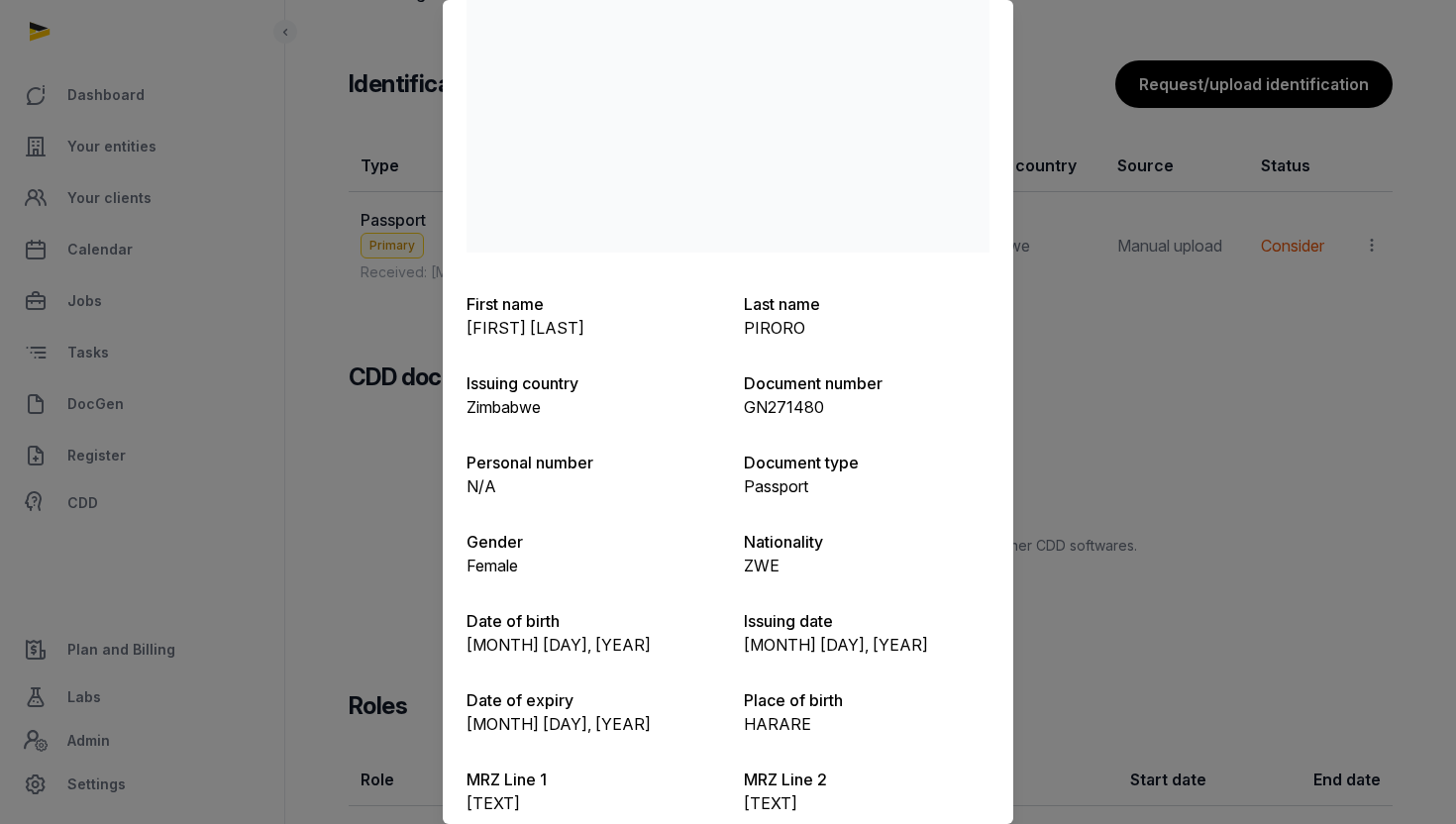 scroll, scrollTop: 294, scrollLeft: 0, axis: vertical 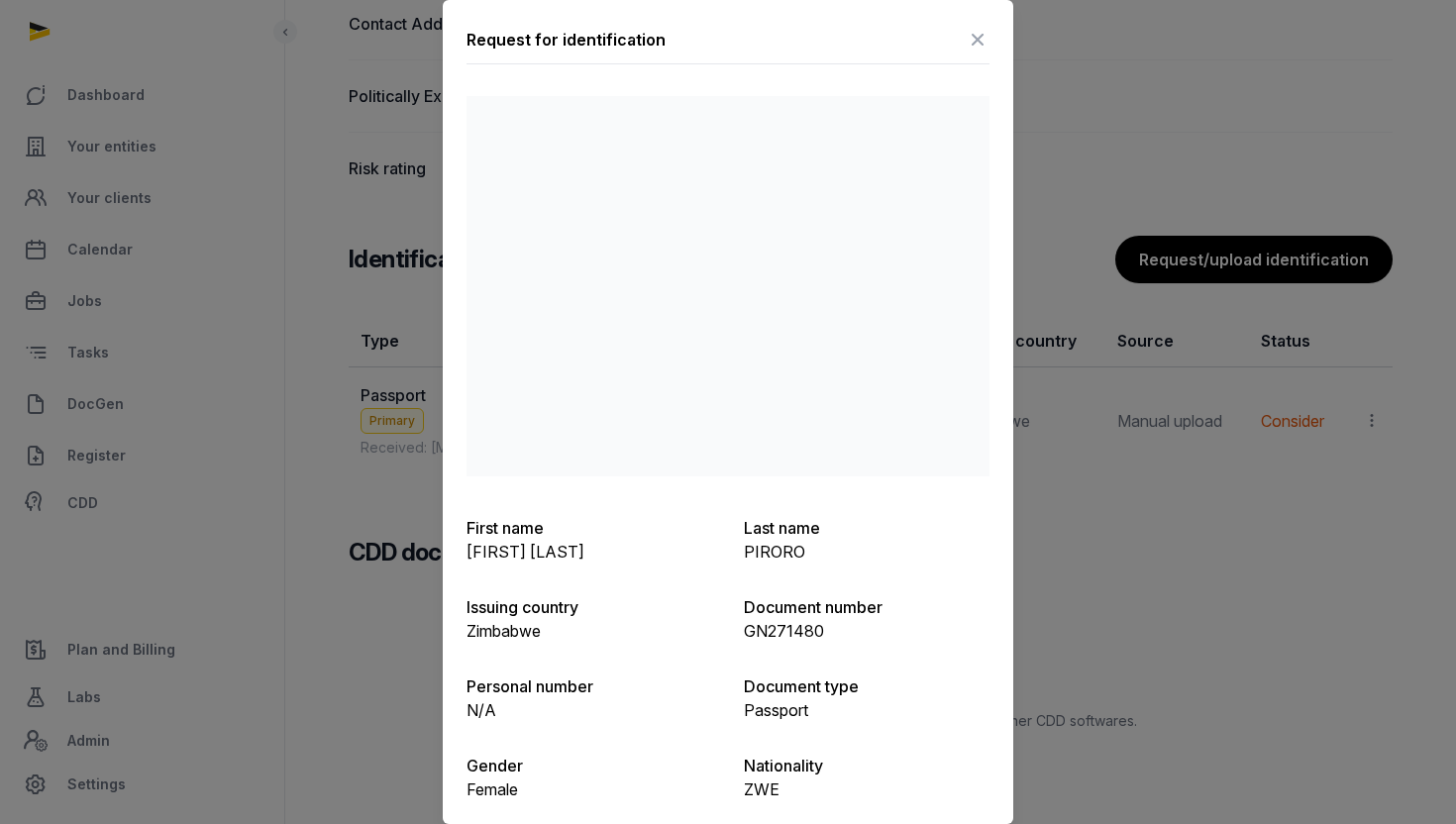 click at bounding box center [978, 40] 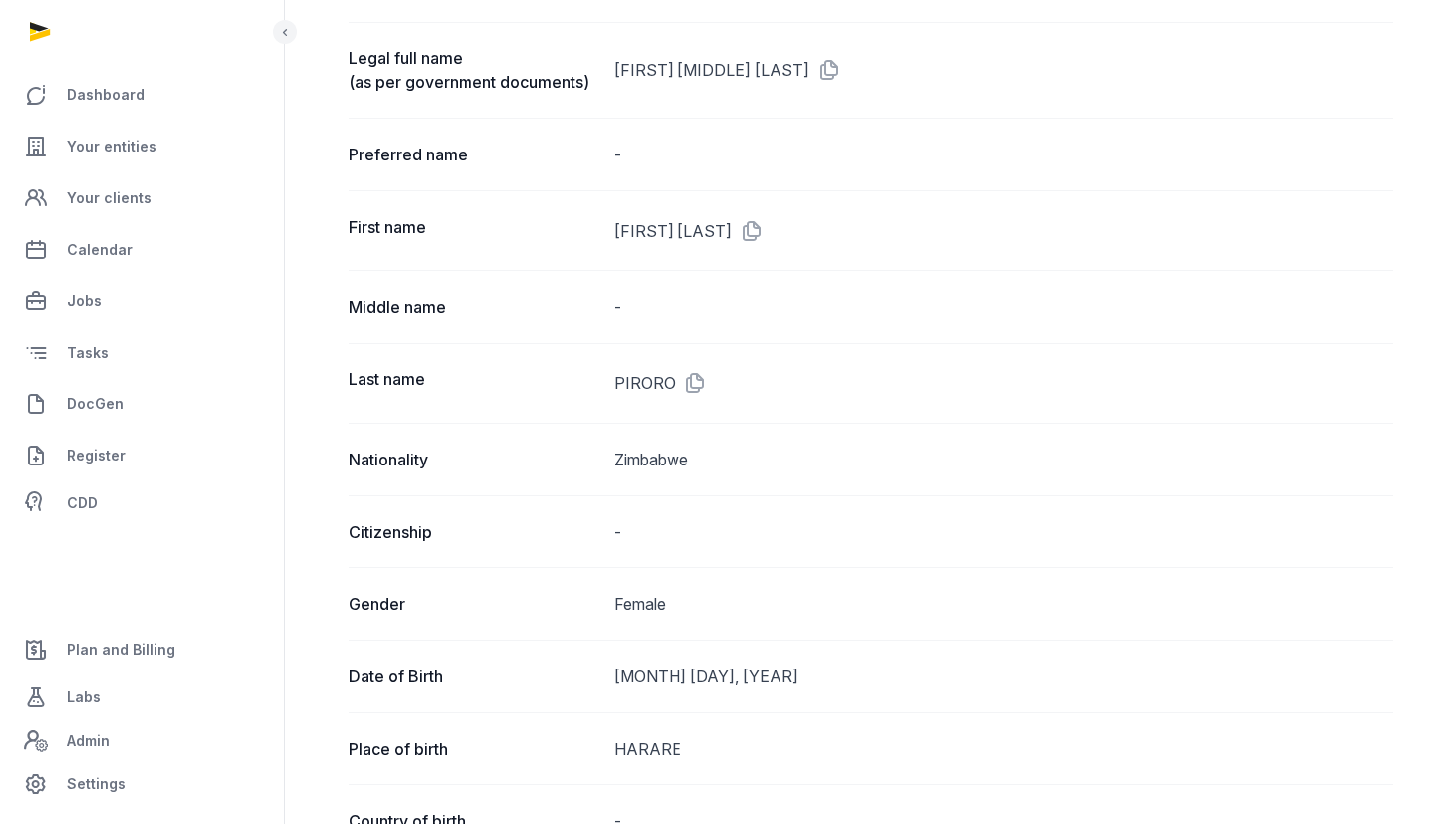 scroll, scrollTop: 0, scrollLeft: 0, axis: both 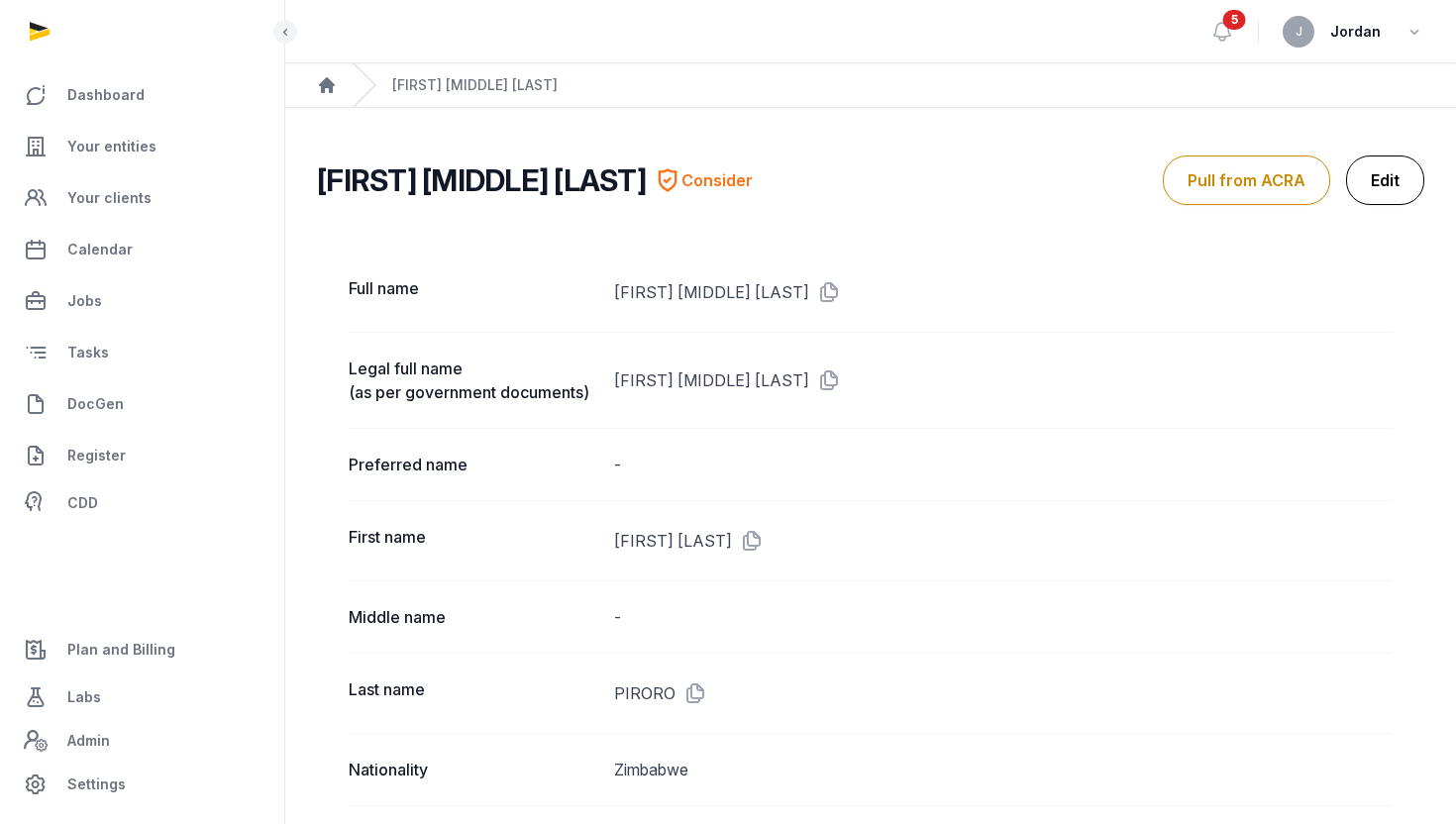 click on "Edit" at bounding box center [1385, 180] 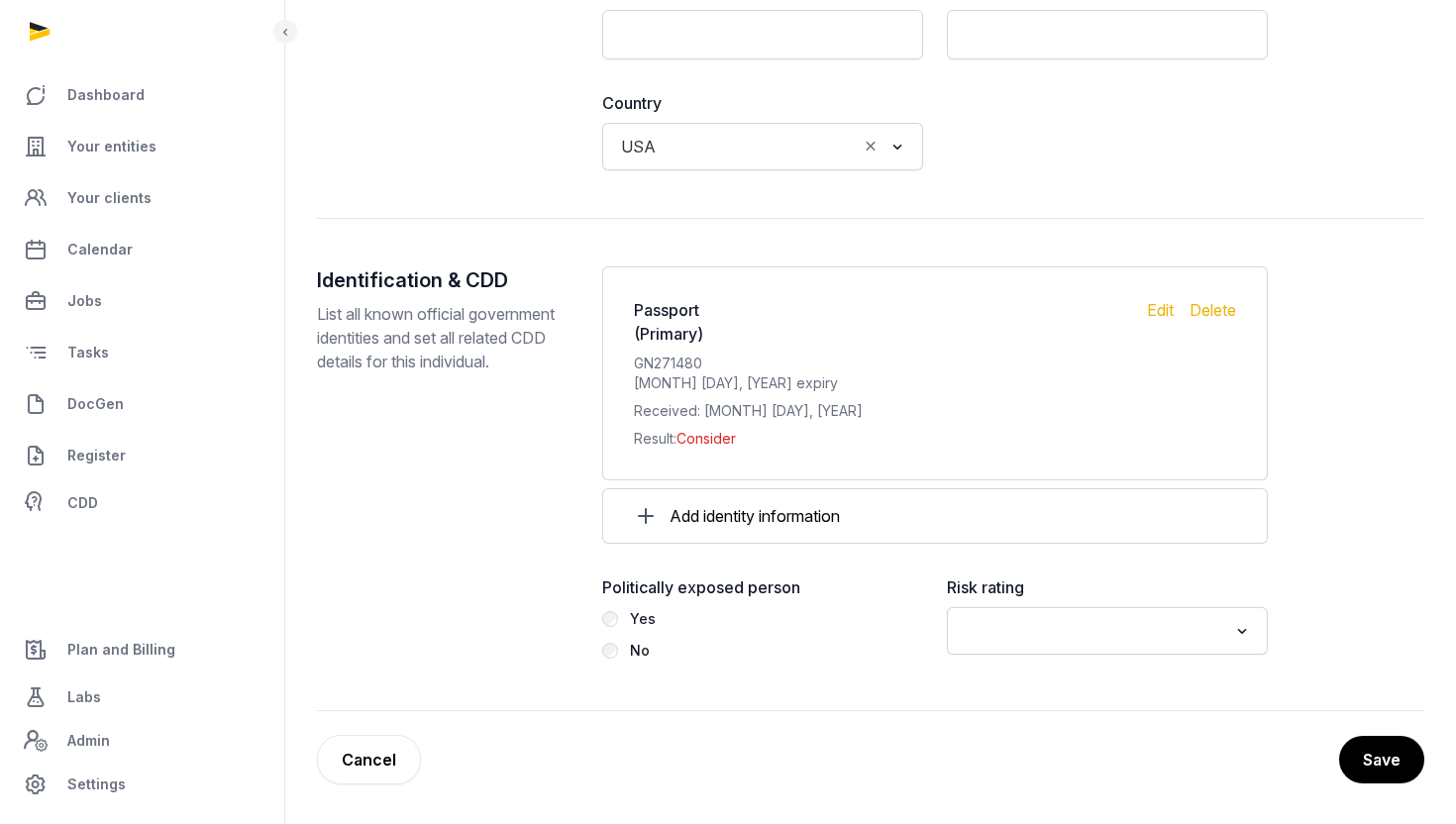scroll, scrollTop: 2085, scrollLeft: 0, axis: vertical 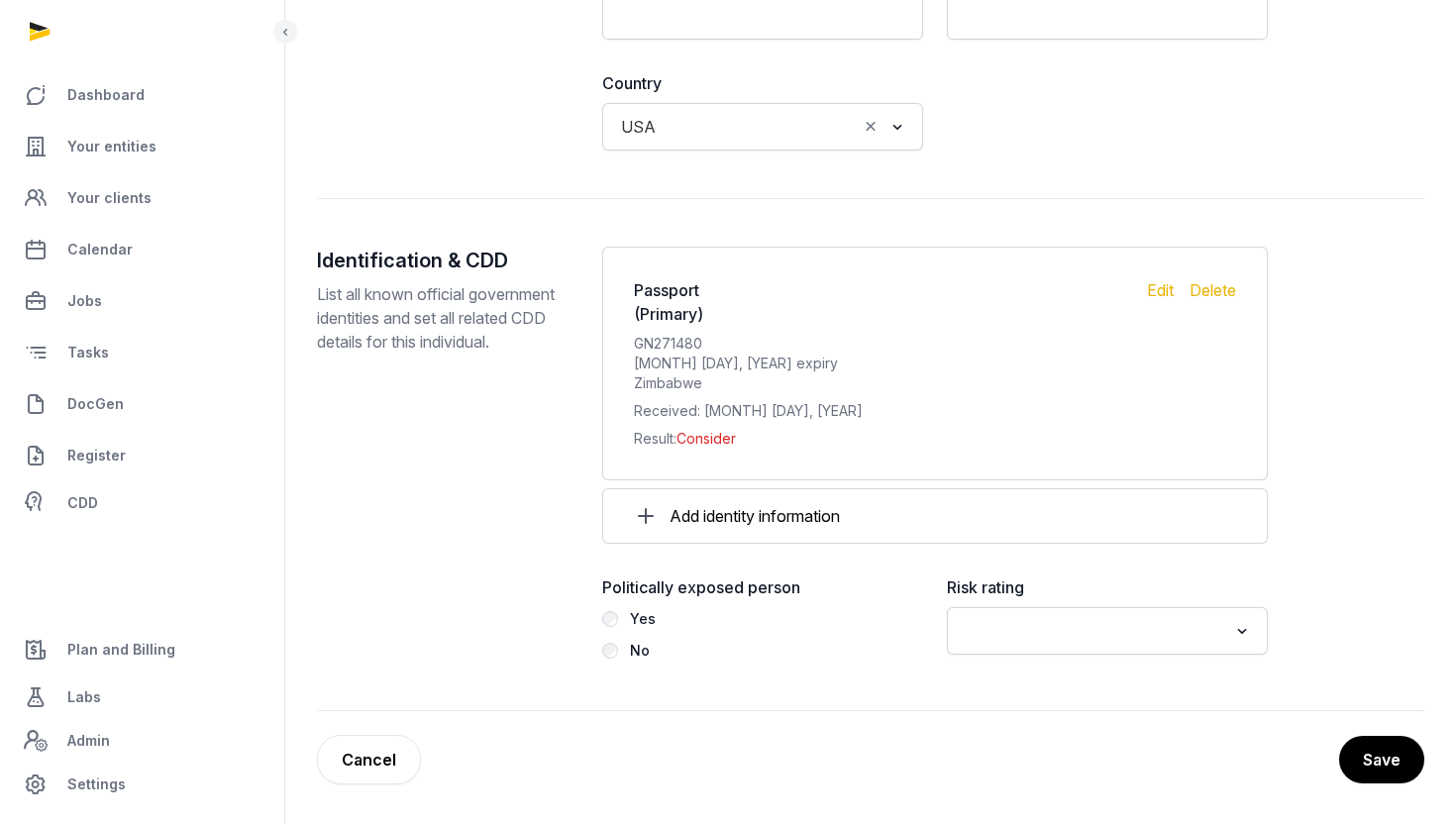 click 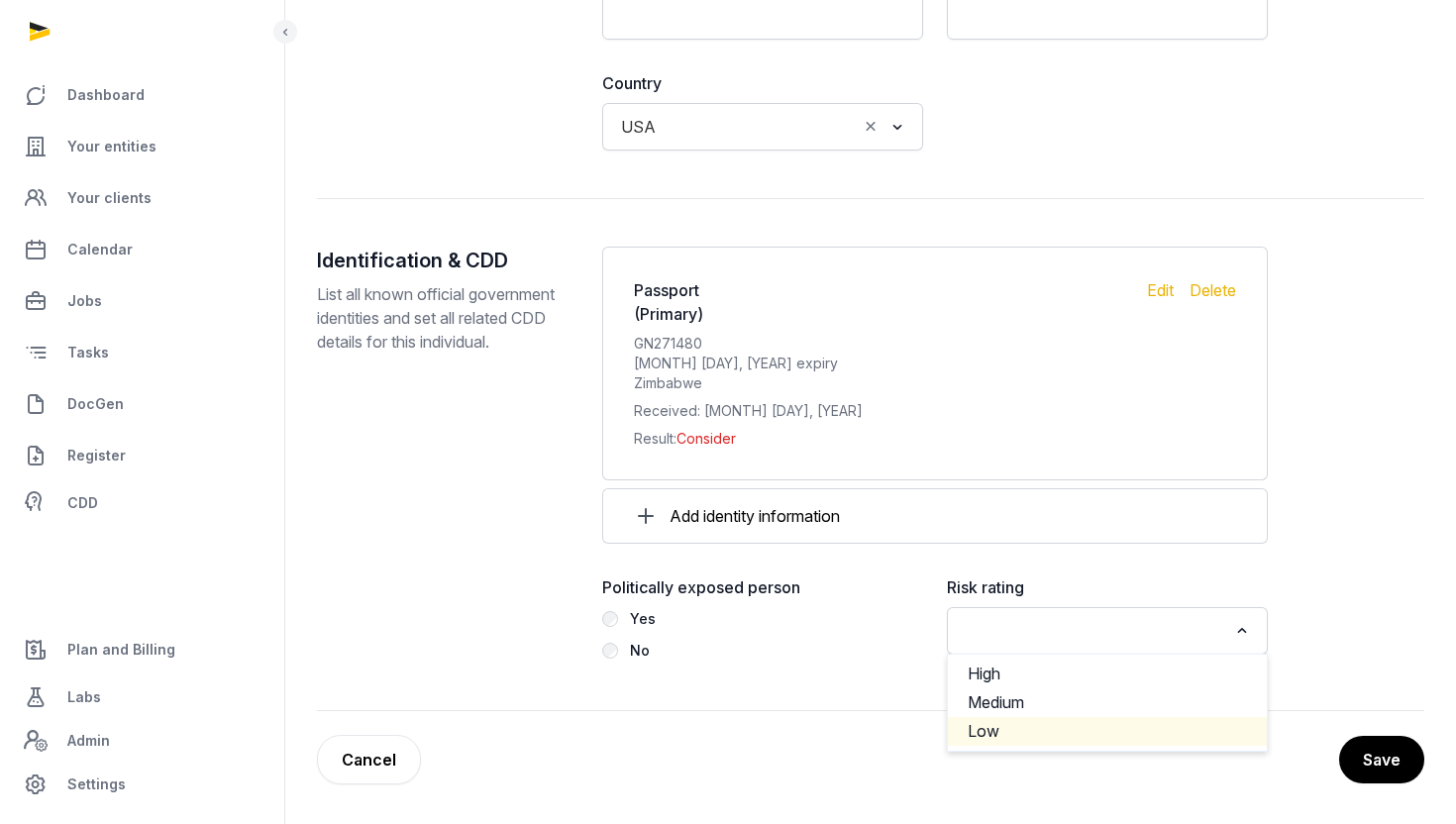 click on "Low" 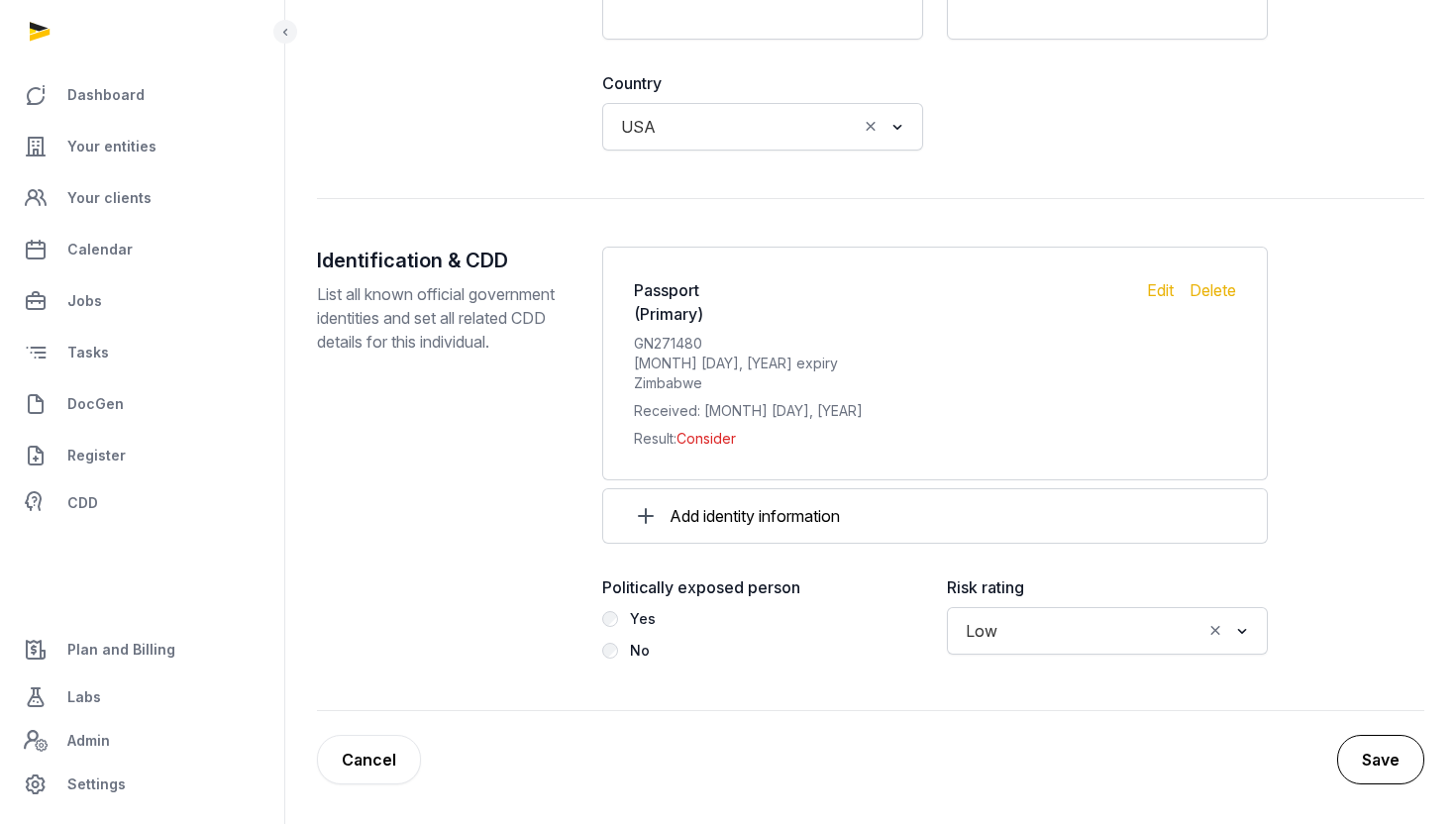 click on "Save" at bounding box center (1381, 760) 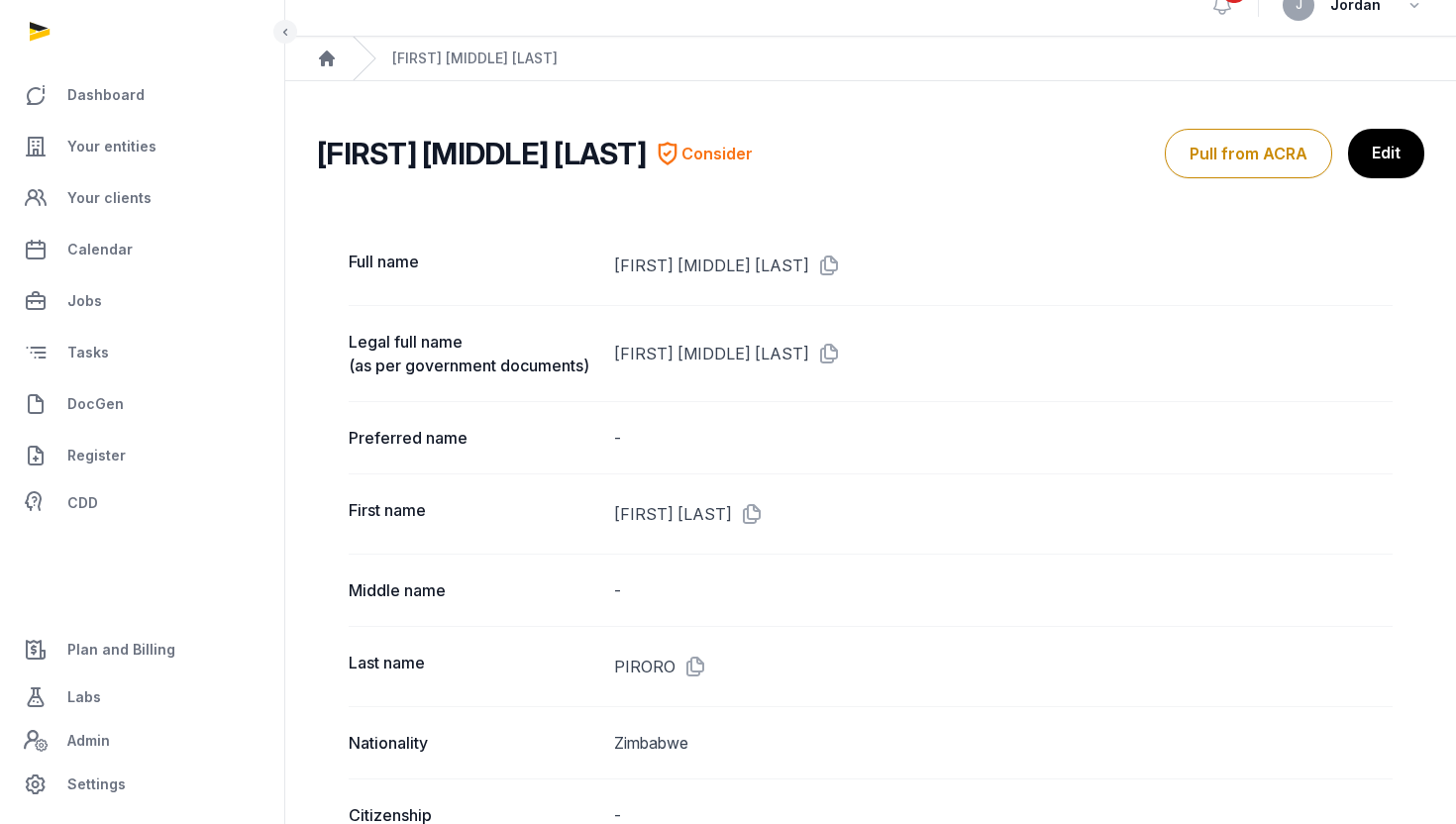 scroll, scrollTop: 0, scrollLeft: 0, axis: both 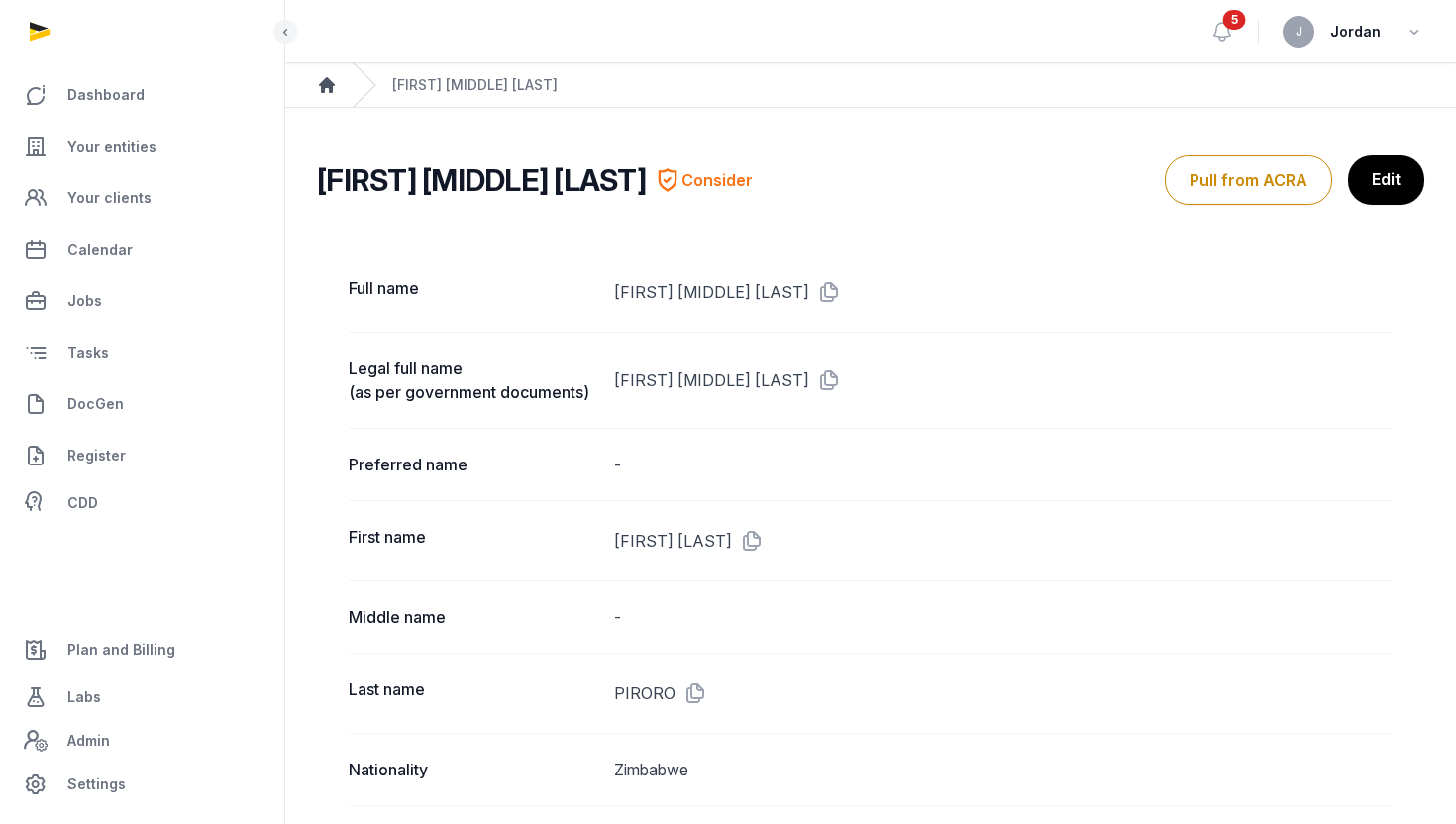 click 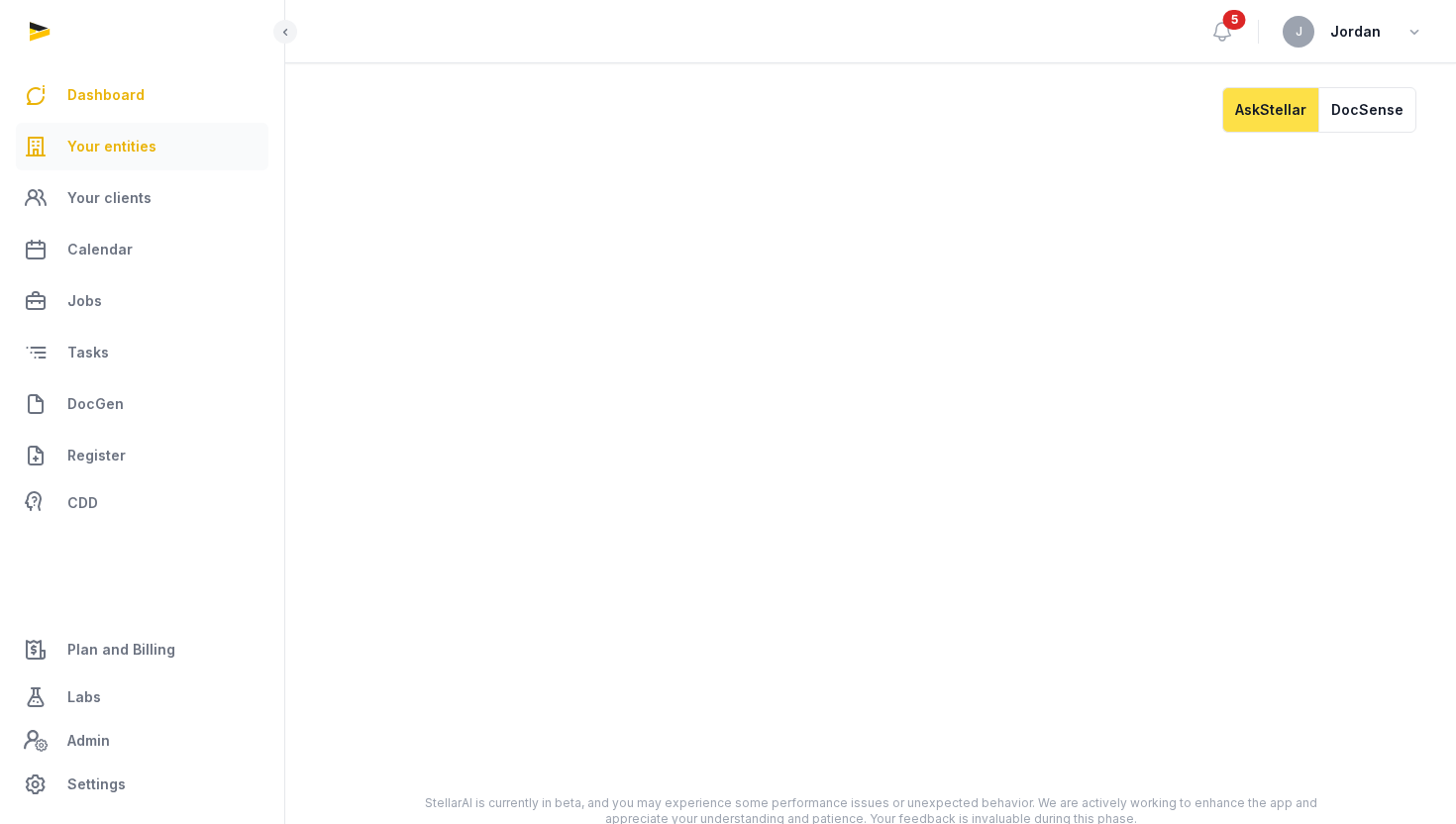 click on "Your entities" at bounding box center [112, 147] 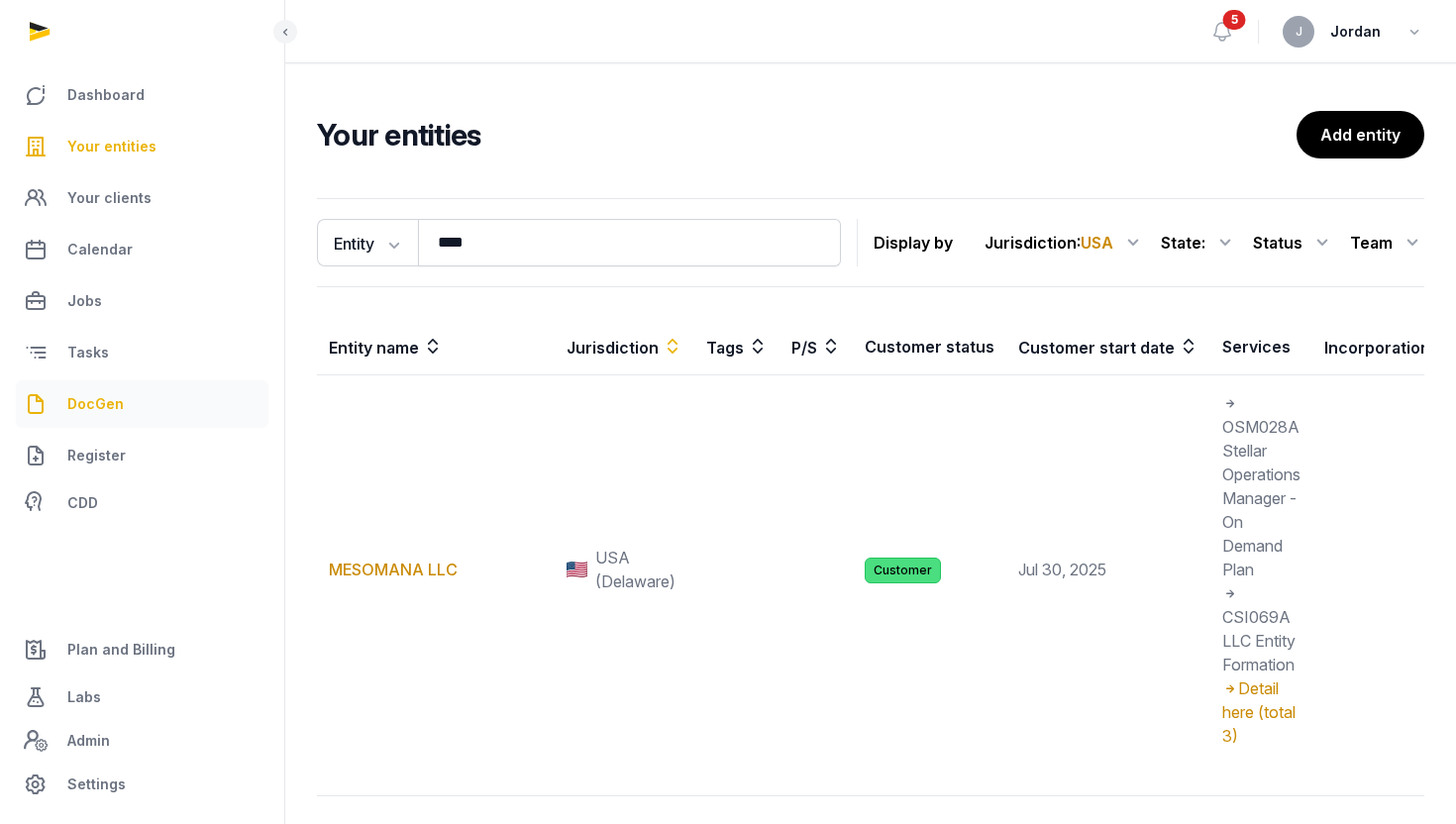click on "DocGen" at bounding box center (95, 404) 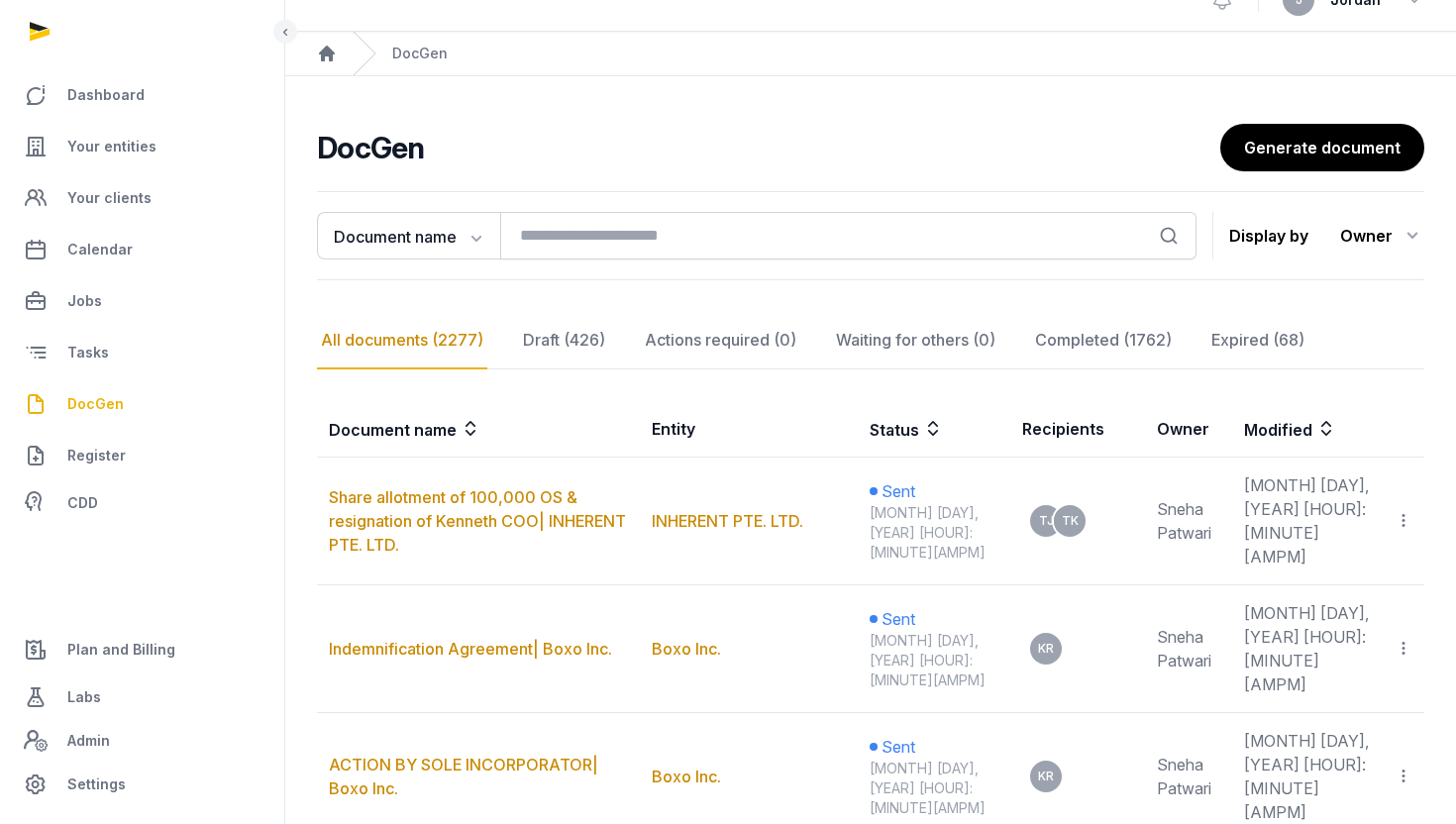 scroll, scrollTop: 0, scrollLeft: 0, axis: both 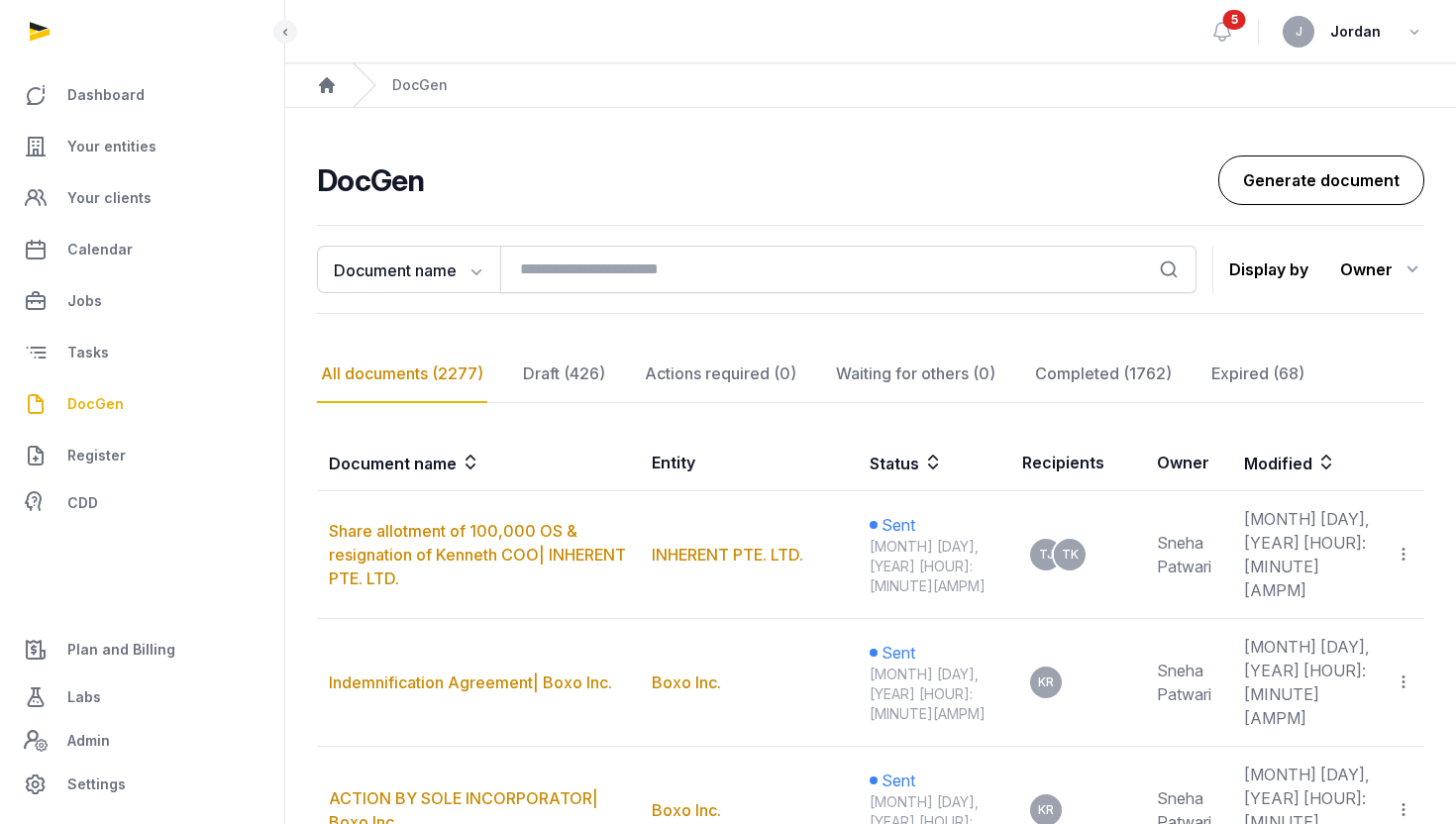 click on "Generate document" at bounding box center (1321, 180) 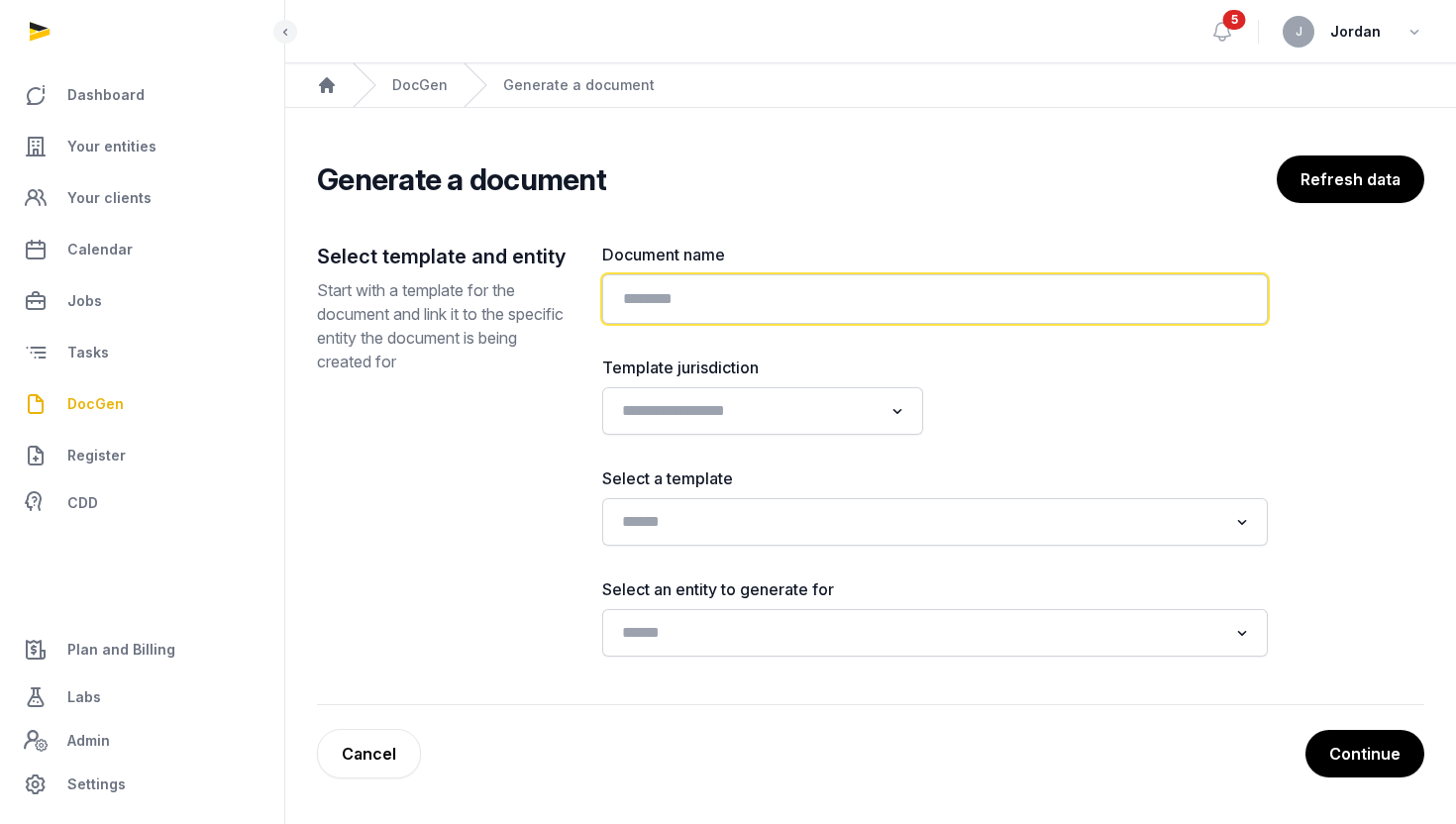 click 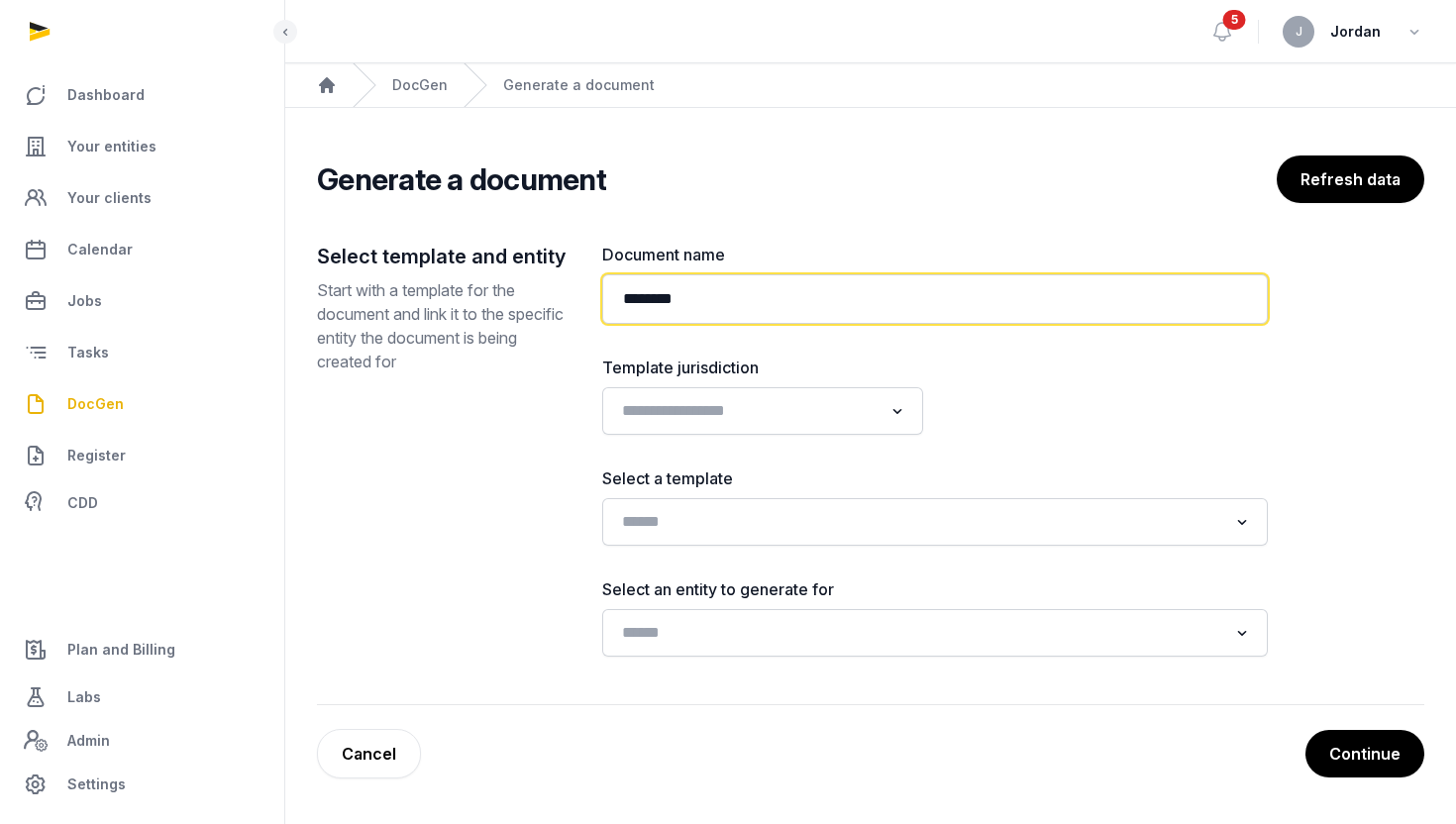 type on "********" 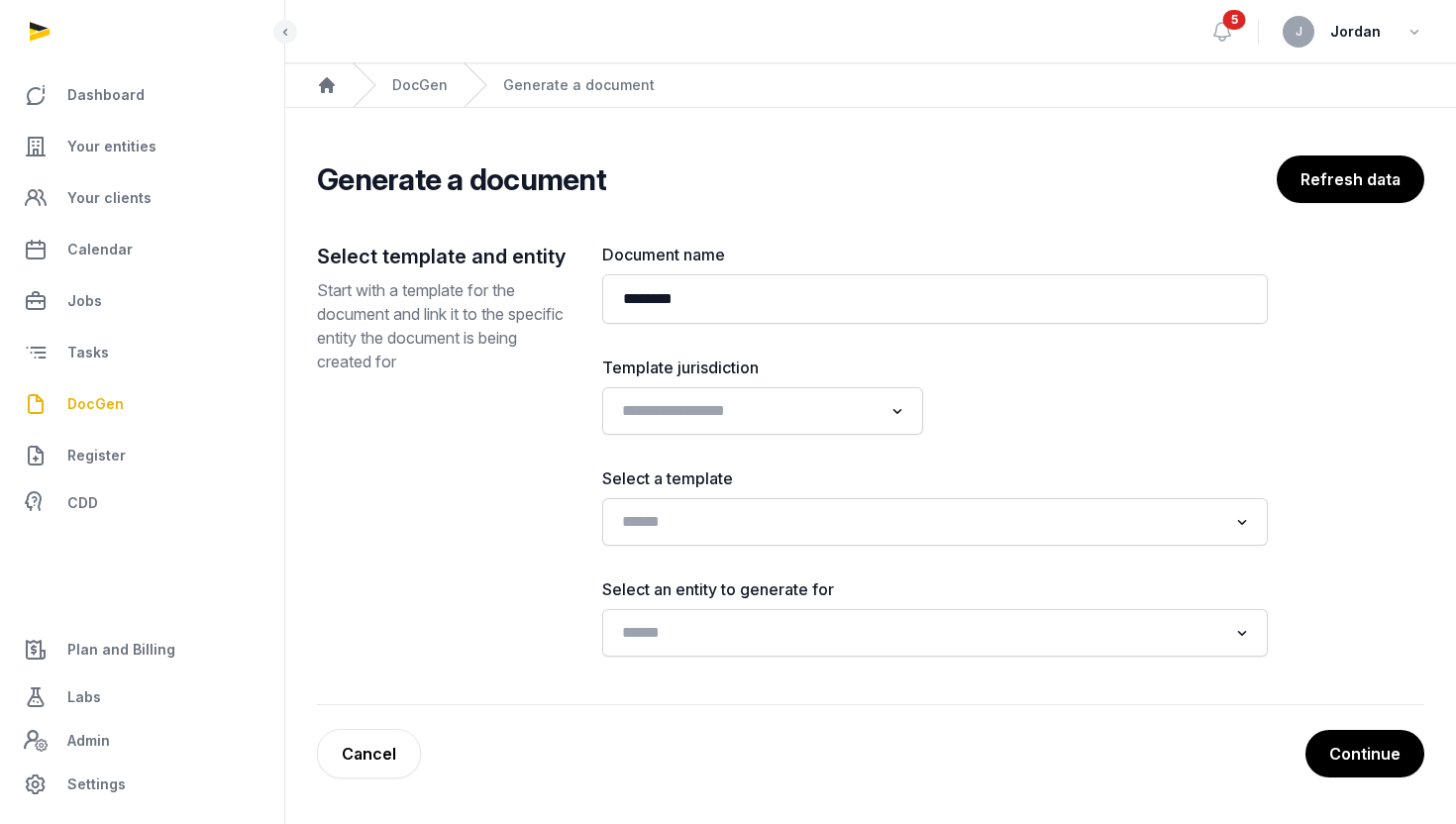 click on "DocGen" at bounding box center [95, 404] 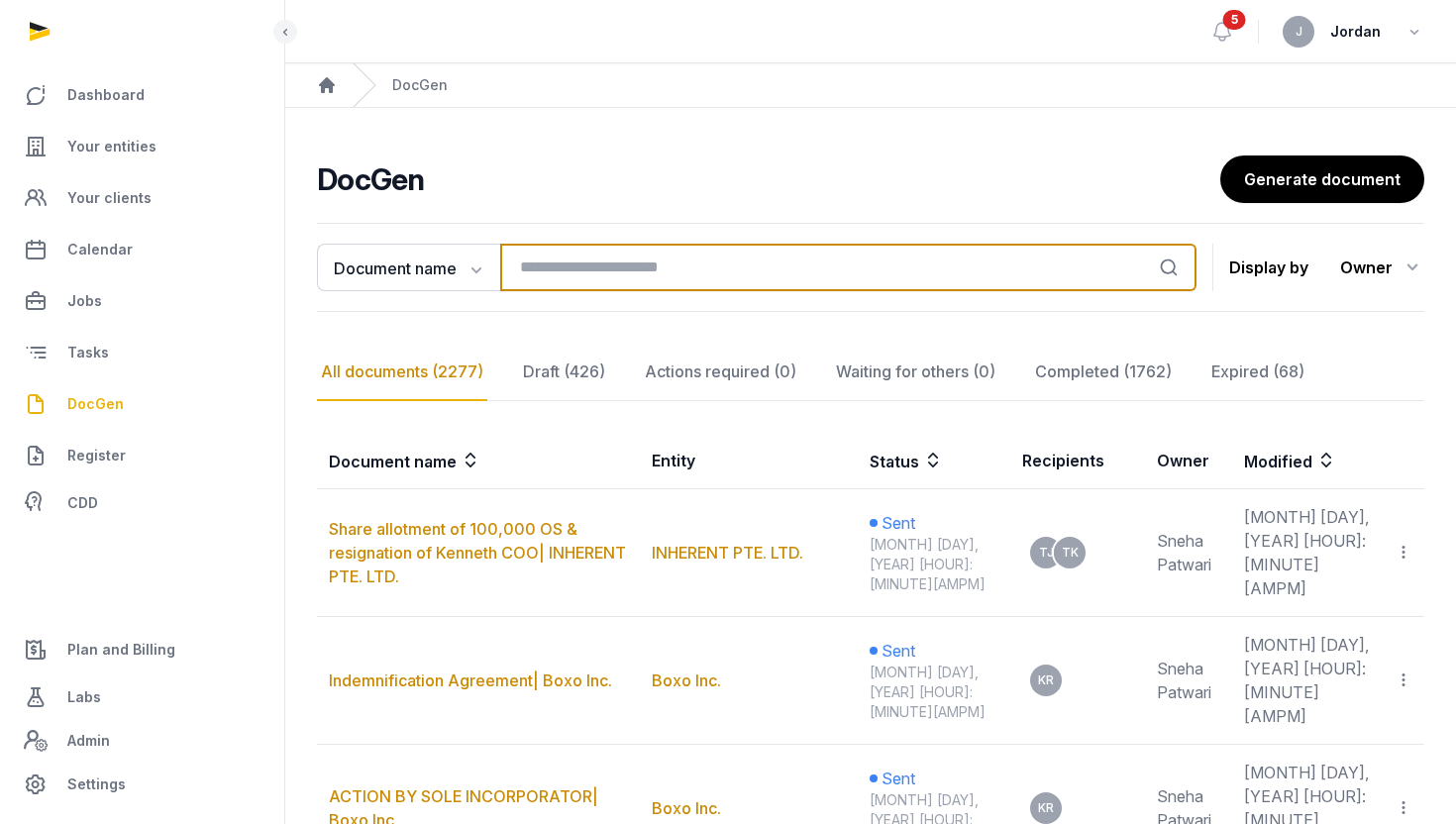 click at bounding box center [848, 267] 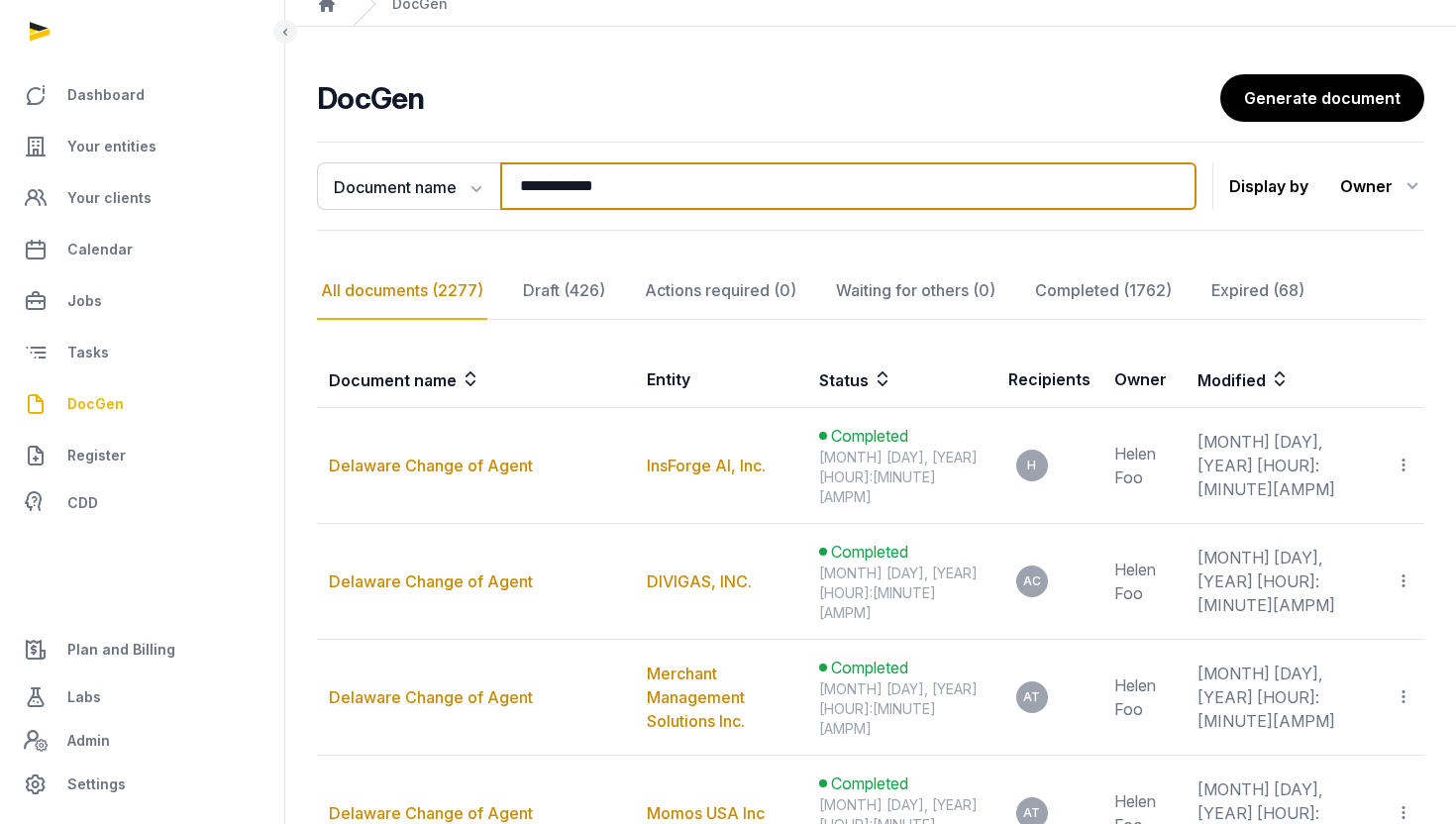 scroll, scrollTop: 36, scrollLeft: 0, axis: vertical 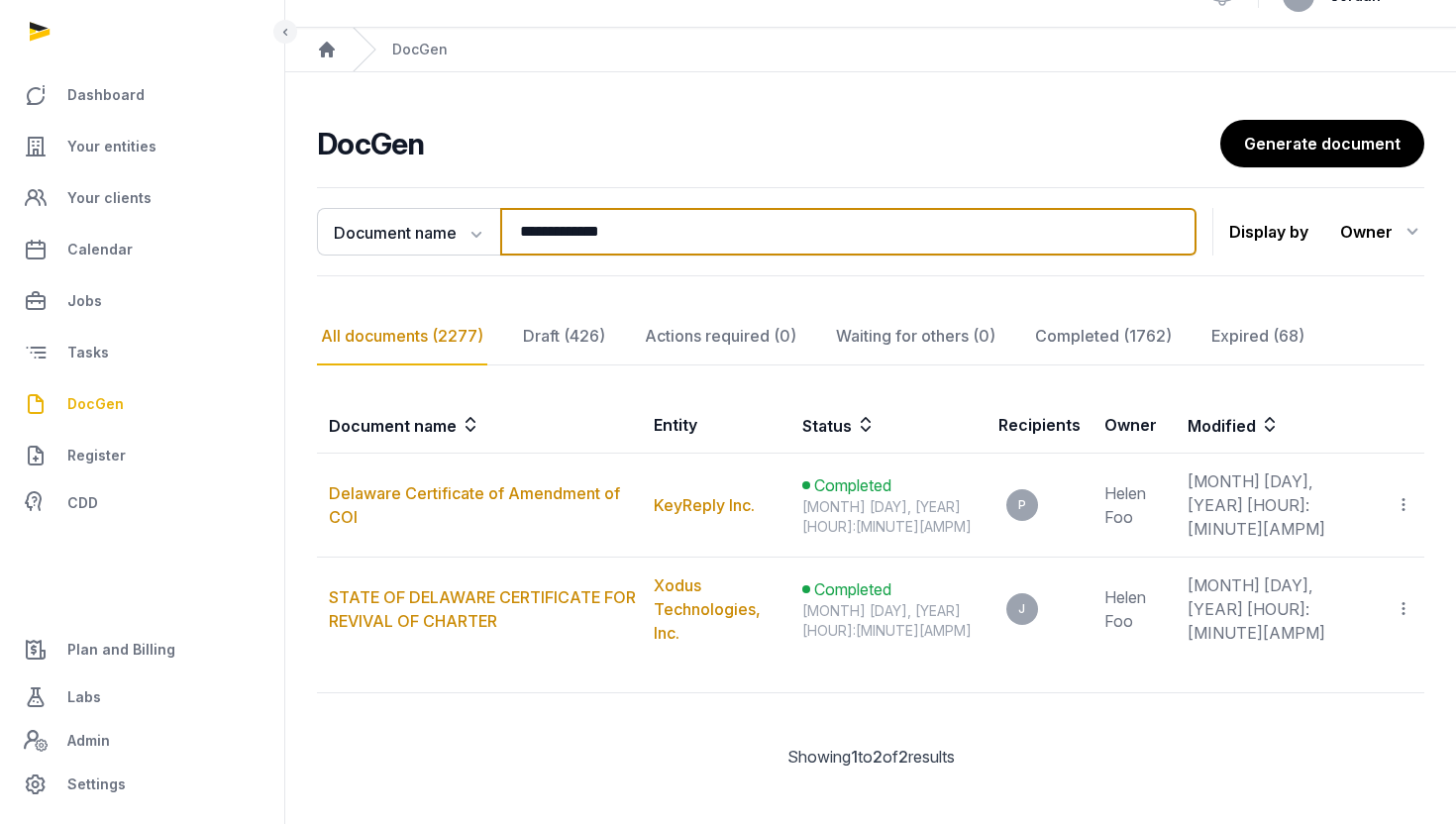 click on "**********" at bounding box center (848, 232) 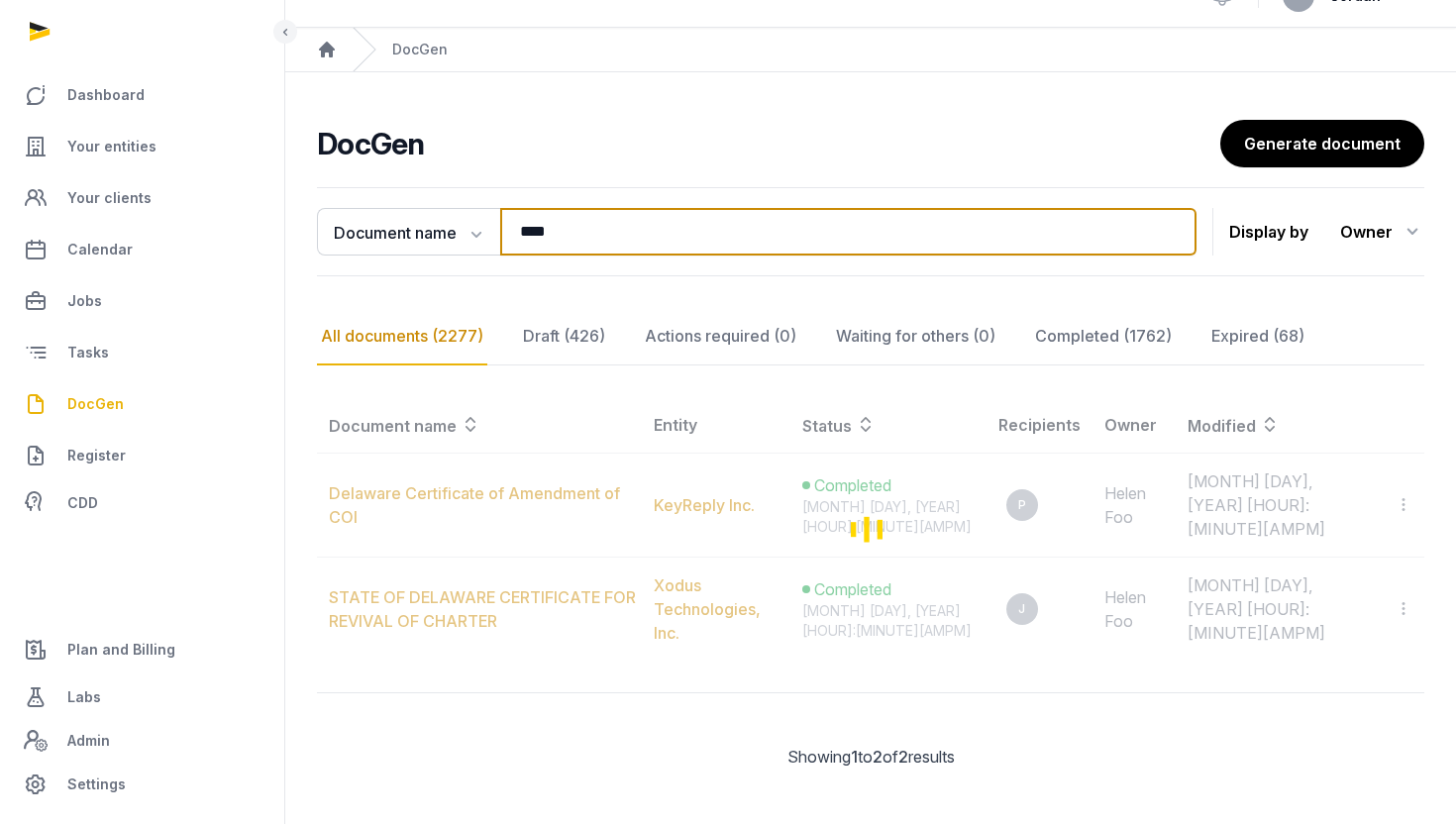click on "****" at bounding box center (848, 232) 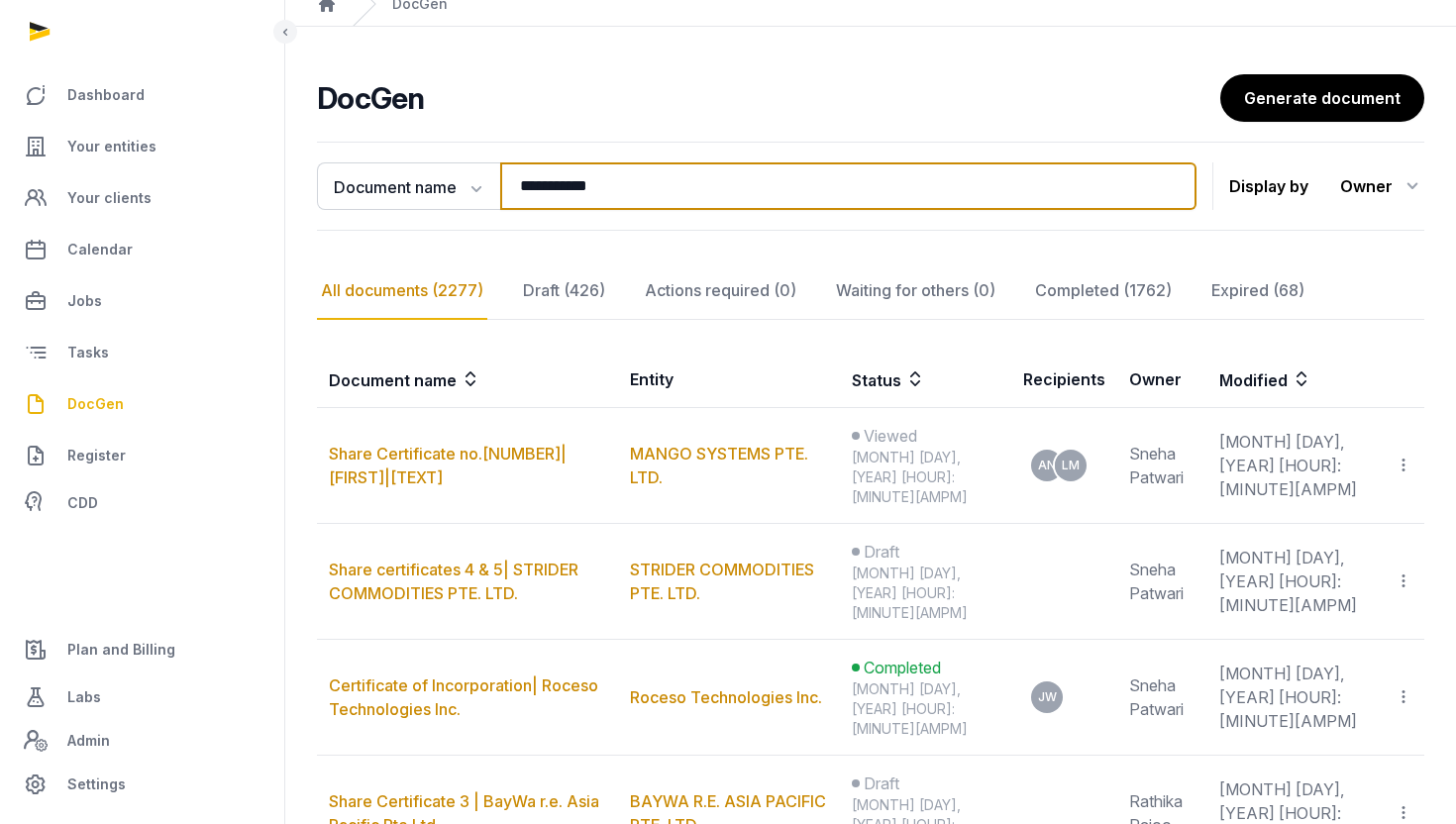 scroll, scrollTop: 0, scrollLeft: 0, axis: both 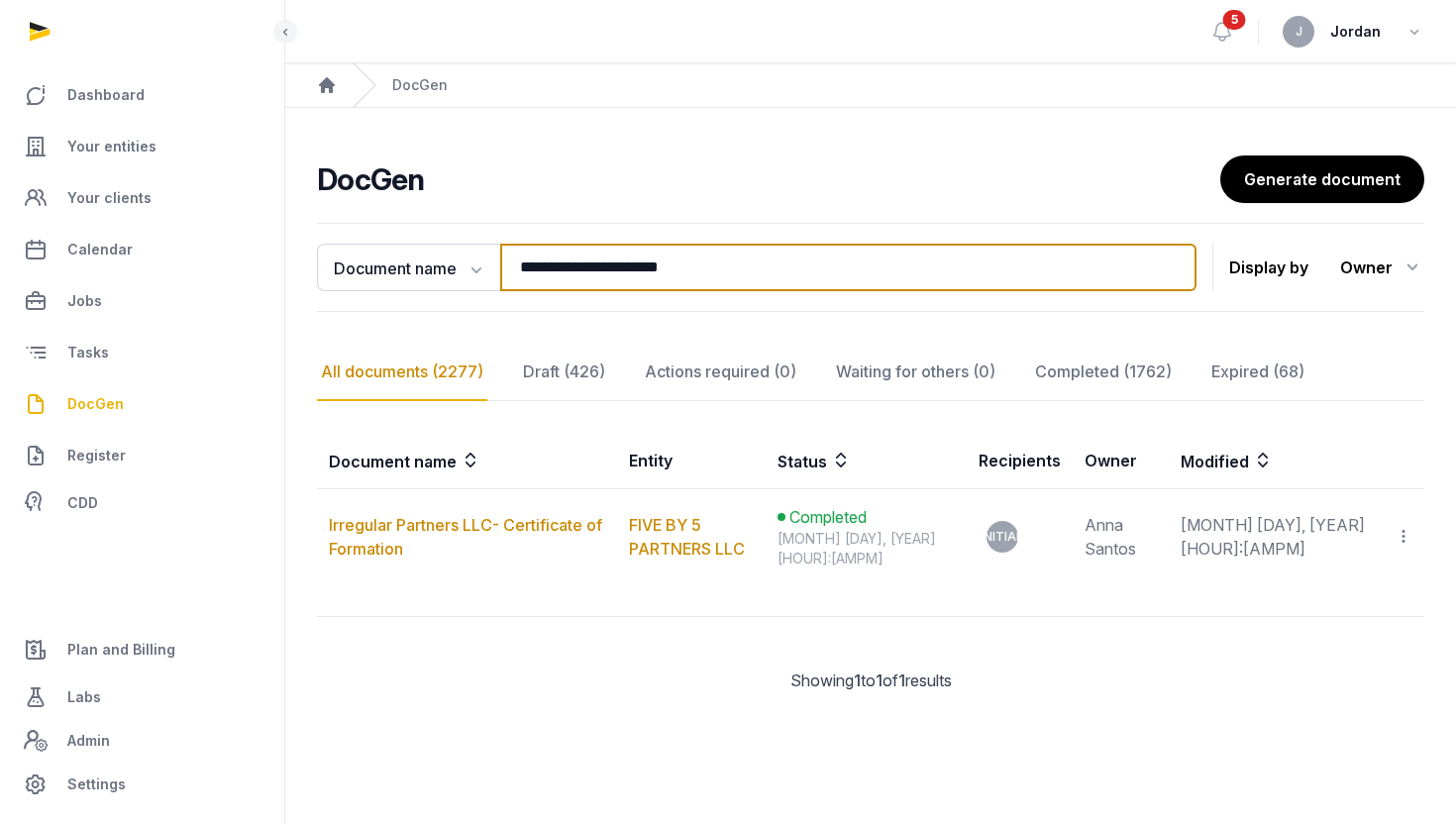 type on "**********" 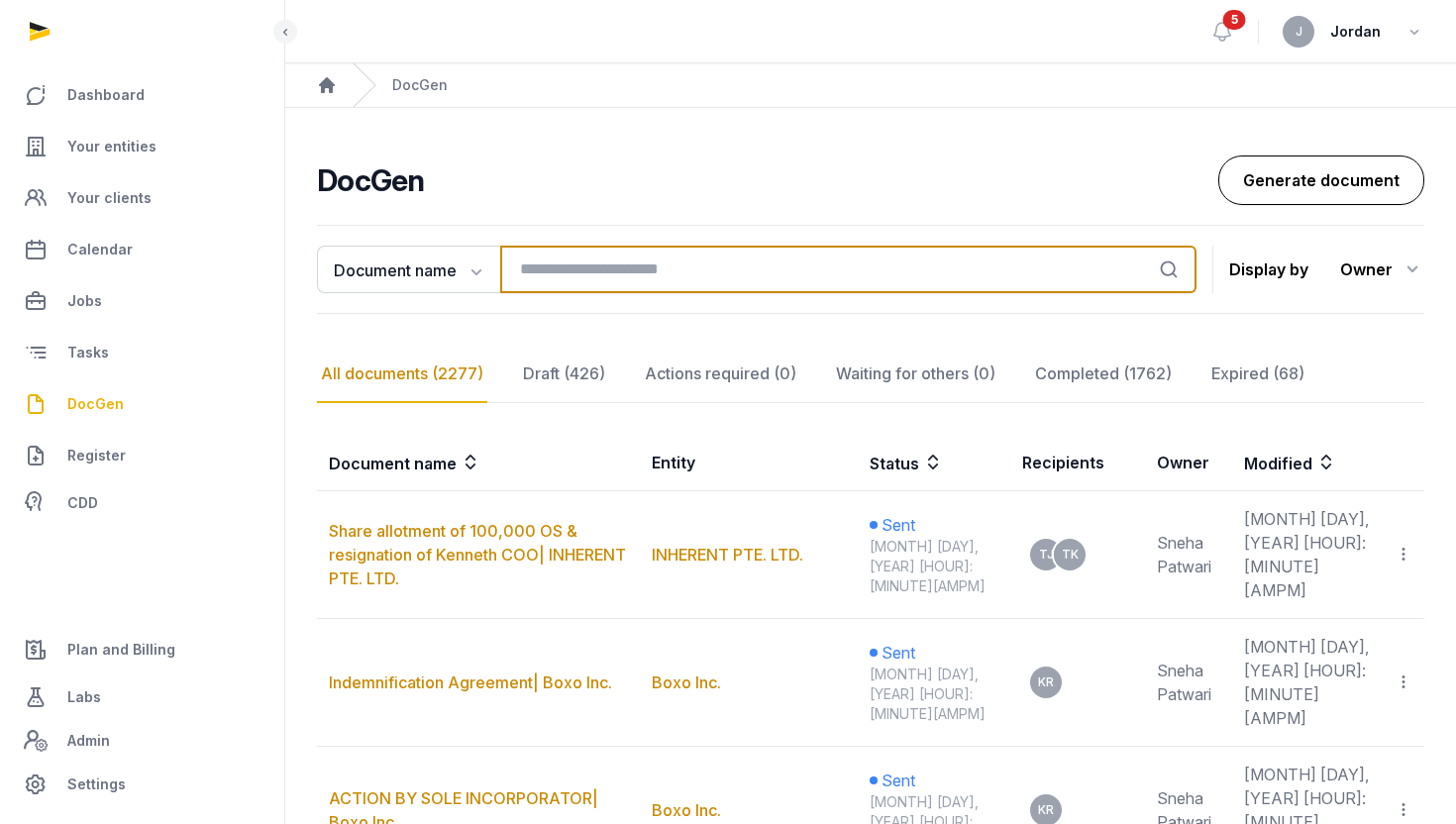 type 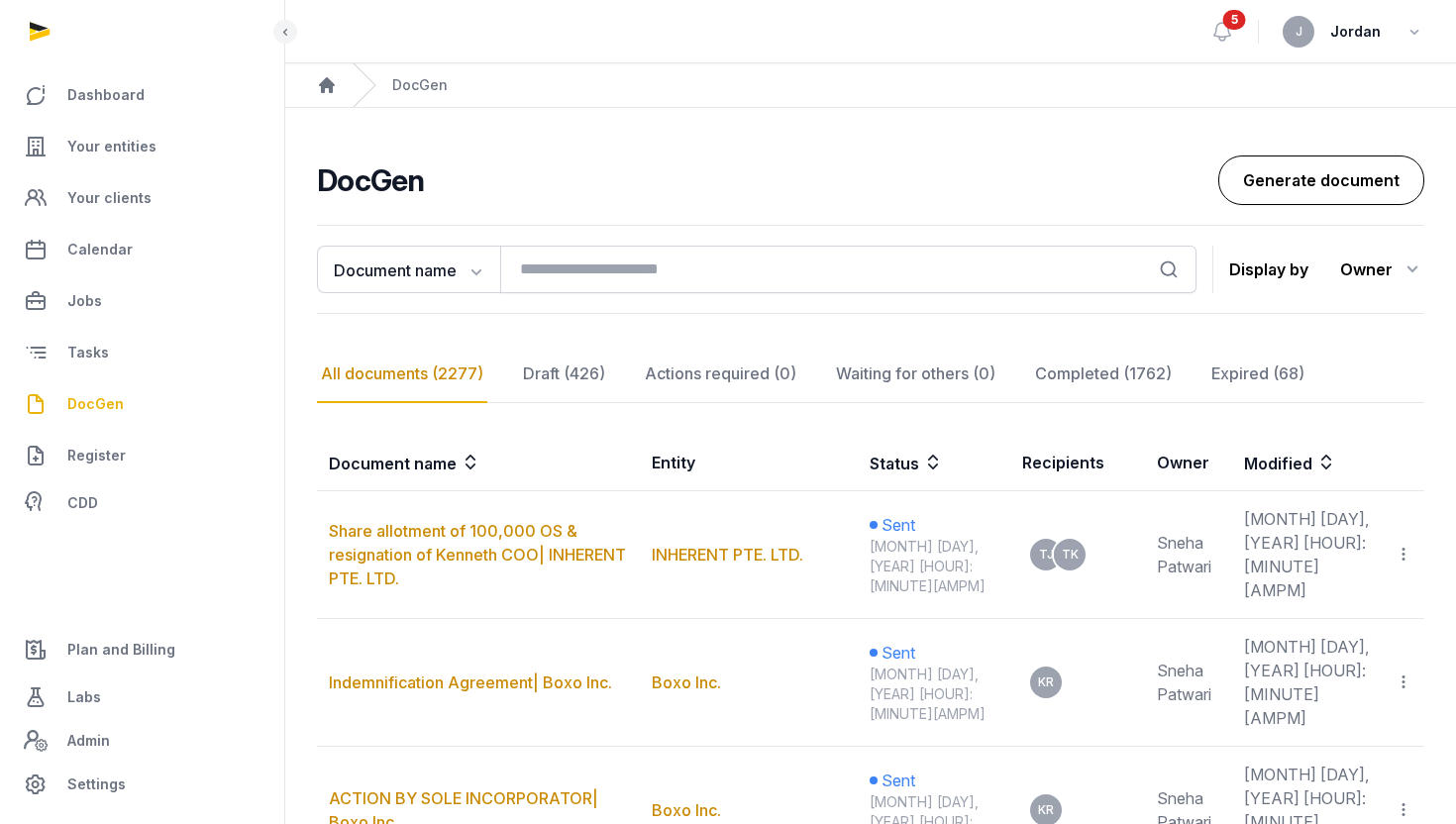click on "Generate document" at bounding box center (1321, 180) 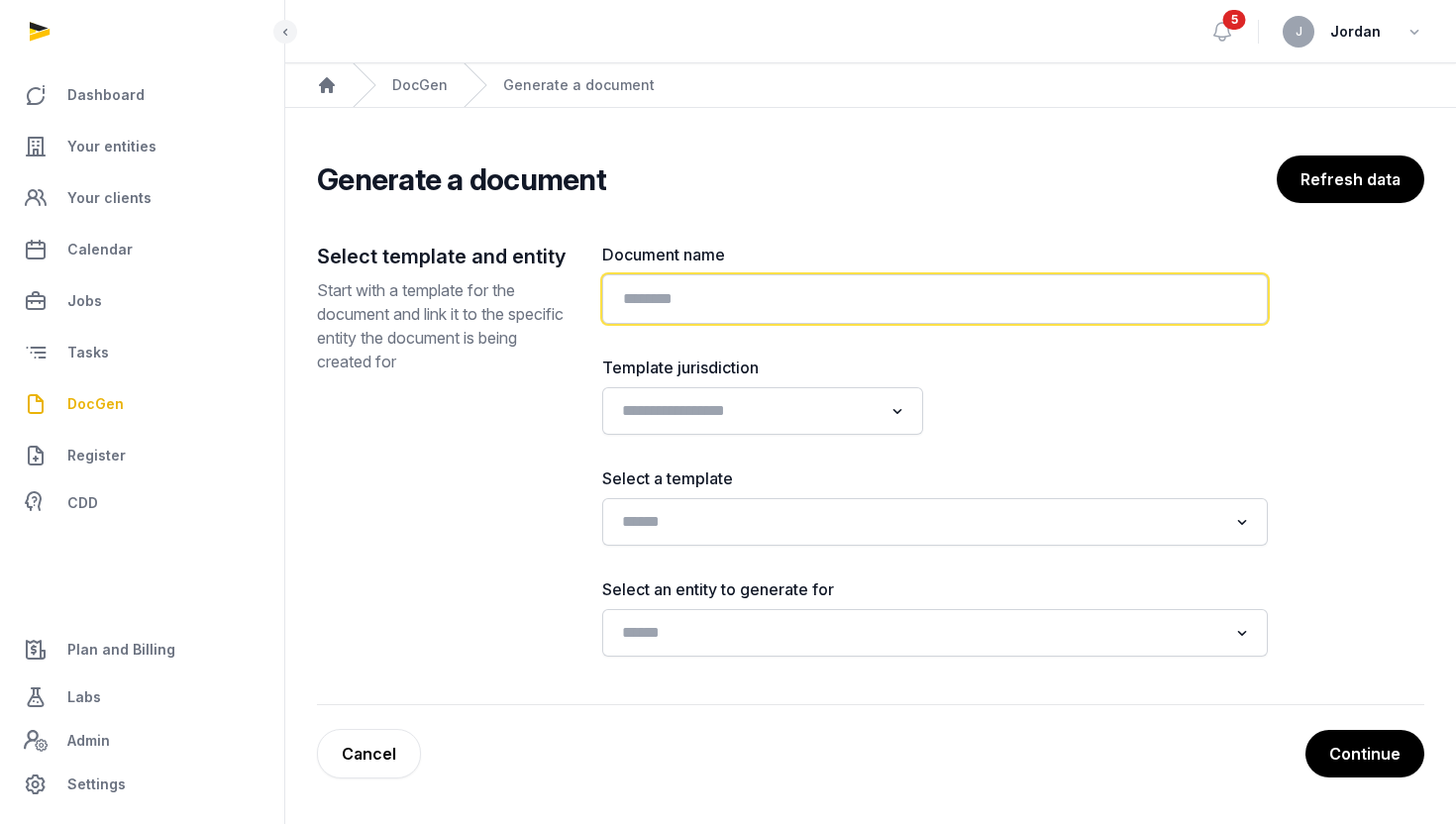 click 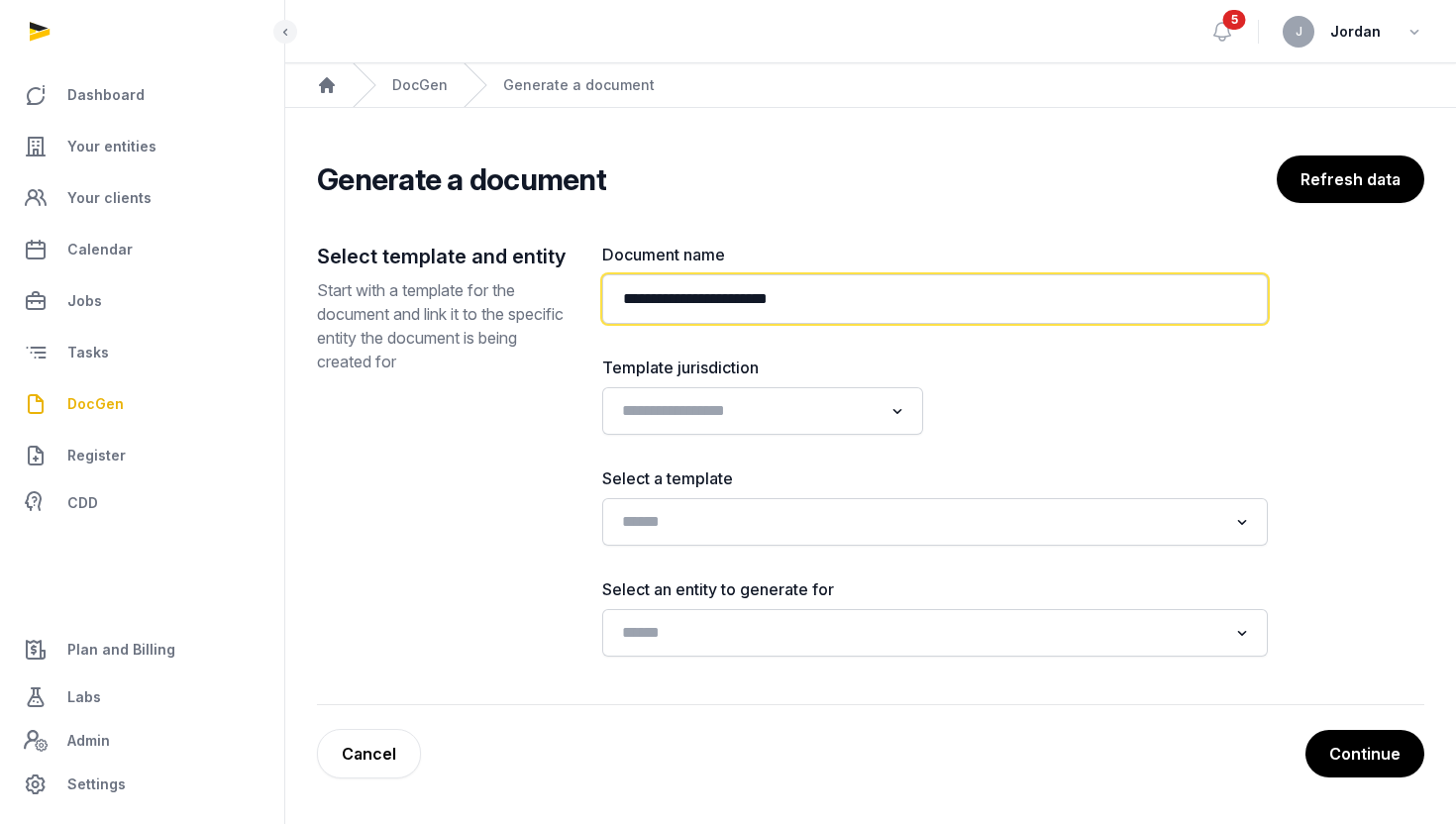 click on "**********" 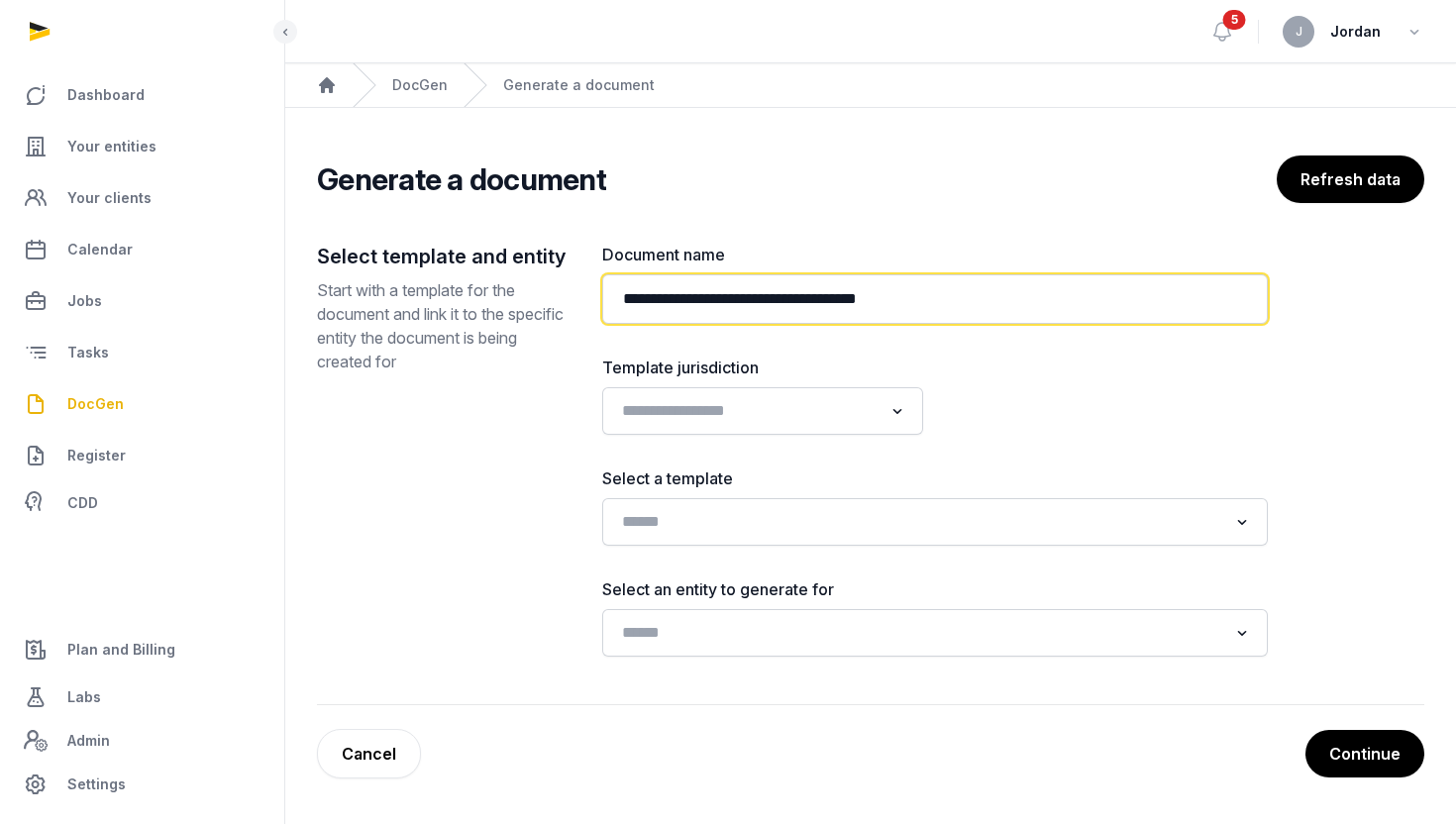 click on "**********" 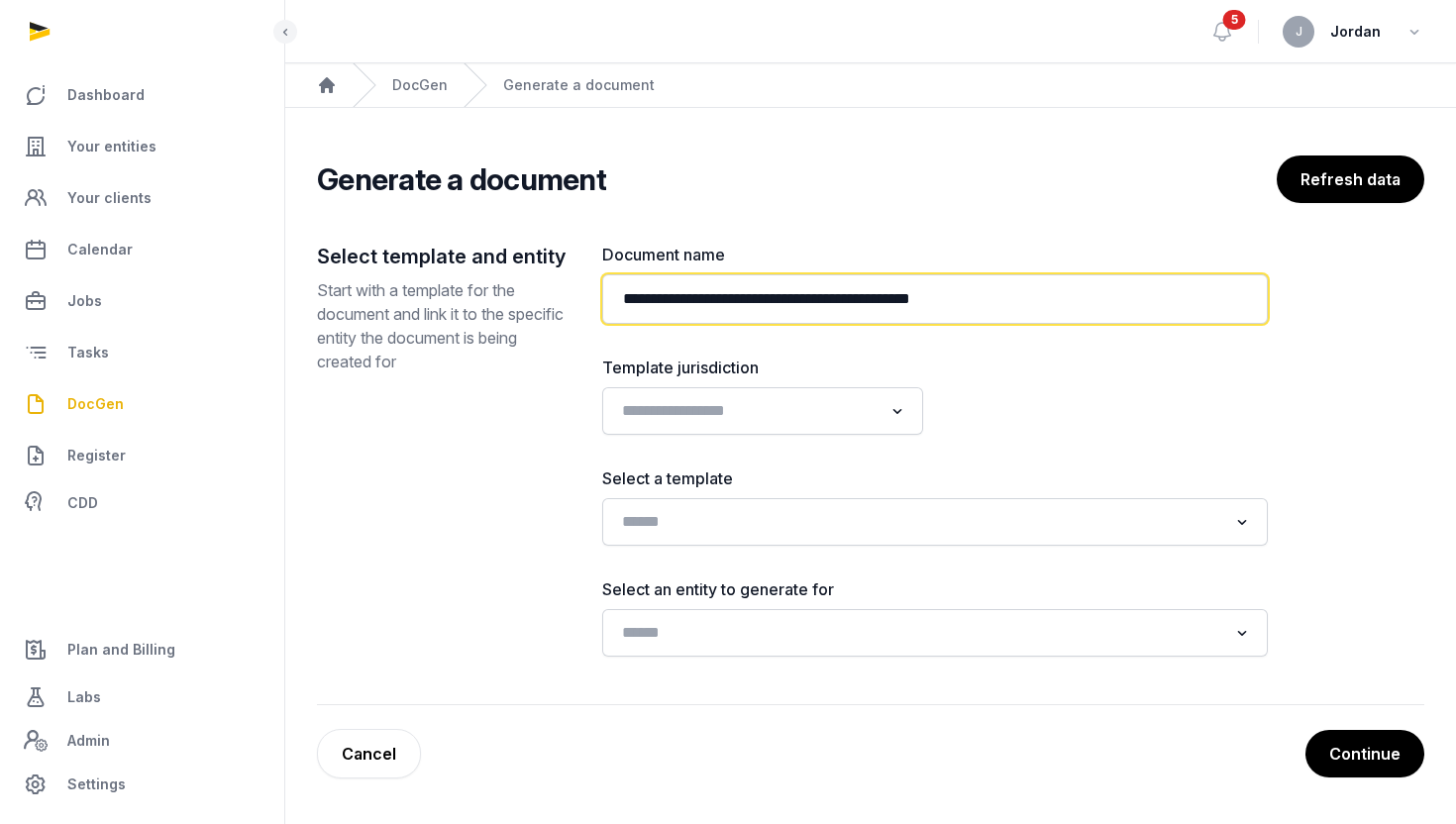 click on "**********" 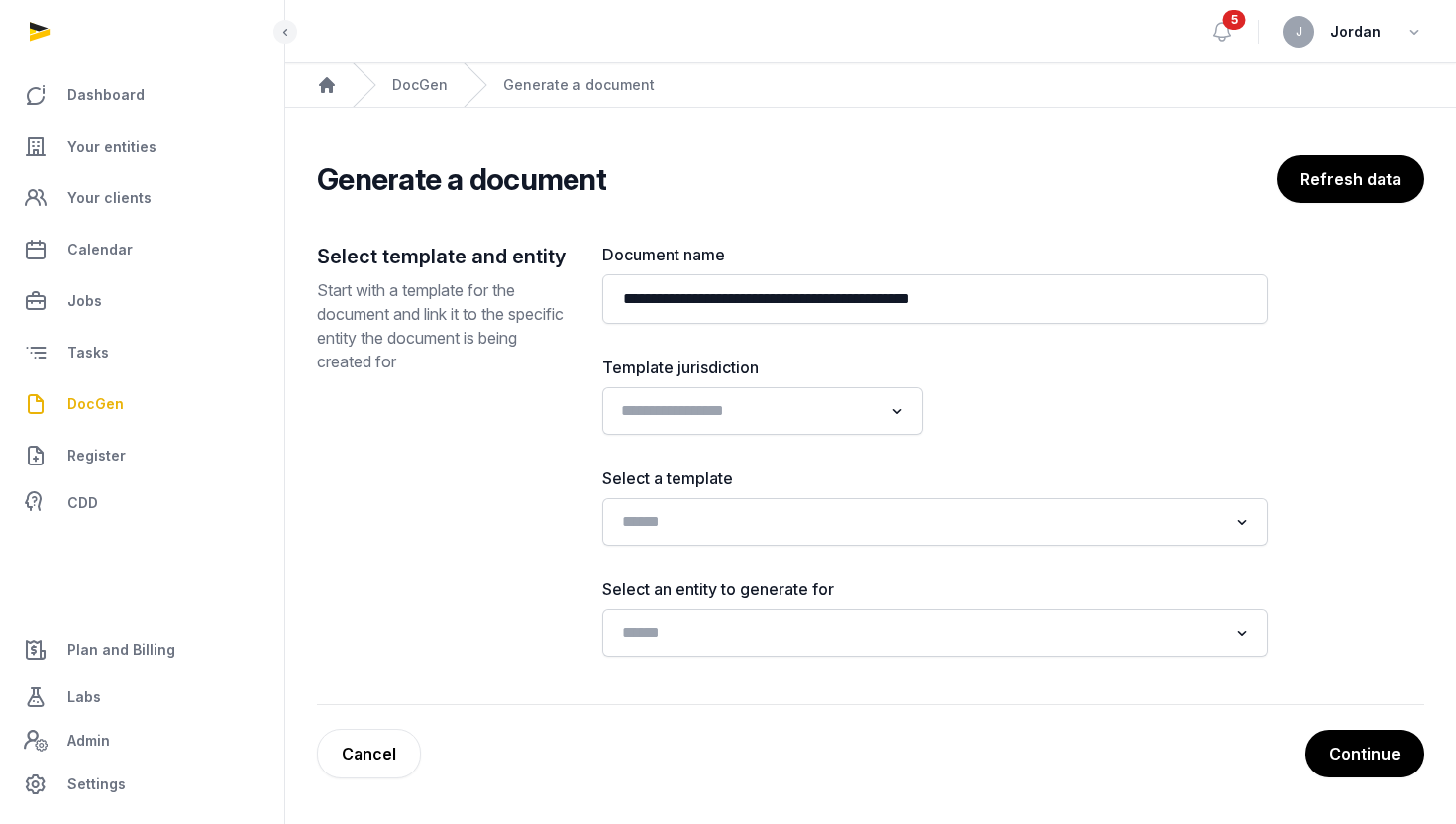 click at bounding box center (748, 409) 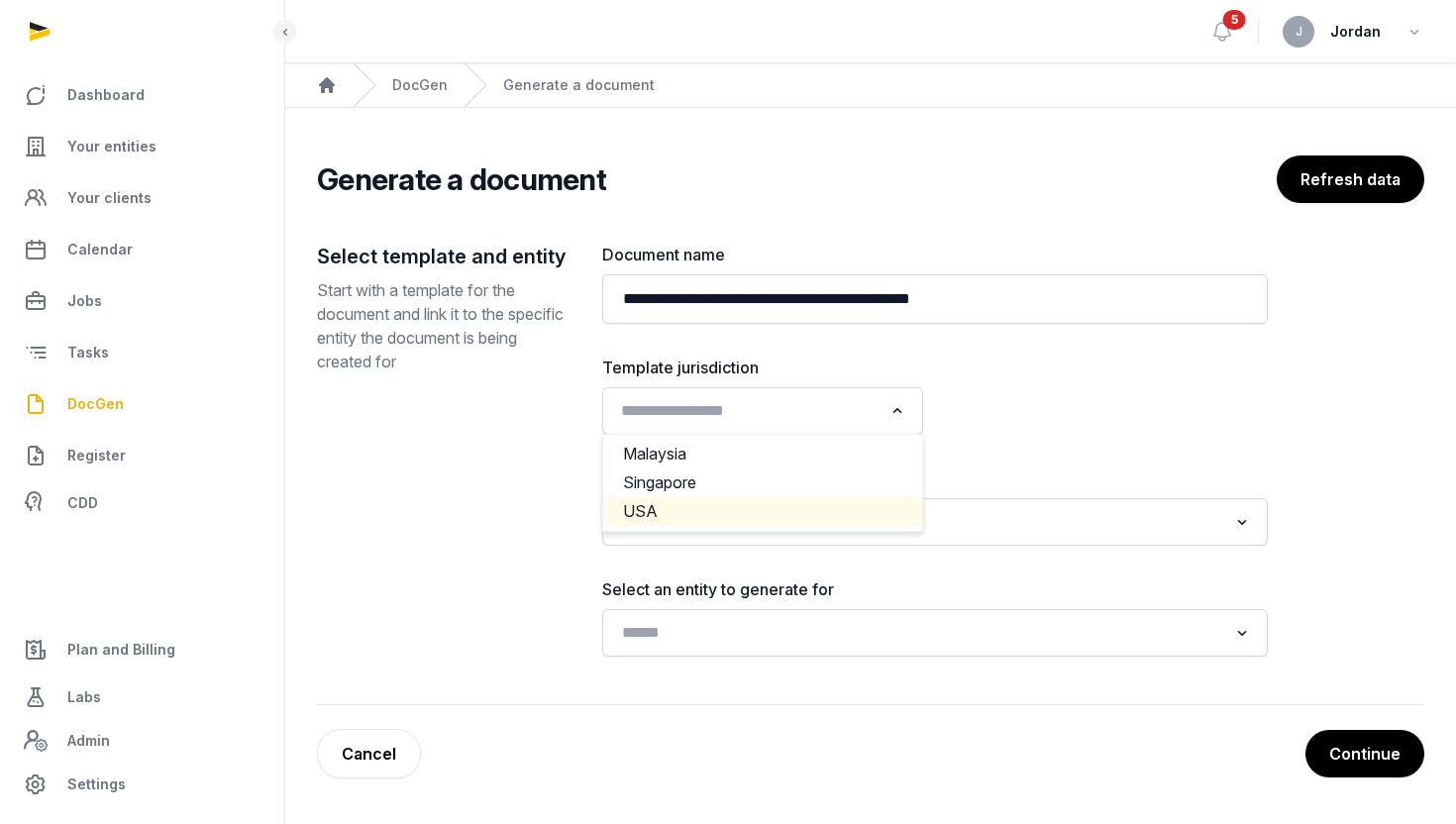 click on "USA" 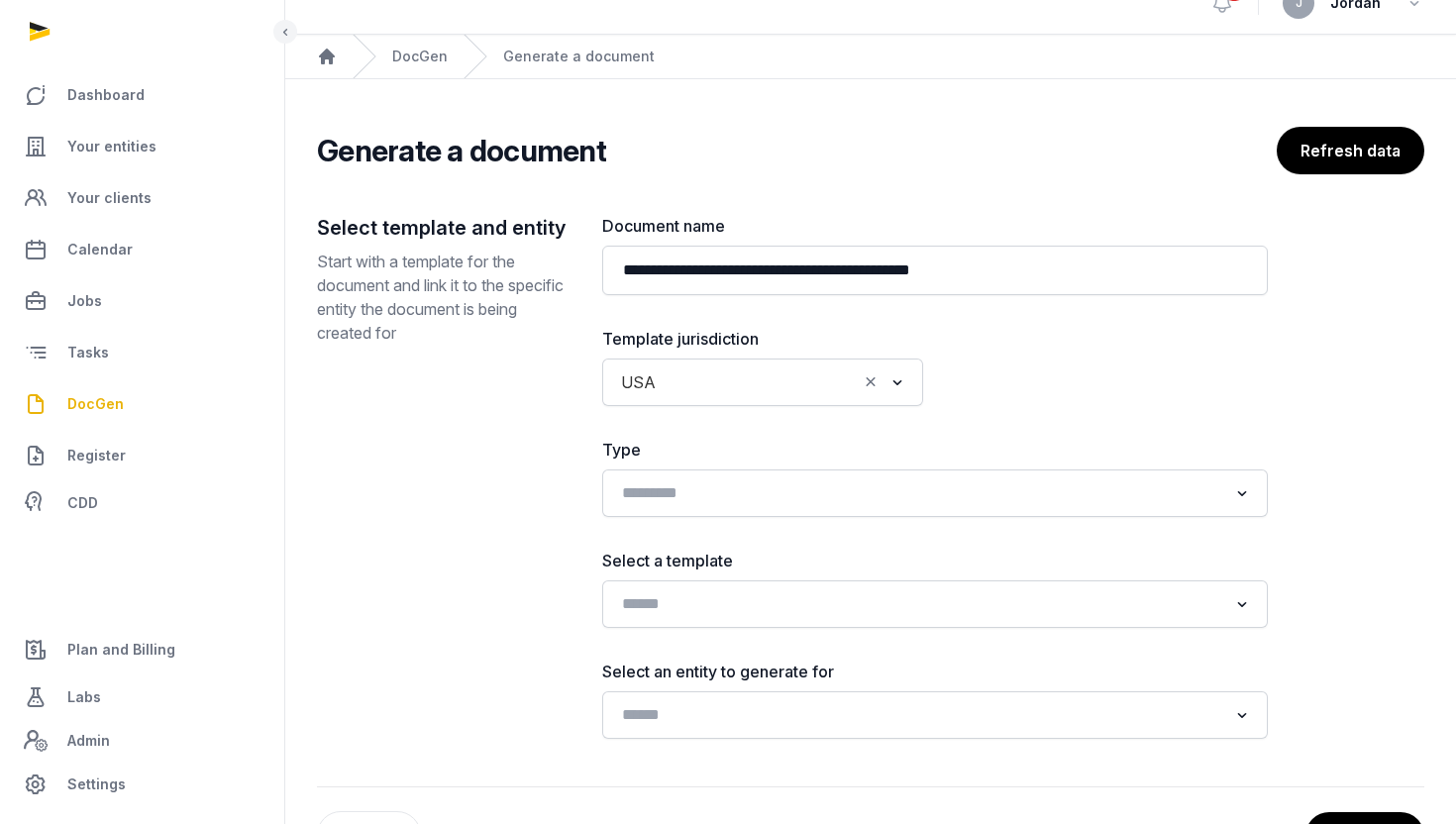 scroll, scrollTop: 51, scrollLeft: 0, axis: vertical 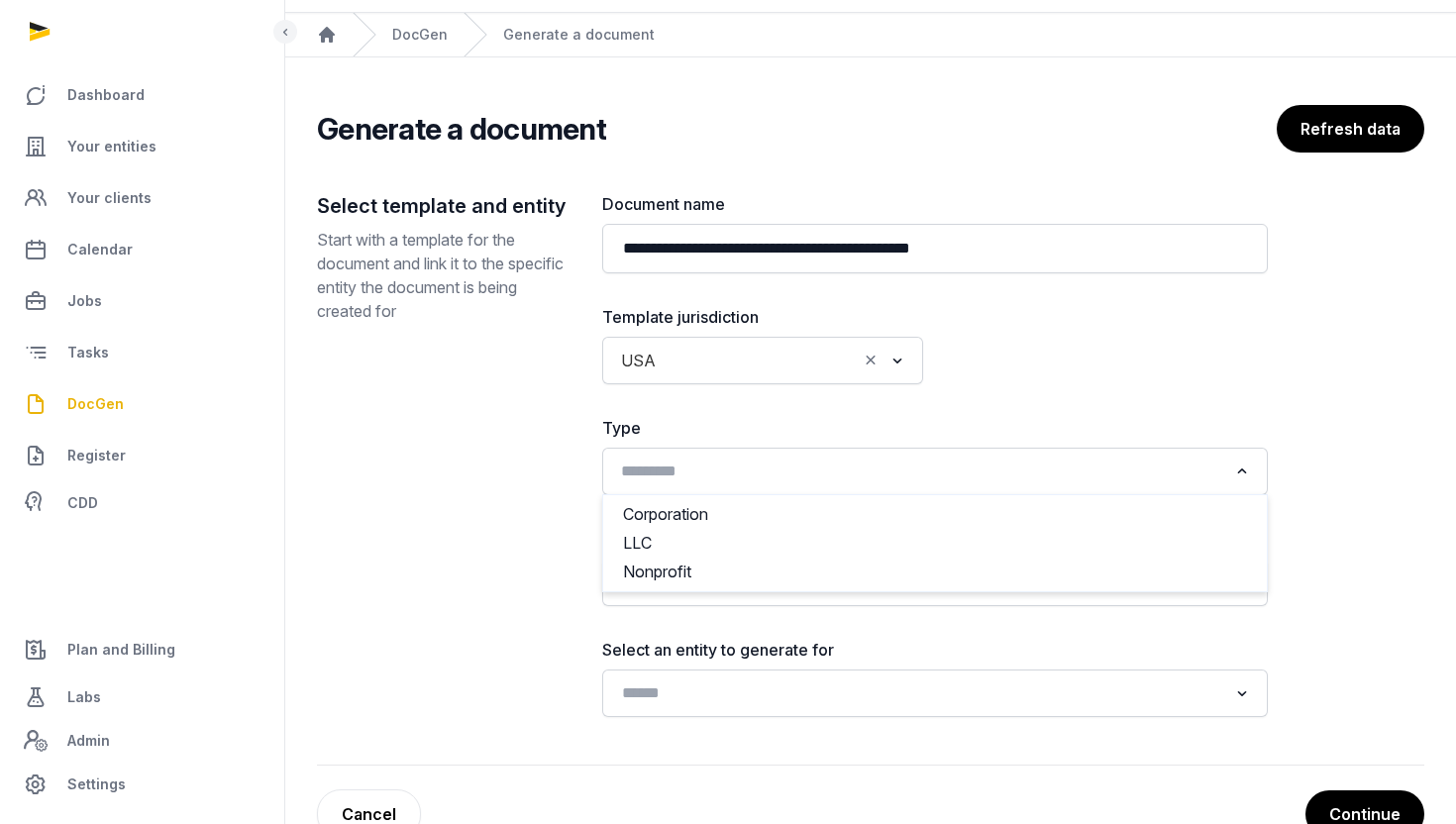 click 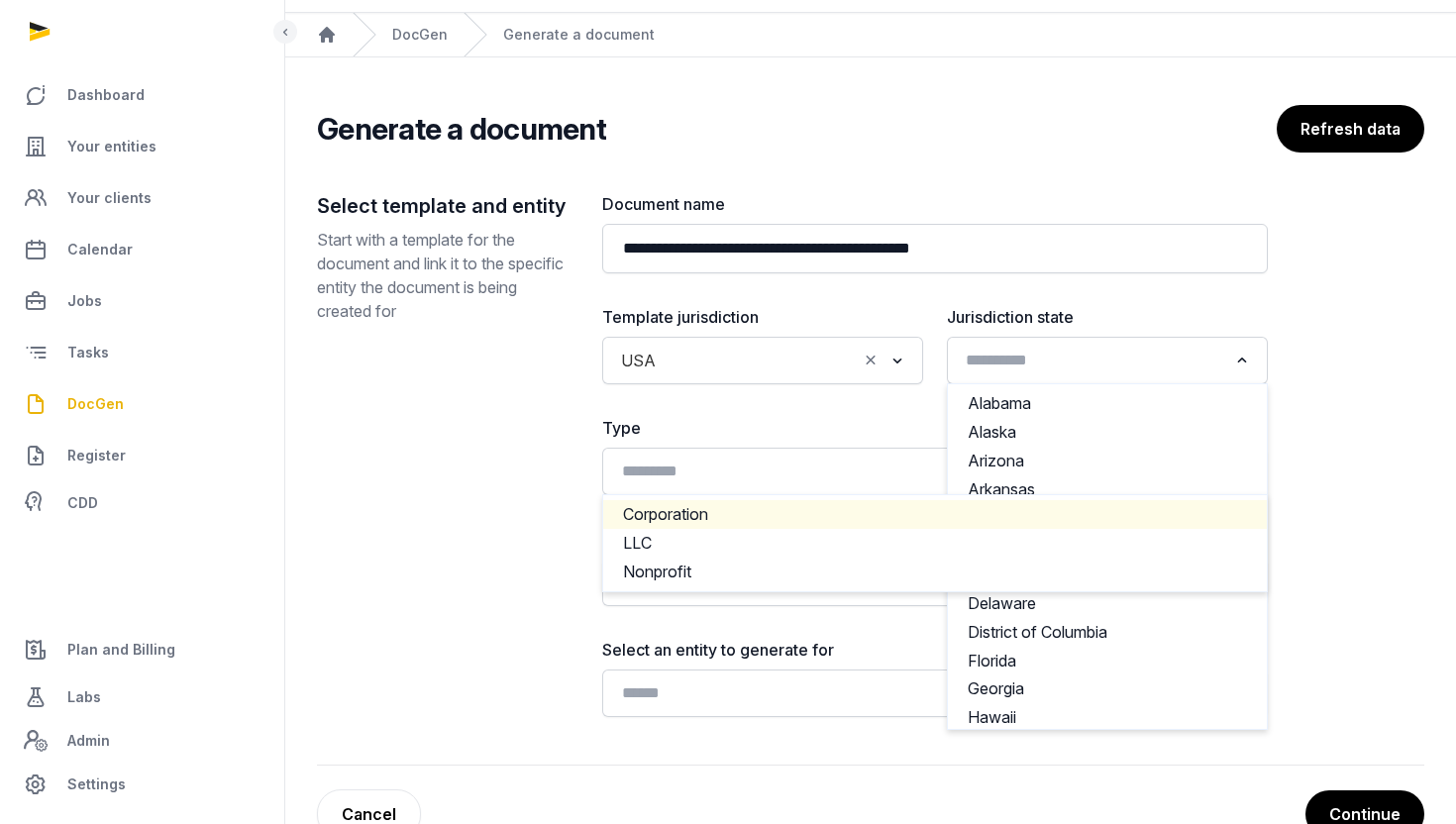 click 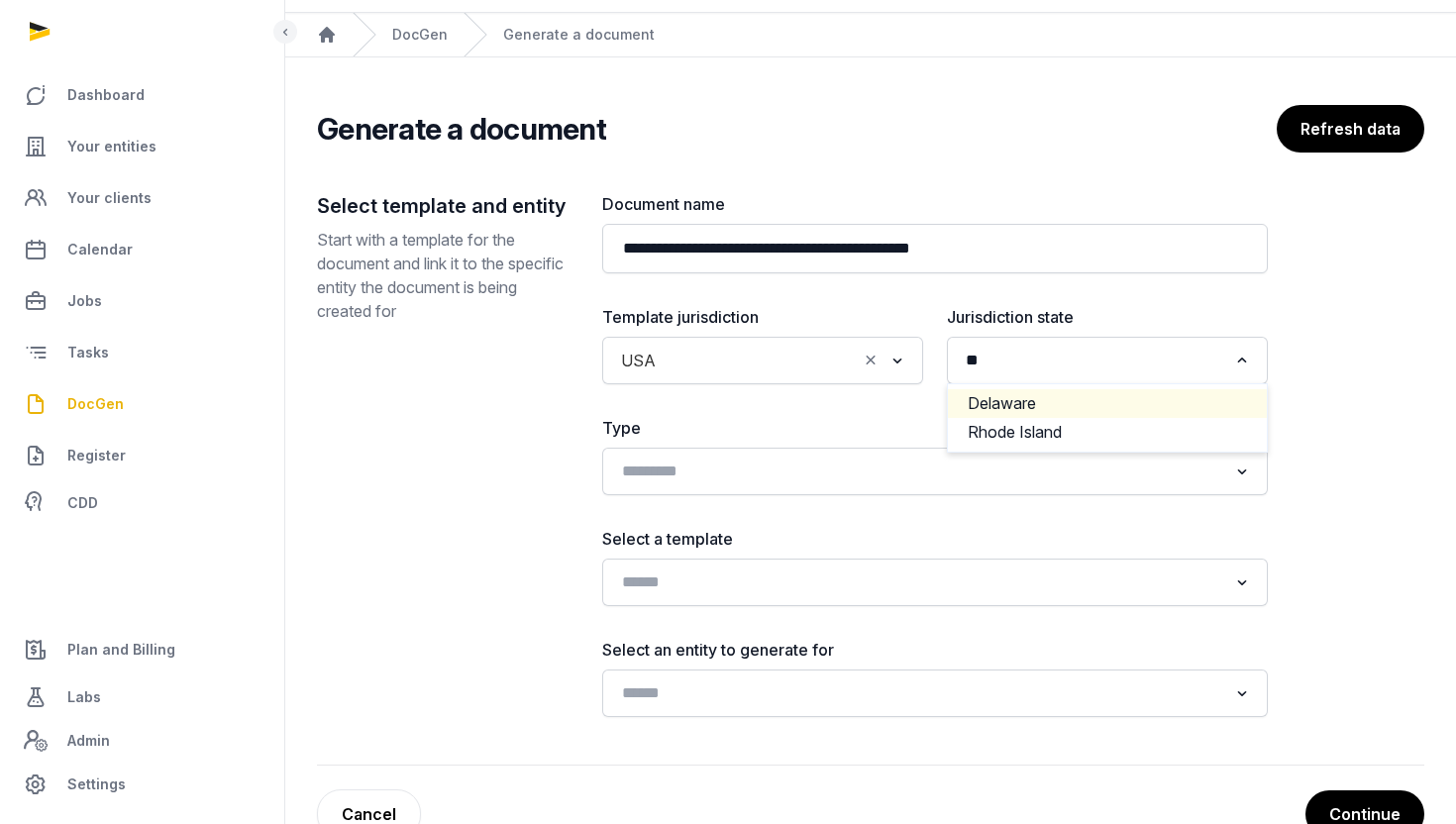 click on "Delaware" 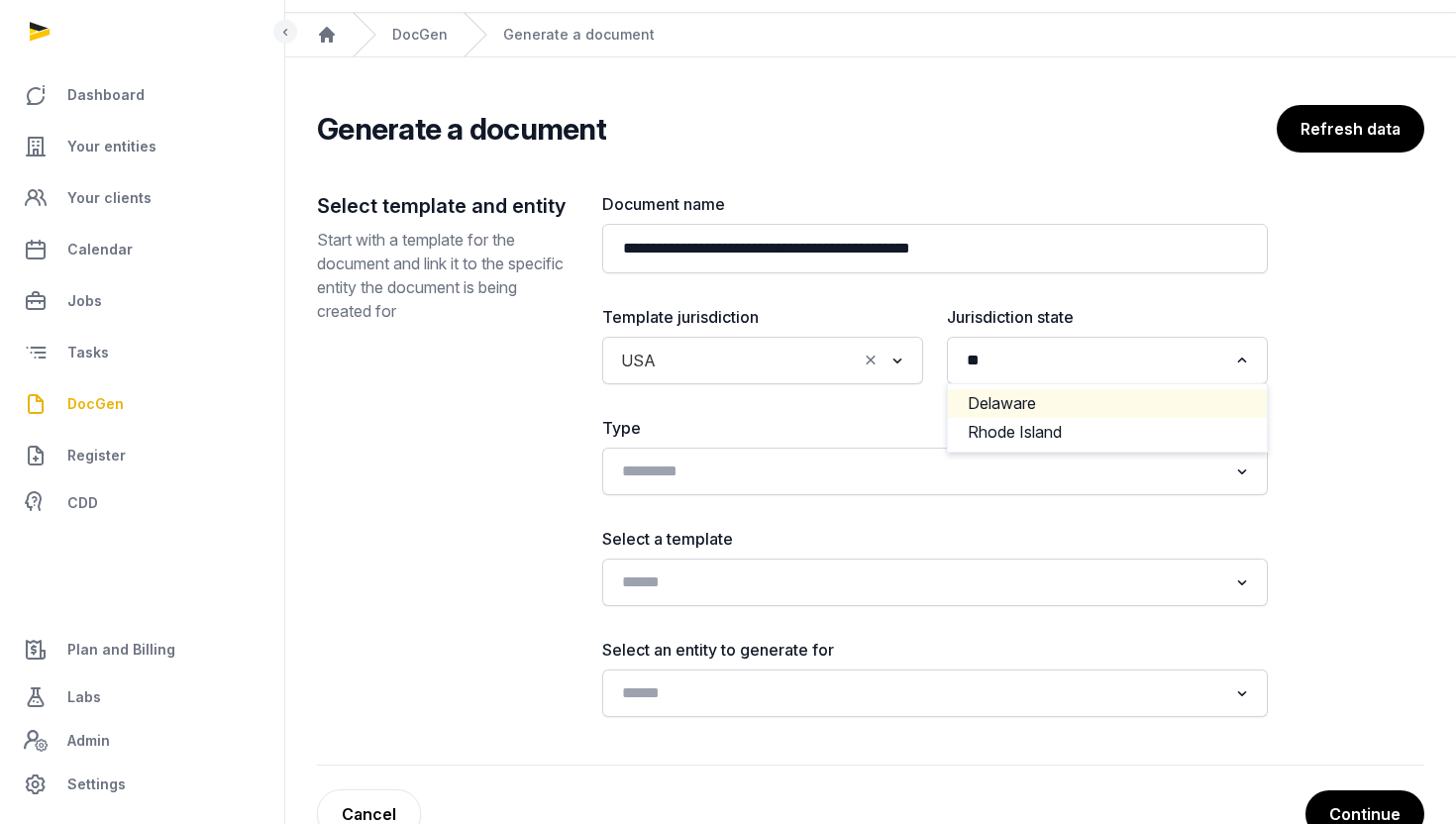 type 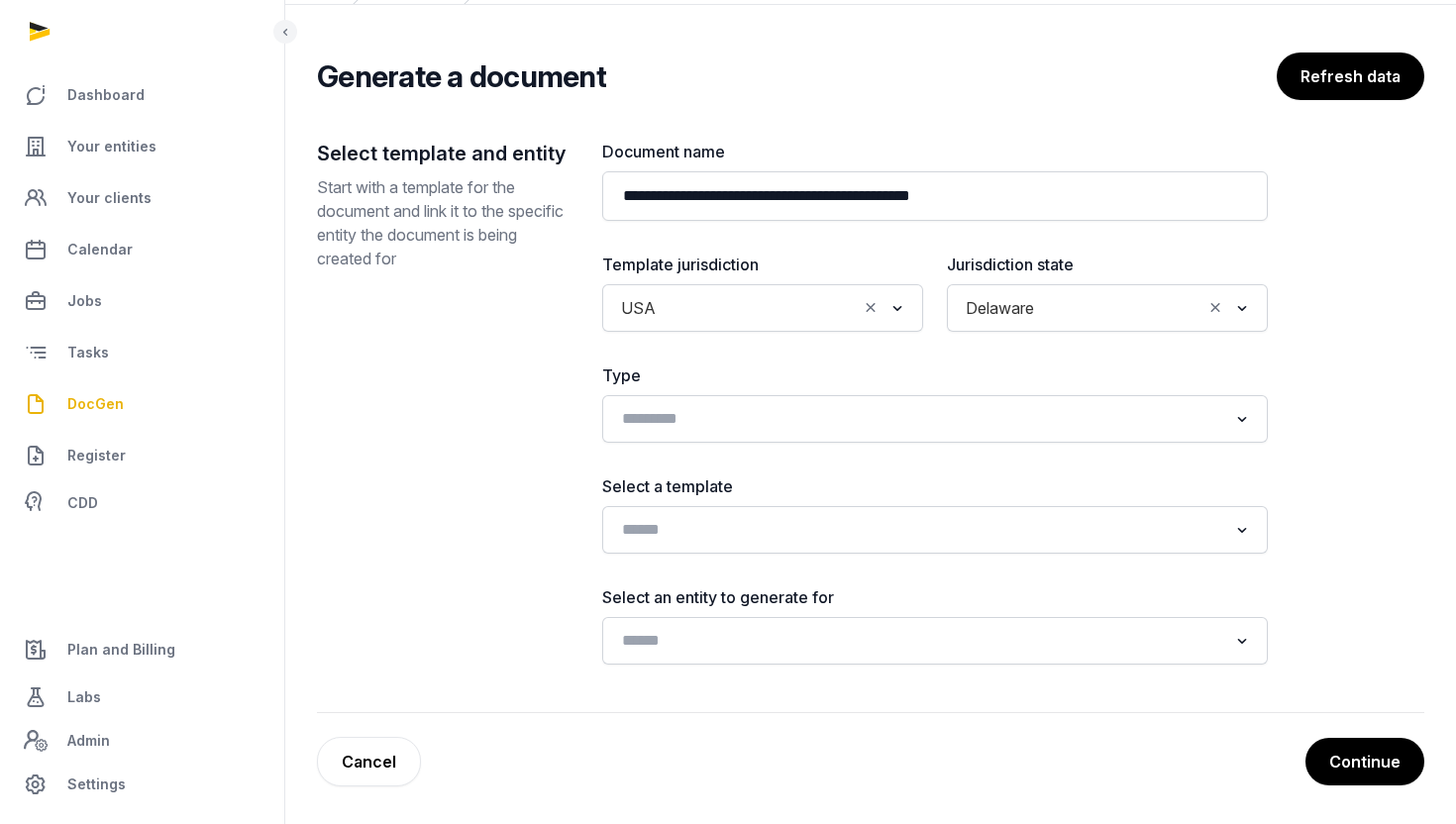 scroll, scrollTop: 105, scrollLeft: 0, axis: vertical 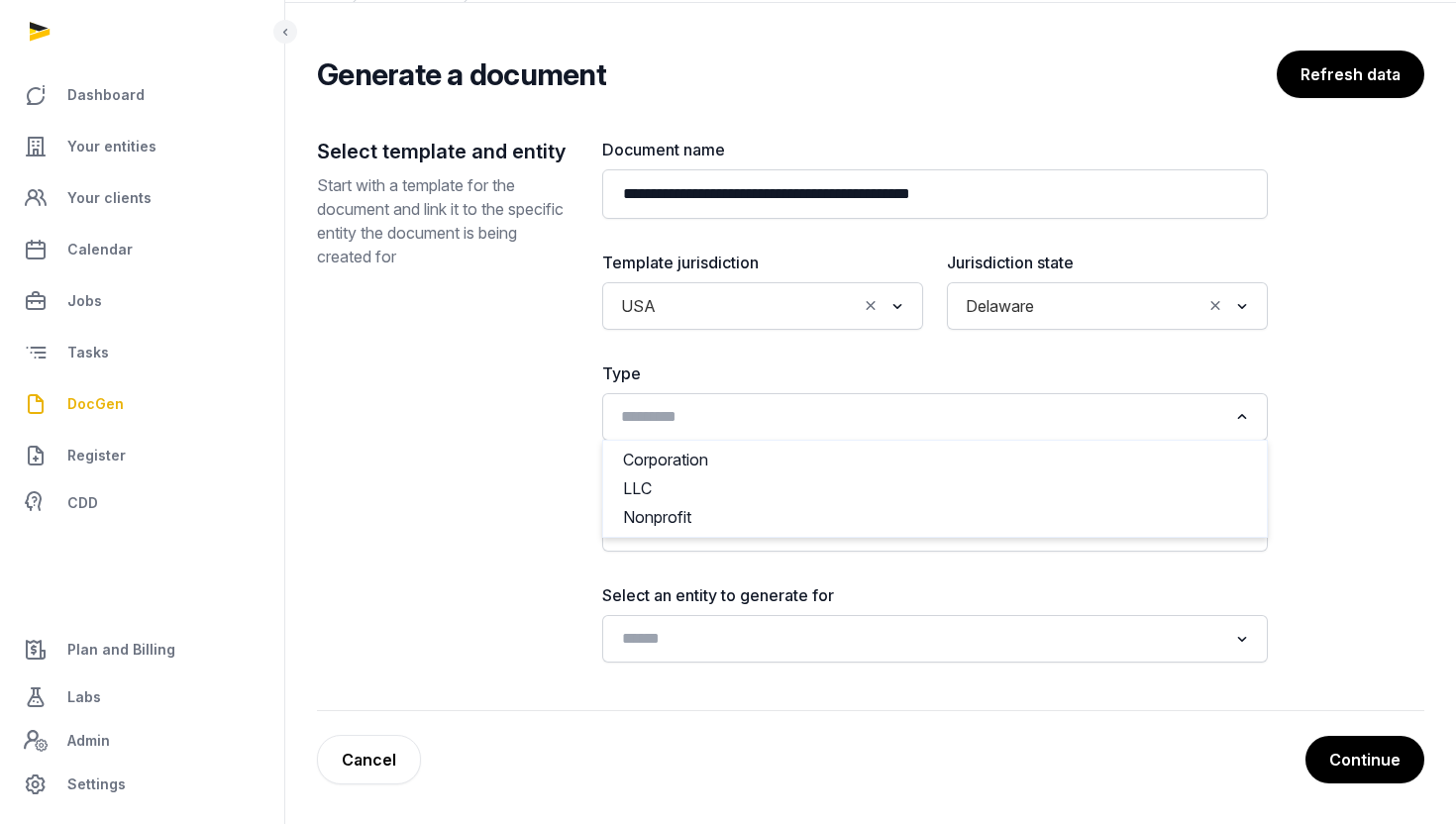 click 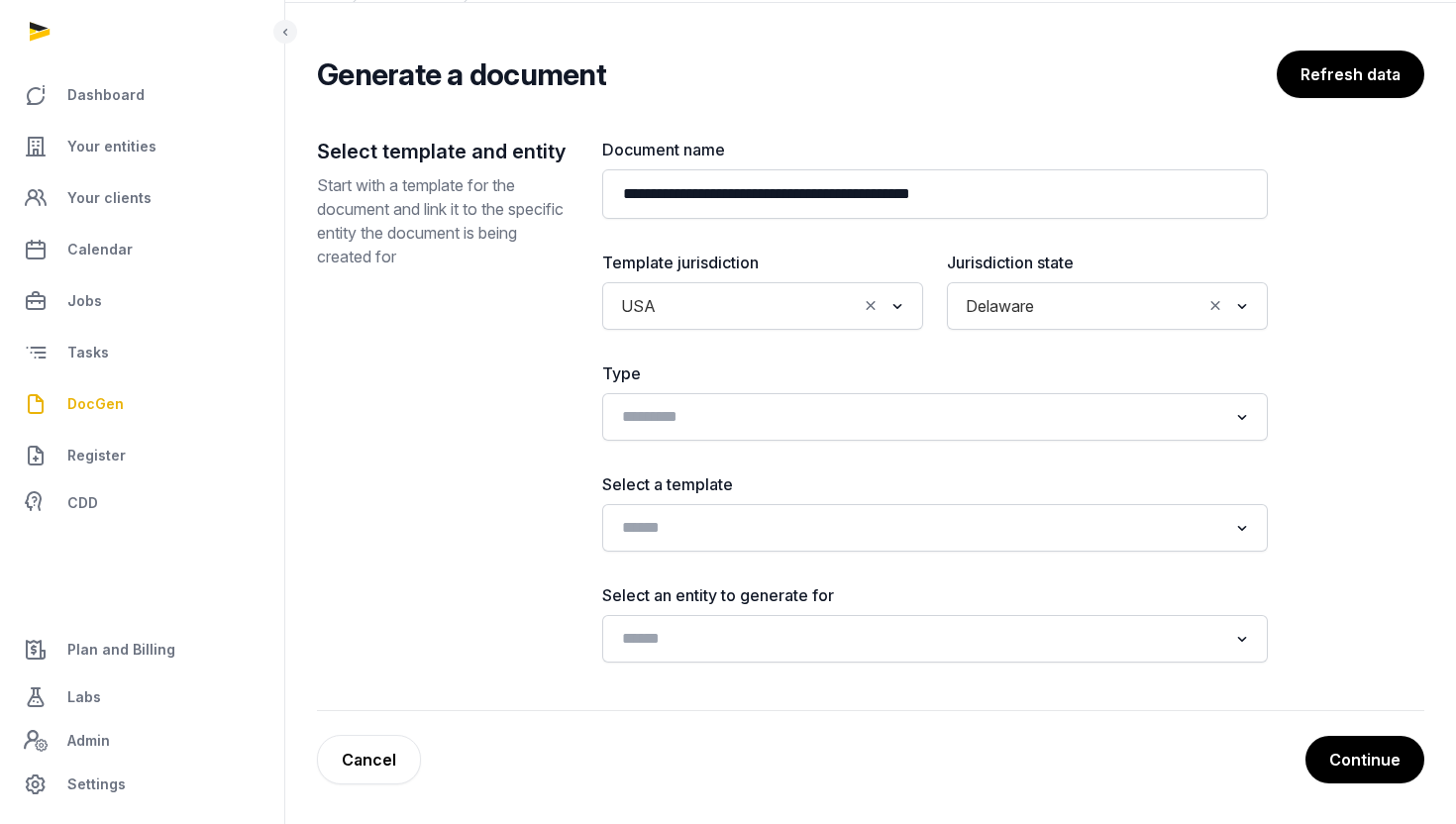 click on "**********" at bounding box center [935, 400] 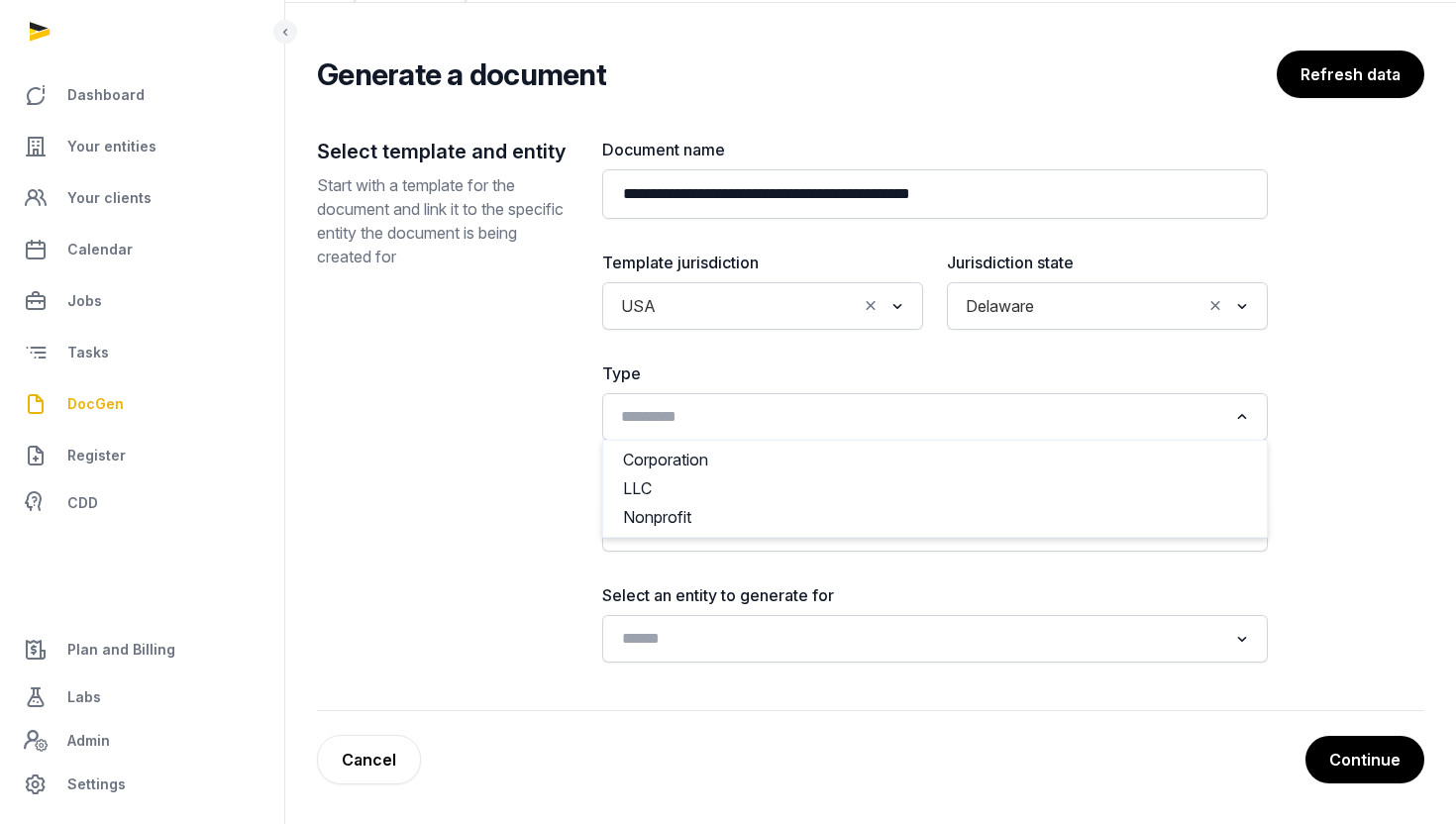 click 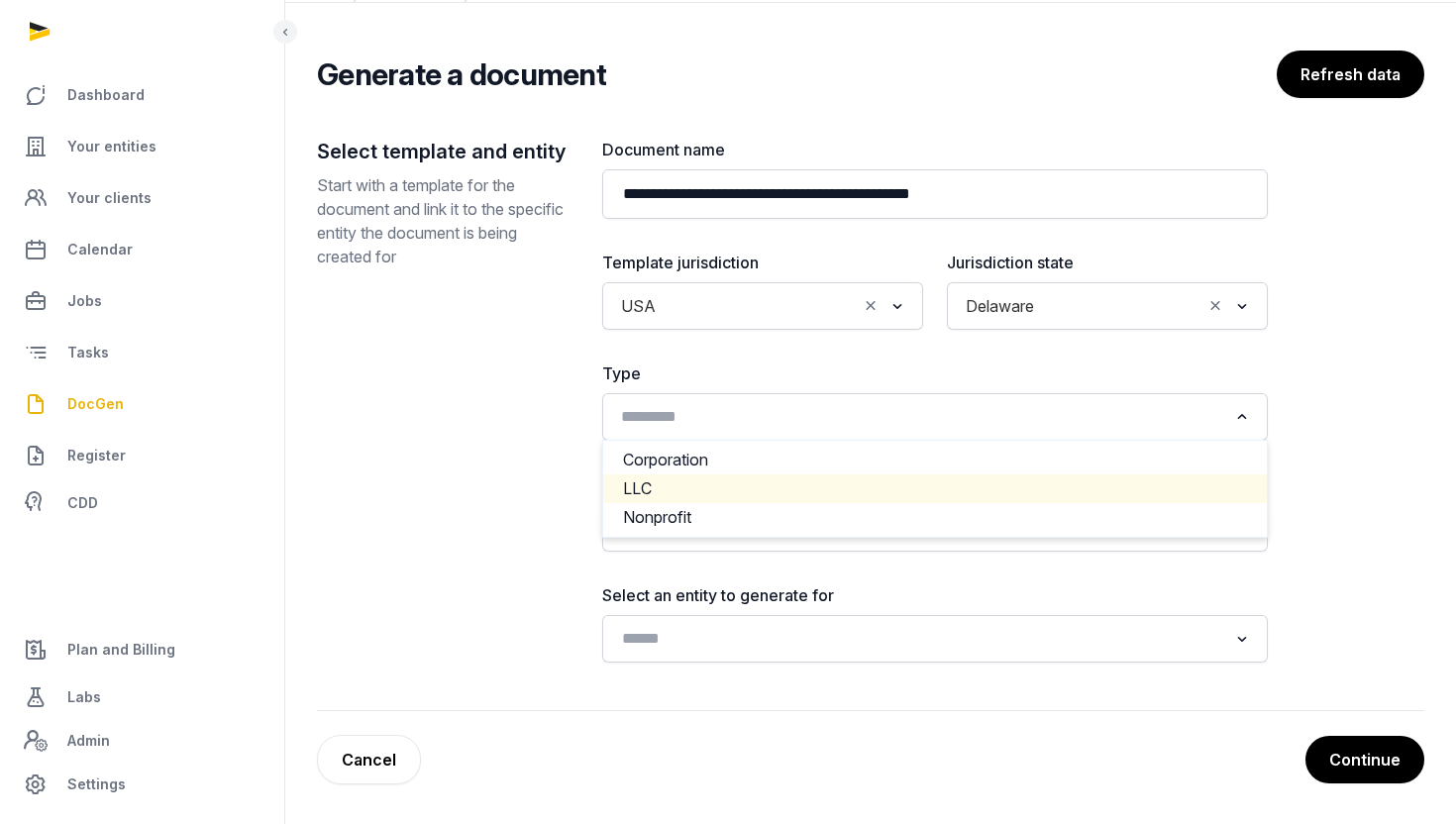 click on "LLC" 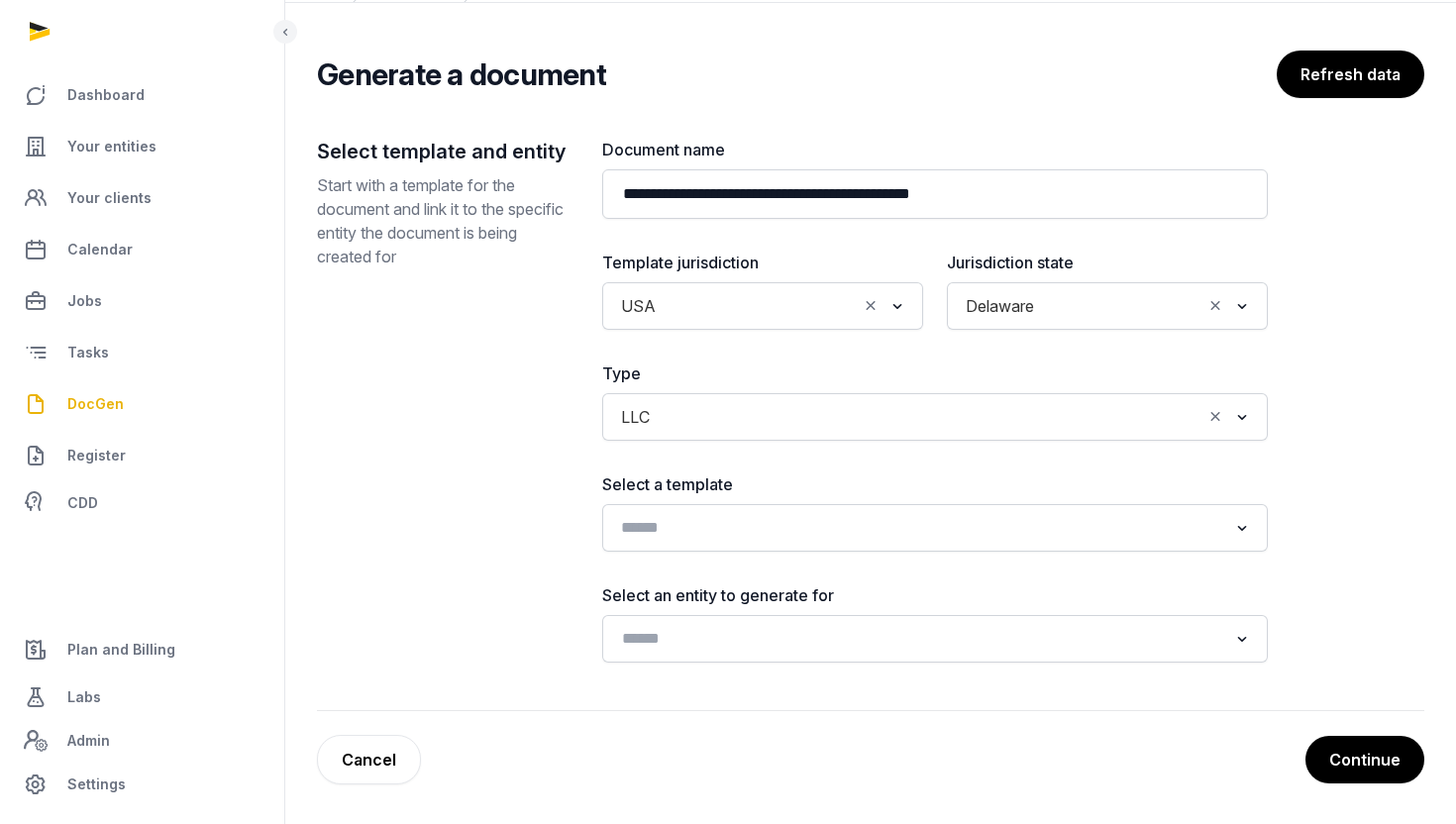 click 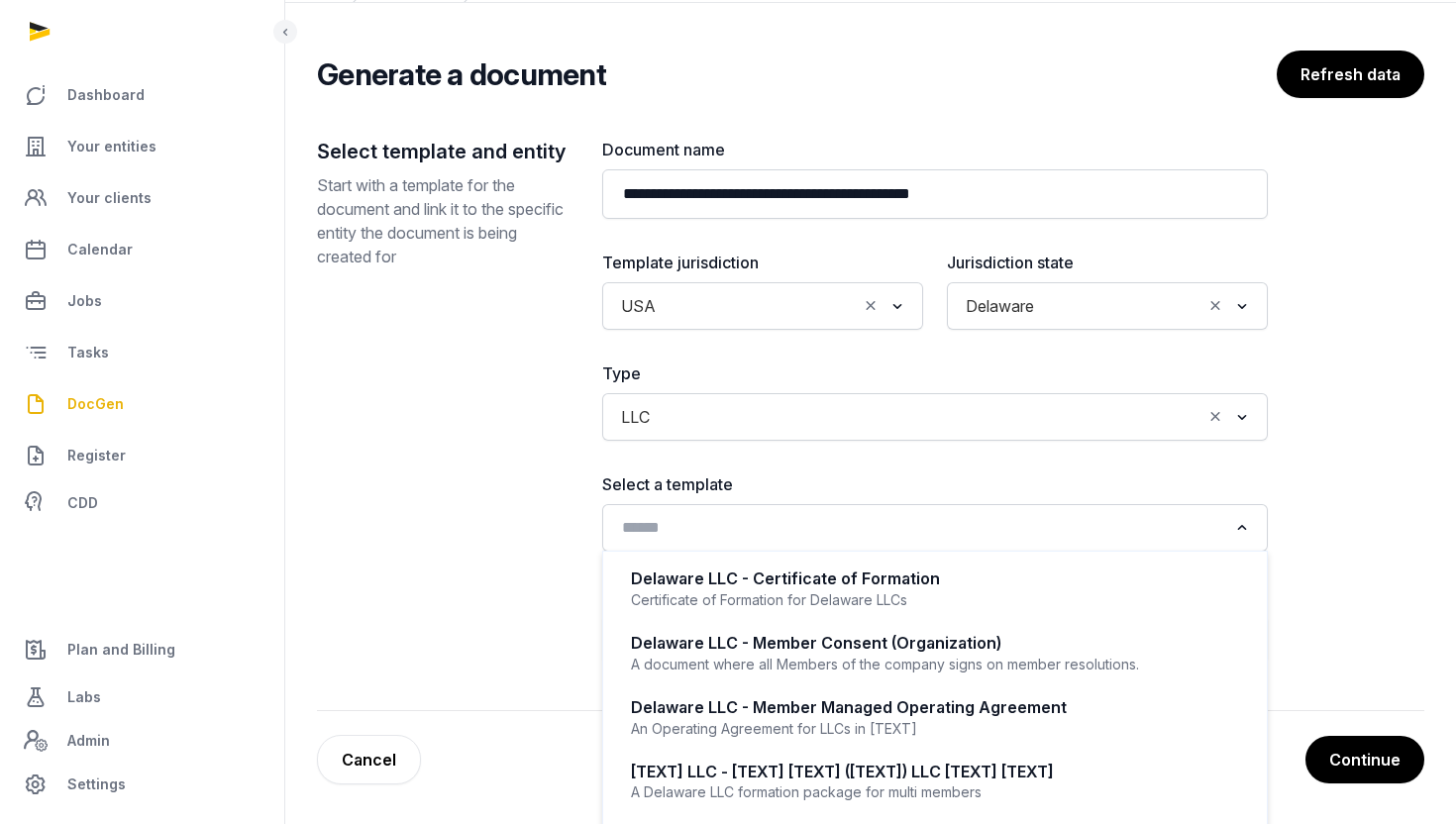 click on "Select template and entity Start with a template for the document and link it to the specific entity the document is being created for" at bounding box center [444, 400] 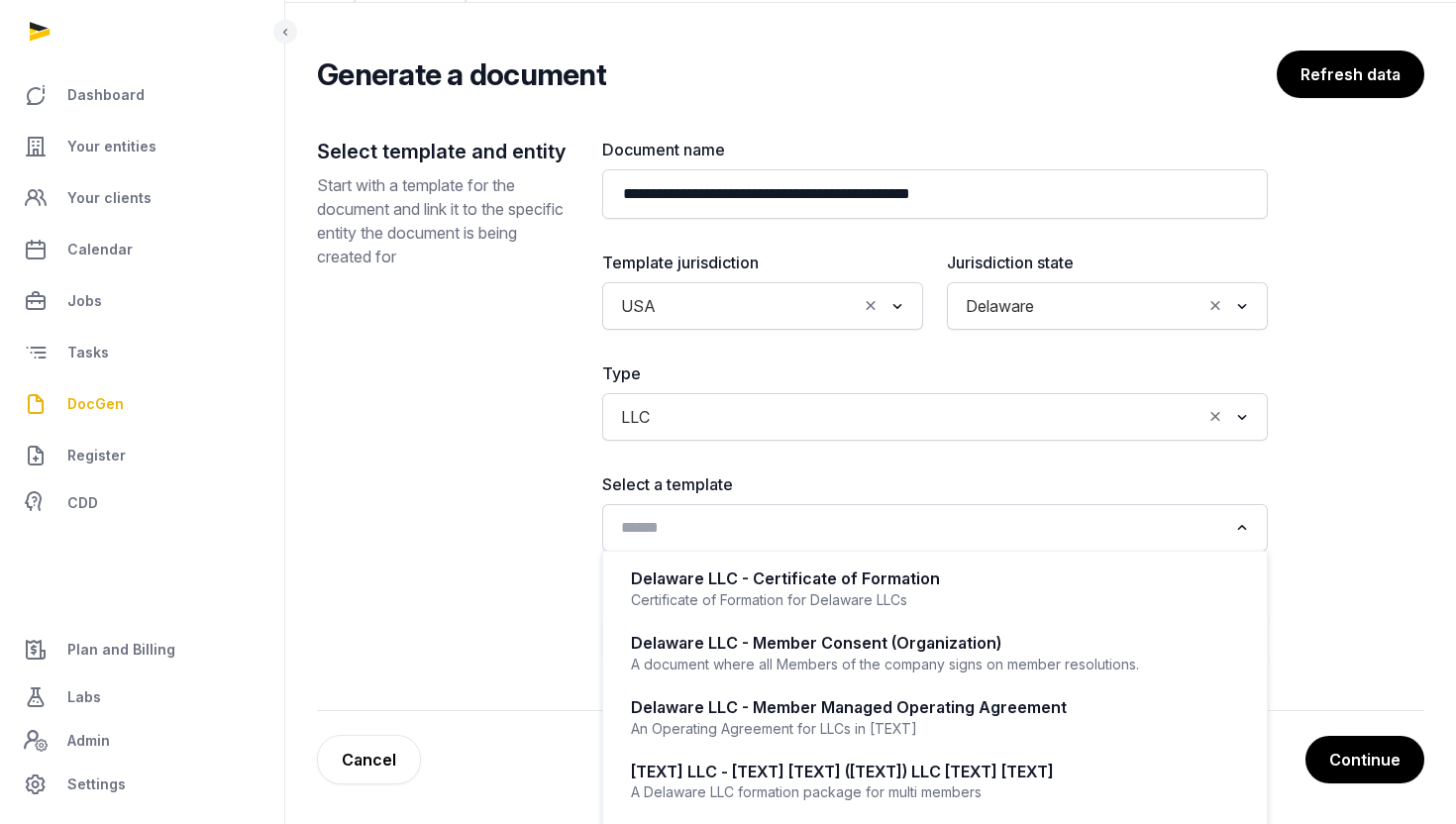 click at bounding box center [920, 526] 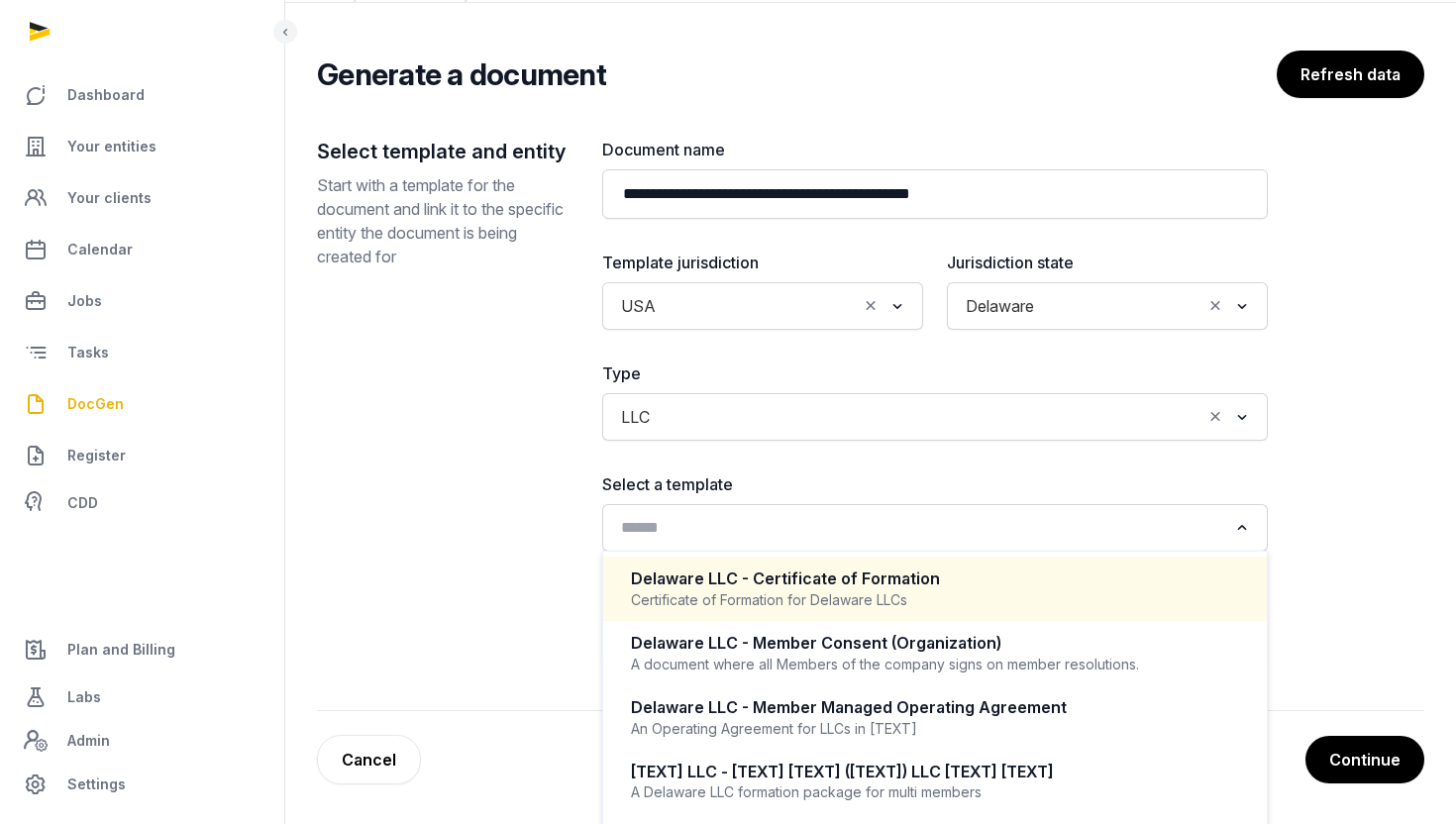 click on "Delaware LLC - Certificate of Formation" at bounding box center (935, 578) 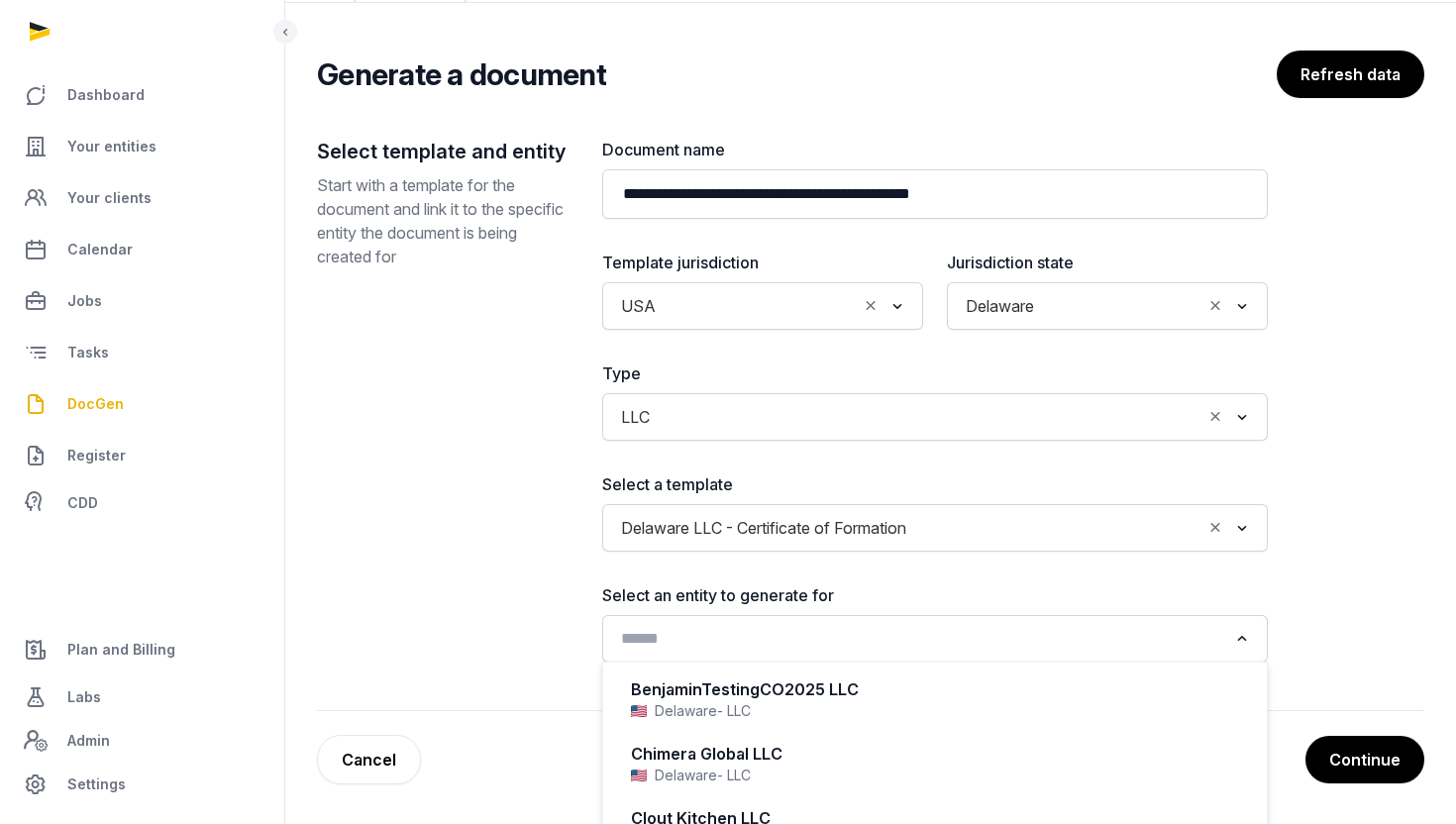 click 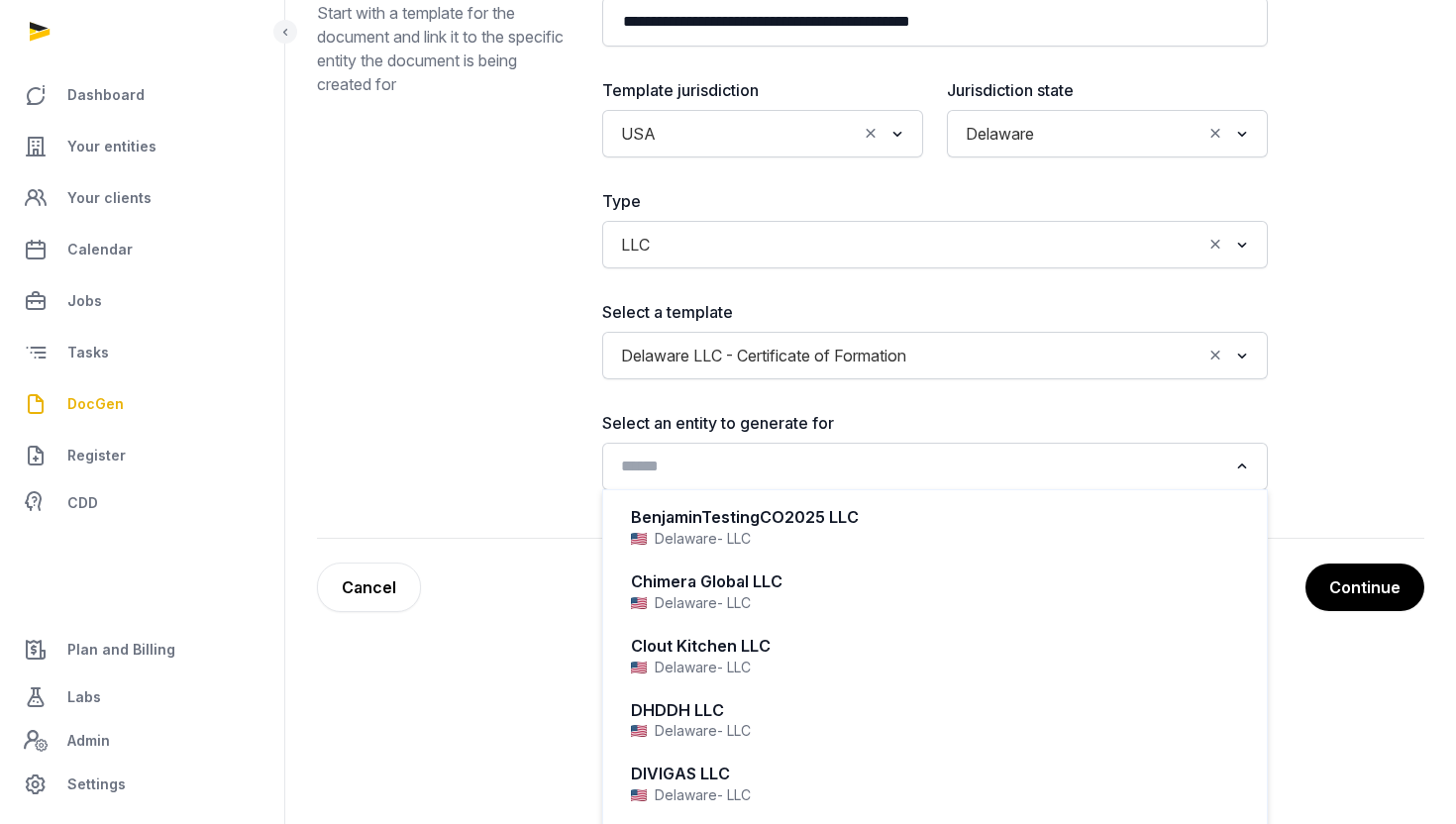 scroll, scrollTop: 286, scrollLeft: 0, axis: vertical 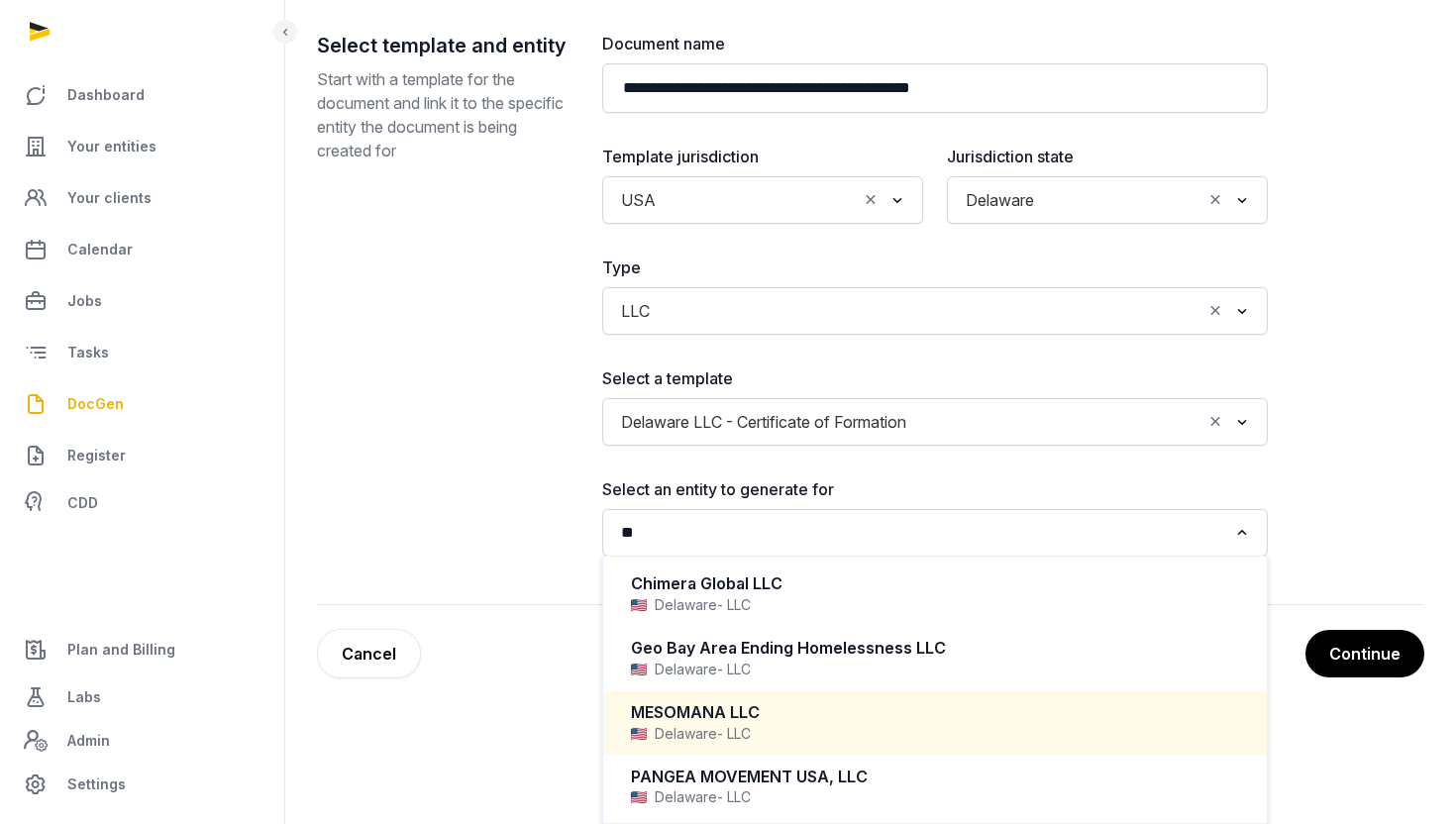 click on "[TEXT] - [TEXT]" at bounding box center (935, 734) 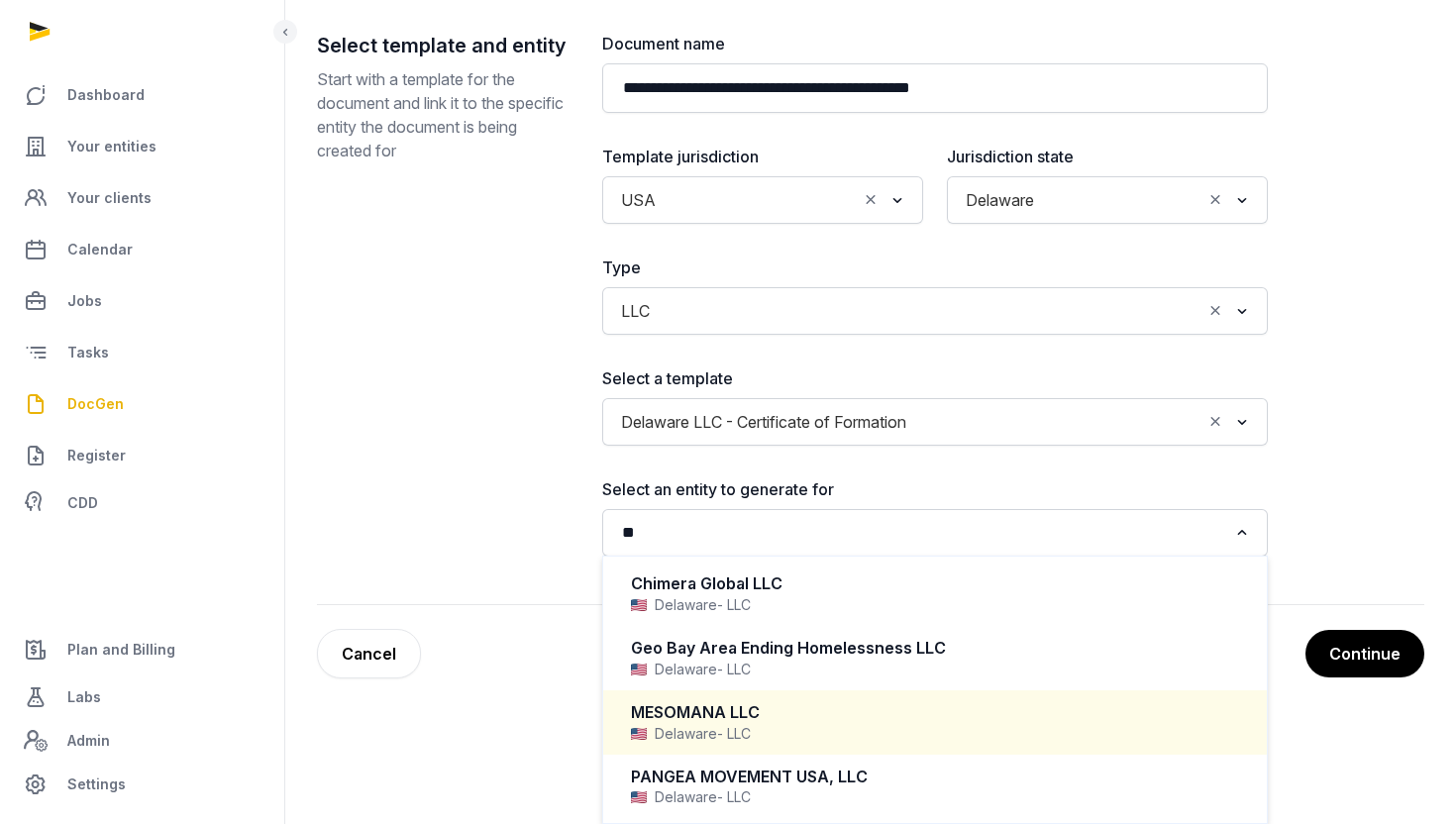 type 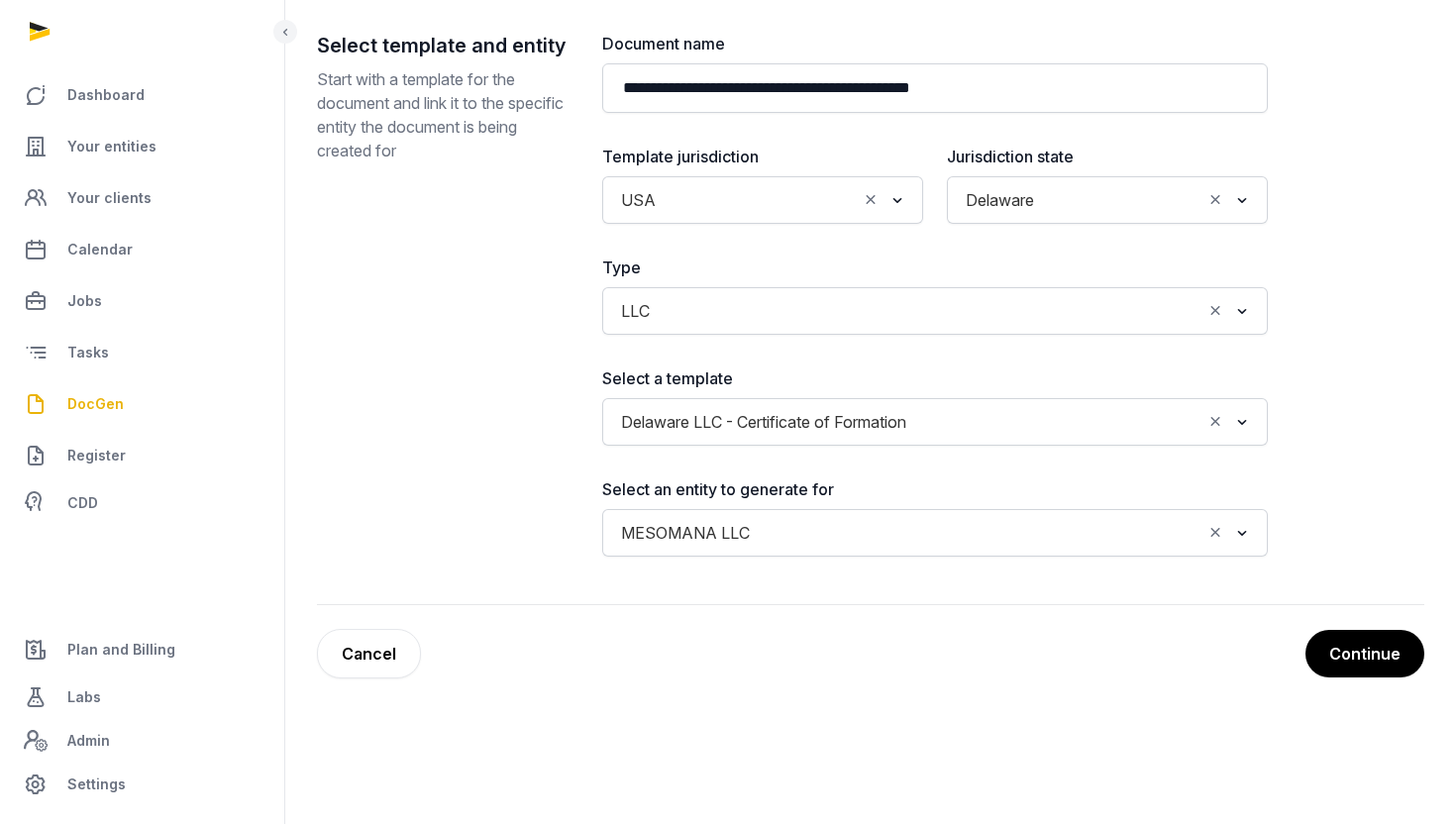 scroll, scrollTop: 105, scrollLeft: 0, axis: vertical 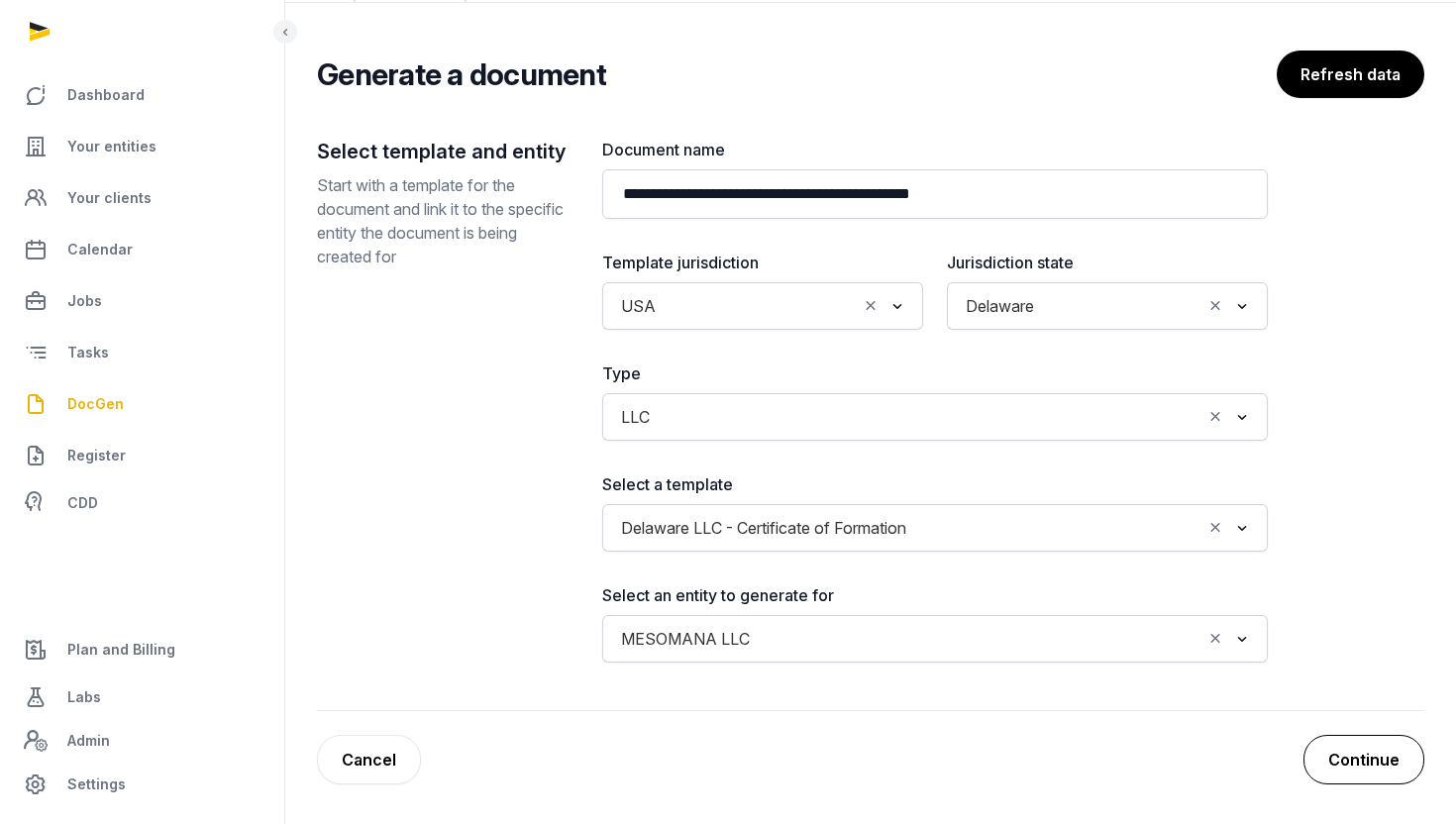 click on "Continue" at bounding box center (1364, 760) 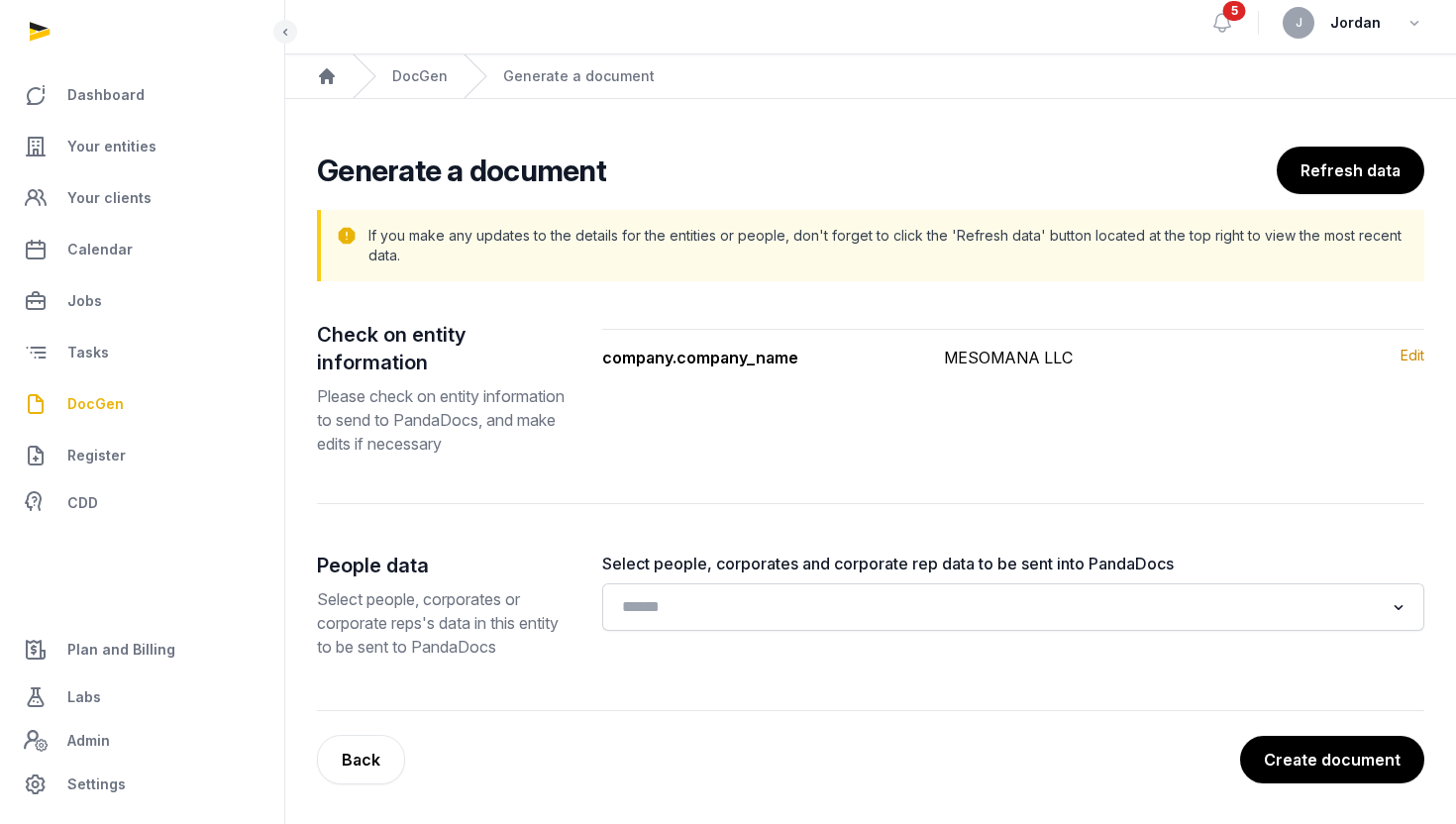 scroll, scrollTop: 33, scrollLeft: 0, axis: vertical 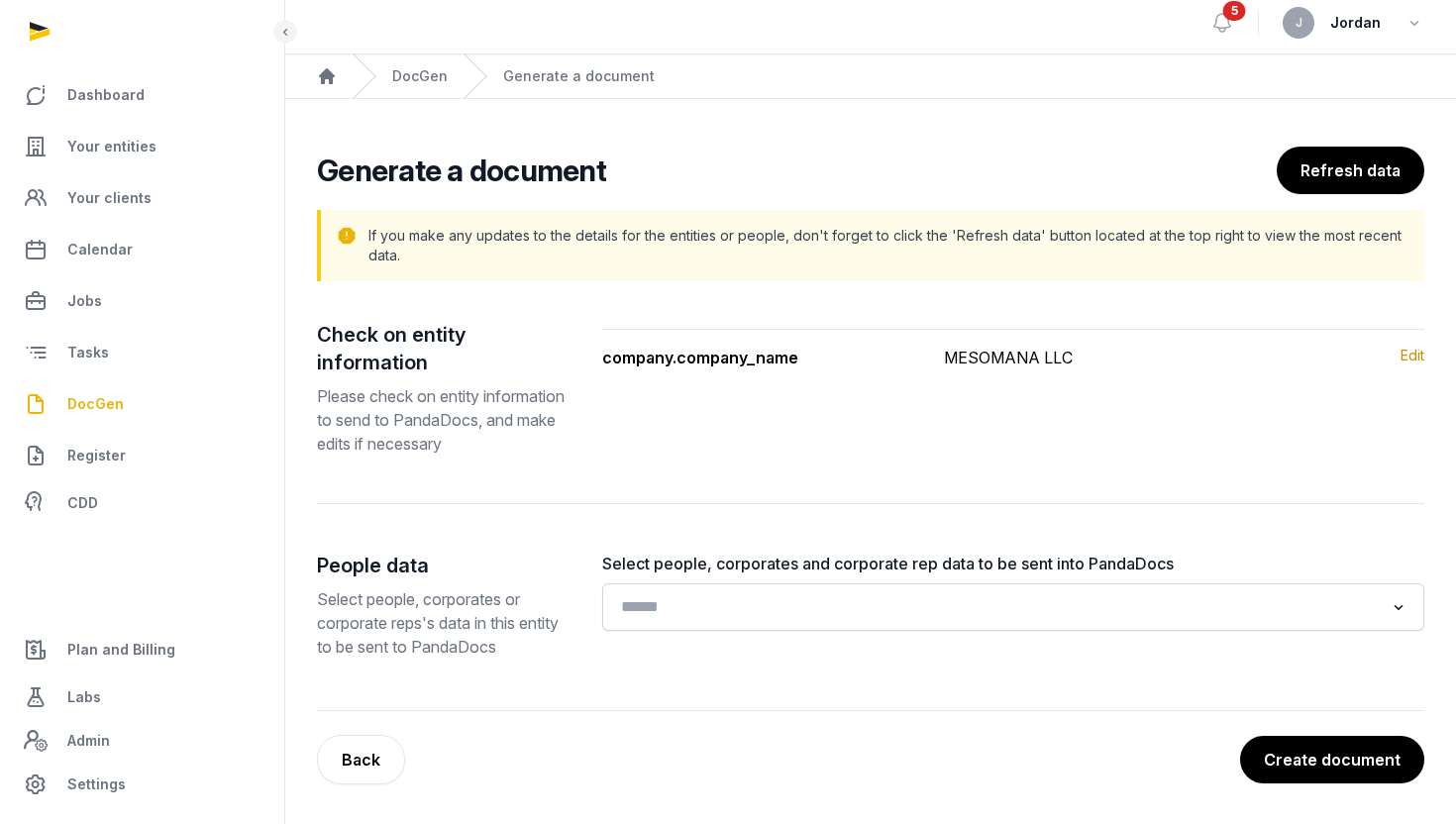 click 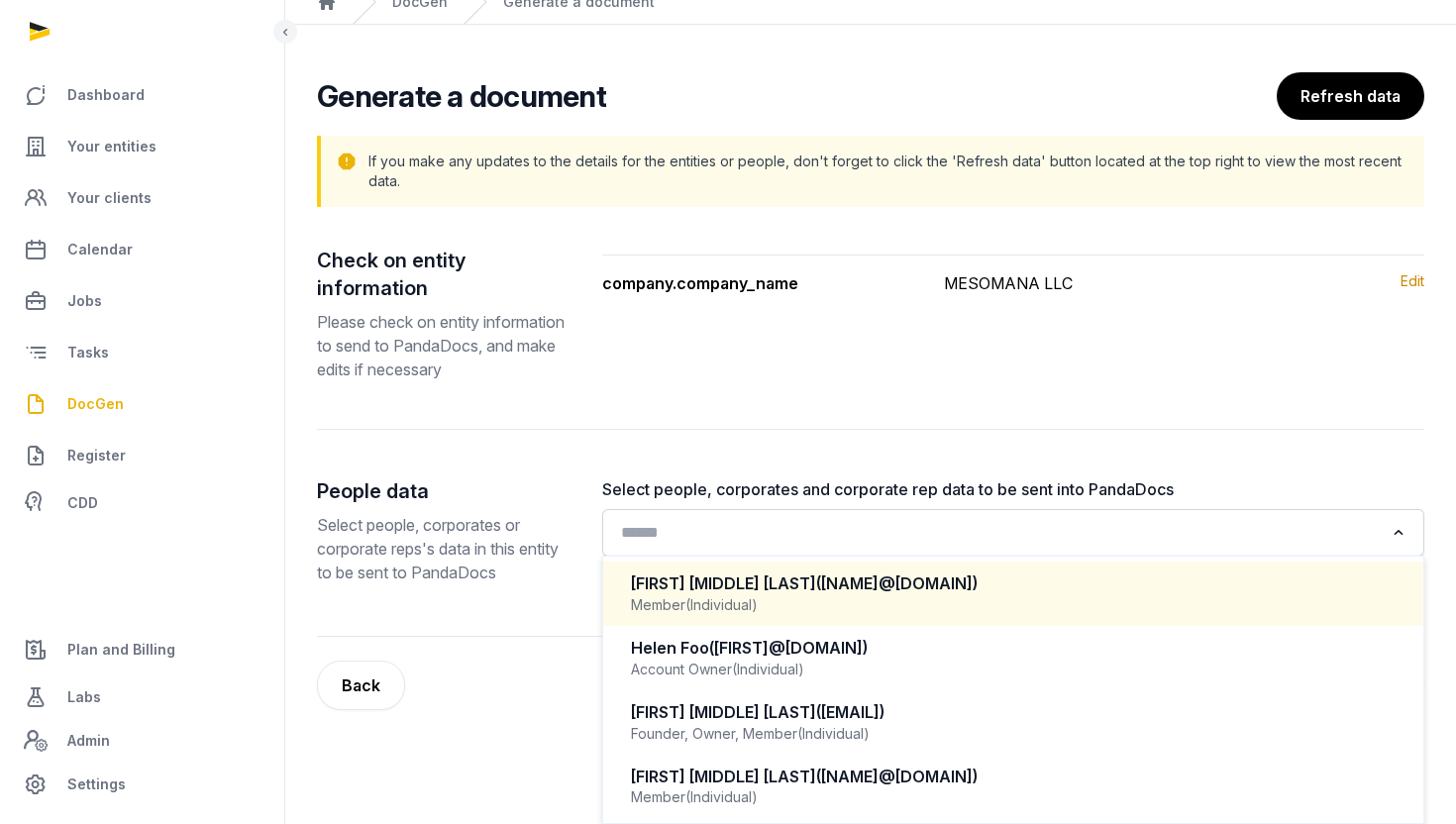 scroll, scrollTop: 107, scrollLeft: 0, axis: vertical 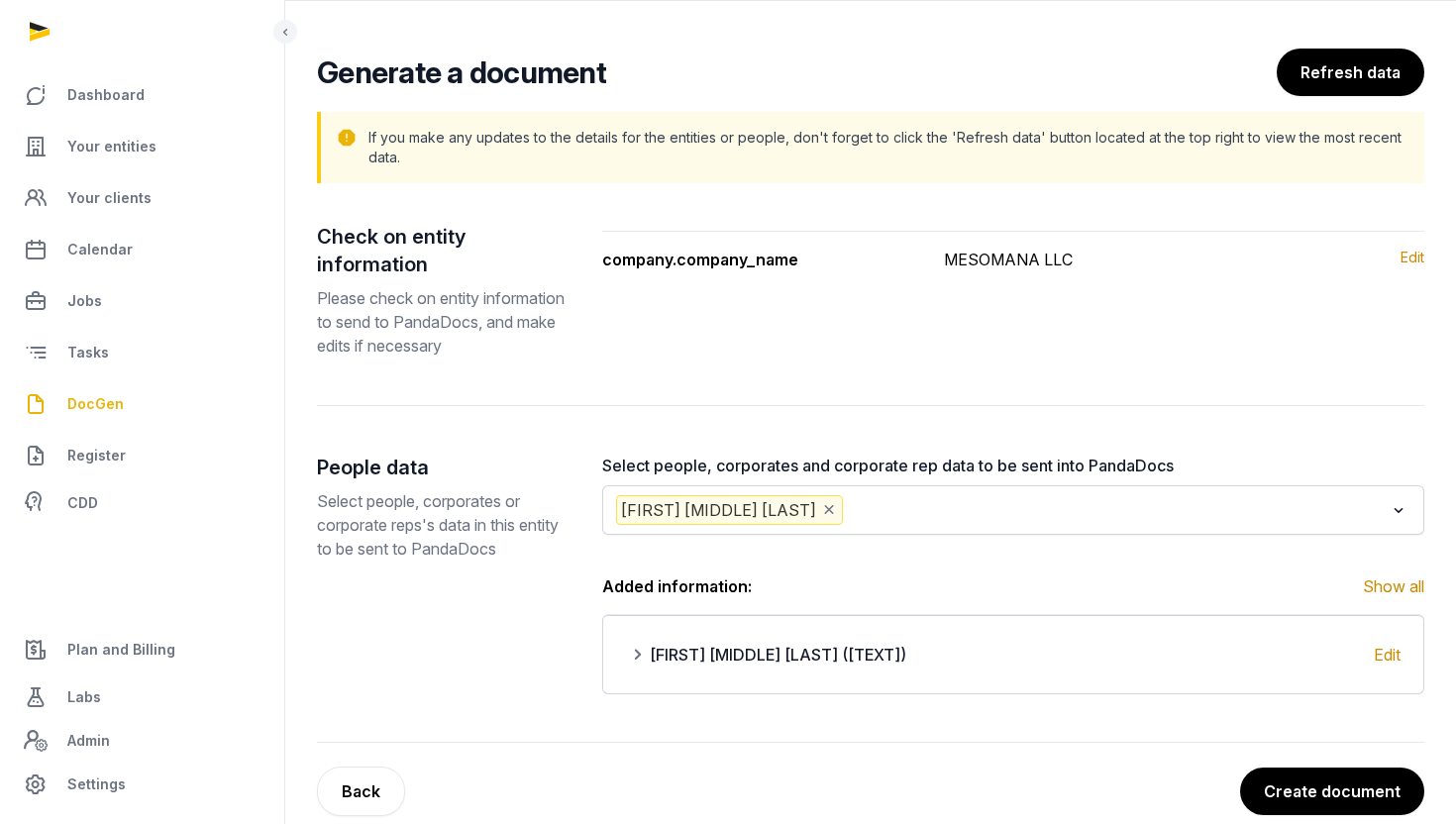 click 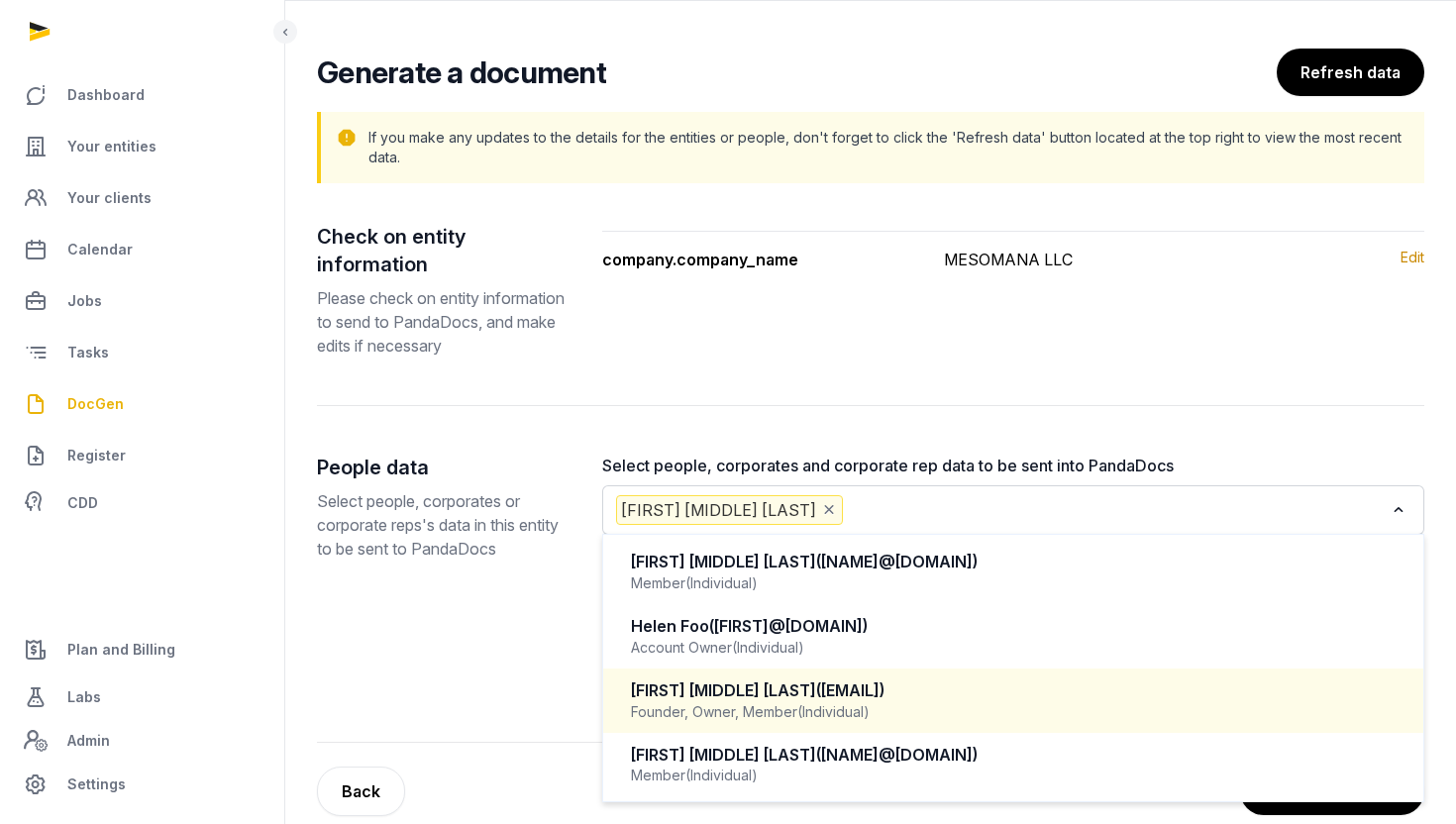 click on "[FIRST] [MIDDLE] [LAST] ([EMAIL])" at bounding box center [1013, 690] 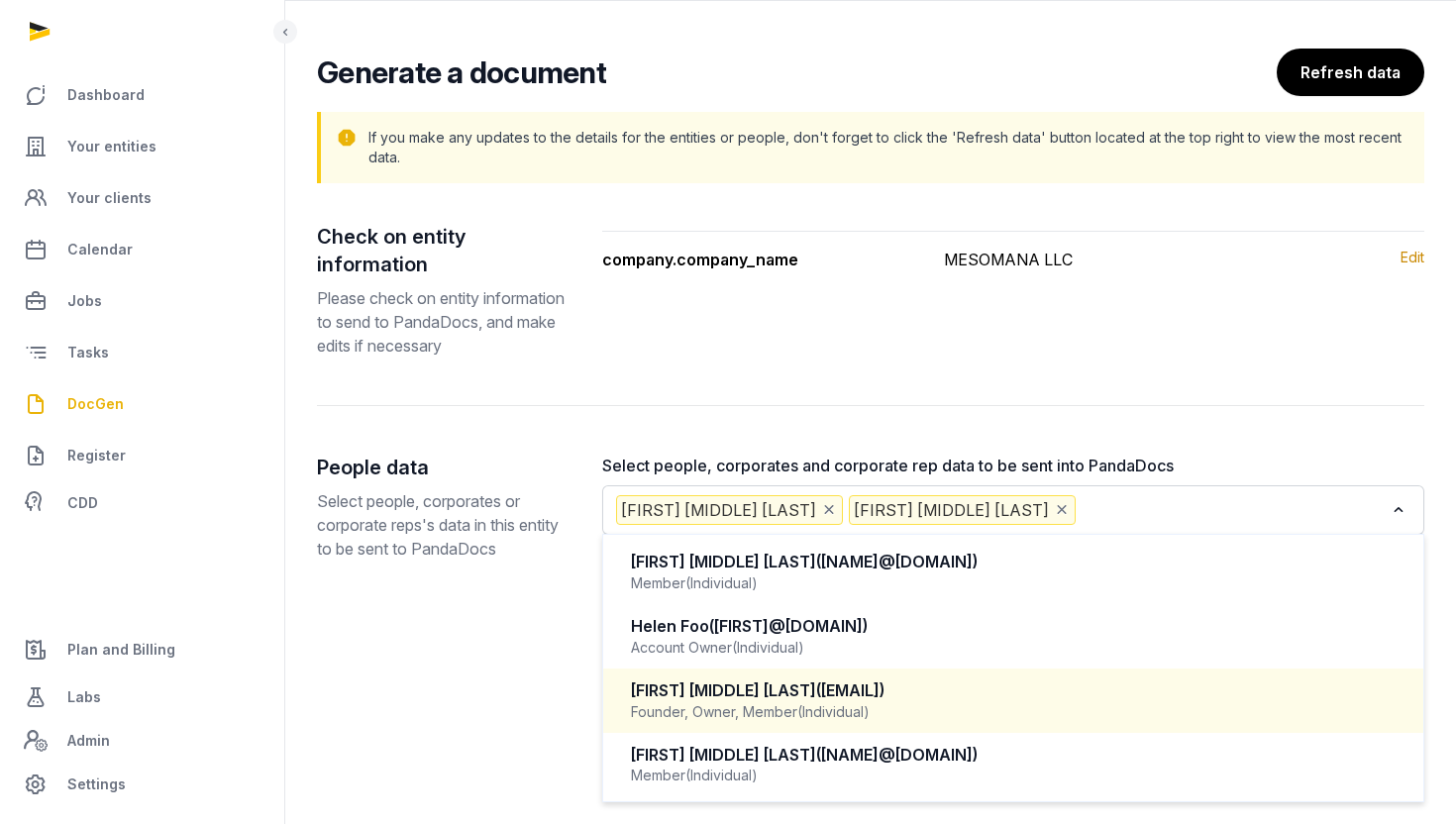 click 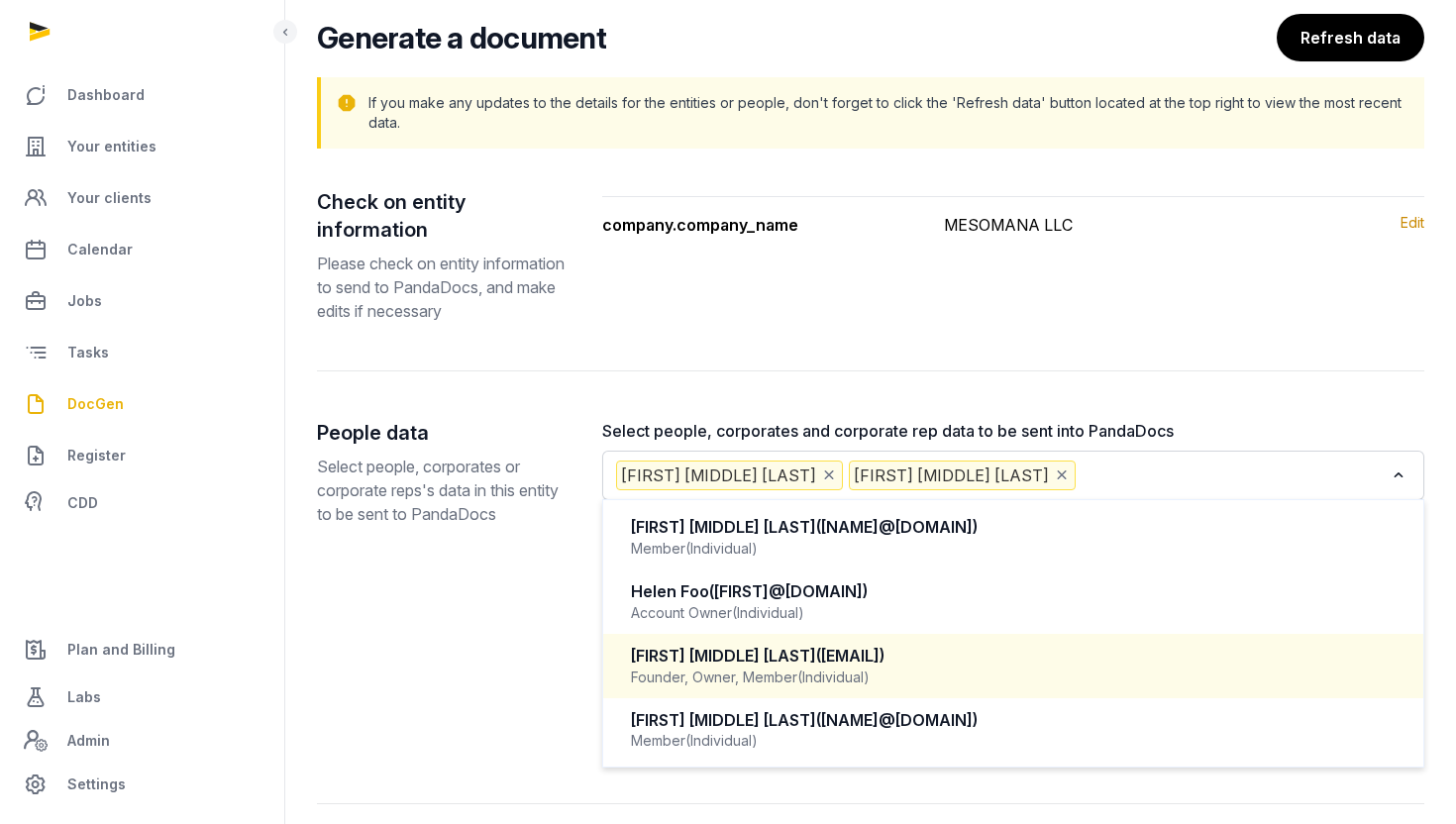 scroll, scrollTop: 144, scrollLeft: 0, axis: vertical 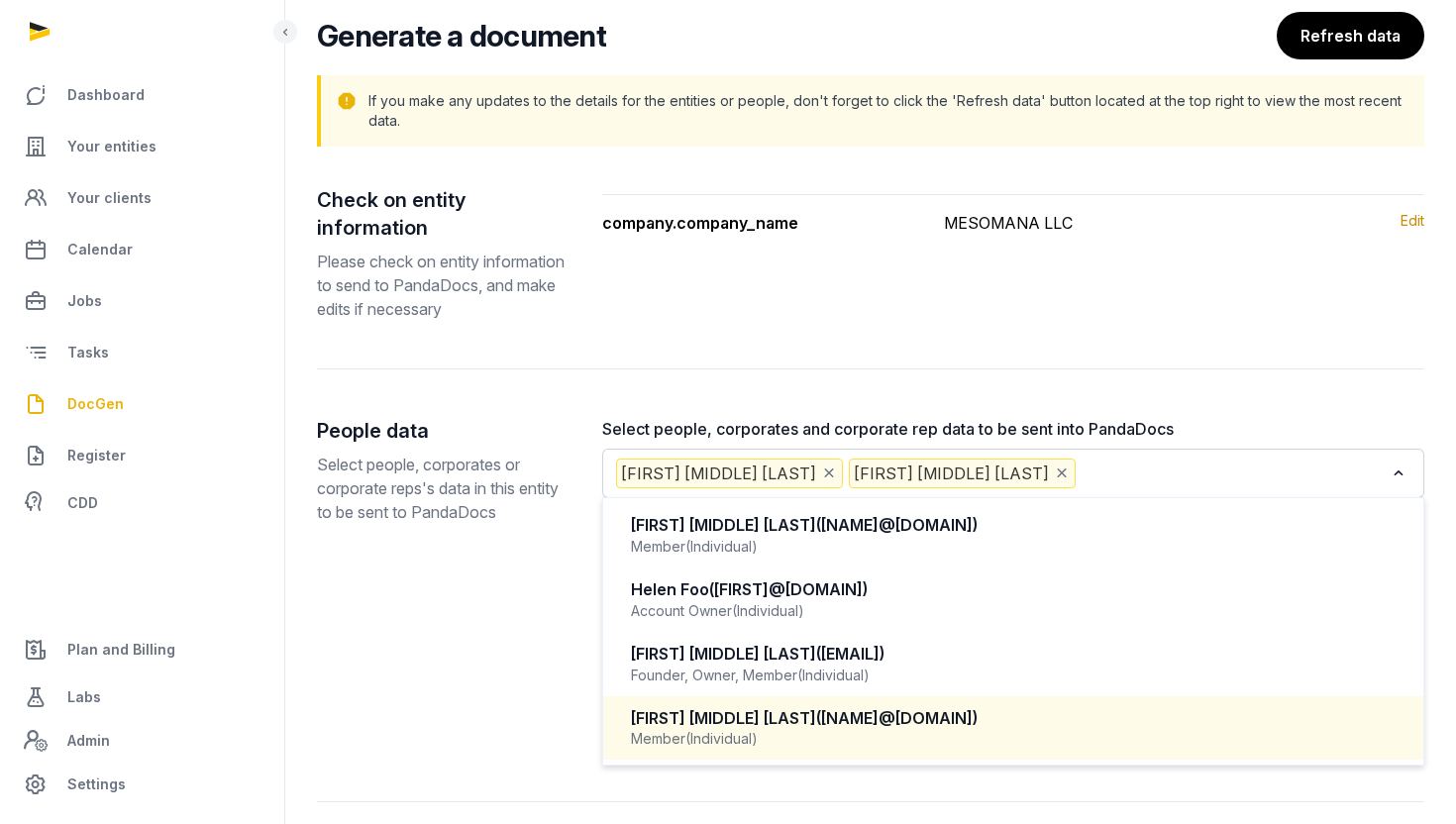 click on "([NAME]@[DOMAIN])" at bounding box center [896, 718] 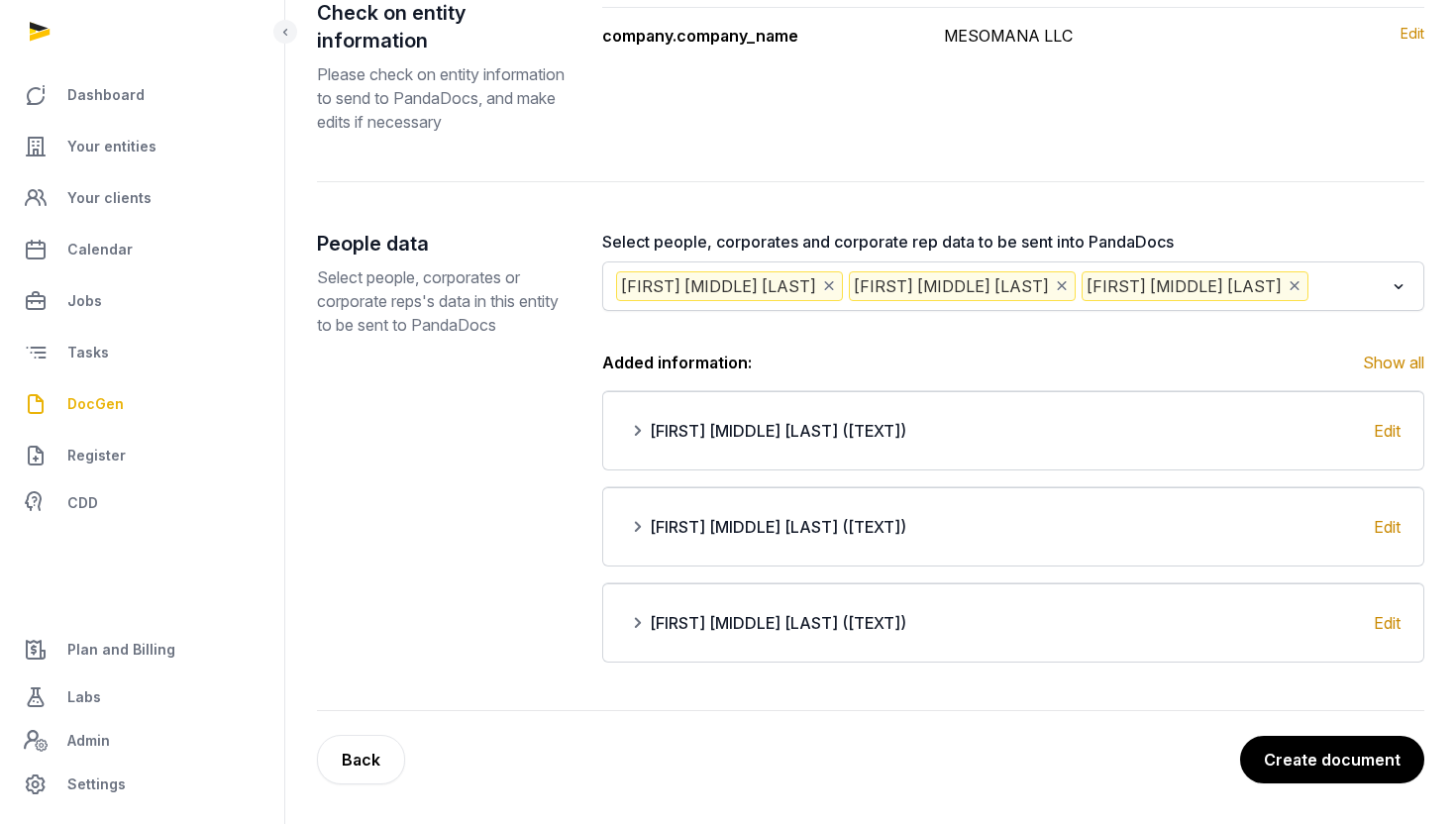 scroll, scrollTop: 355, scrollLeft: 0, axis: vertical 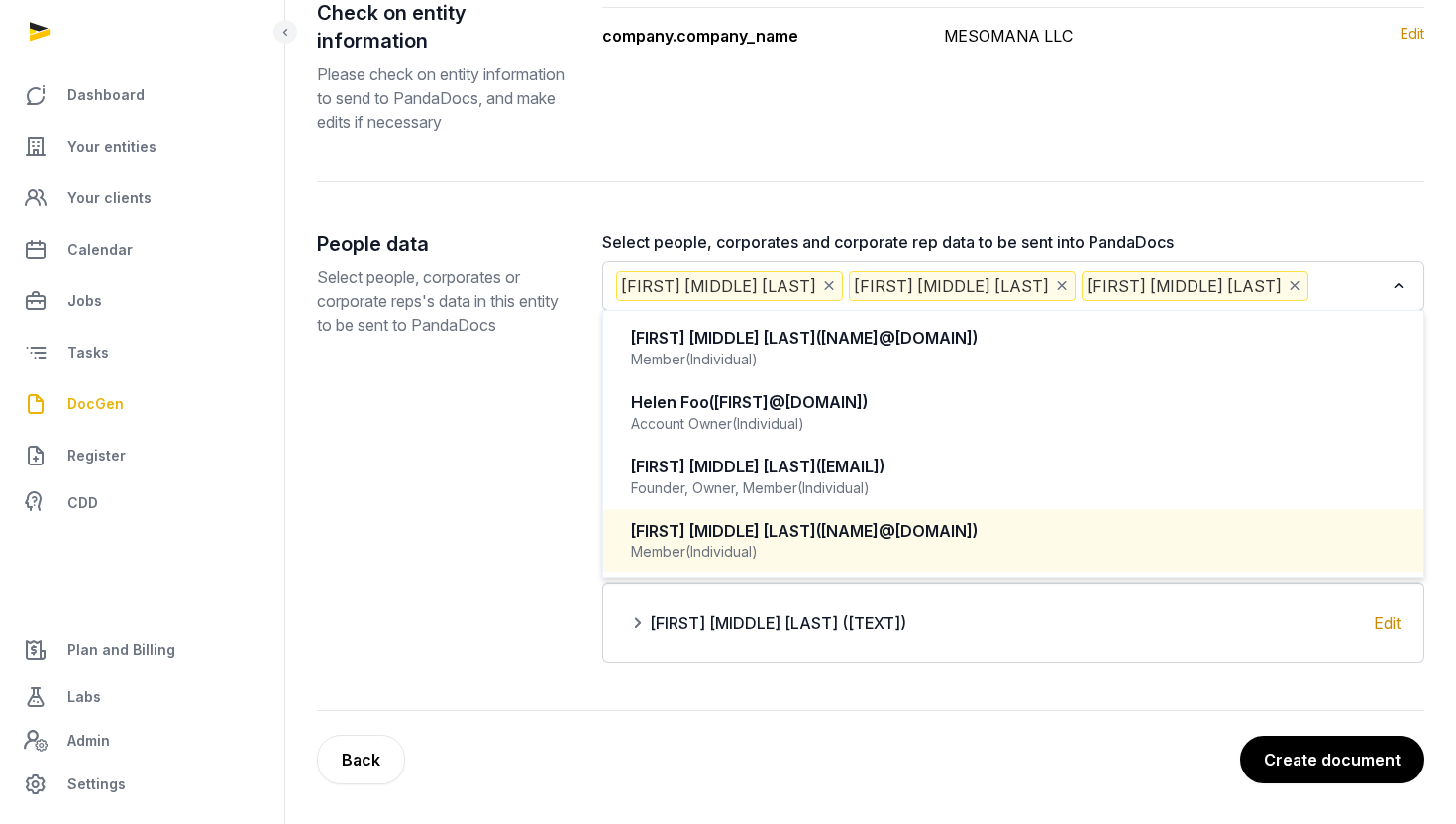 click 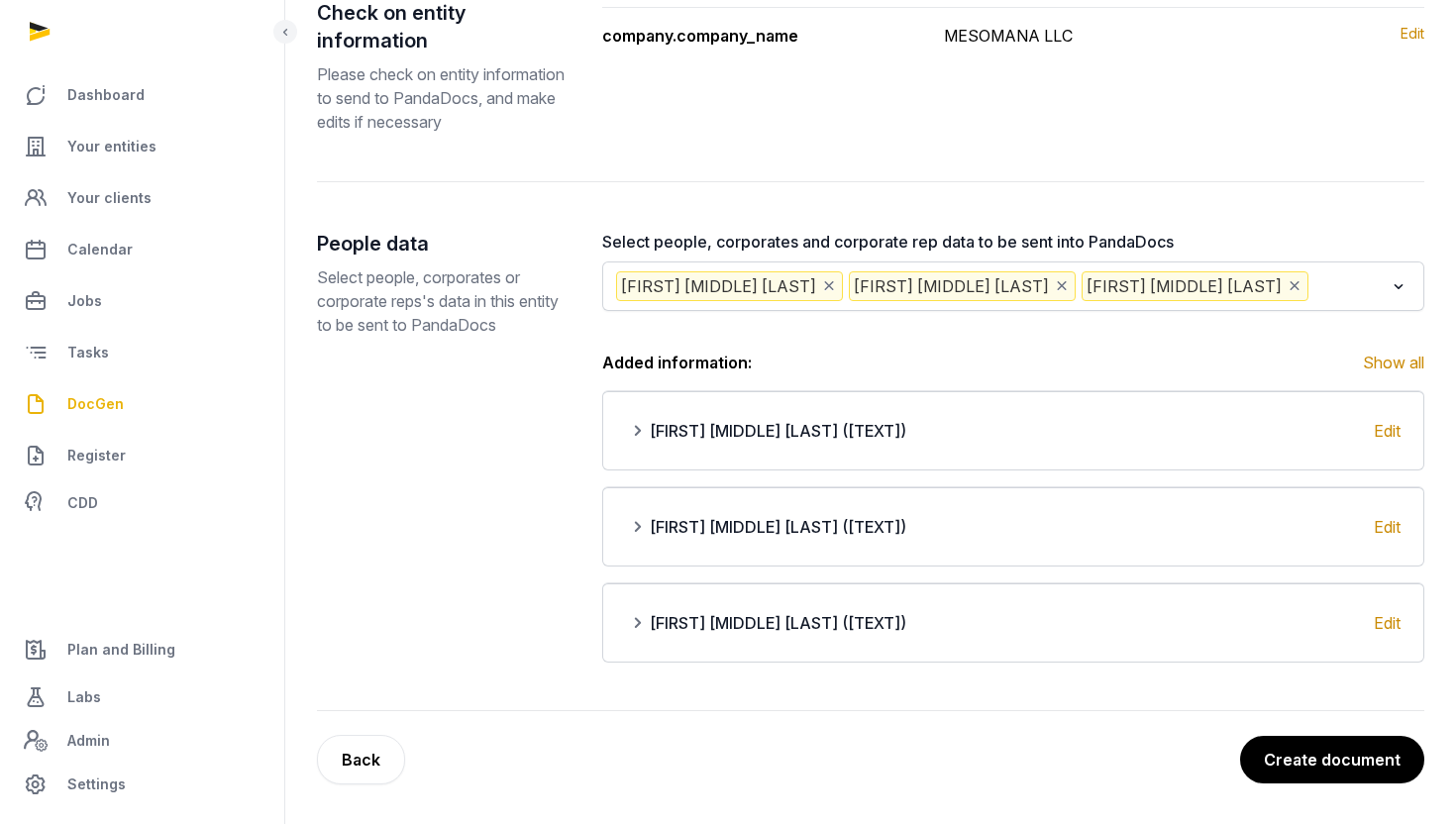 click on "company.company_name [TEXT] Edit" at bounding box center [1013, 66] 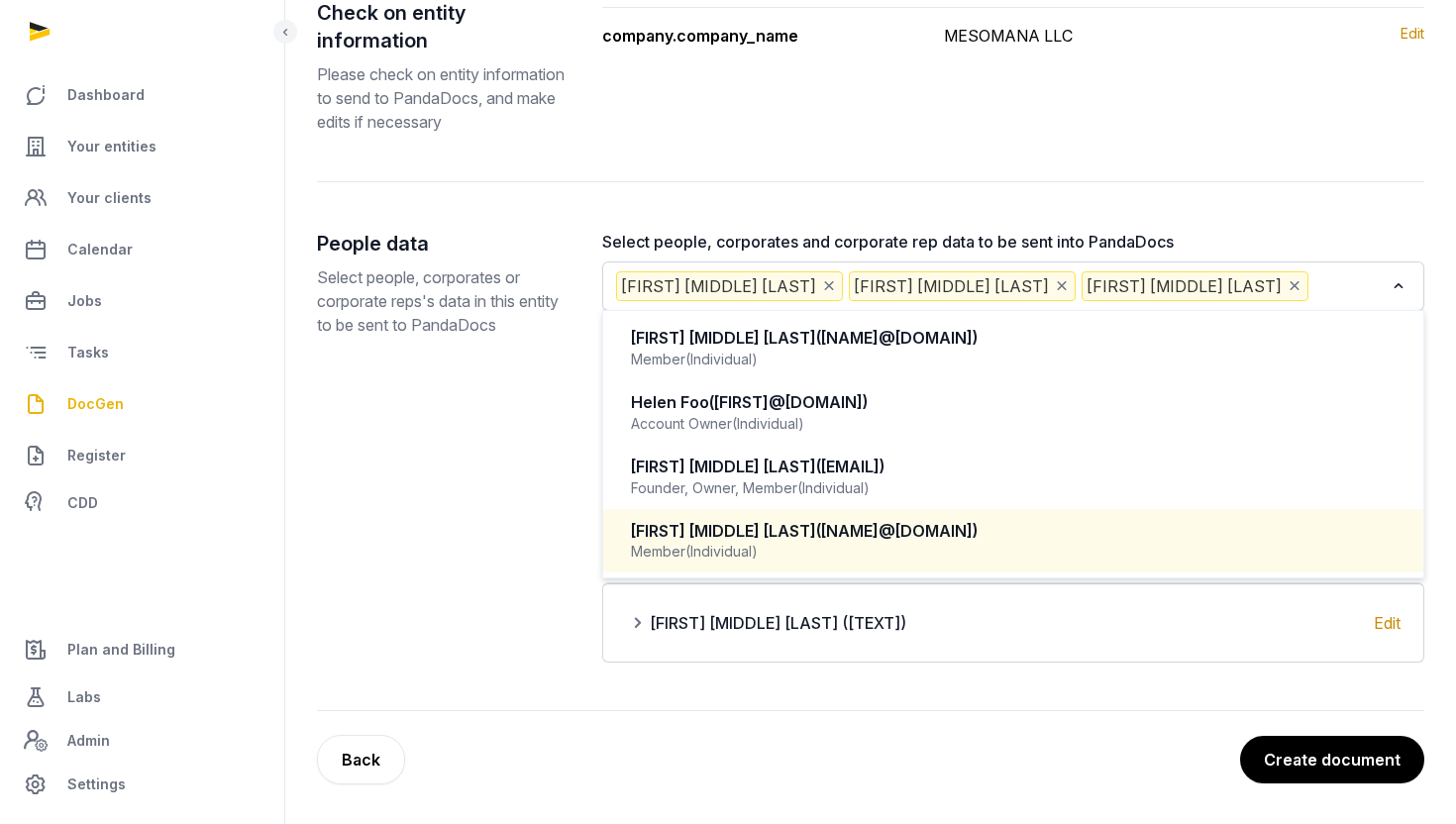 drag, startPoint x: 902, startPoint y: 285, endPoint x: 811, endPoint y: 287, distance: 91.021975 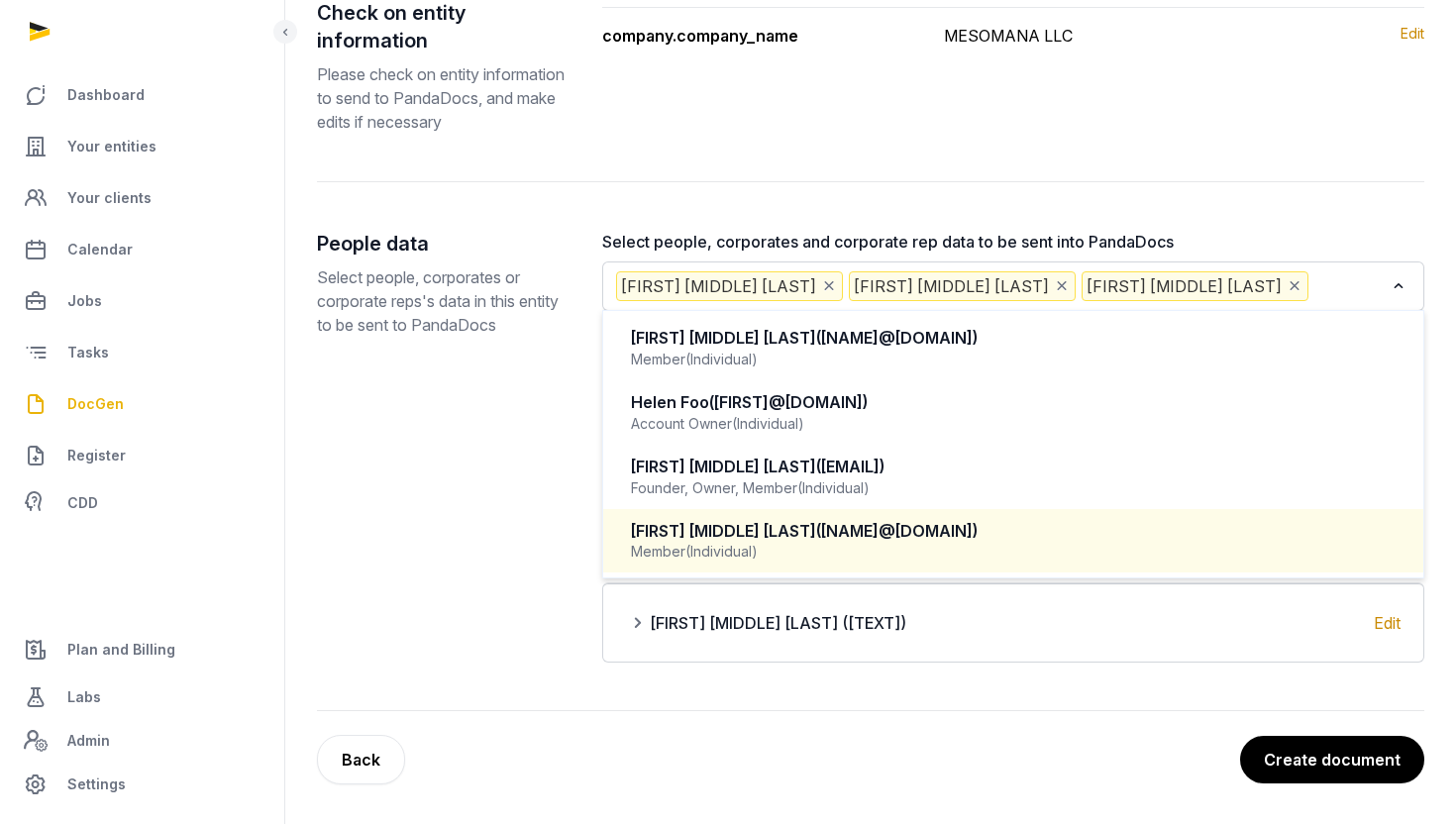 click at bounding box center (829, 285) 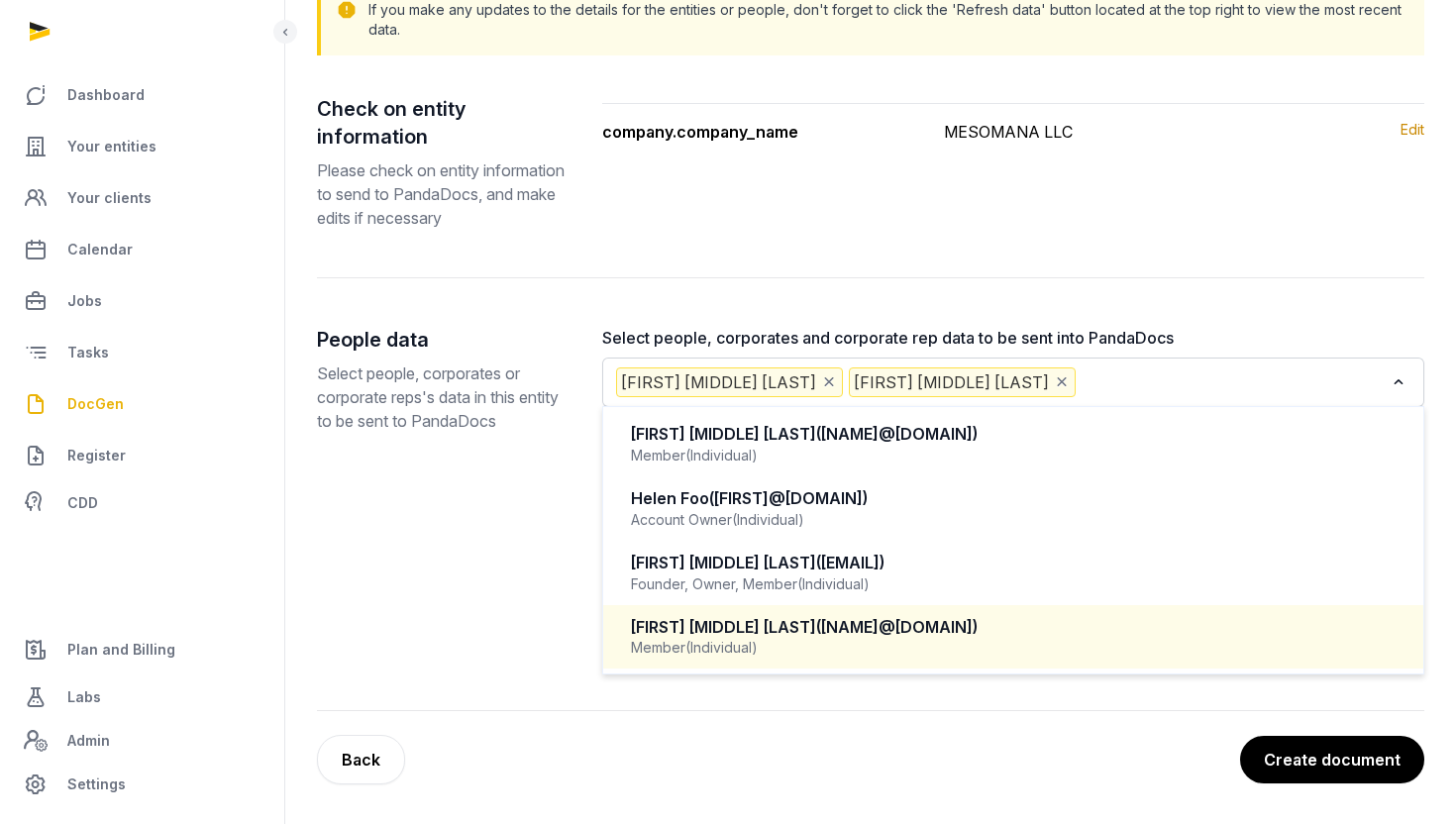 scroll, scrollTop: 258, scrollLeft: 0, axis: vertical 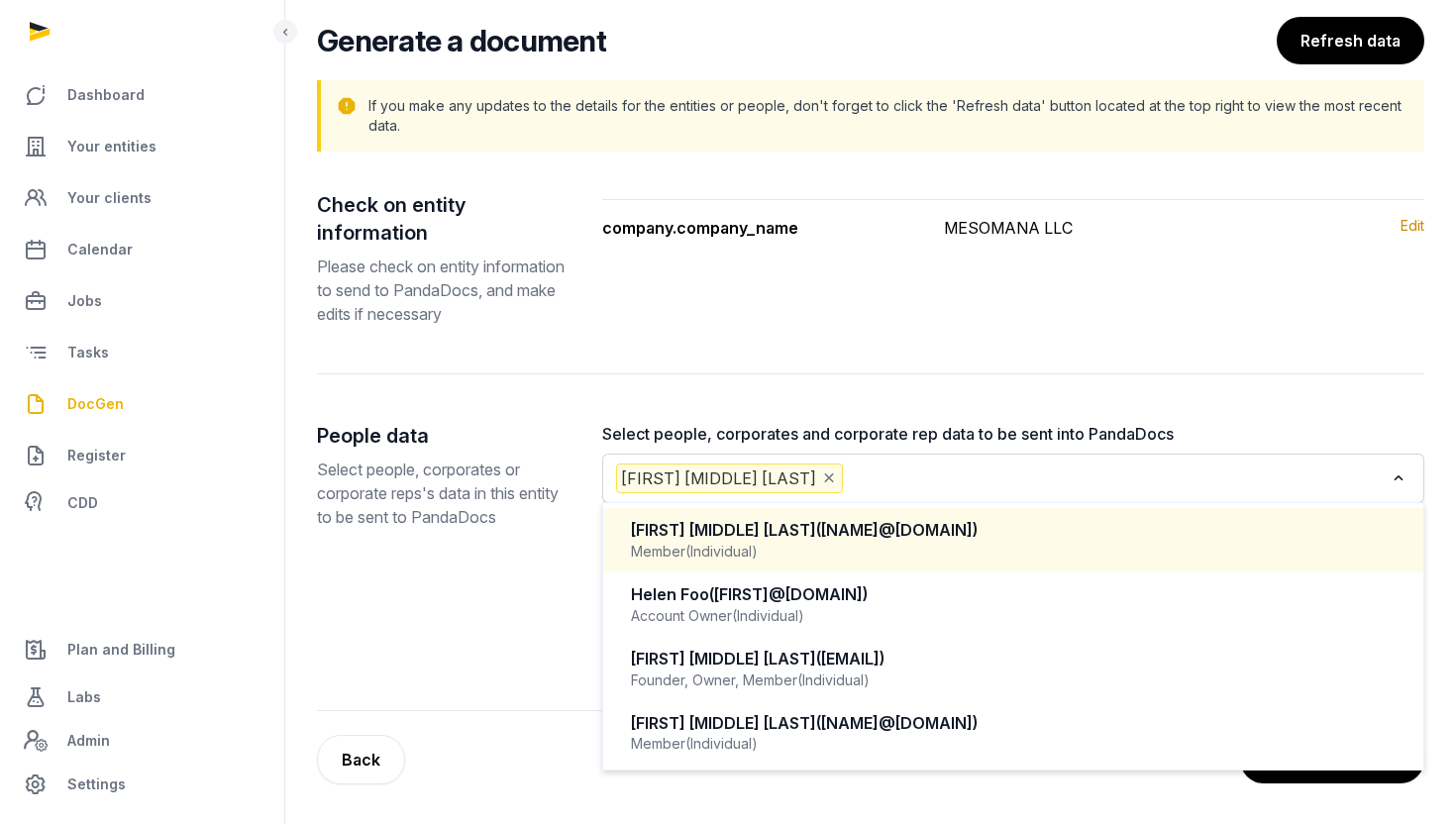 click on "Member    (Individual)" at bounding box center (1013, 552) 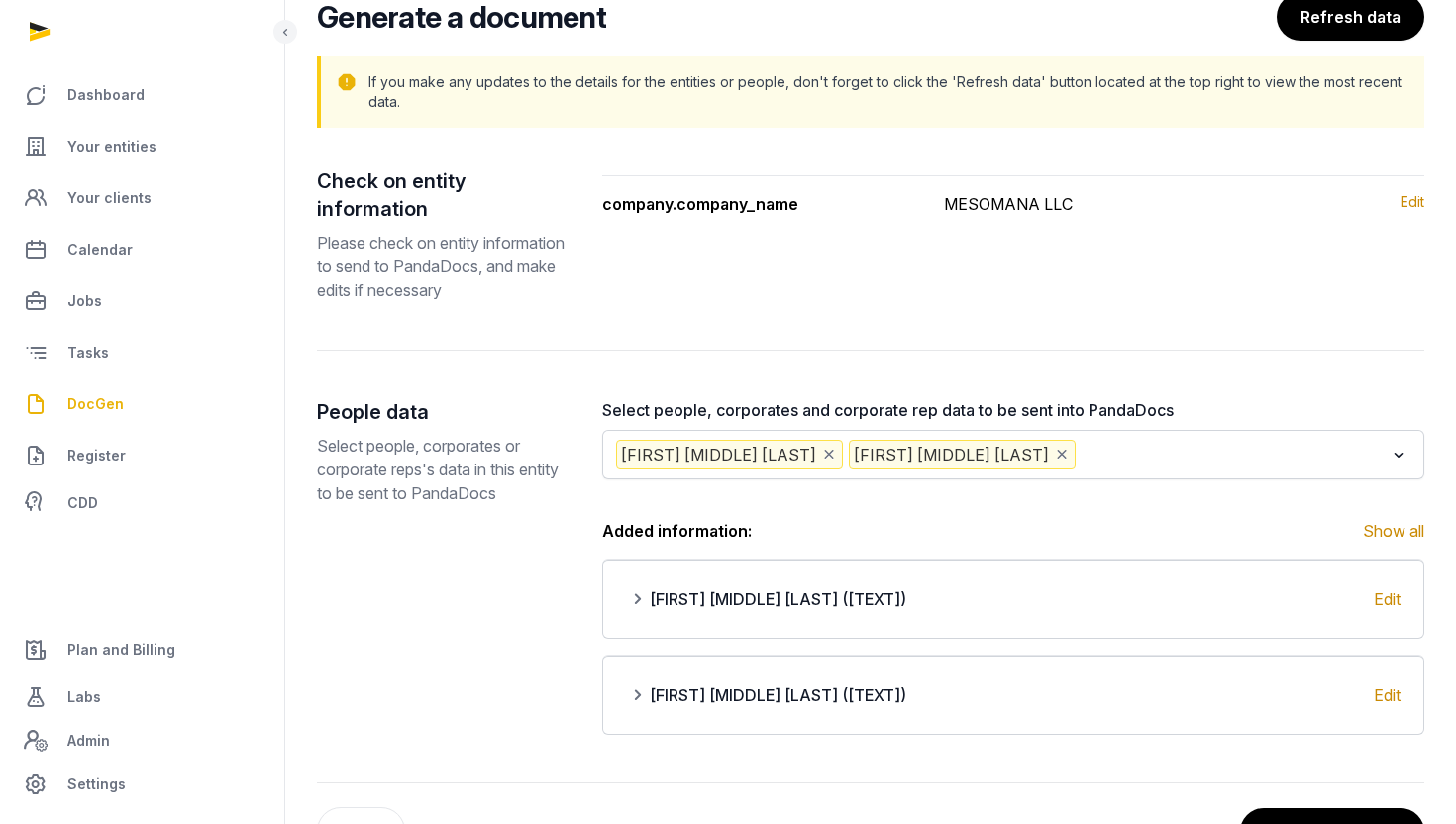 click 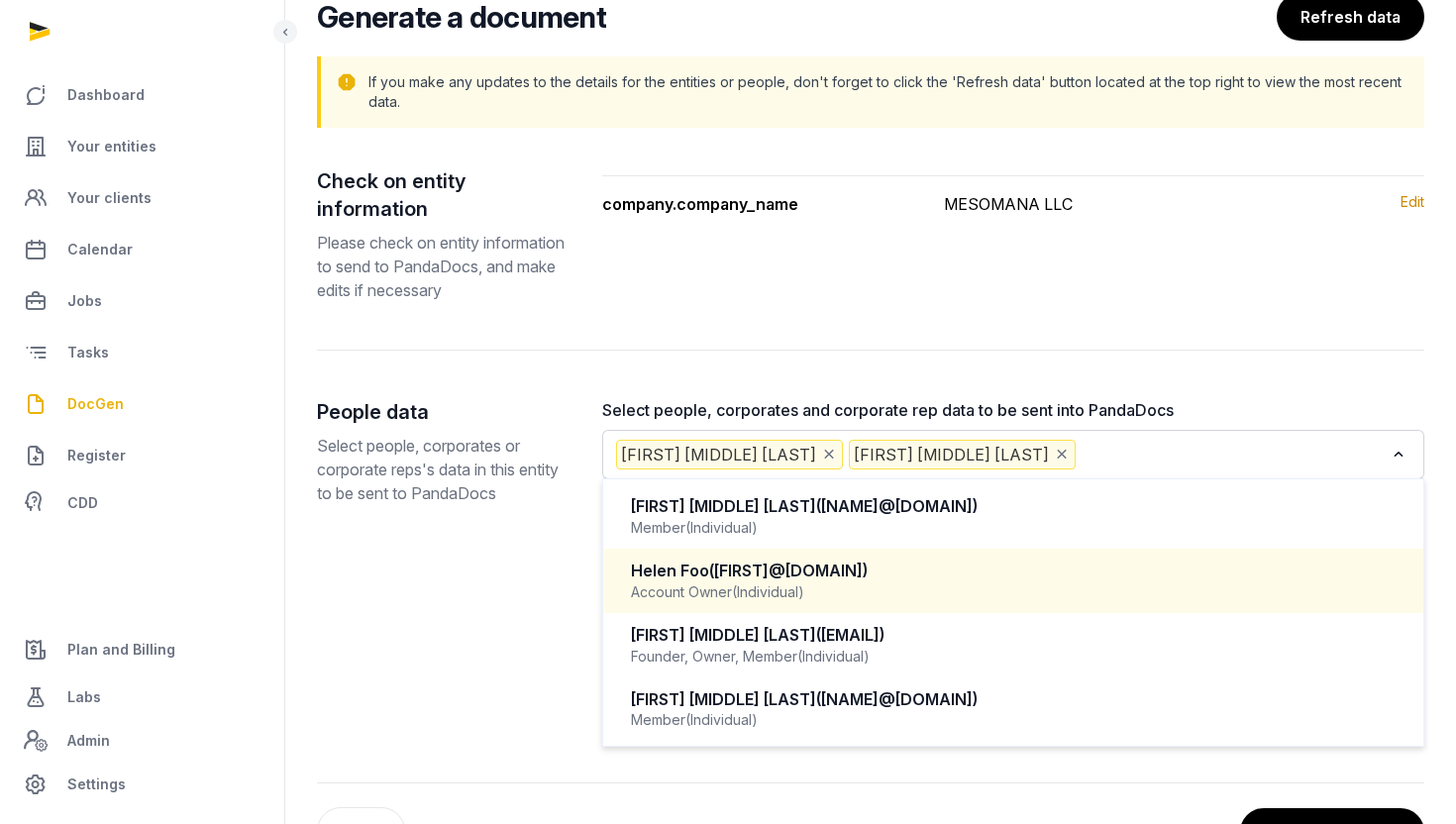 scroll, scrollTop: 182, scrollLeft: 0, axis: vertical 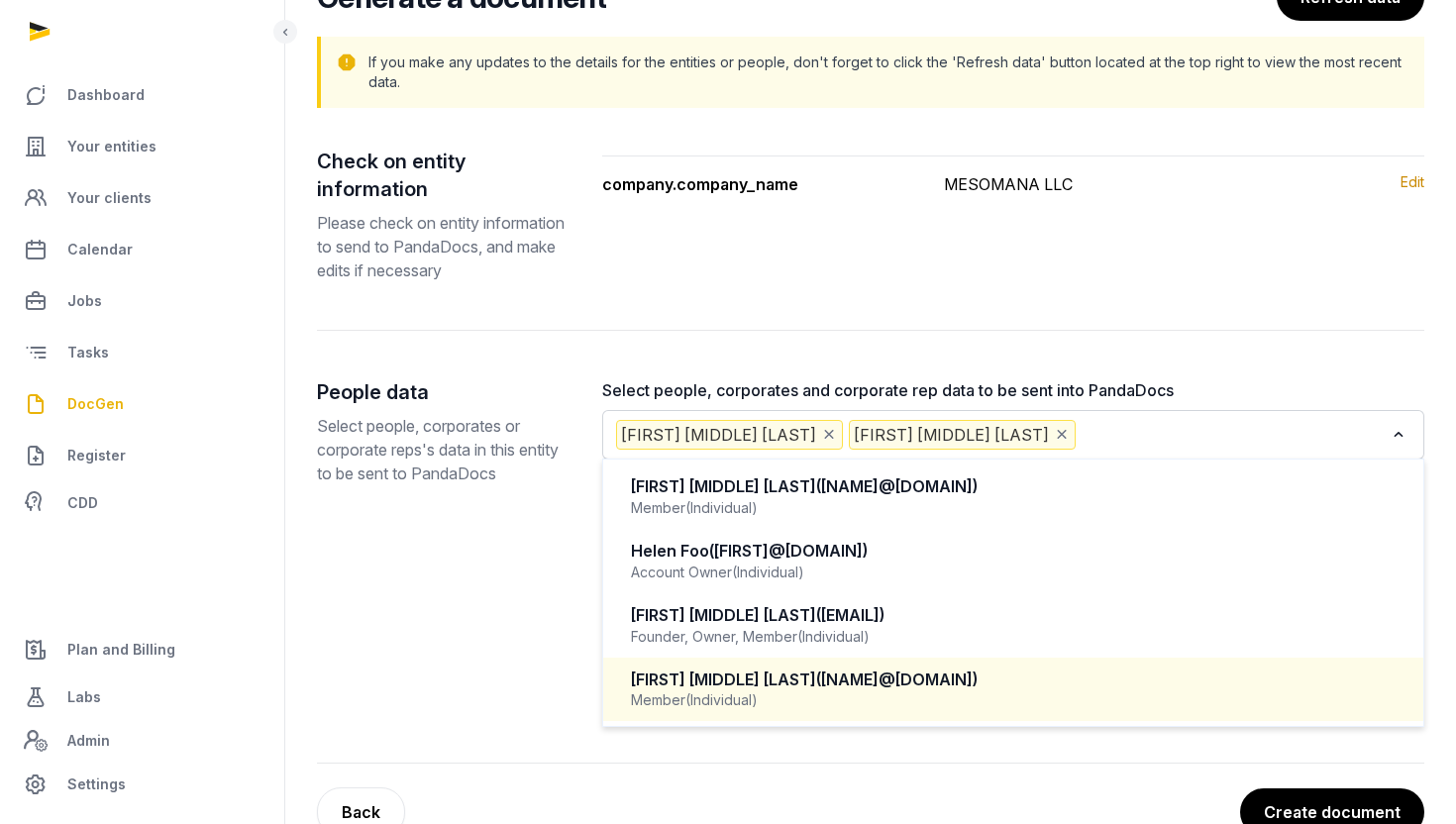 click on "Member    (Individual)" at bounding box center (1013, 700) 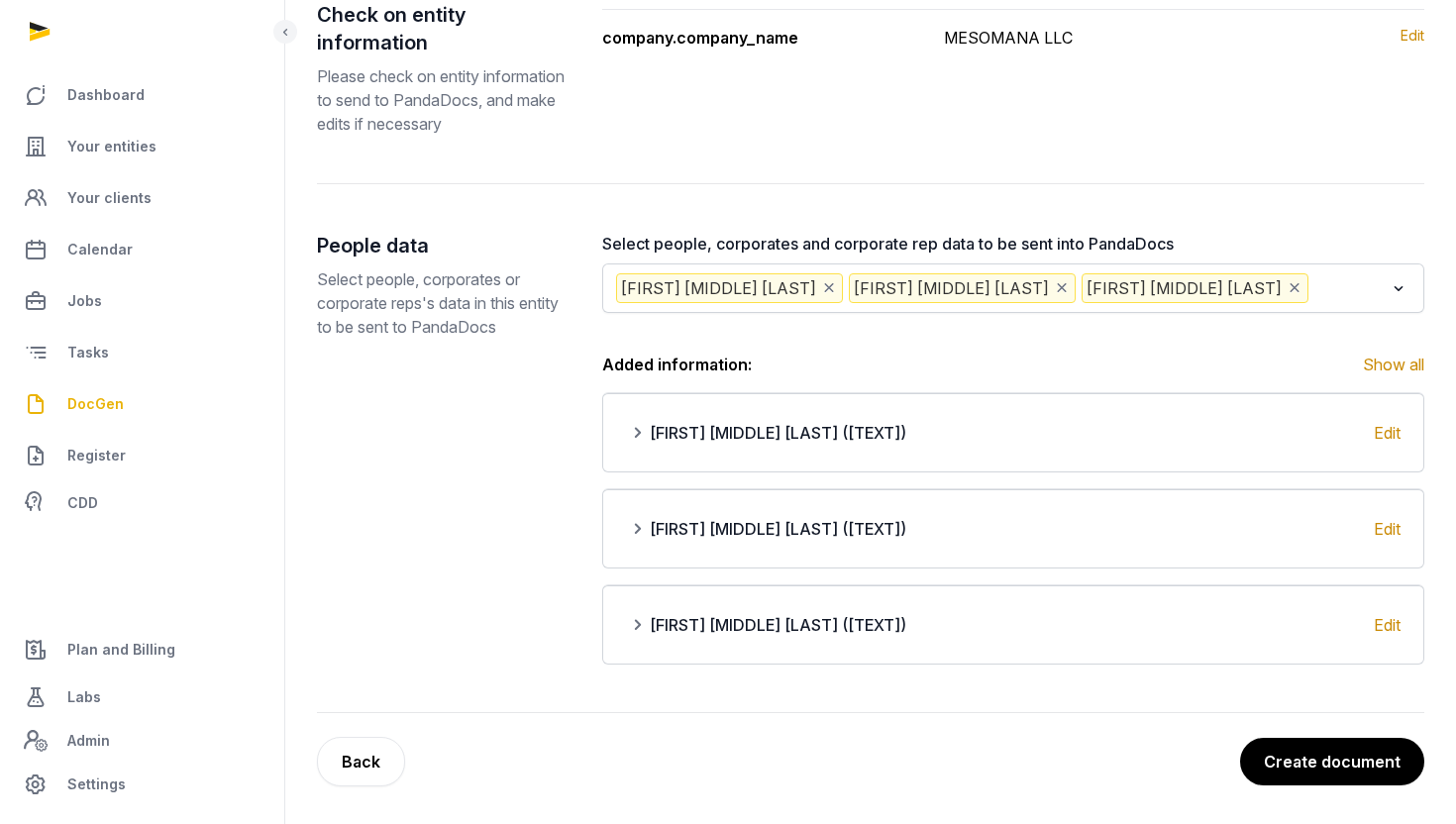 scroll, scrollTop: 355, scrollLeft: 0, axis: vertical 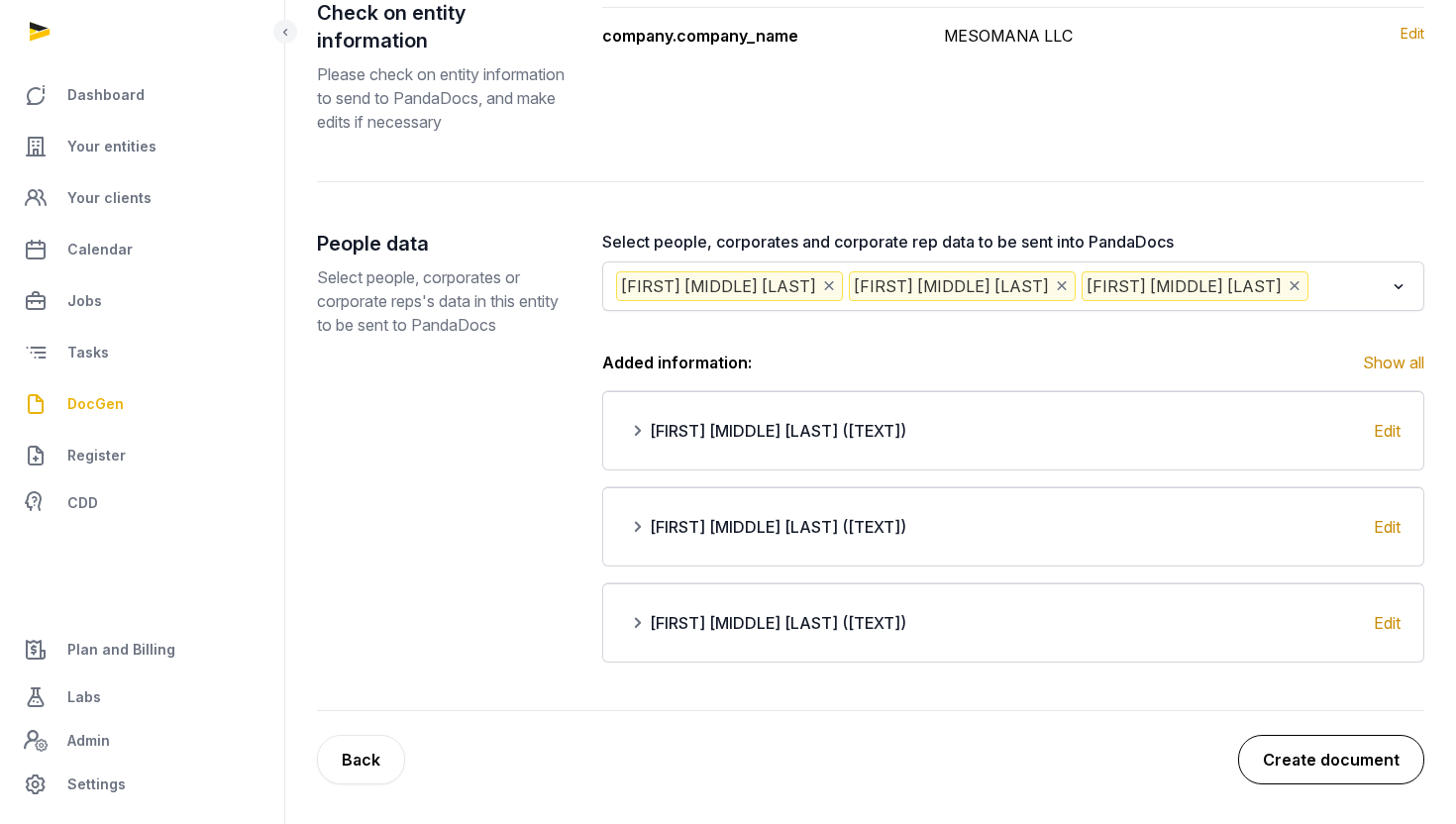 click on "Create document" at bounding box center (1331, 760) 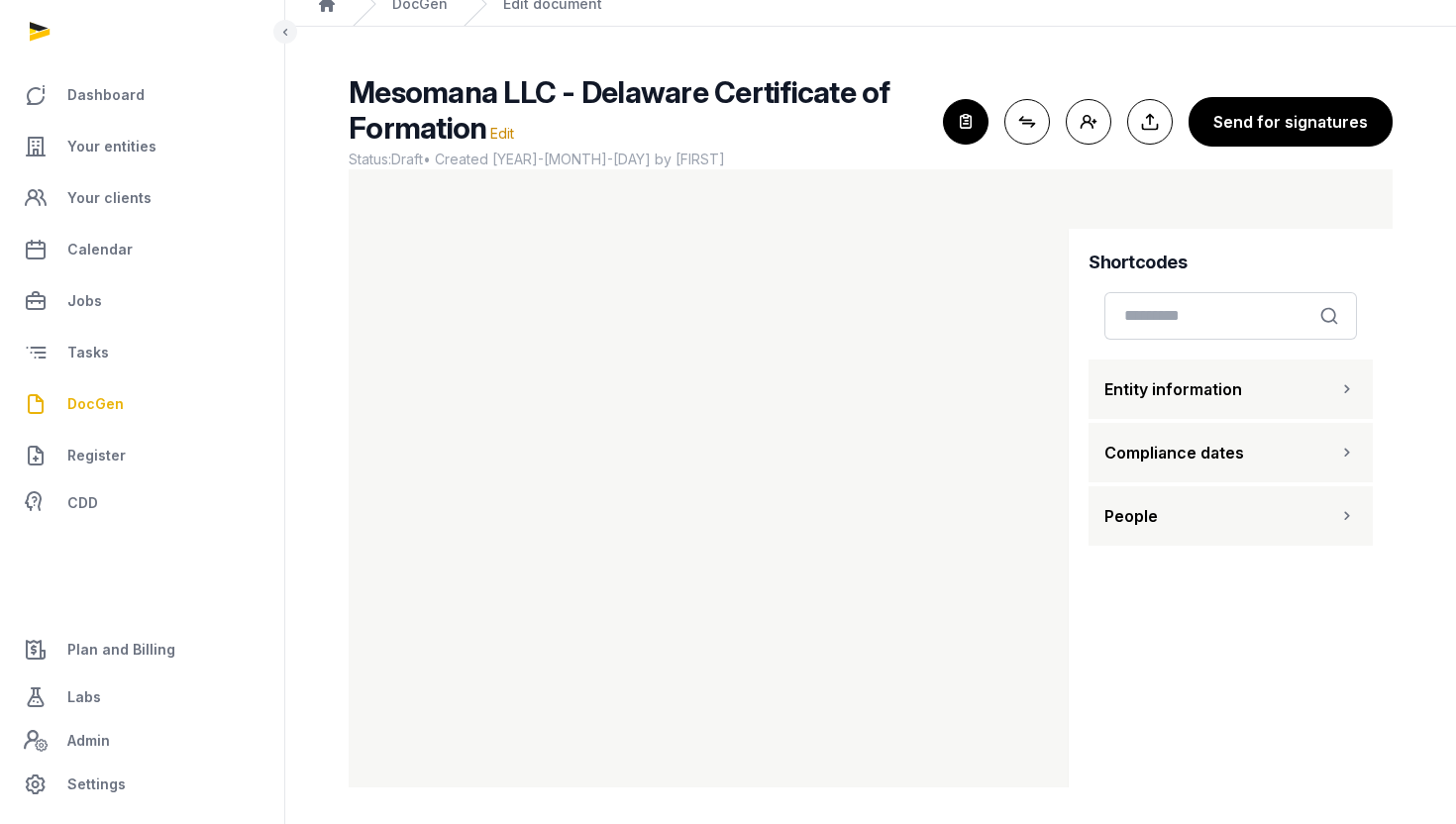 scroll, scrollTop: 84, scrollLeft: 0, axis: vertical 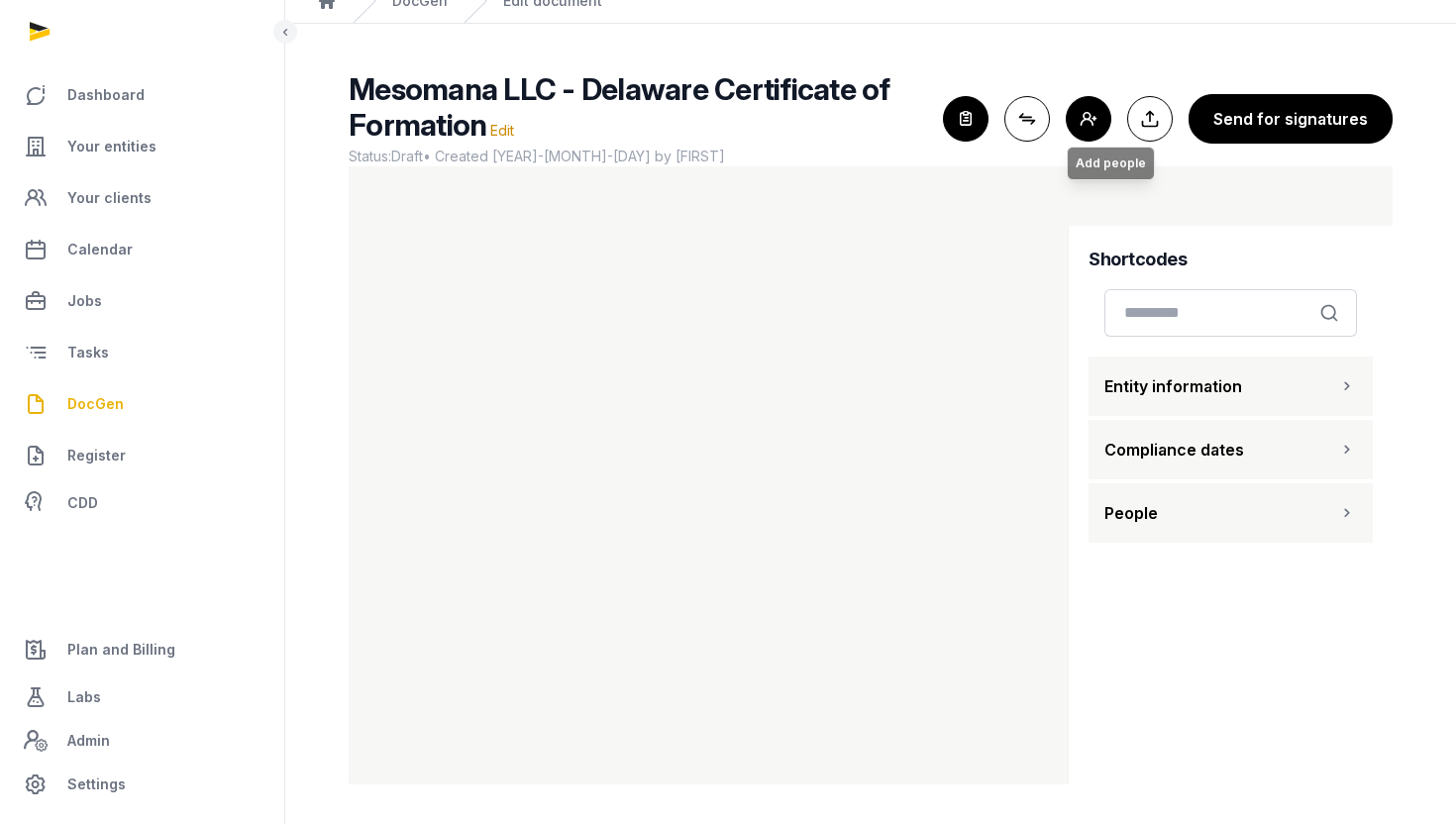 click on "Add people Add people" at bounding box center (1089, 119) 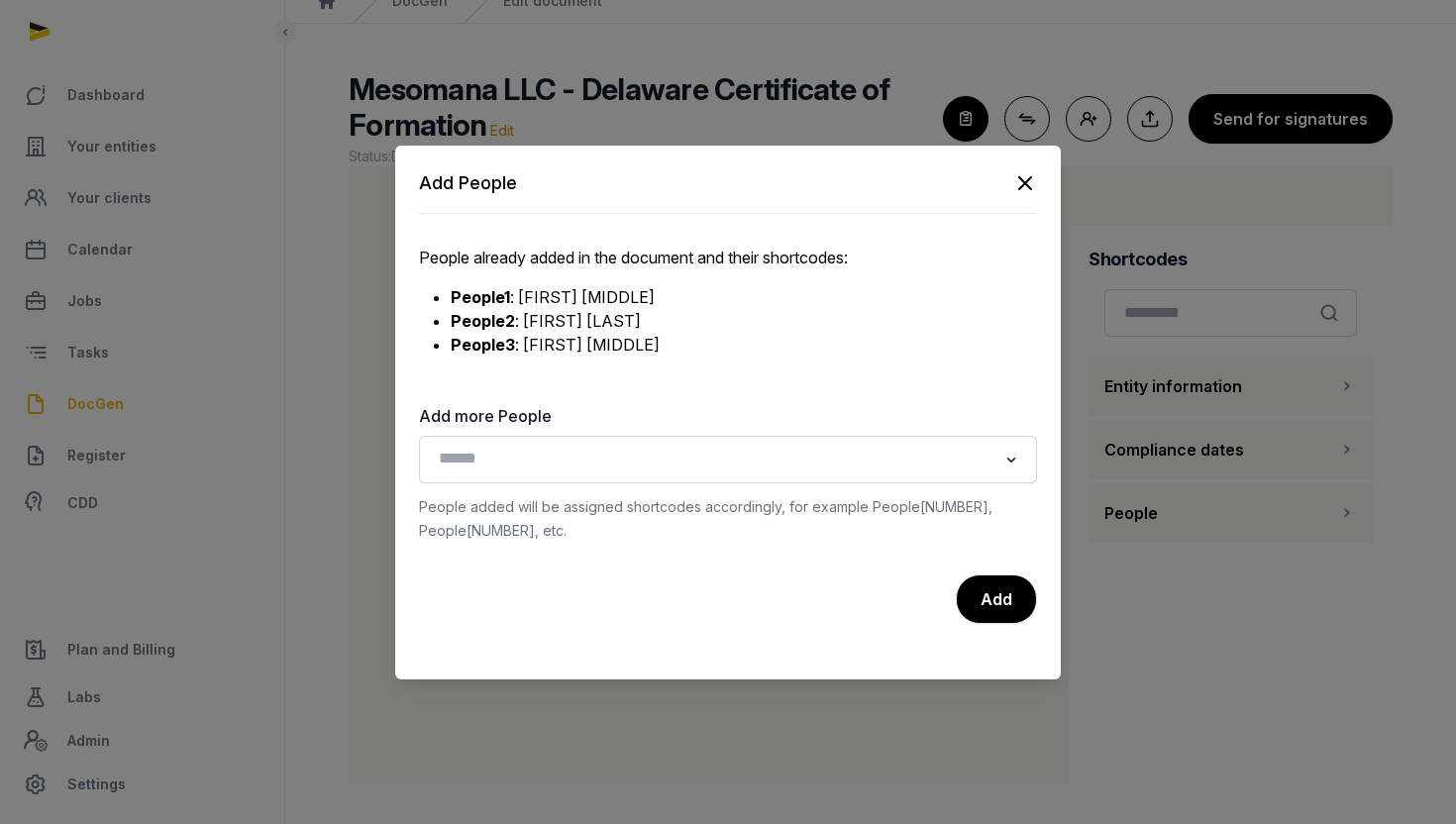 click 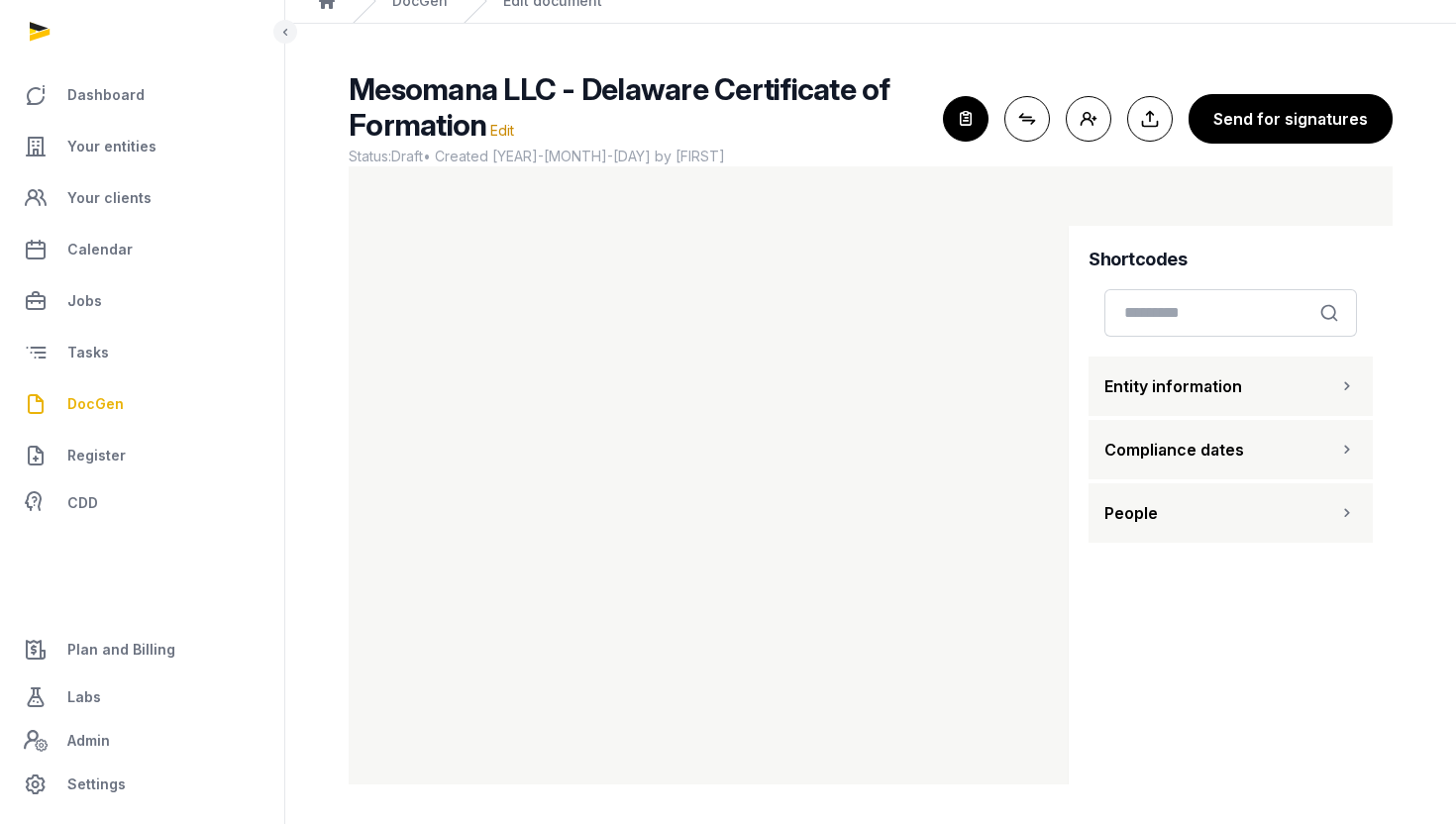 click on "People" at bounding box center [1131, 513] 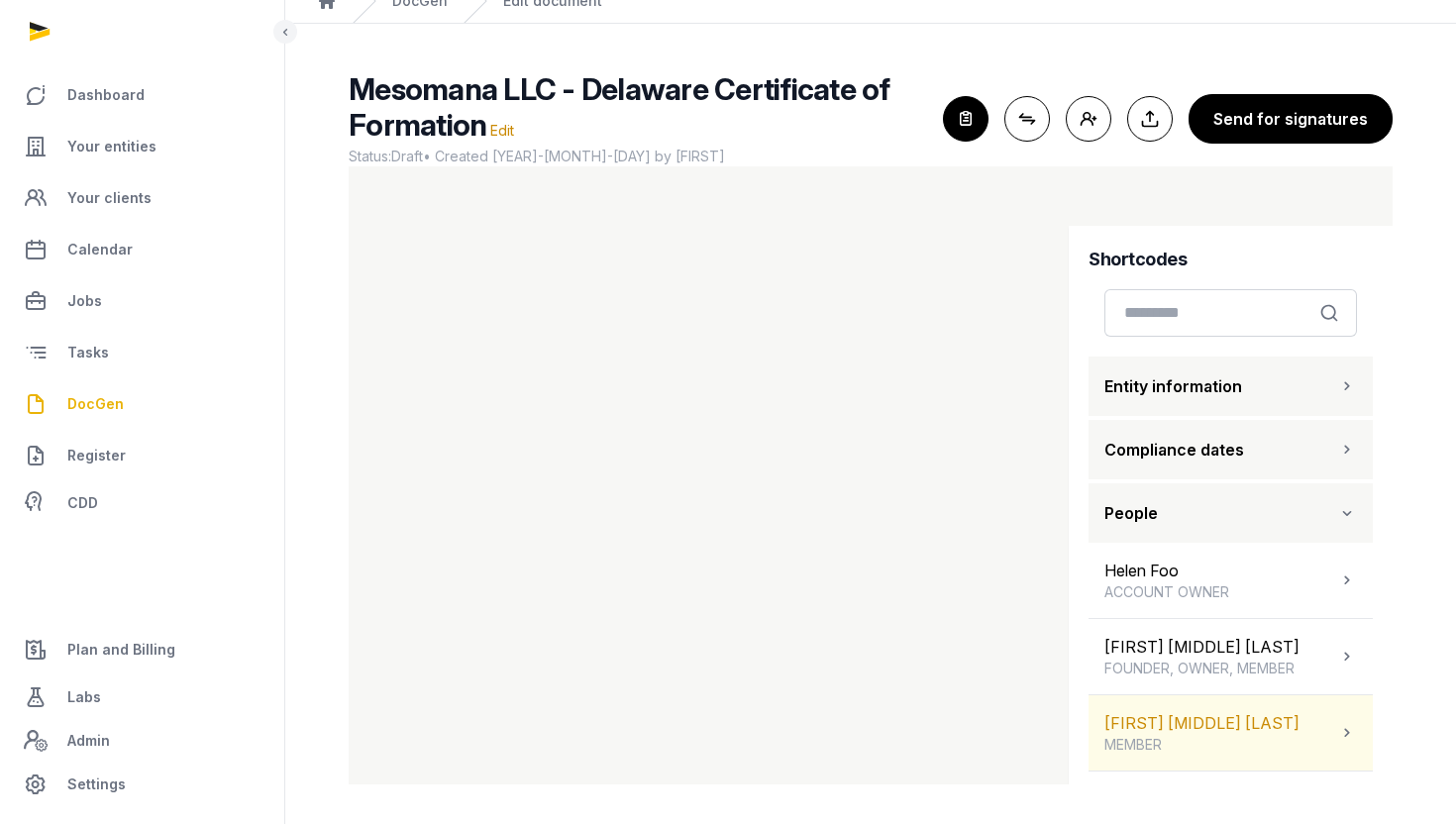 click on "[FIRST] [MIDDLE] [LAST] MEMBER" at bounding box center [1201, 733] 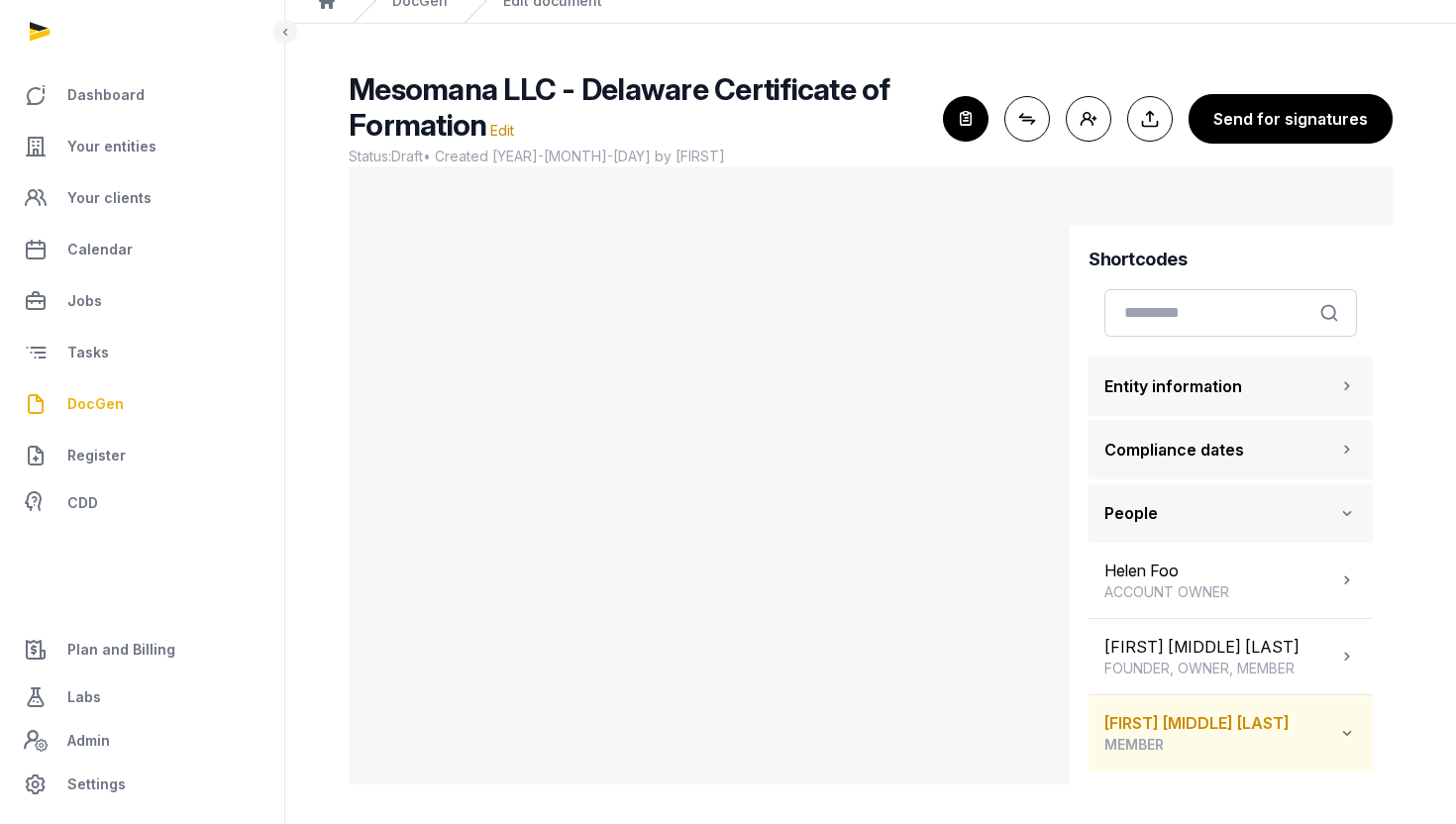 click on "[FIRST] [MIDDLE] [LAST] MEMBER" at bounding box center (1196, 733) 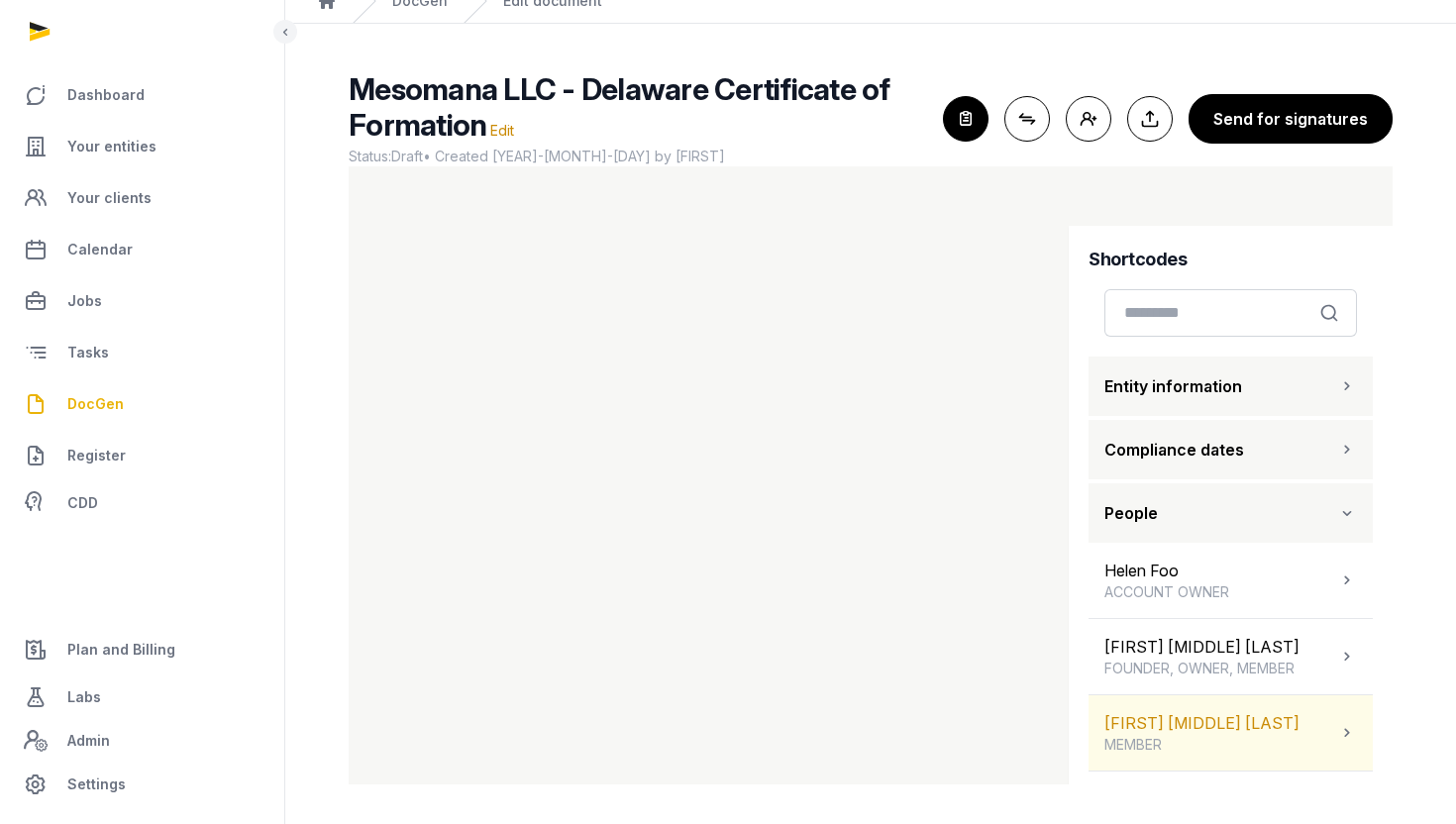 click on "[FIRST] [MIDDLE] [LAST] MEMBER" at bounding box center (1230, 733) 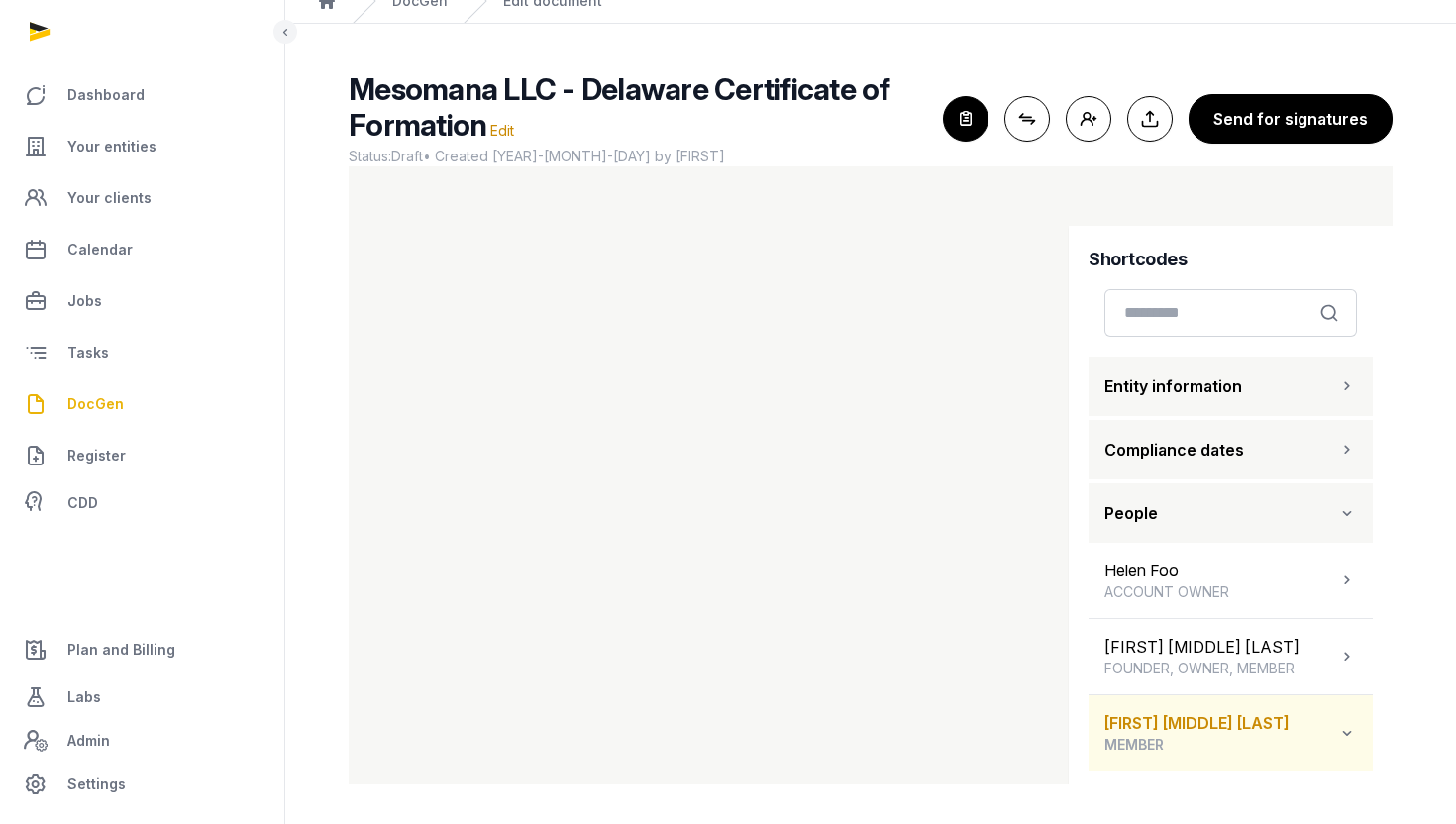 click on "MEMBER" at bounding box center [1196, 745] 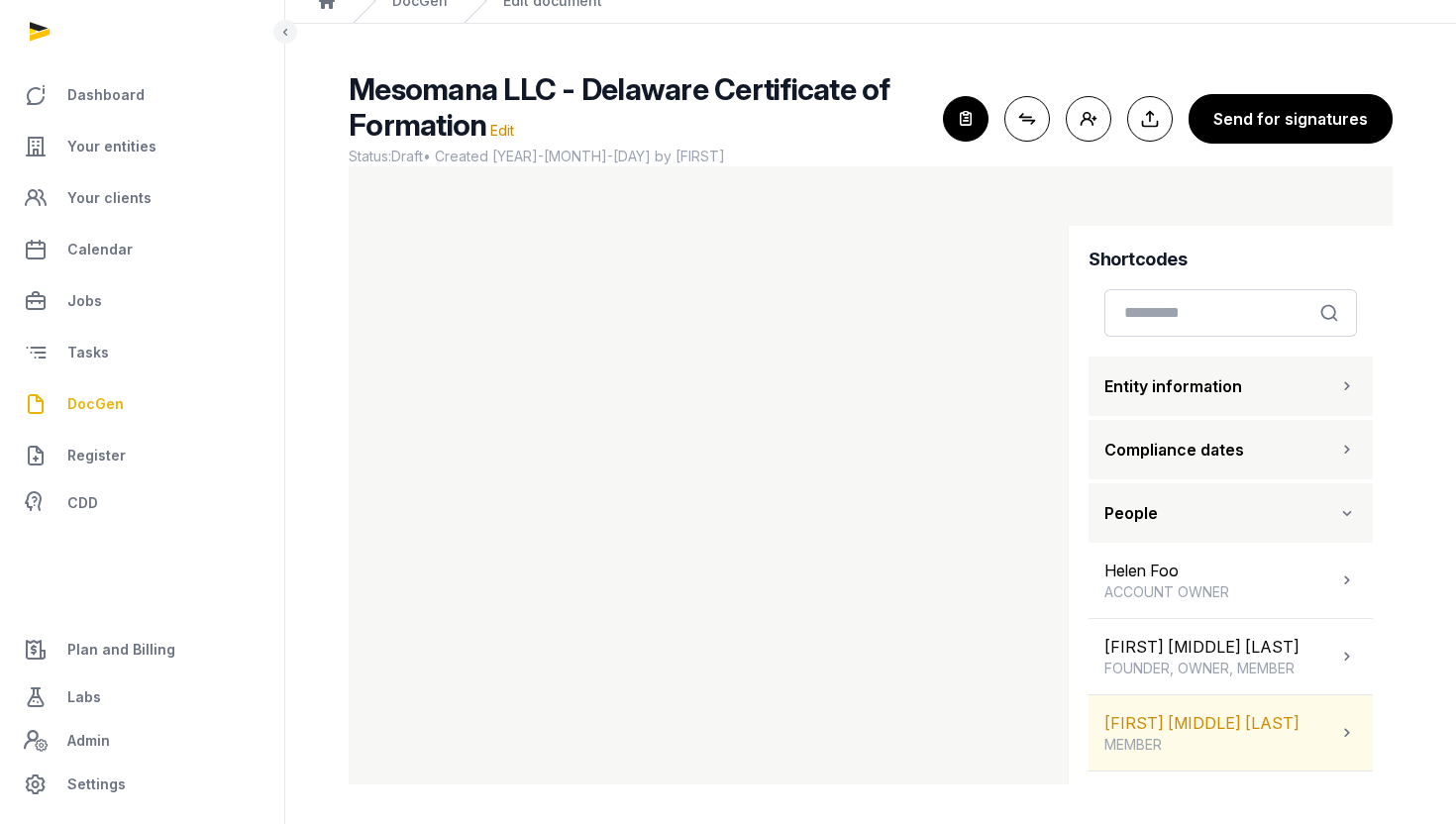 click on "MEMBER" at bounding box center (1201, 745) 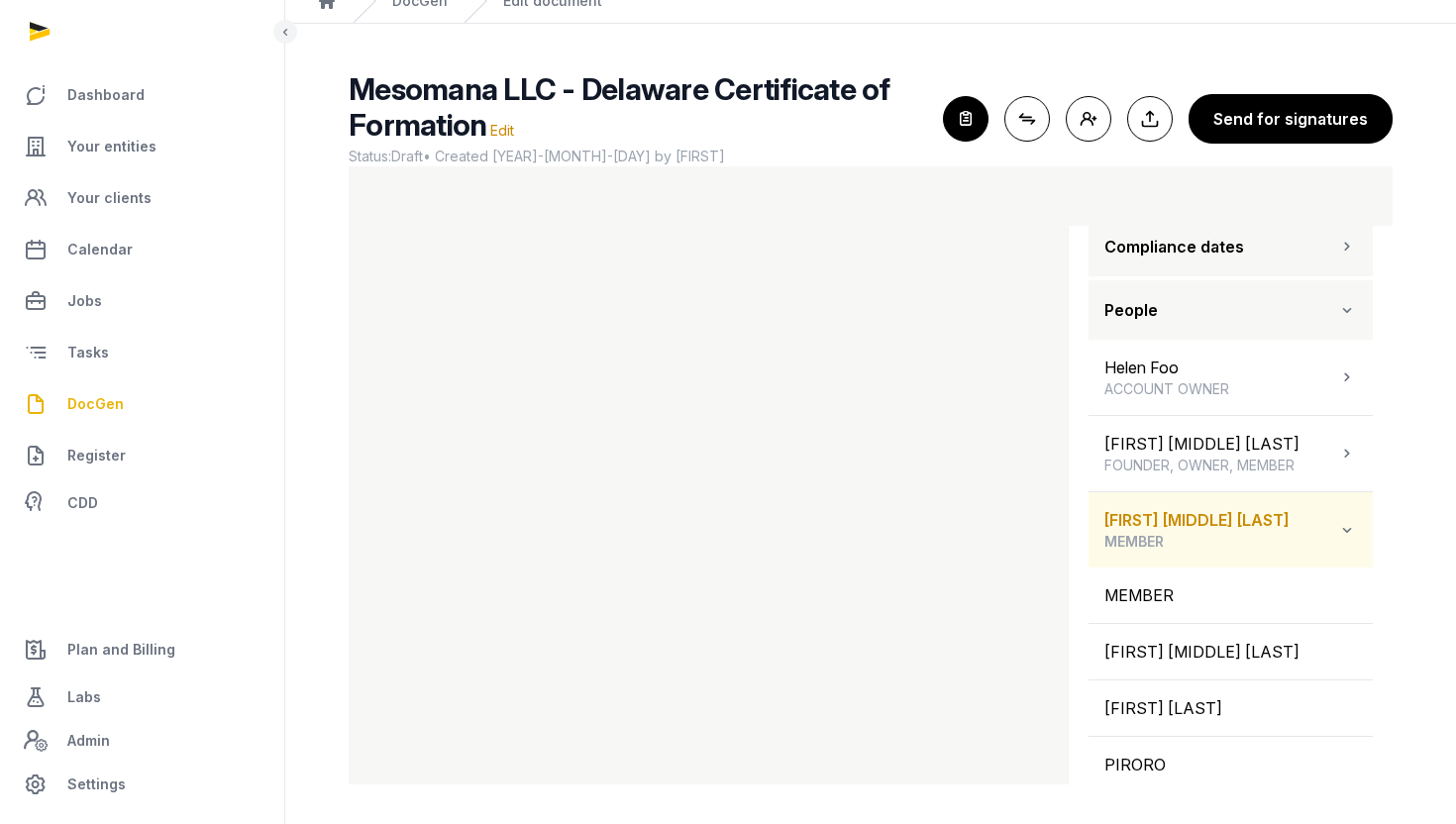 scroll, scrollTop: 201, scrollLeft: 0, axis: vertical 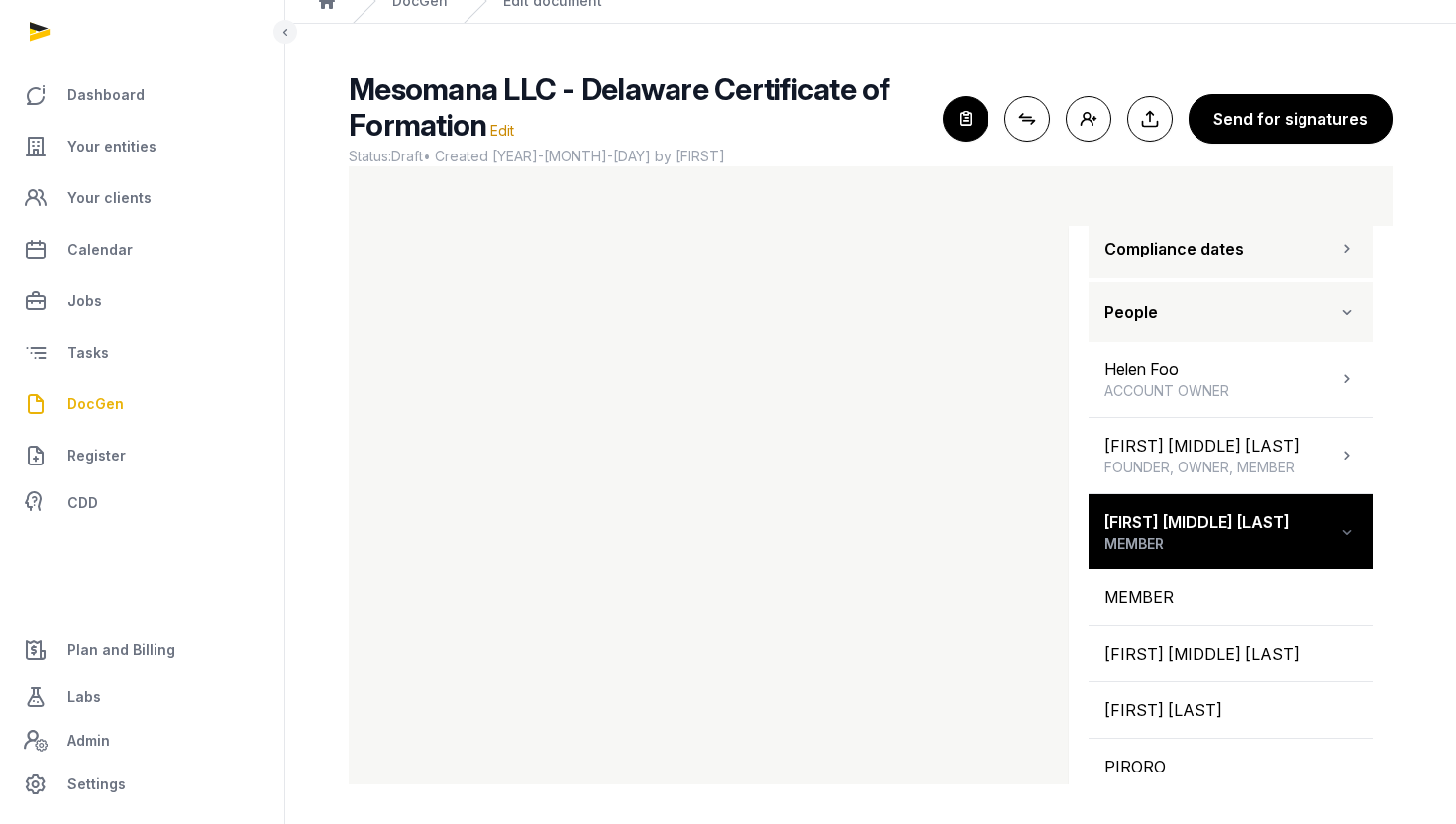 click on "Compliance dates People [FIRST] [LAST] ACCOUNT OWNER [FIRST] [MIDDLE] [LAST] FOUNDER, OWNER, MEMBER [FIRST] [MIDDLE] [LAST] MEMBER MEMBER [FIRST] [MIDDLE] [LAST] [FIRST] [LAST] [EMAIL] [TEXT] [YEAR]-[MONTH]-[DAY] [TEXT] [TEXT] [FIRST] [MIDDLE] [LAST] MEMBER" at bounding box center (1230, 315) 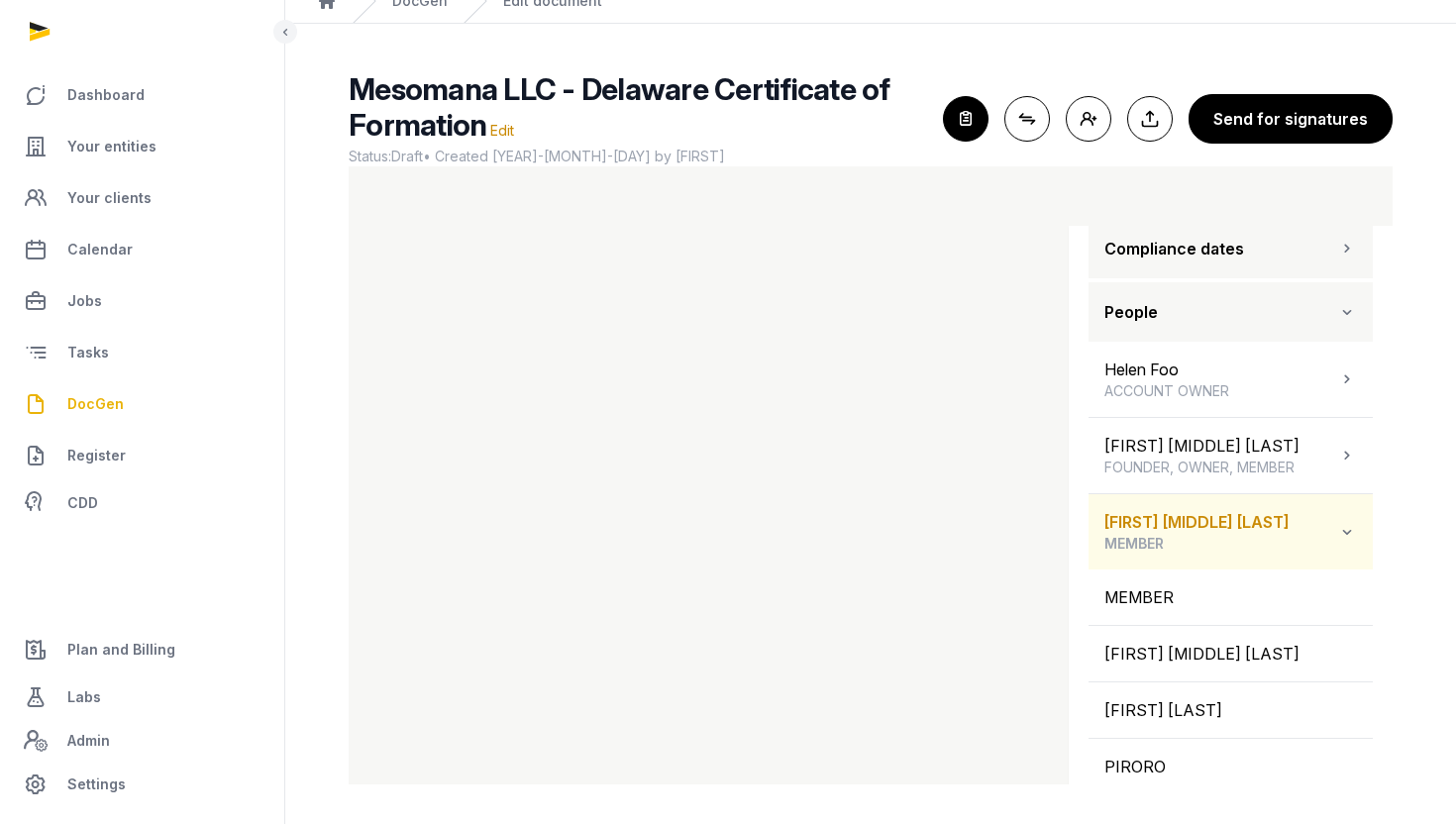 click at bounding box center [1347, 532] 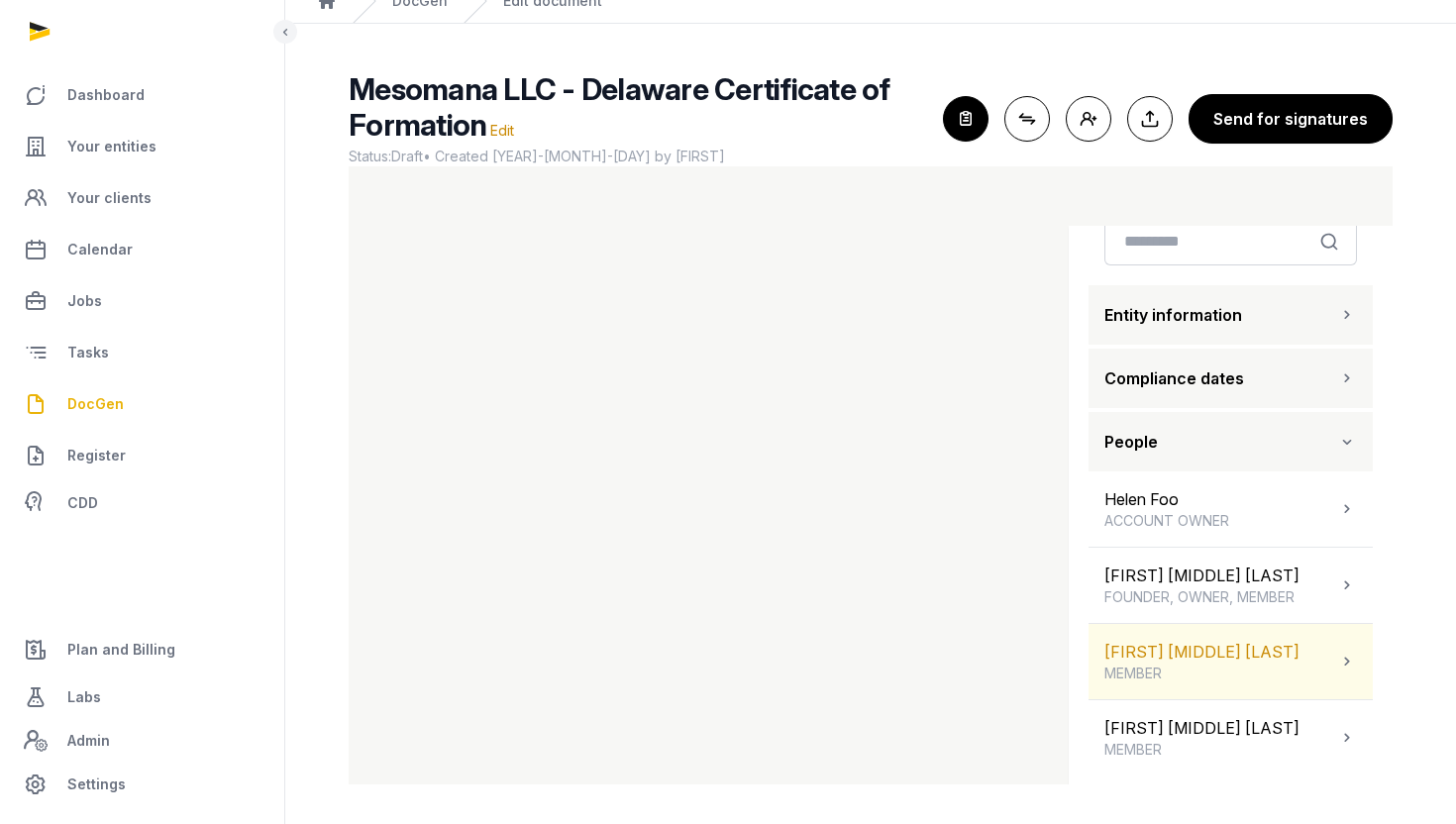 scroll, scrollTop: 71, scrollLeft: 0, axis: vertical 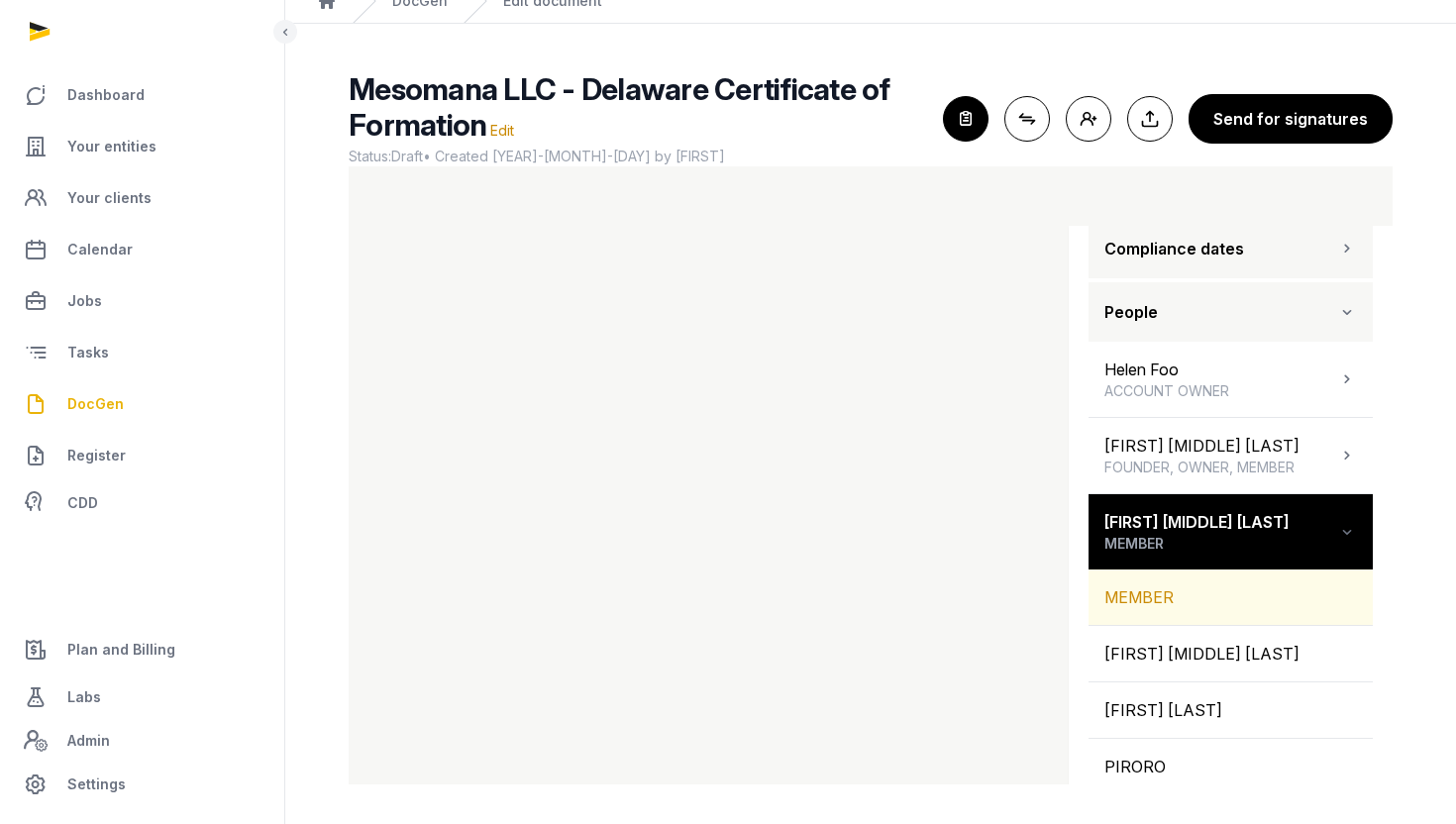click on "MEMBER" at bounding box center [1230, 597] 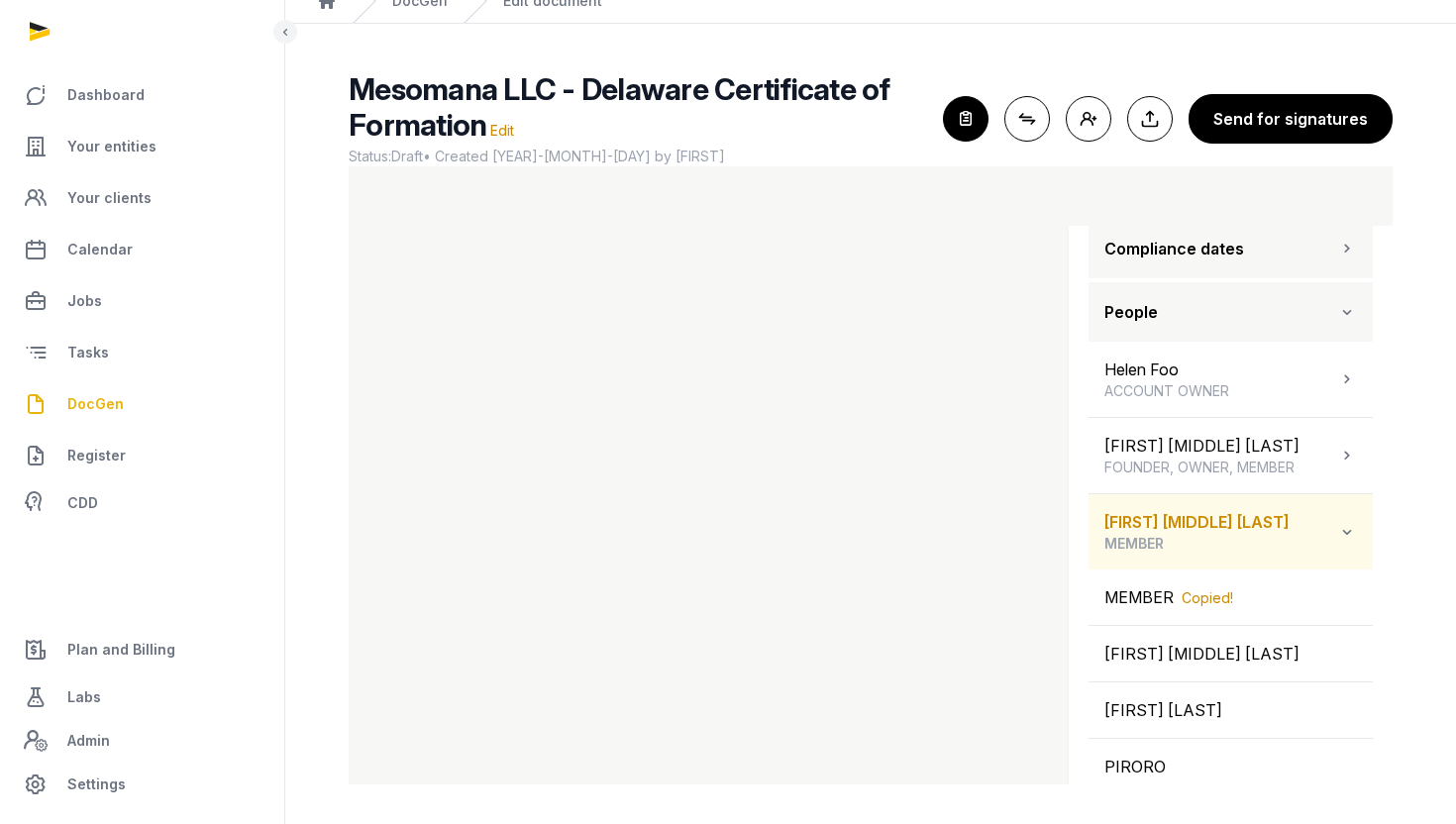 click on "[FIRST] [MIDDLE] [LAST] MEMBER" at bounding box center [1196, 532] 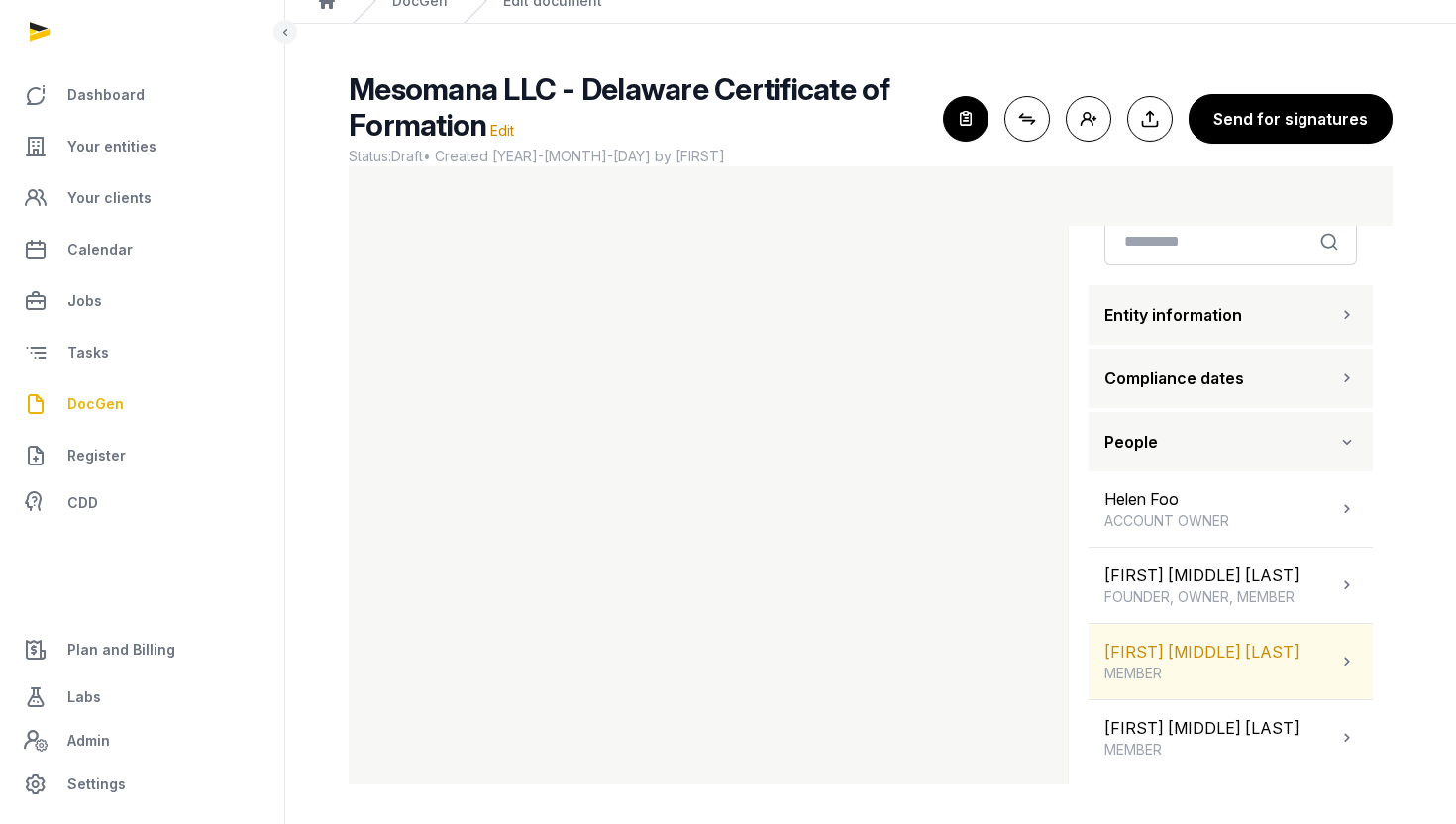 click on "[FIRST] [MIDDLE] [LAST] MEMBER" at bounding box center (1201, 662) 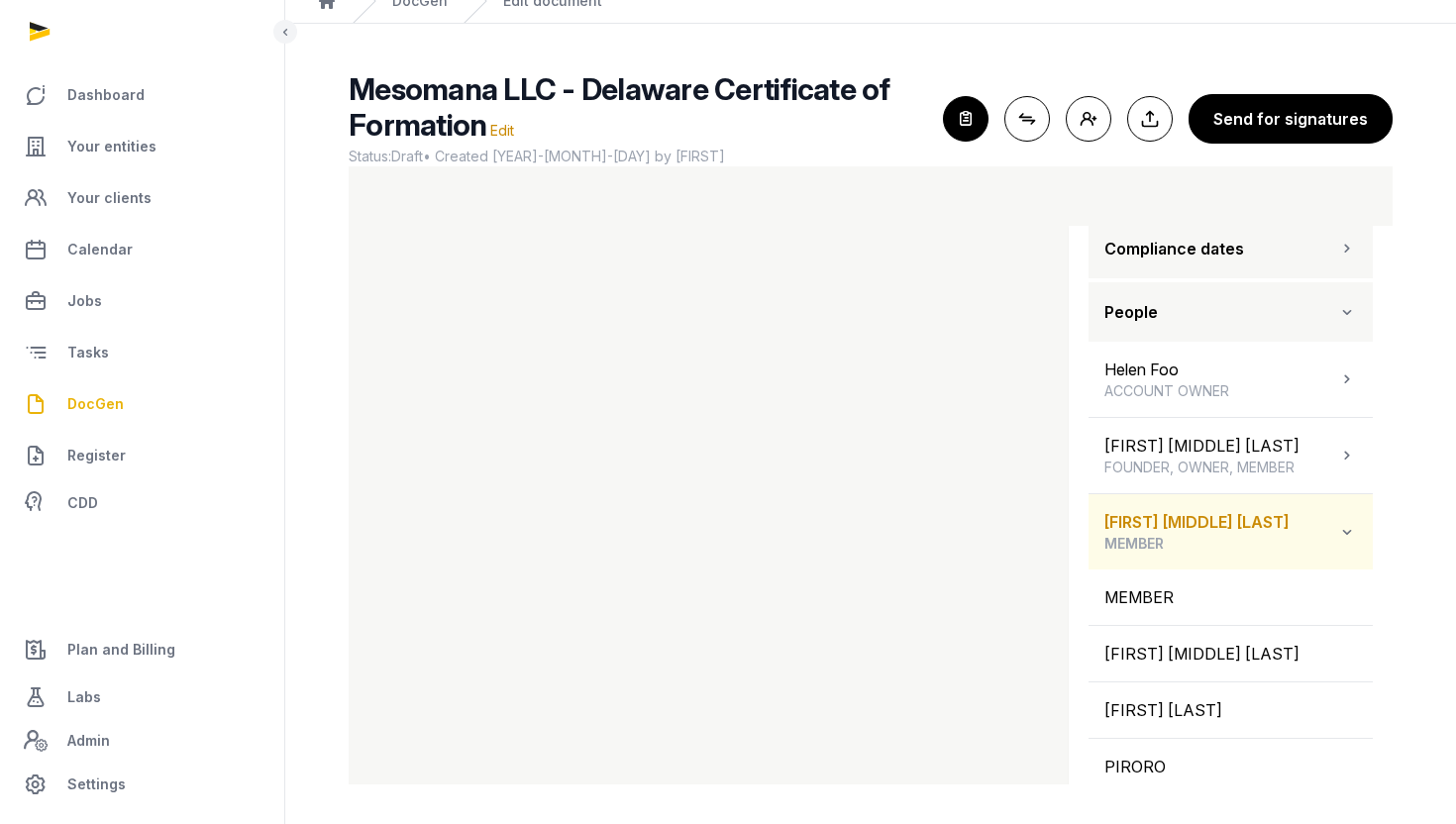click on "[FIRST] [MIDDLE] [LAST] MEMBER" at bounding box center (1196, 532) 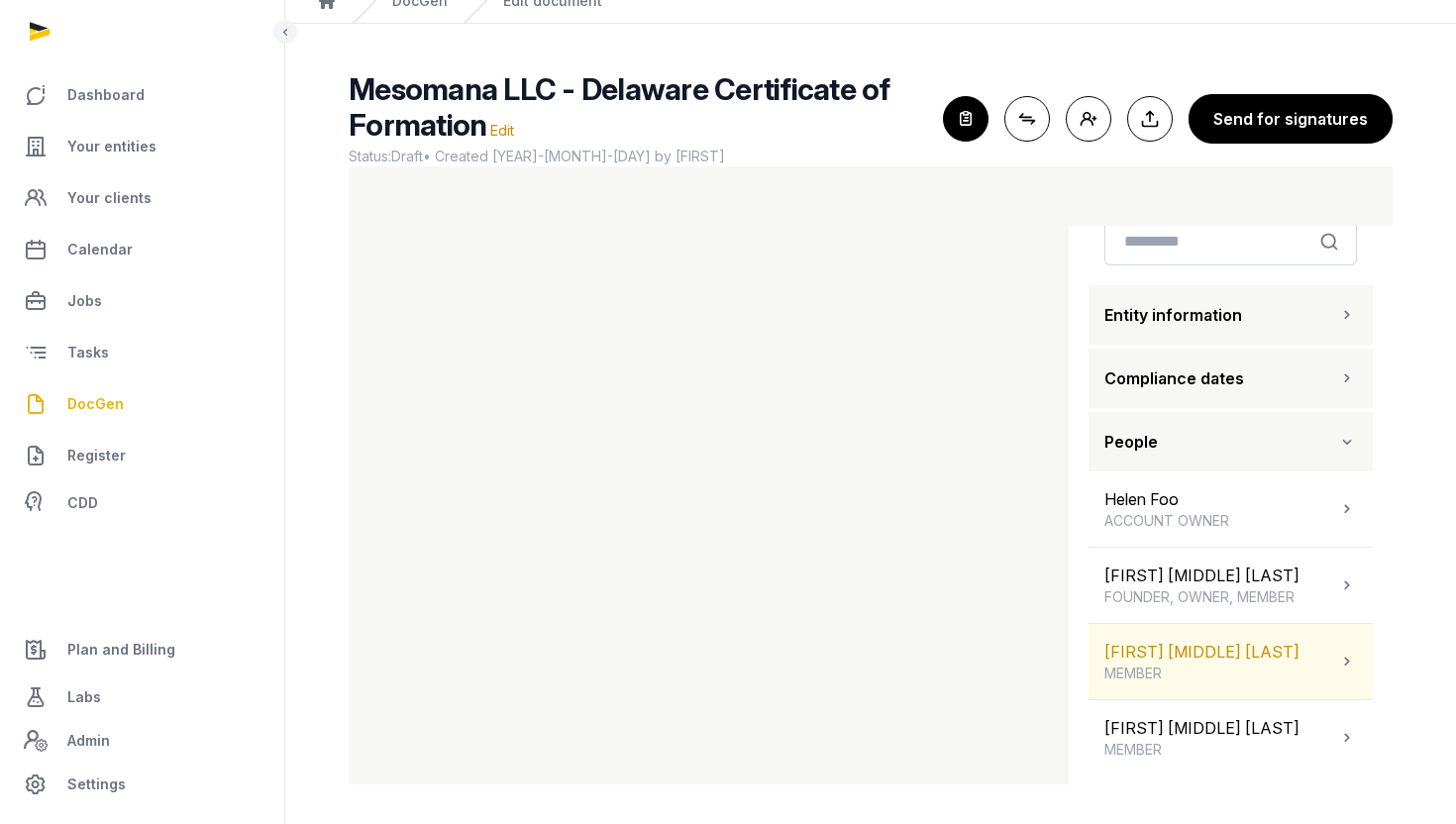 click on "[FIRST] [MIDDLE] [LAST] MEMBER" at bounding box center (1201, 662) 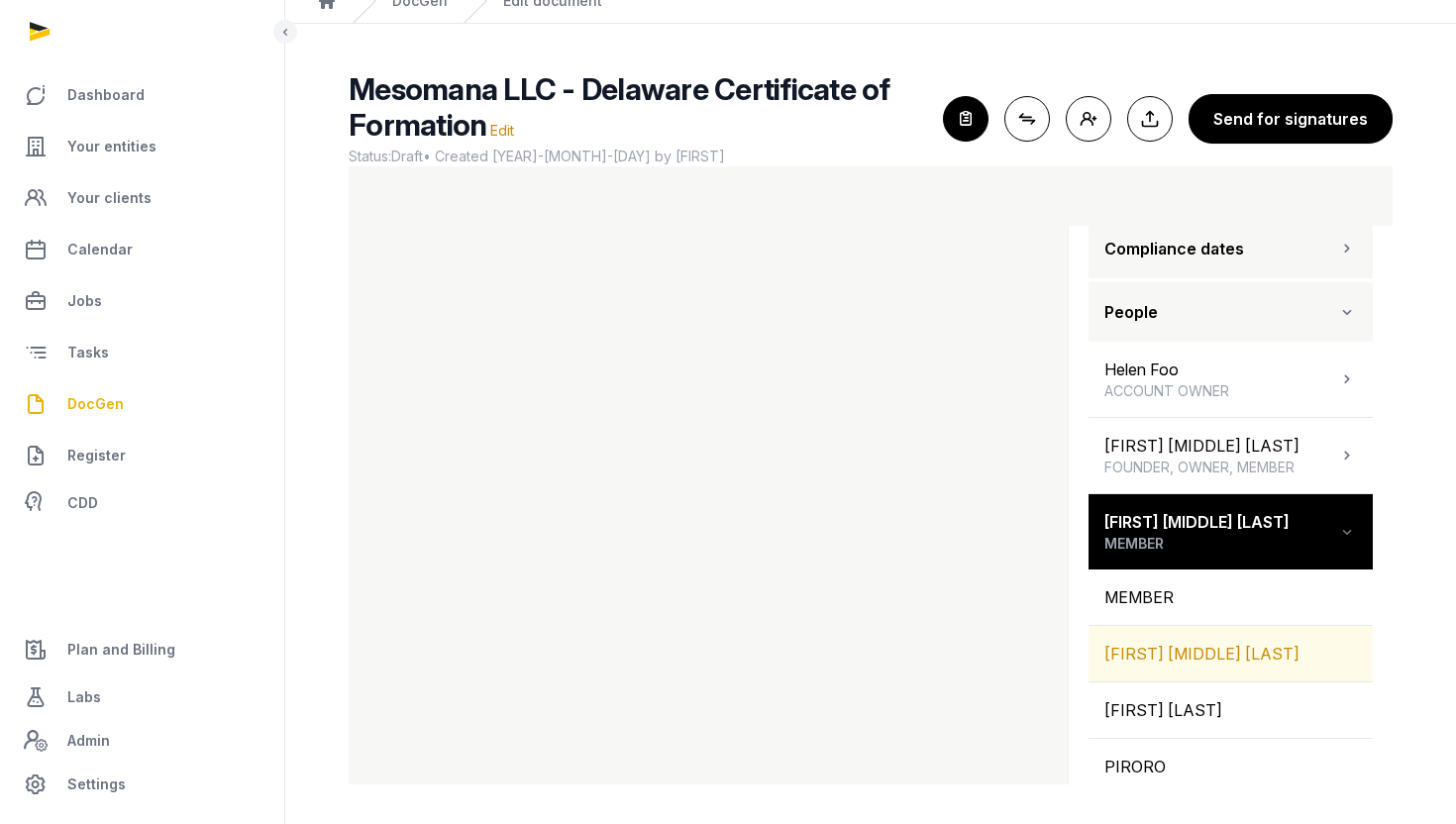 click on "[FIRST] [MIDDLE] [LAST]" at bounding box center [1230, 654] 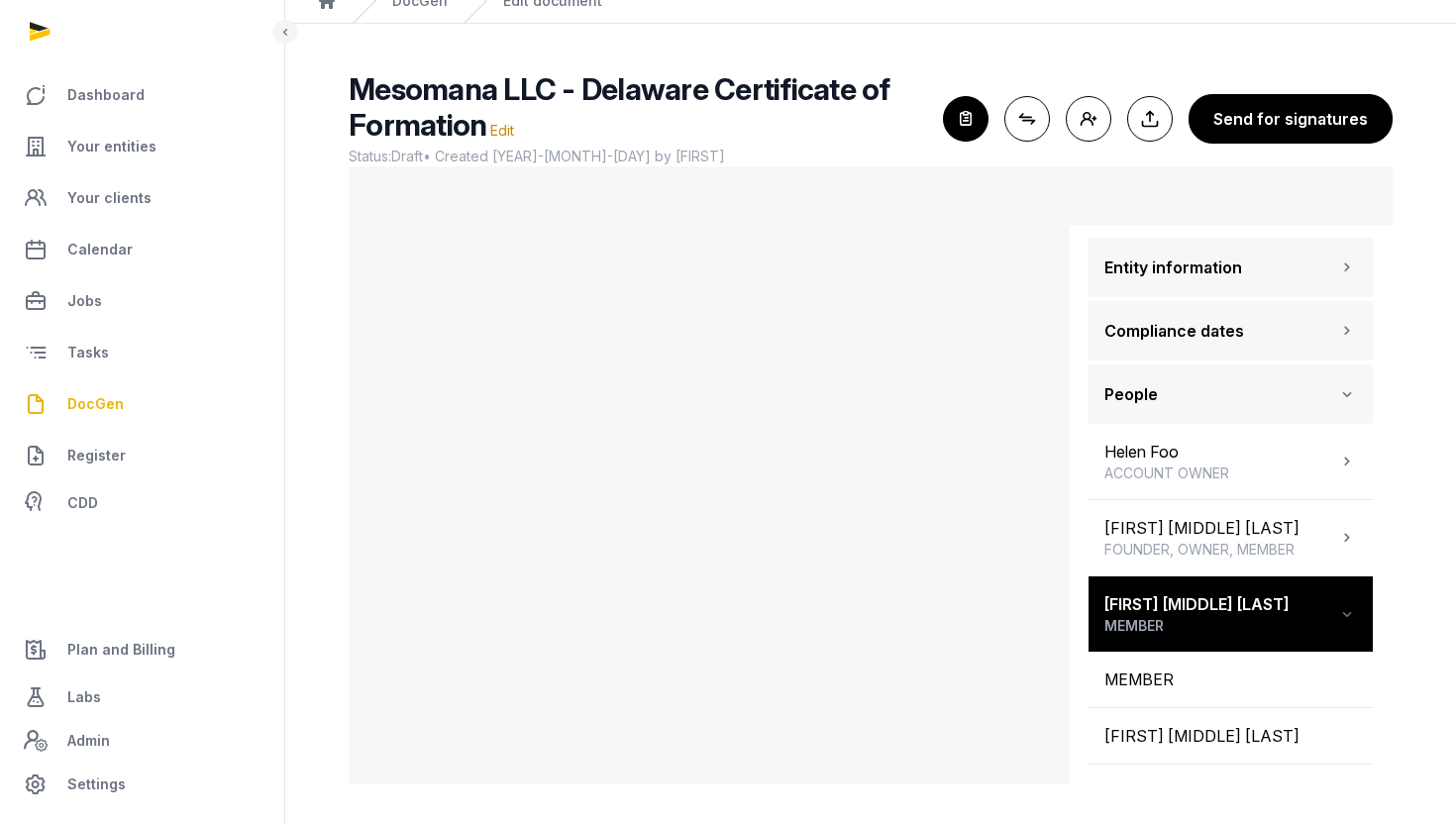 scroll, scrollTop: 0, scrollLeft: 0, axis: both 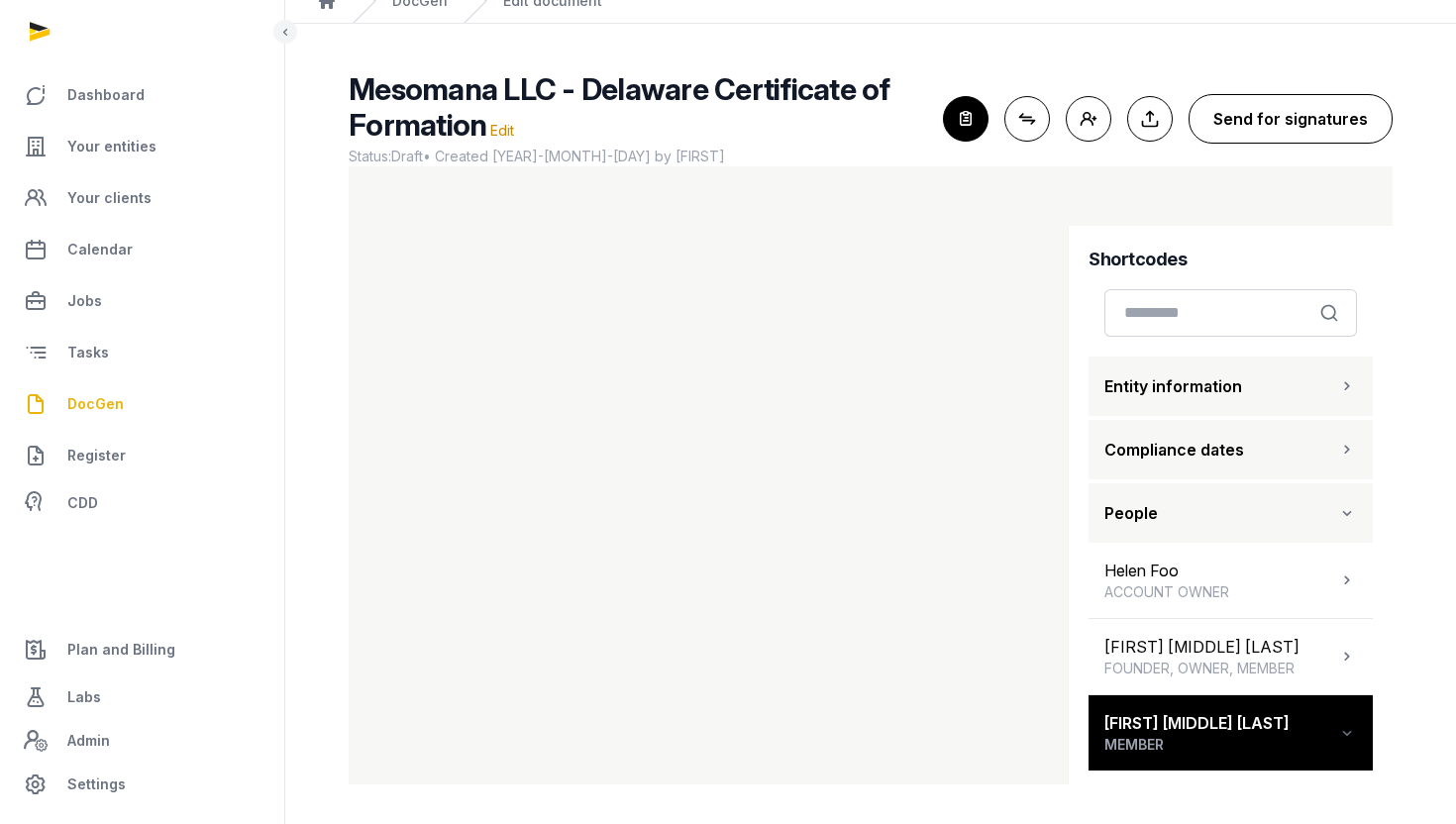 click on "Send for signatures" at bounding box center (1291, 119) 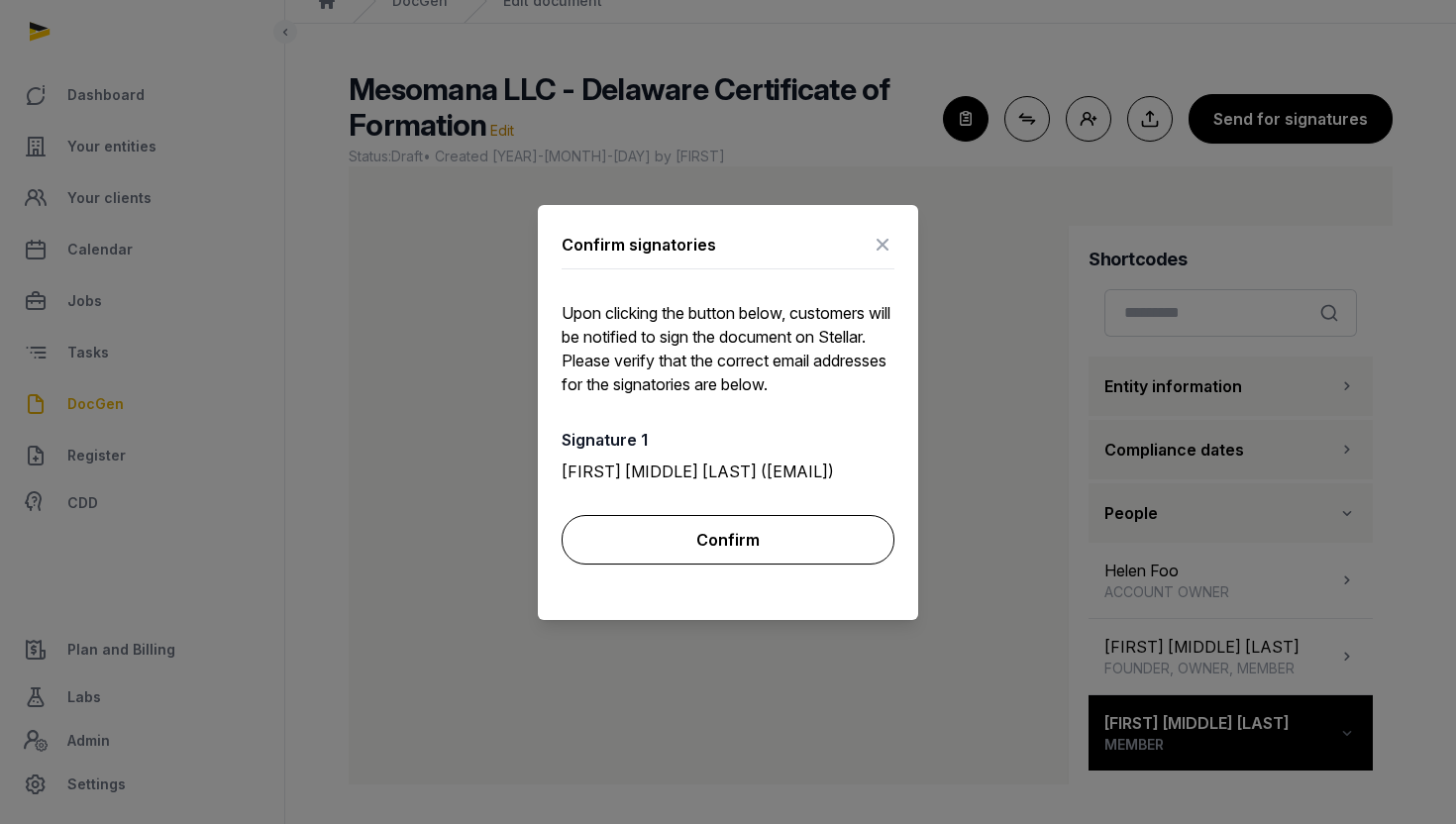 click on "Confirm" at bounding box center [728, 540] 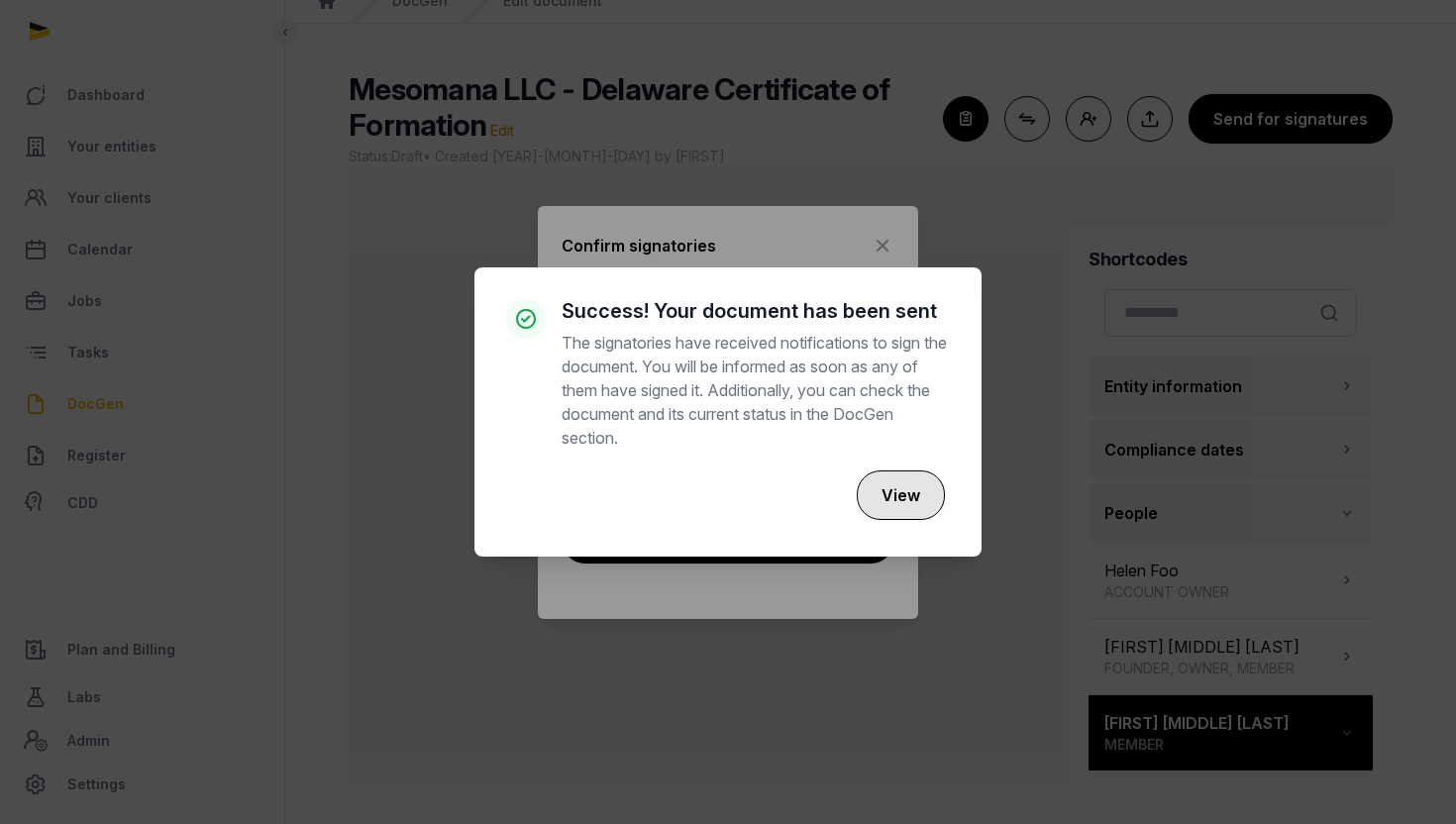 click on "View" at bounding box center [900, 495] 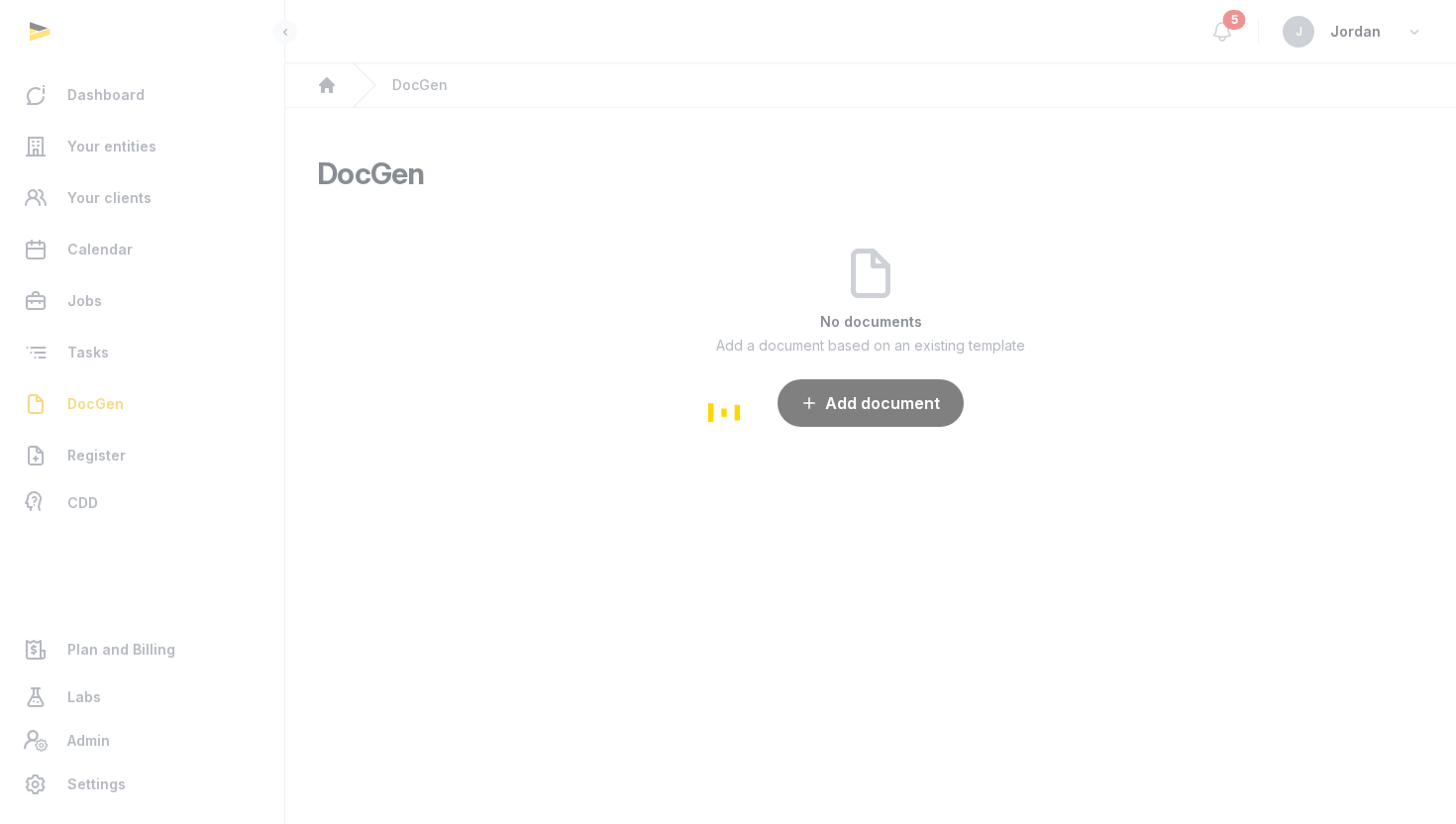 scroll, scrollTop: 0, scrollLeft: 0, axis: both 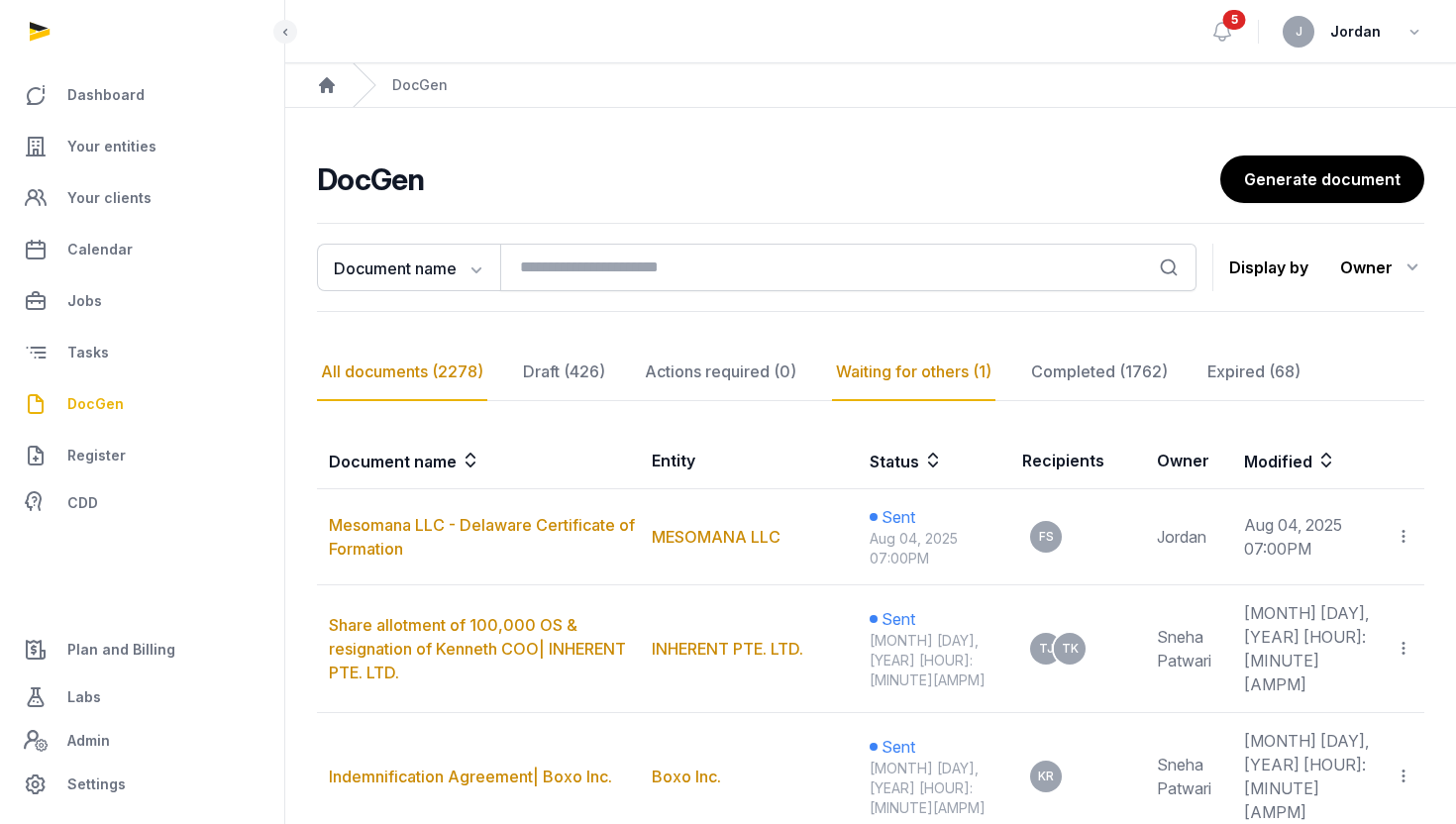 click on "Waiting for others (1)" 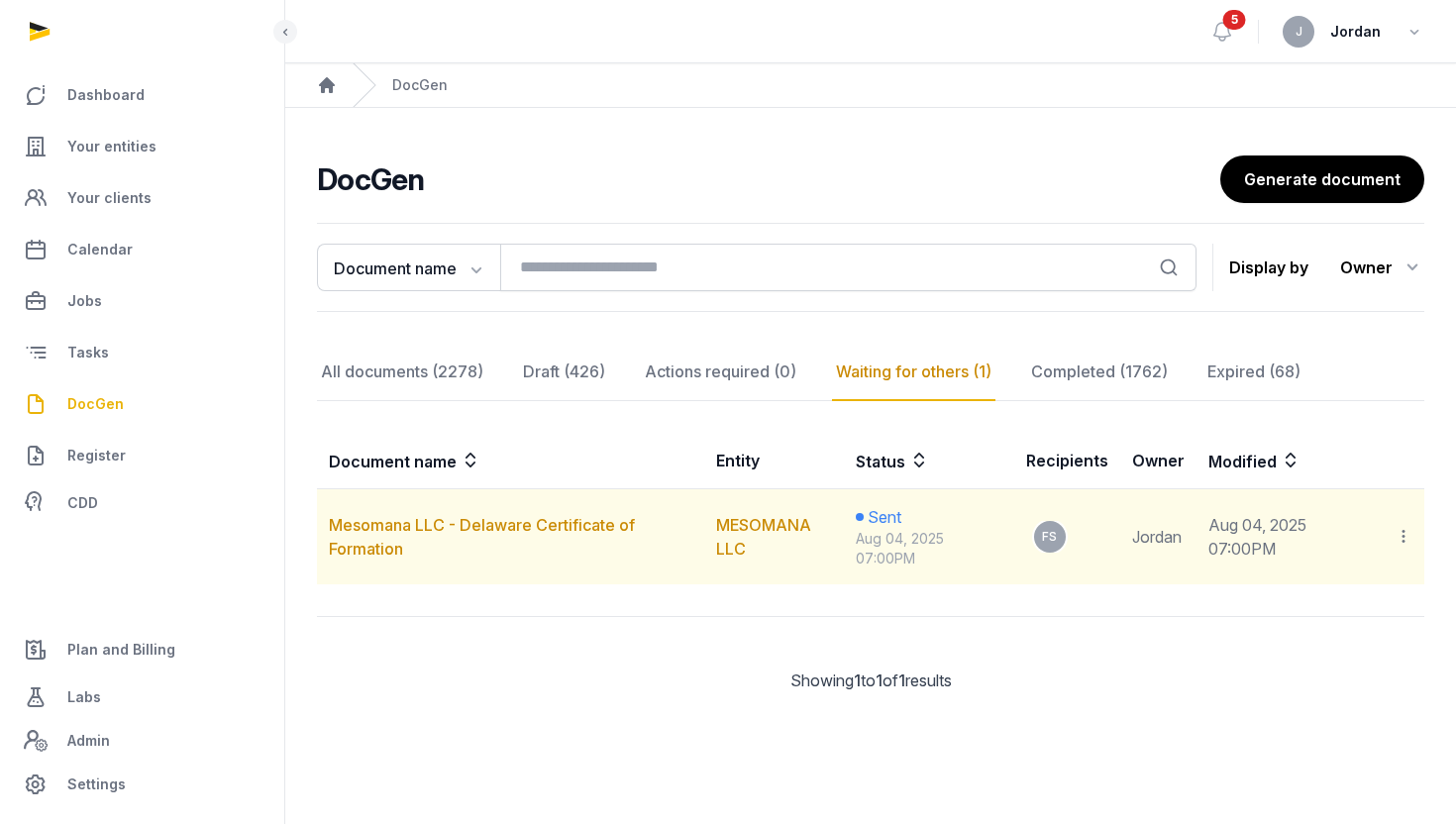click 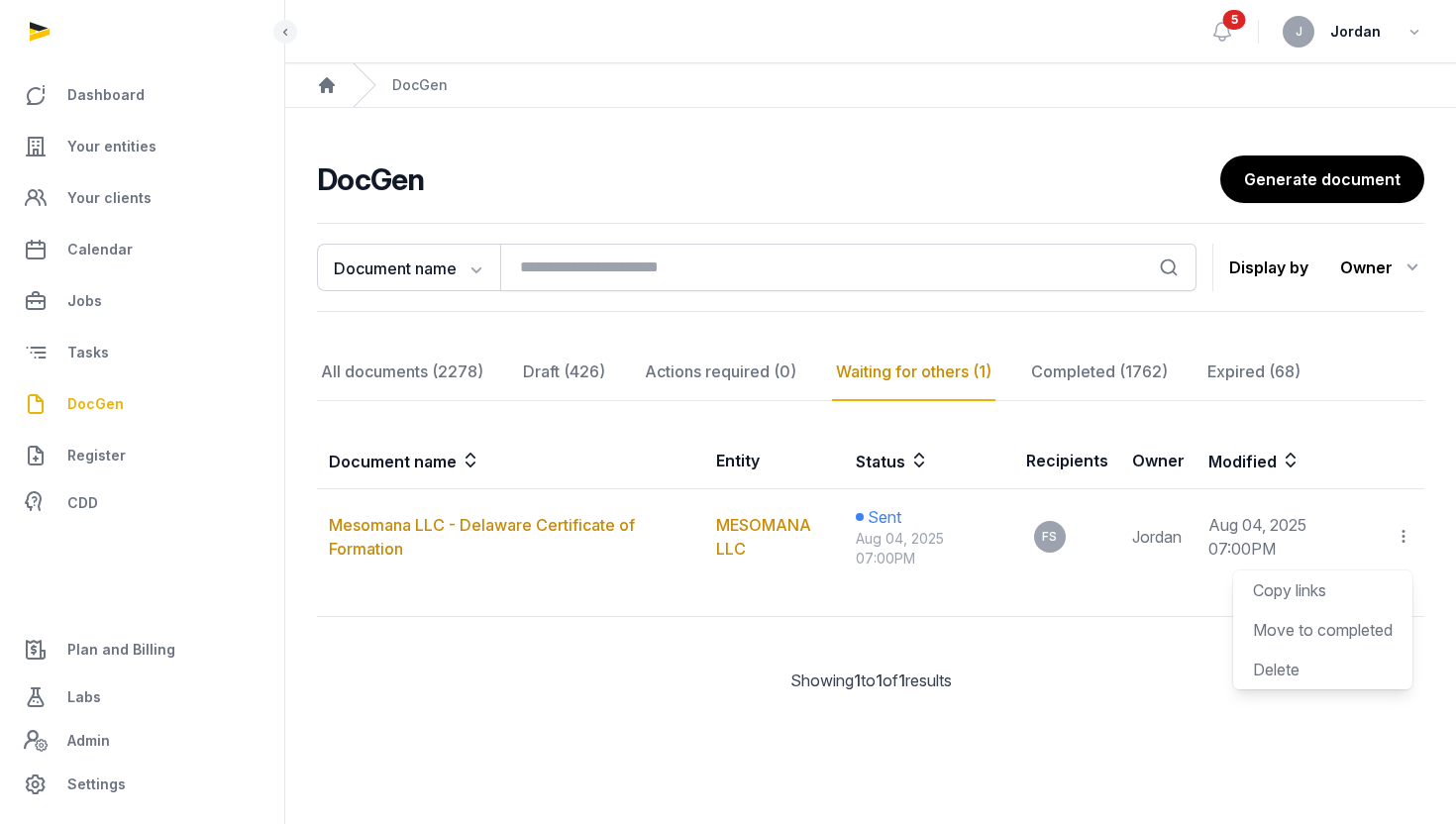 click on "Modified" at bounding box center (1310, 461) 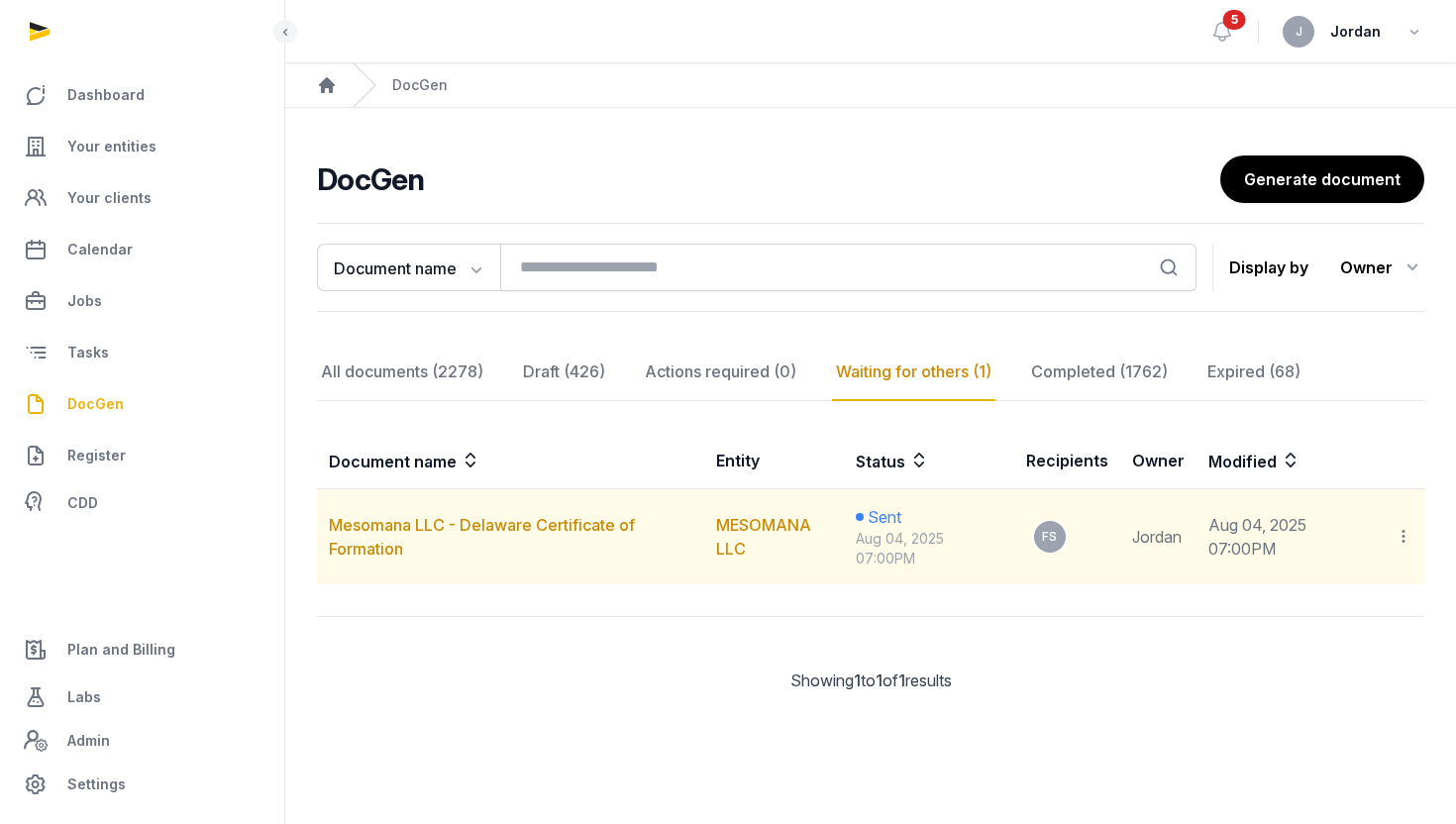 click 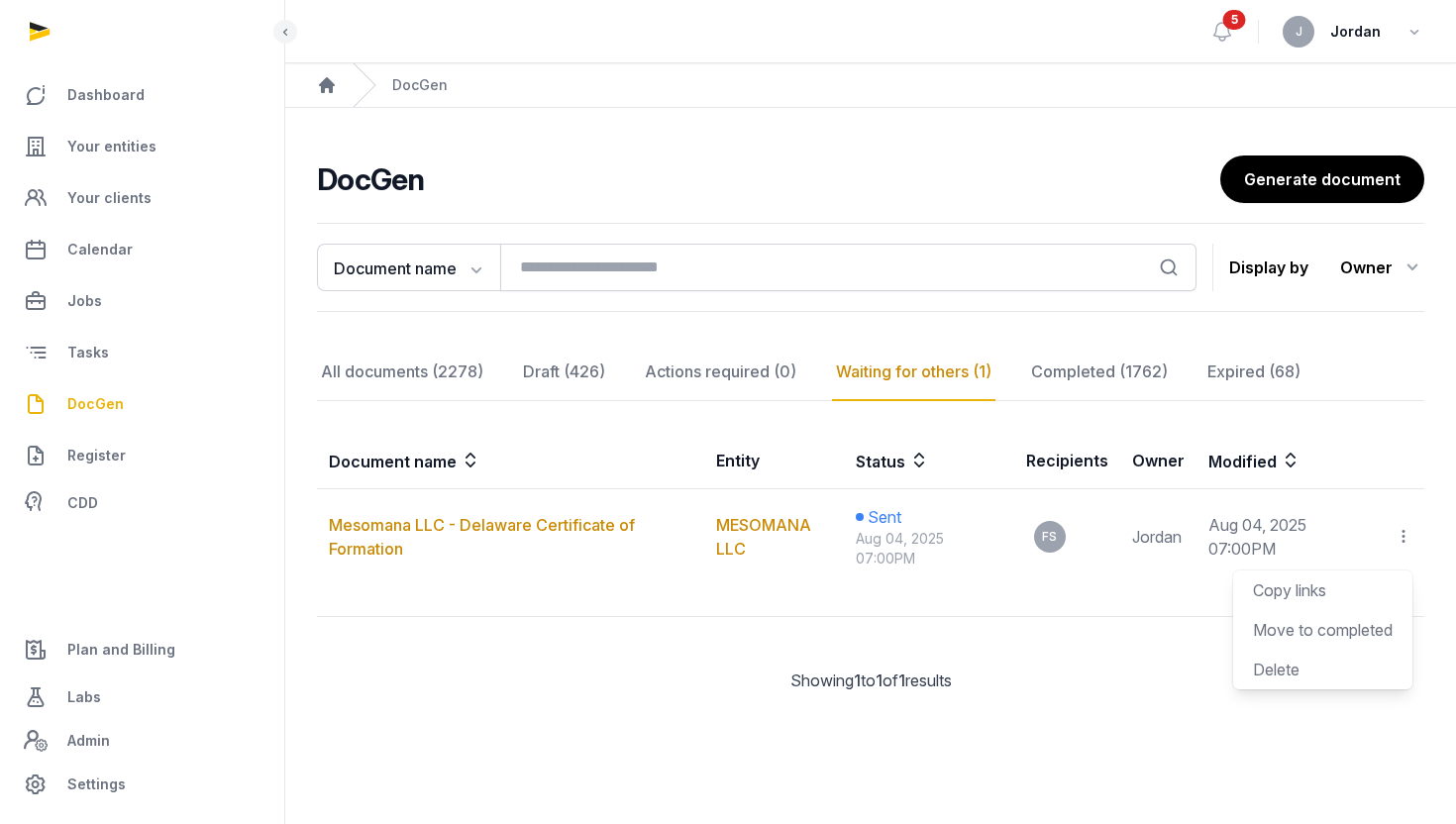 click on "Modified" at bounding box center (1310, 461) 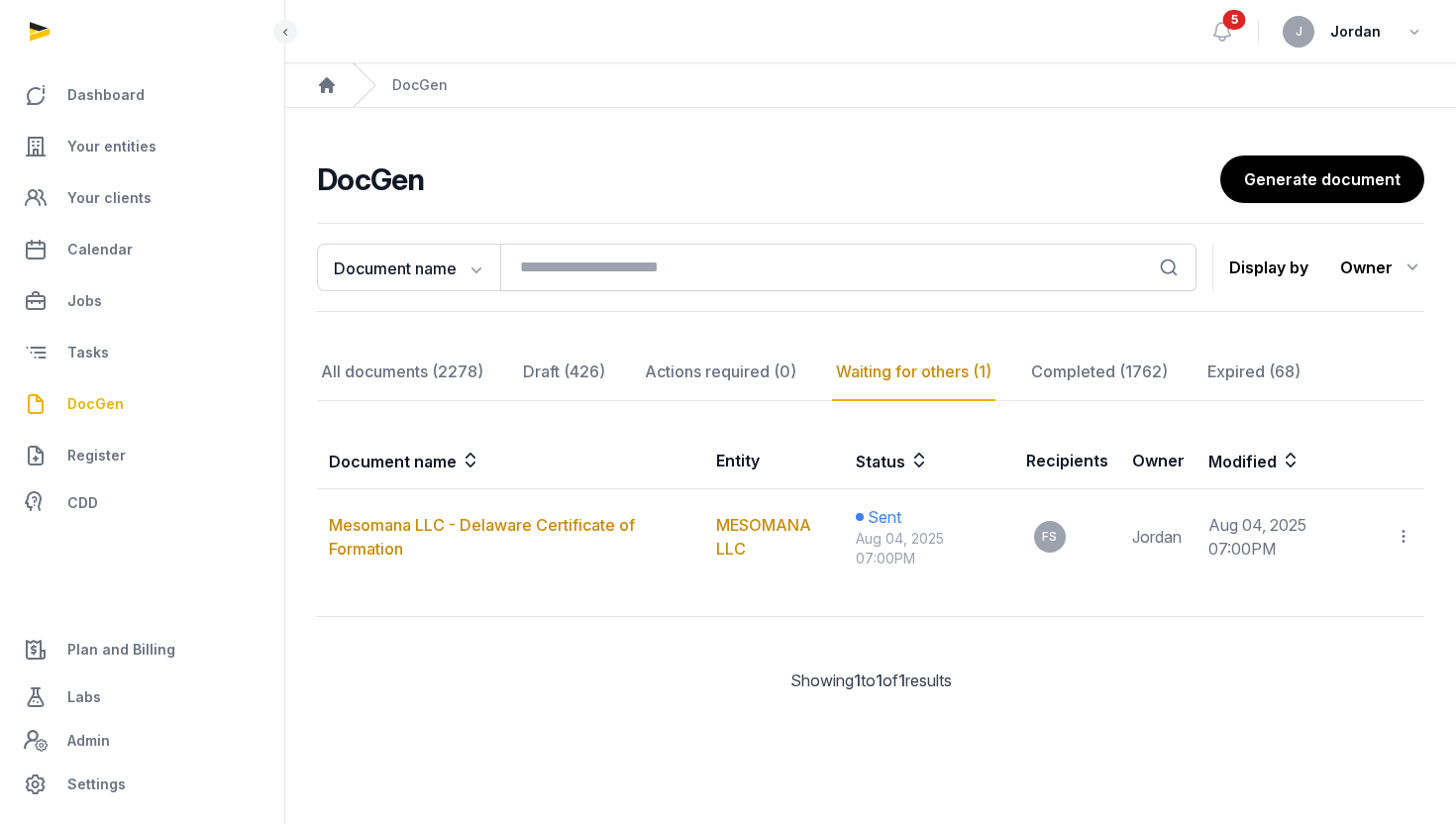 click on "Document name Entity Recipient Search Display by Owner All members [FIRST] [LAST] [FIRST] [LAST] [FIRST] [LAST] [FIRST] [LAST] [FIRST] [LAST] [FIRST] [LAST] [FIRST] [LAST] [FIRST] [LAST] [FIRST] [LAST] [FIRST] [LAST] [FIRST] [LAST] [FIRST] [LAST] [FIRST] [LAST] [FIRST] [LAST] [TEXT] ([EMAIL]) [FIRST] [LAST] [FIRST] [LAST] [FIRST] [LAST] [FIRST] [LAST] [FIRST] [LAST] [FIRST] [LAST] All documents Draft Actions required Waiting for others Completed Expired Document name Entity Status Recipients Owner Modified [TEXT] - [TEXT] Sent [MONTH] [DAY], [YEAR] [HOUR]:[MINUTE][AMPM] [FIRST] [LAST] ([EMAIL]) [FIRST] Copy links Delete [NUMBER] [NUMBER]" 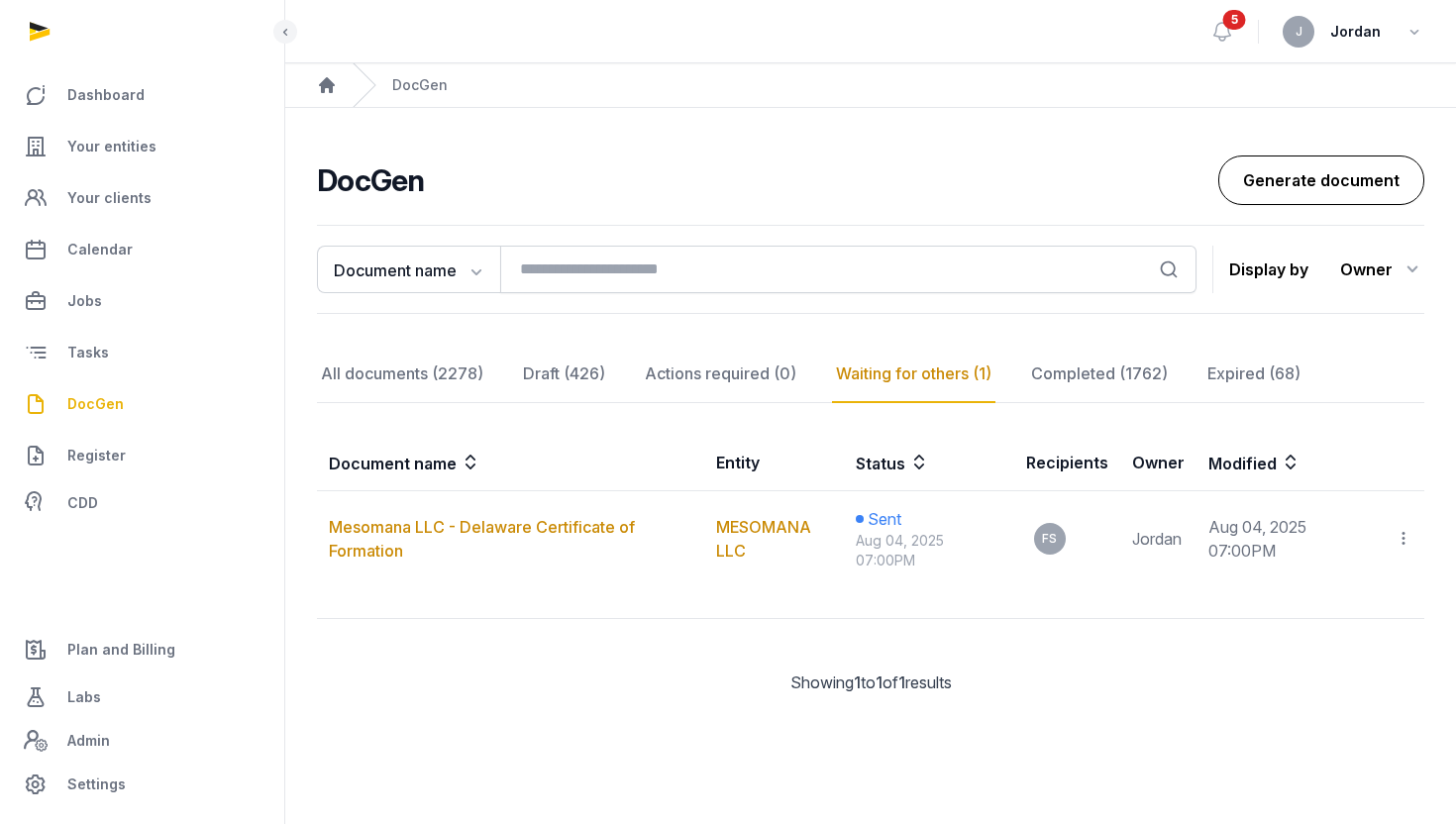 click on "Generate document" at bounding box center (1321, 180) 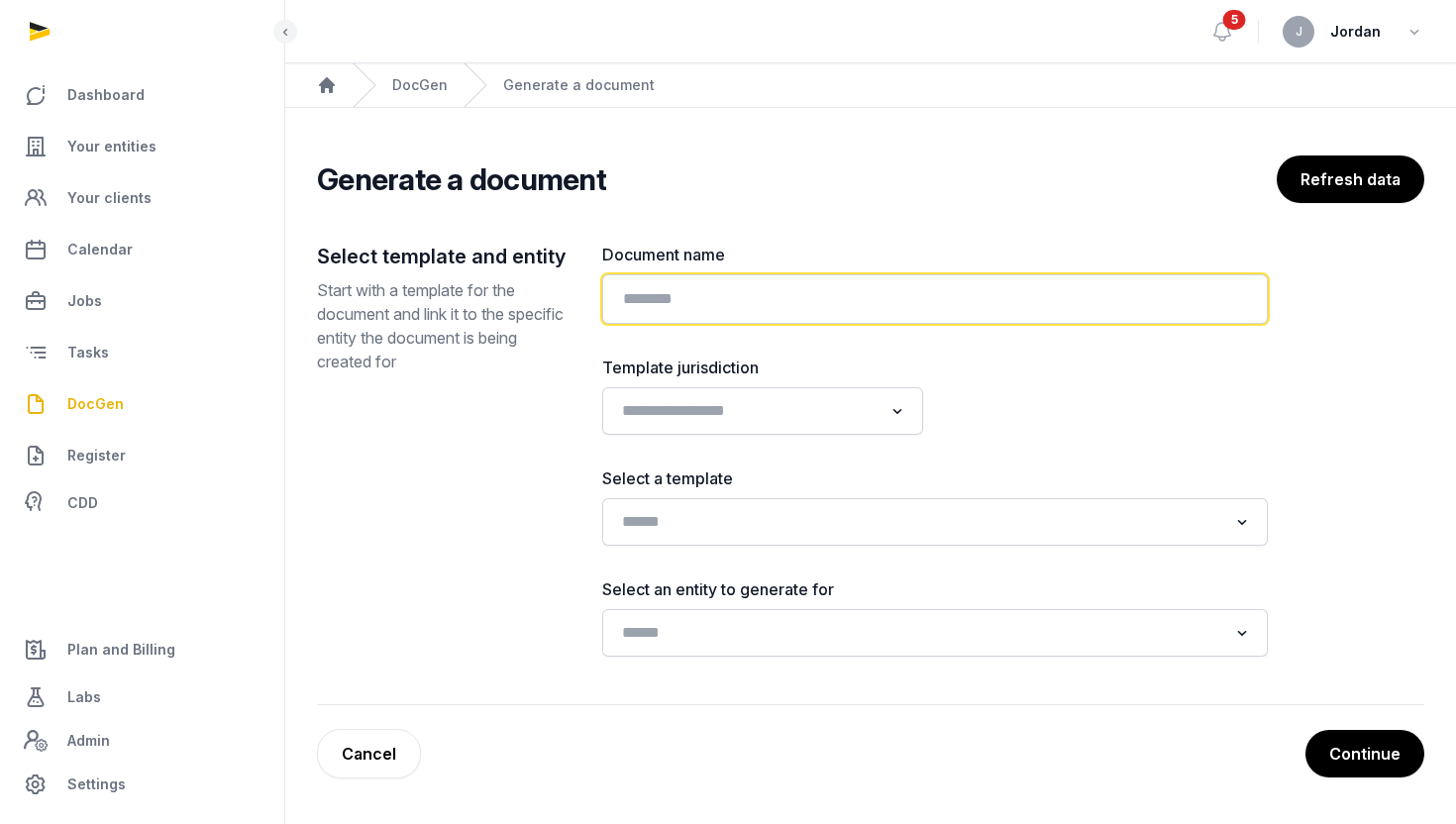 click 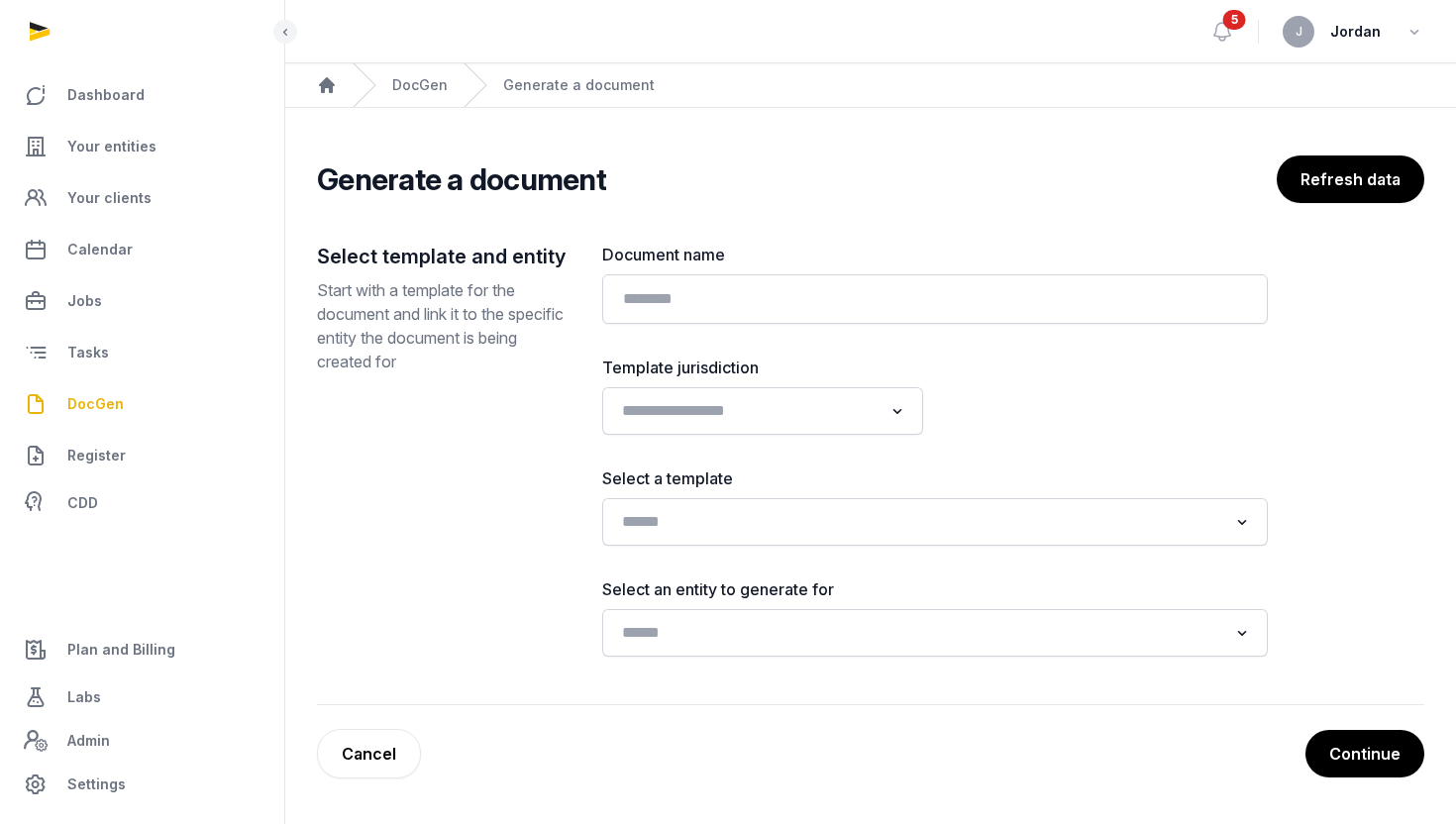 click on "Document name Template jurisdiction Loading... Select a template Loading... Select an entity to generate for Loading..." at bounding box center [935, 450] 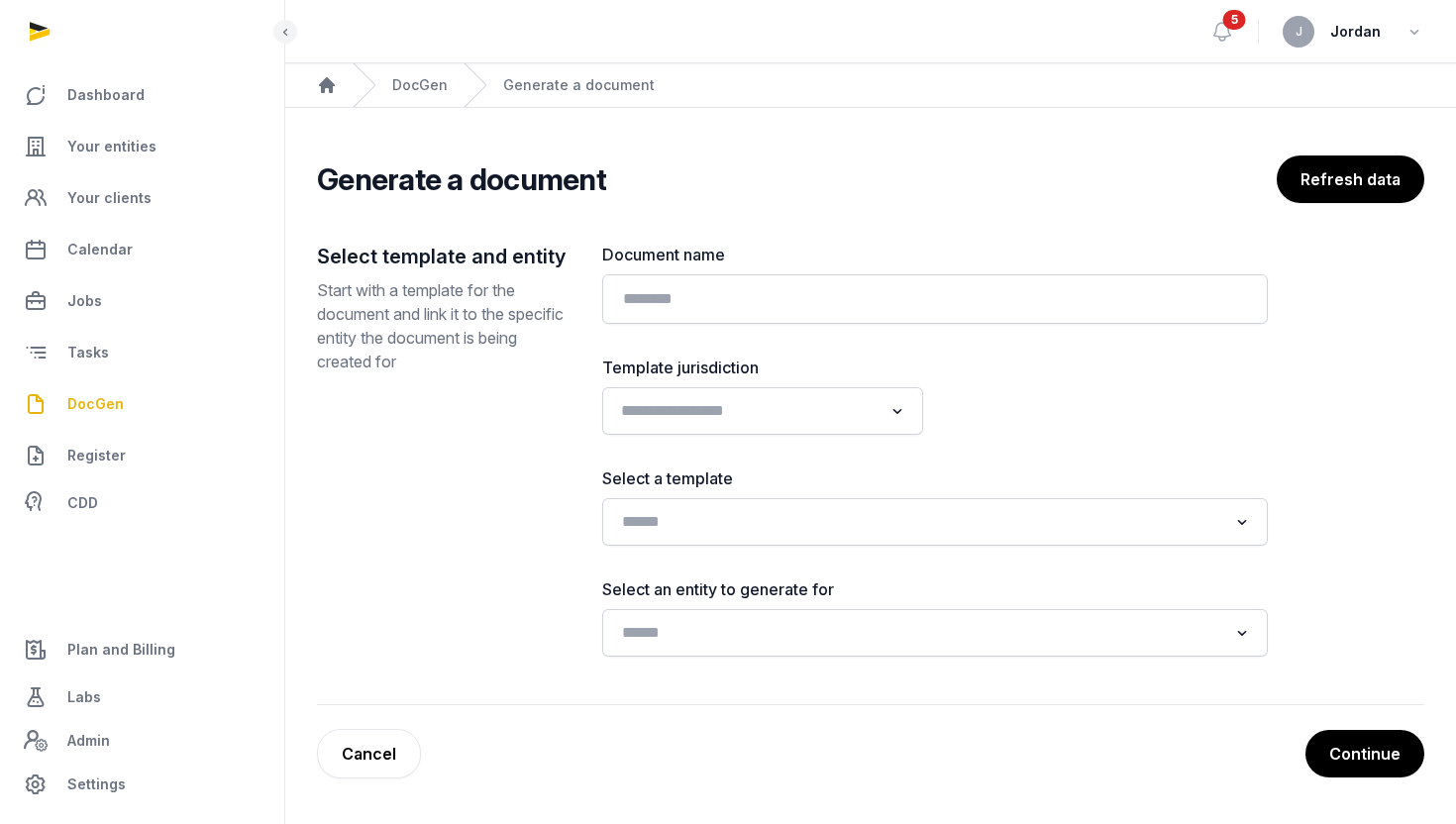 click 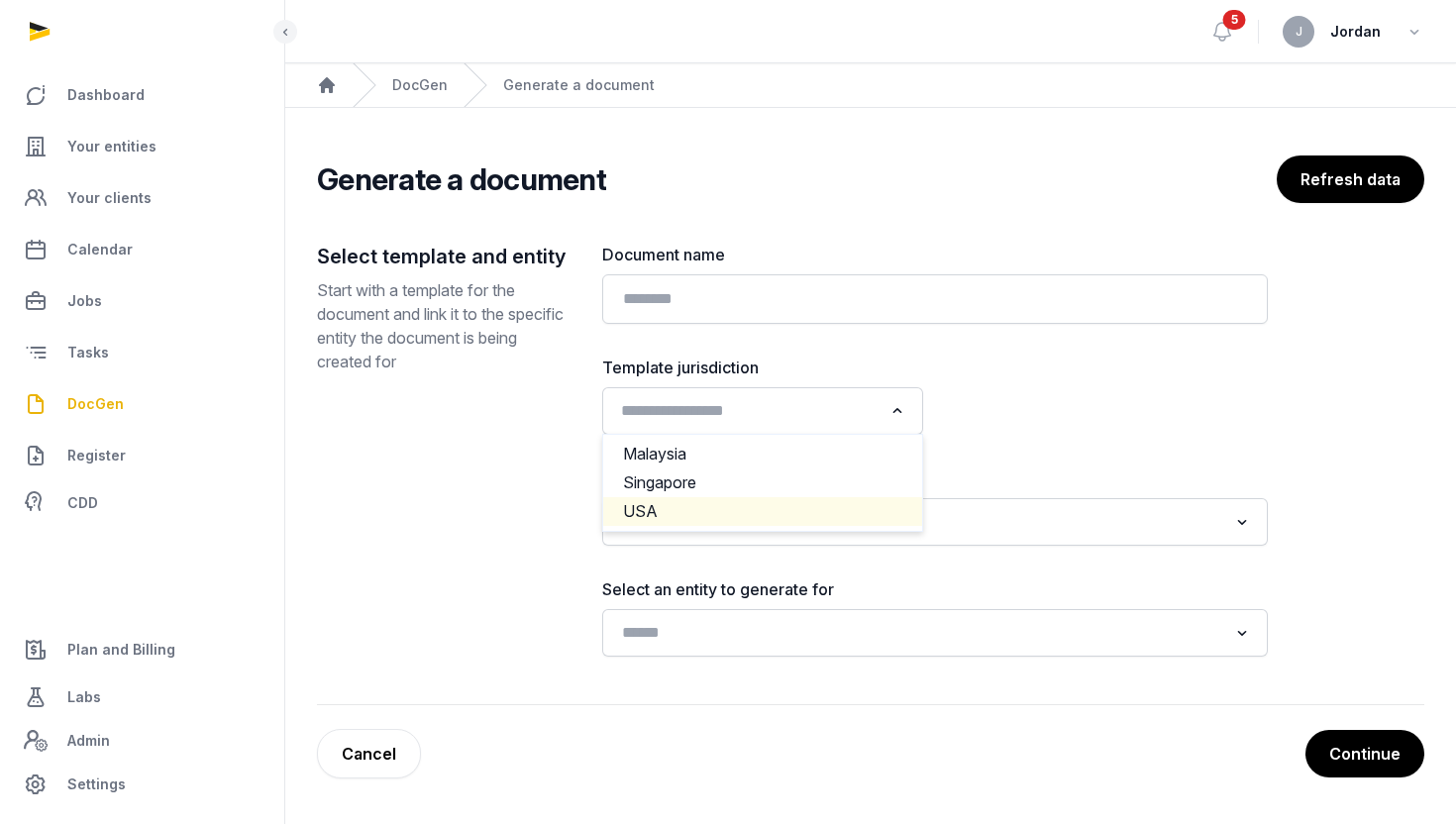 click on "USA" 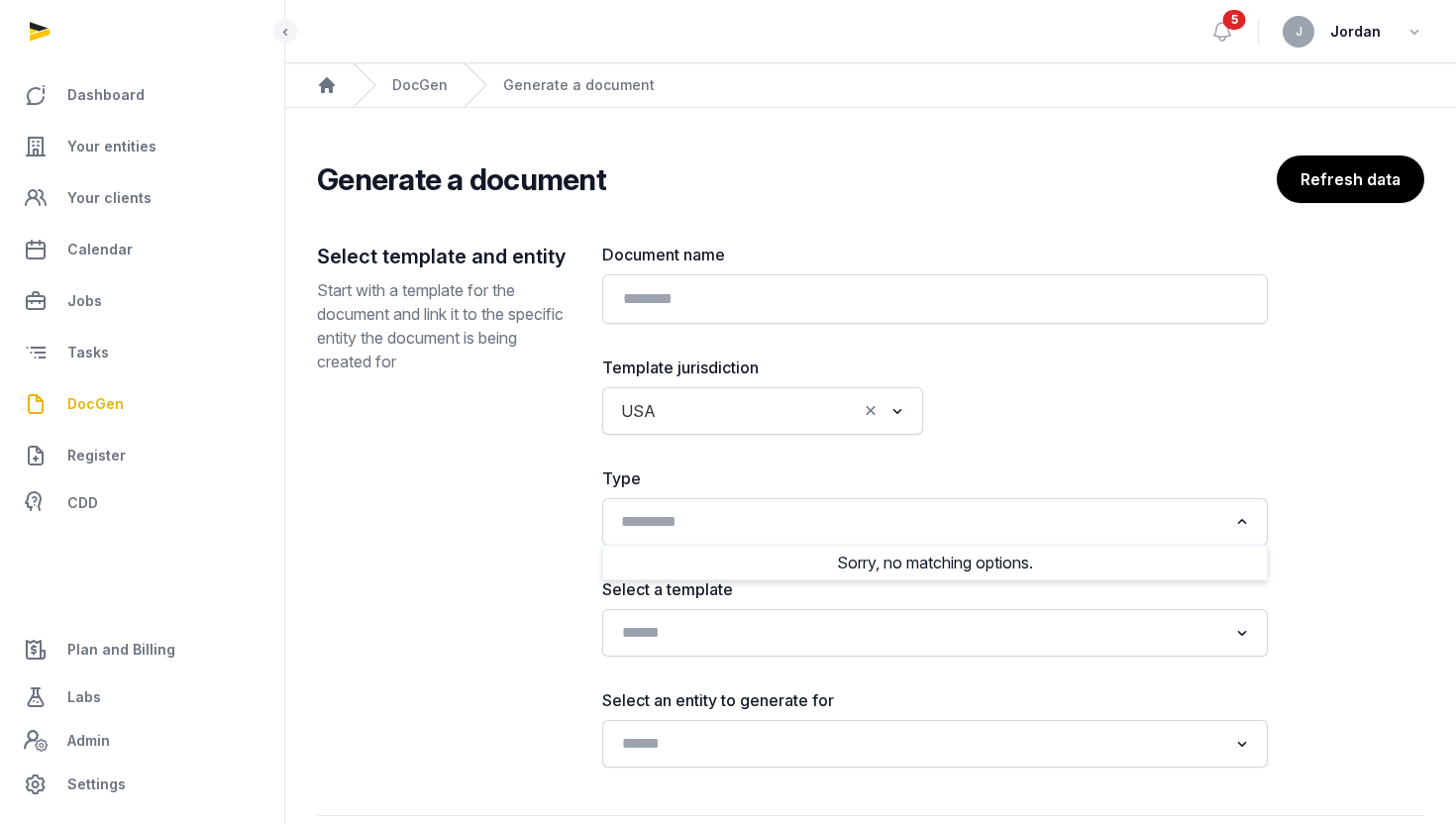 click 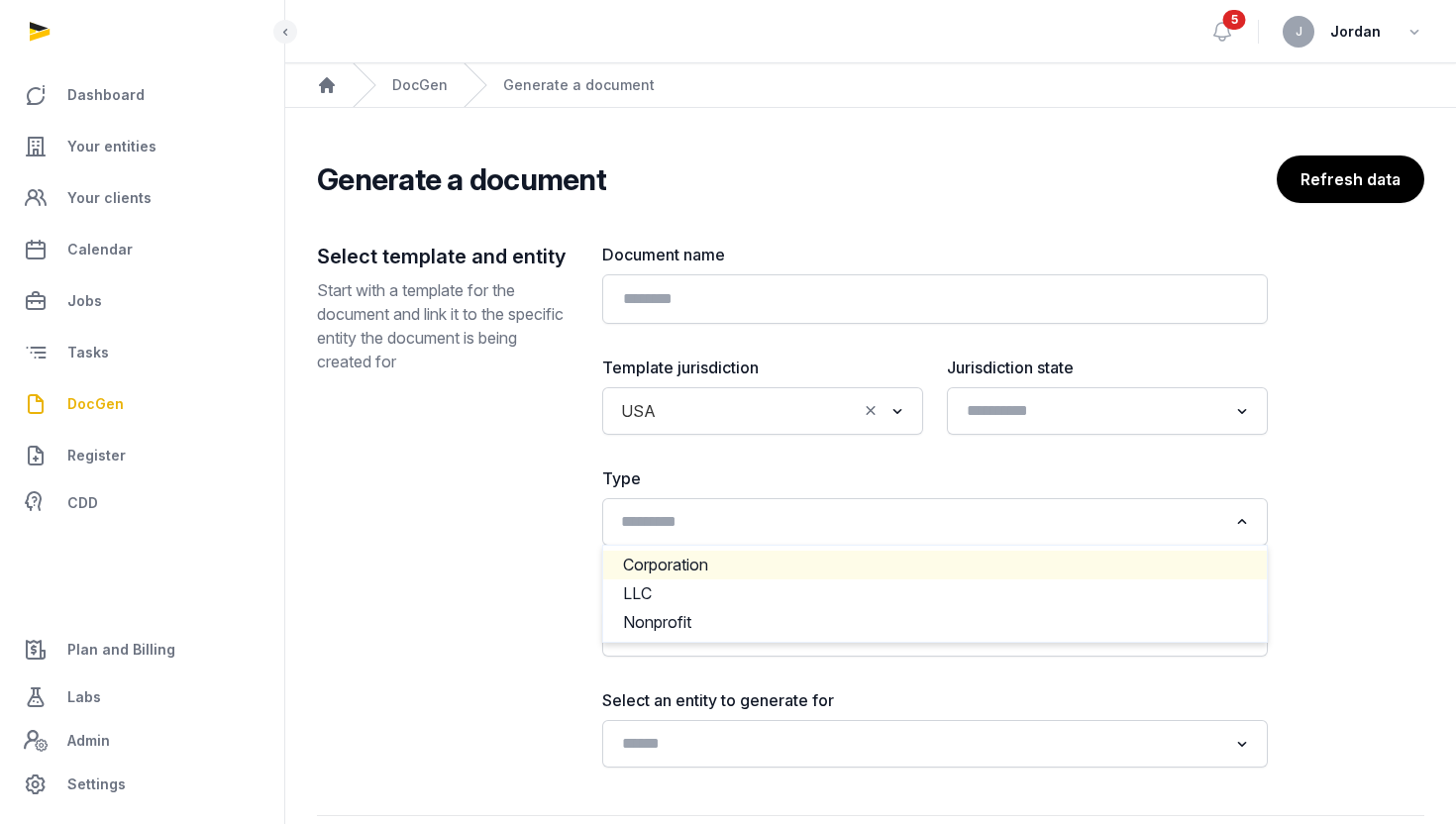 scroll, scrollTop: 16, scrollLeft: 0, axis: vertical 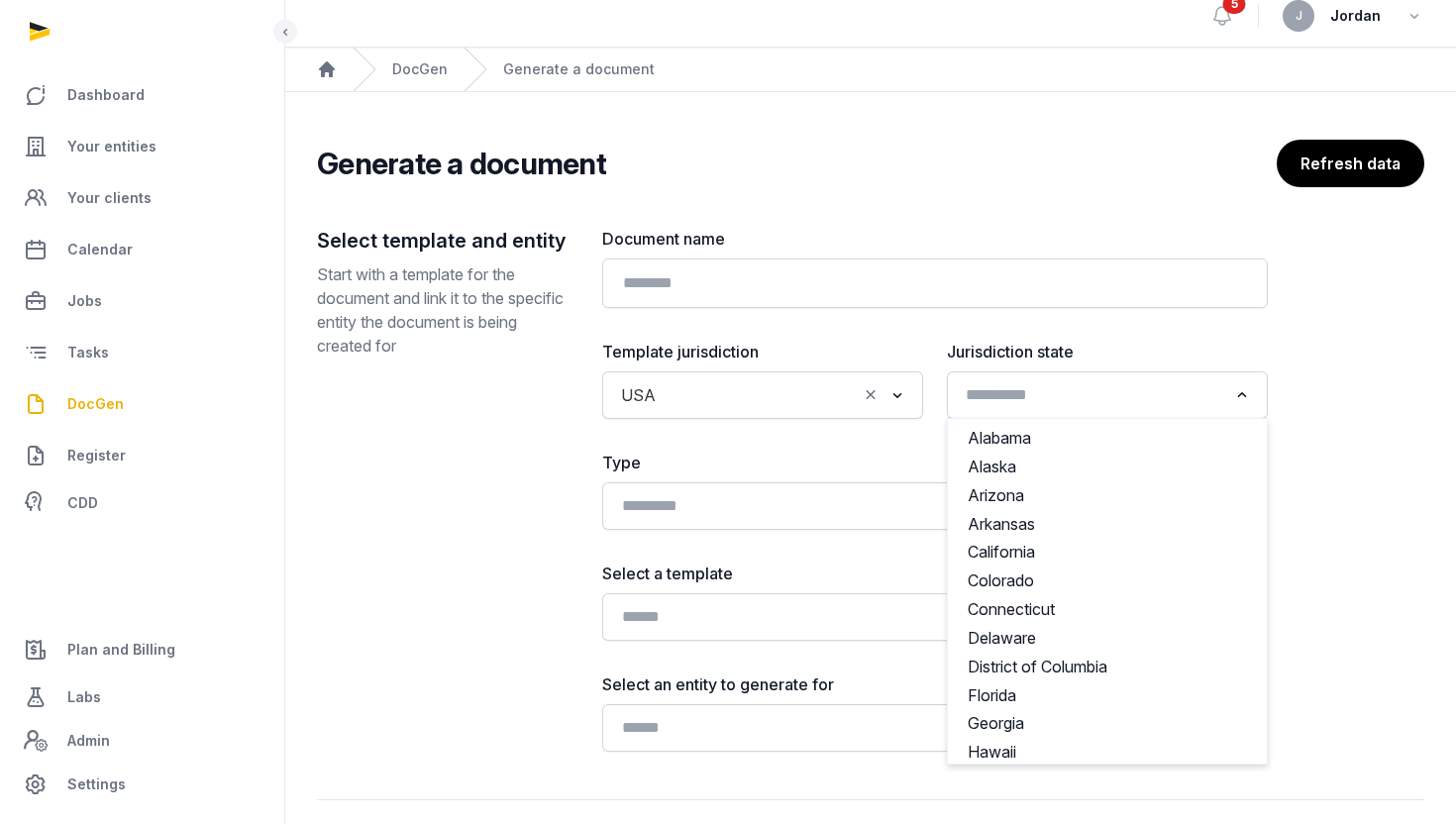 click 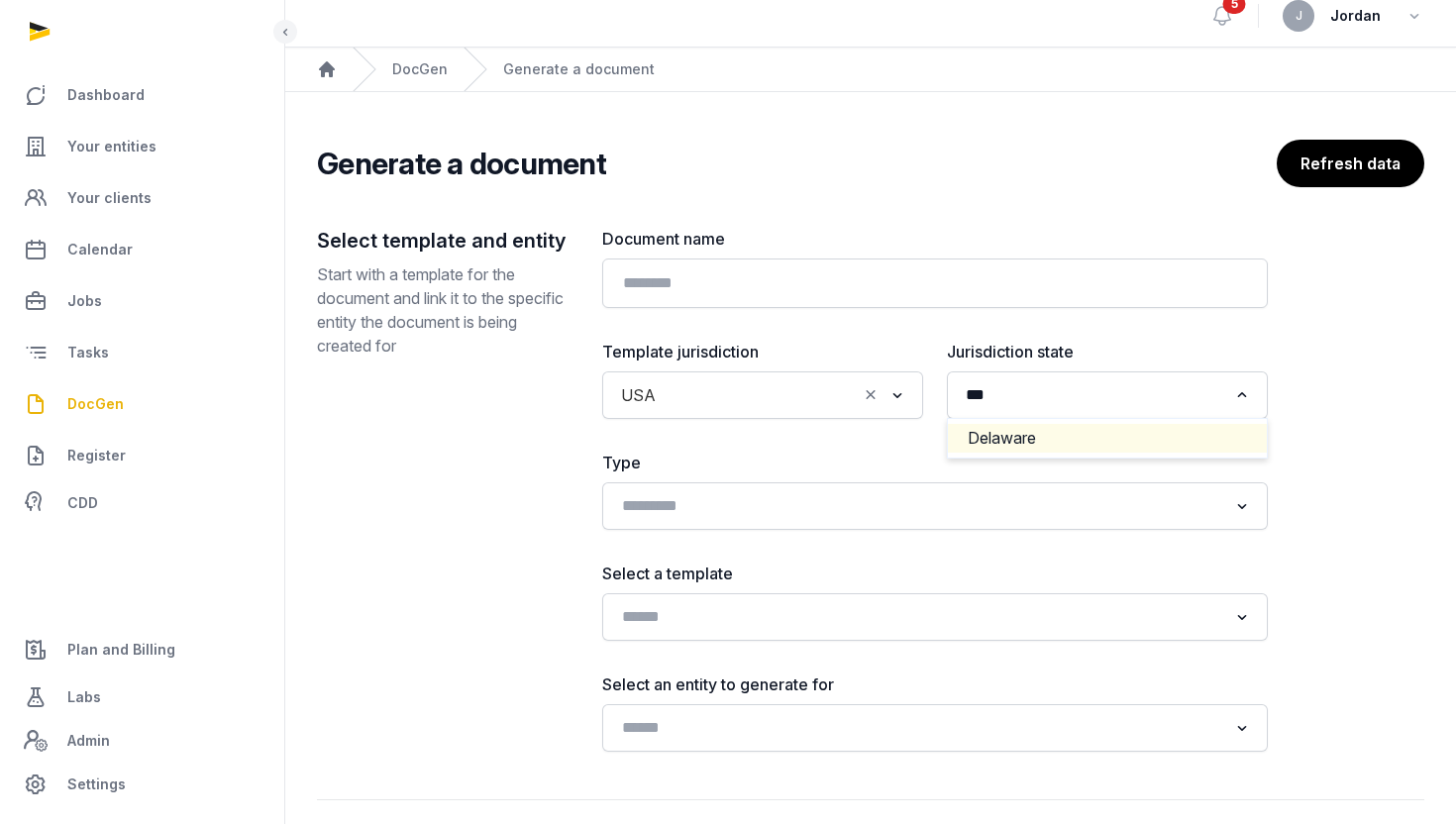 click on "Delaware" 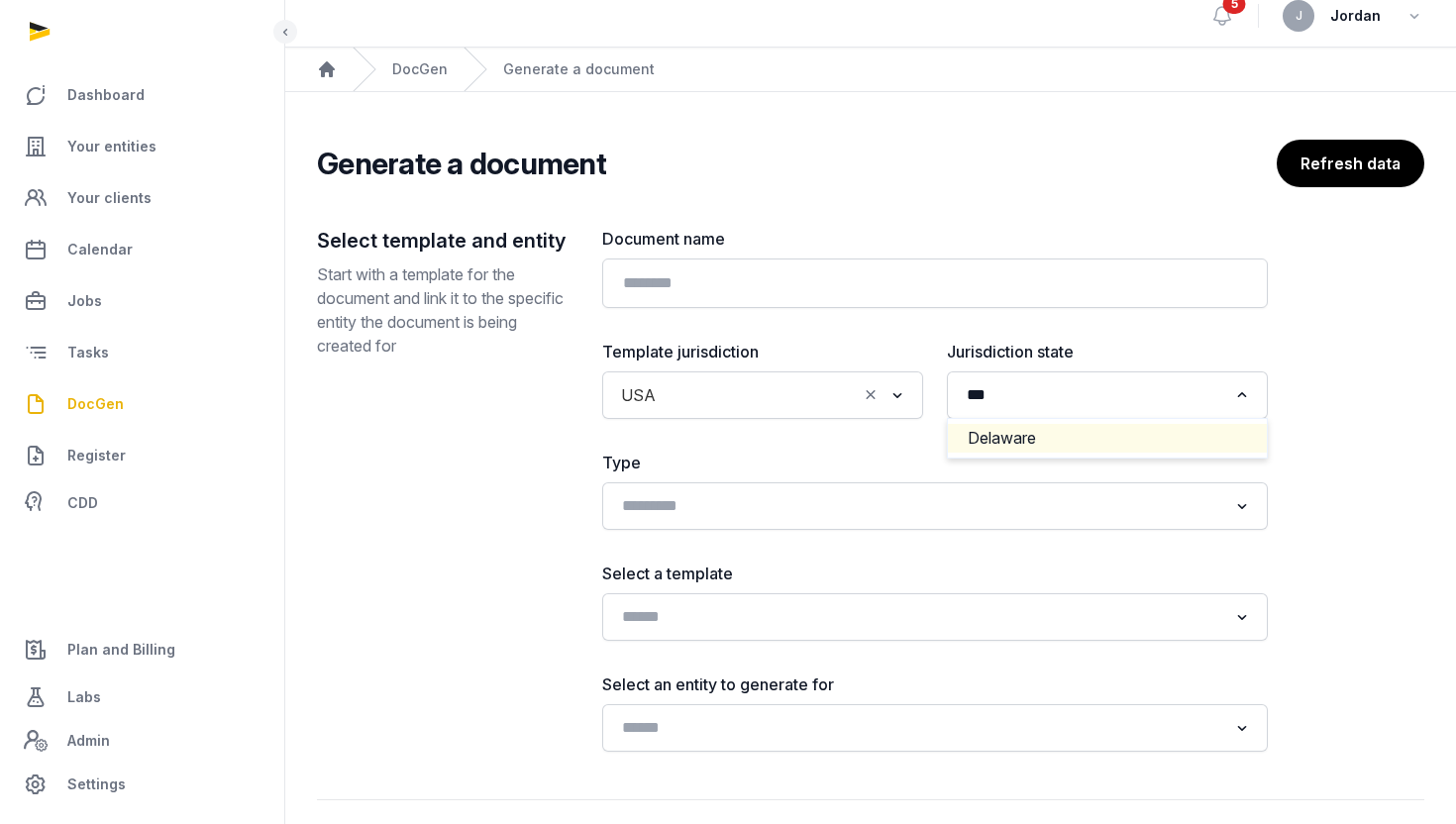 type 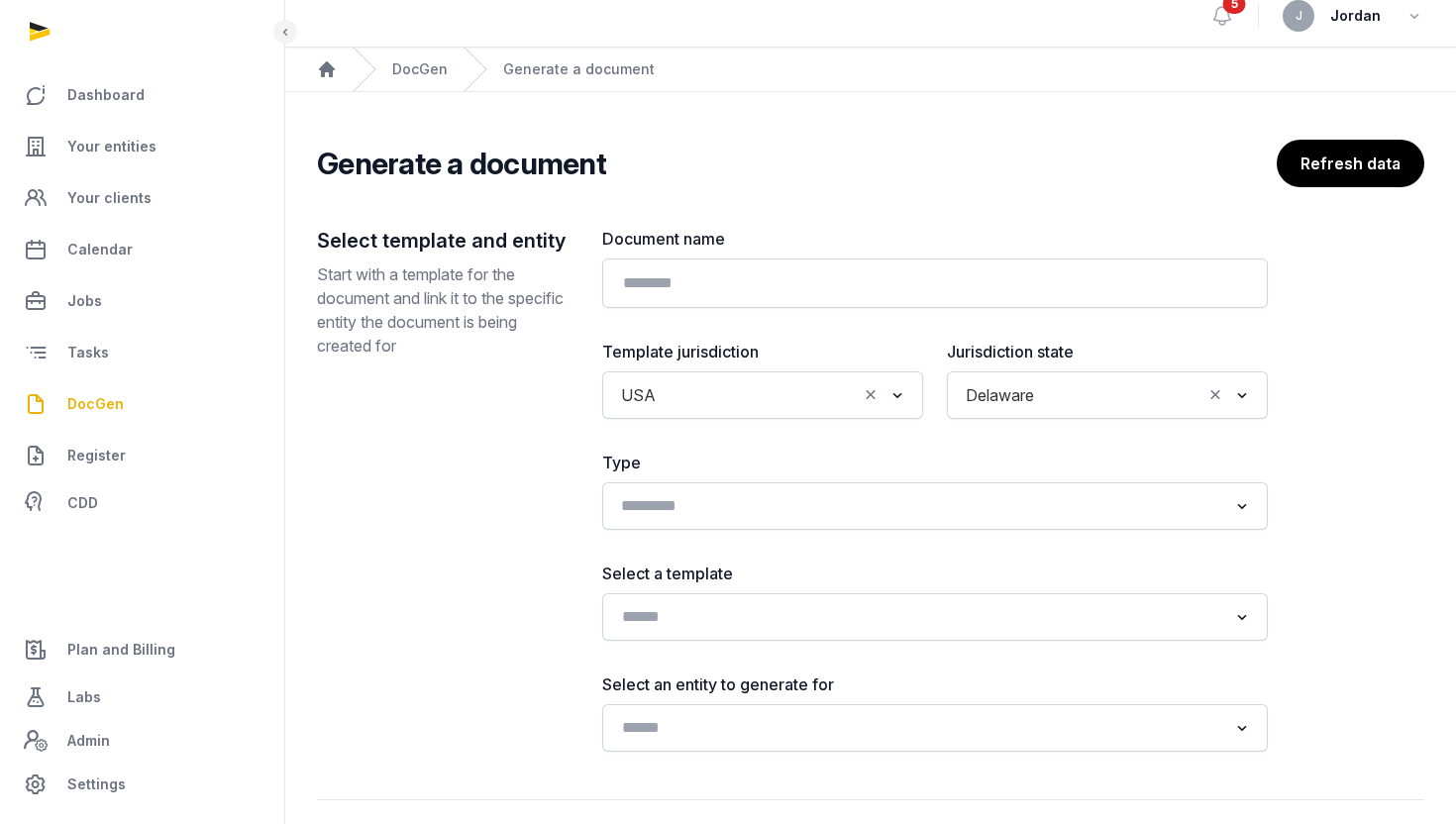 click 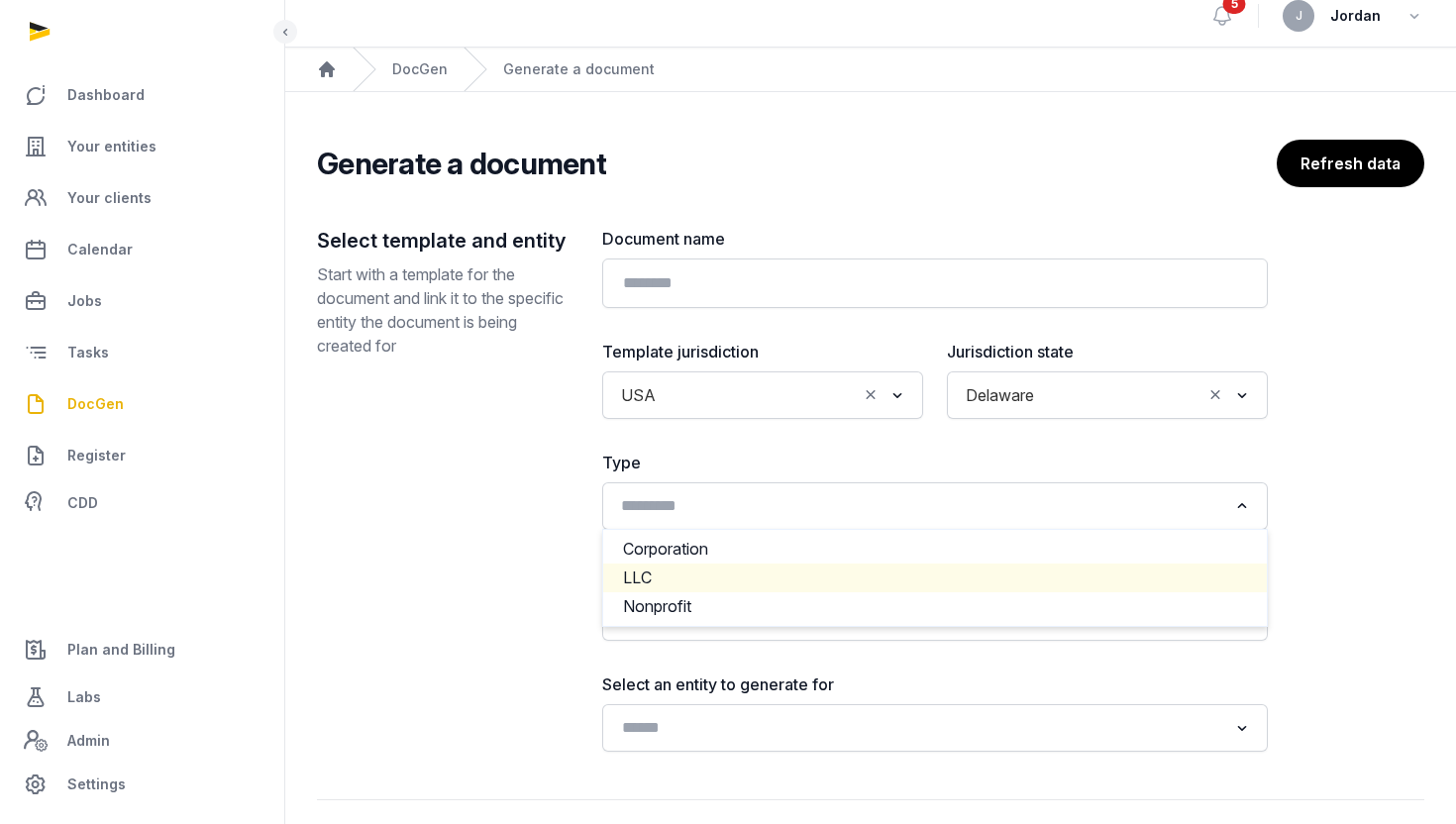 click on "LLC" 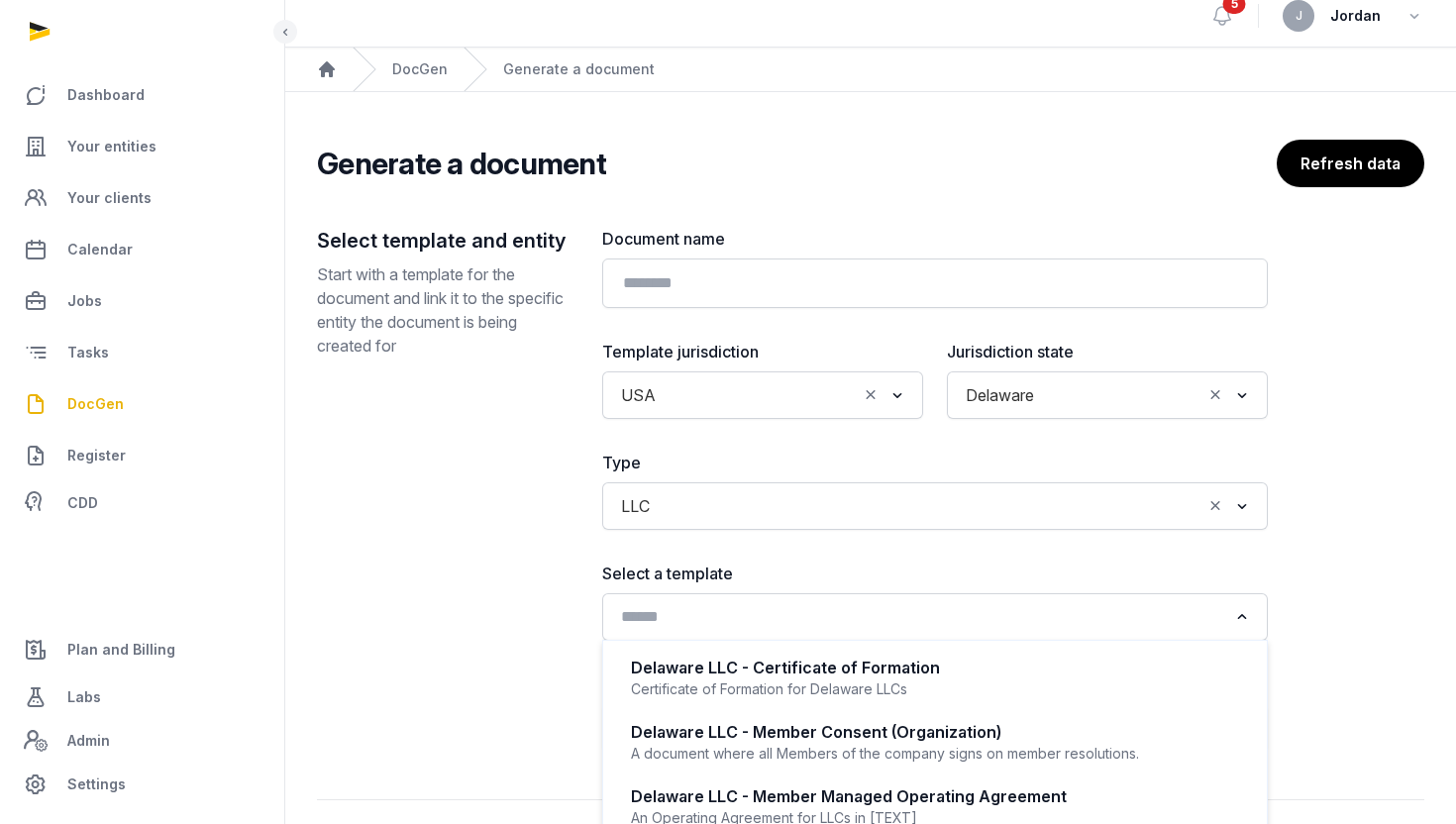 click 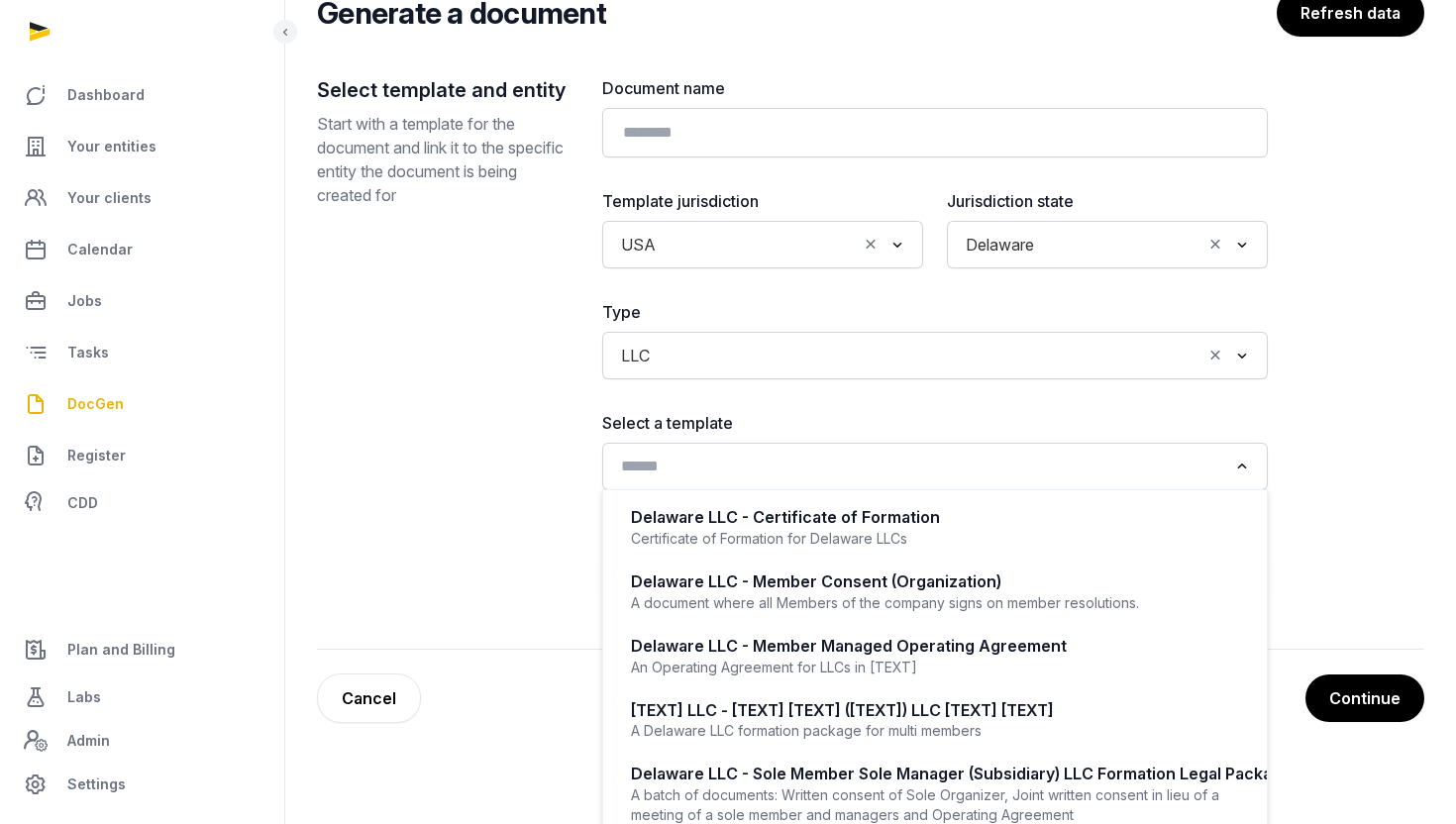 scroll, scrollTop: 178, scrollLeft: 0, axis: vertical 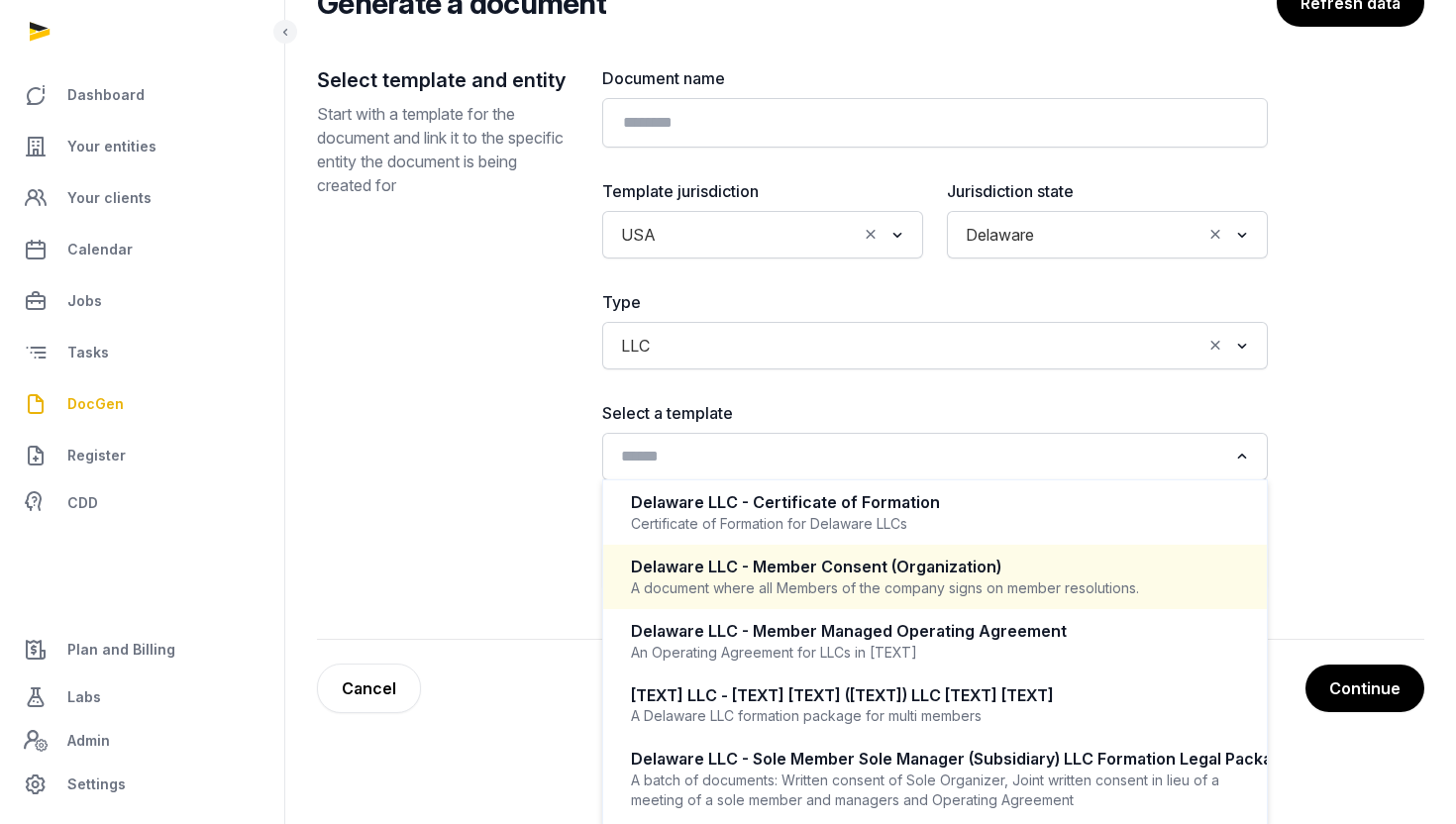 click on "Delaware LLC - Member Consent (Organization)" at bounding box center (935, 566) 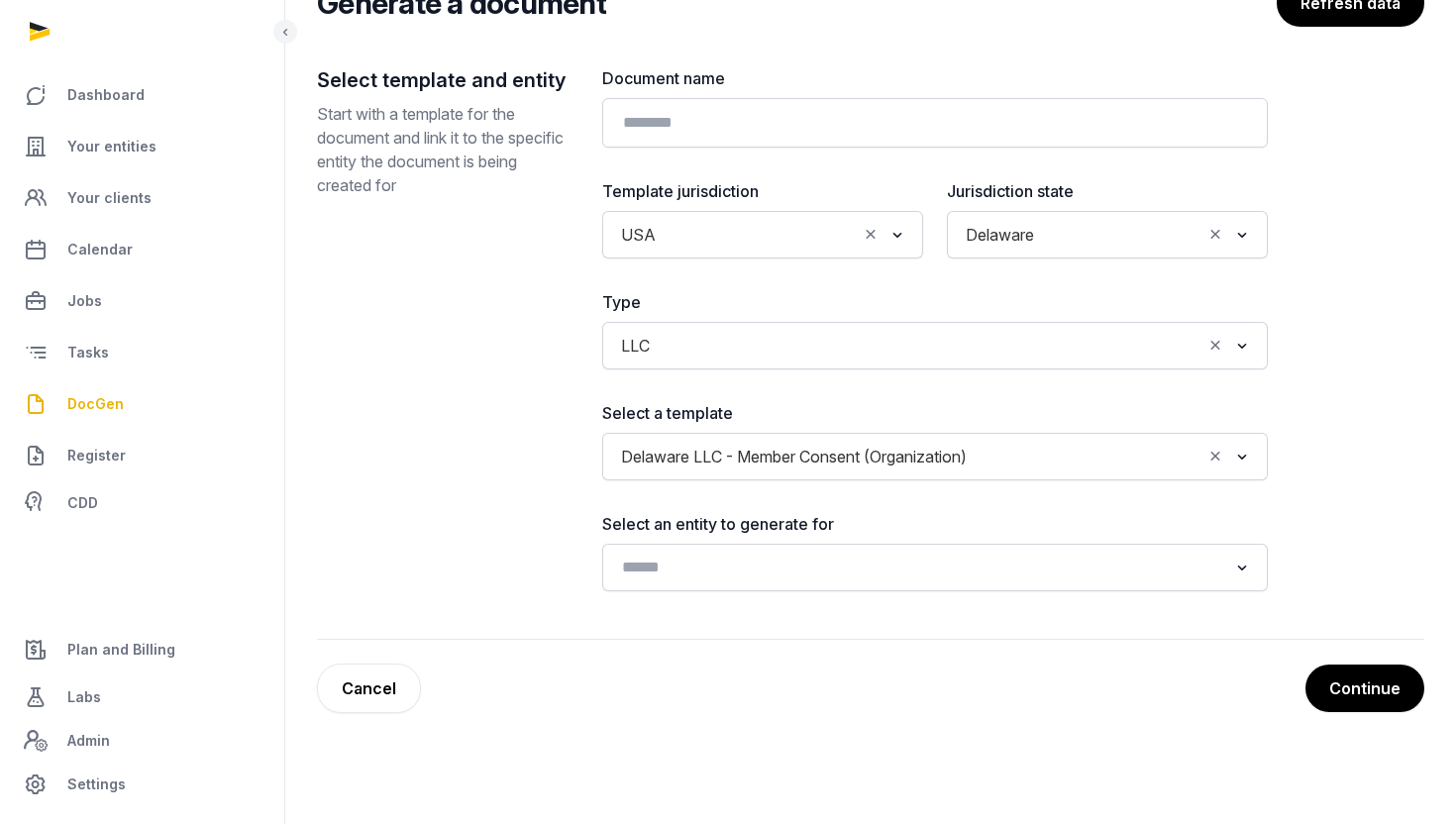 scroll, scrollTop: 105, scrollLeft: 0, axis: vertical 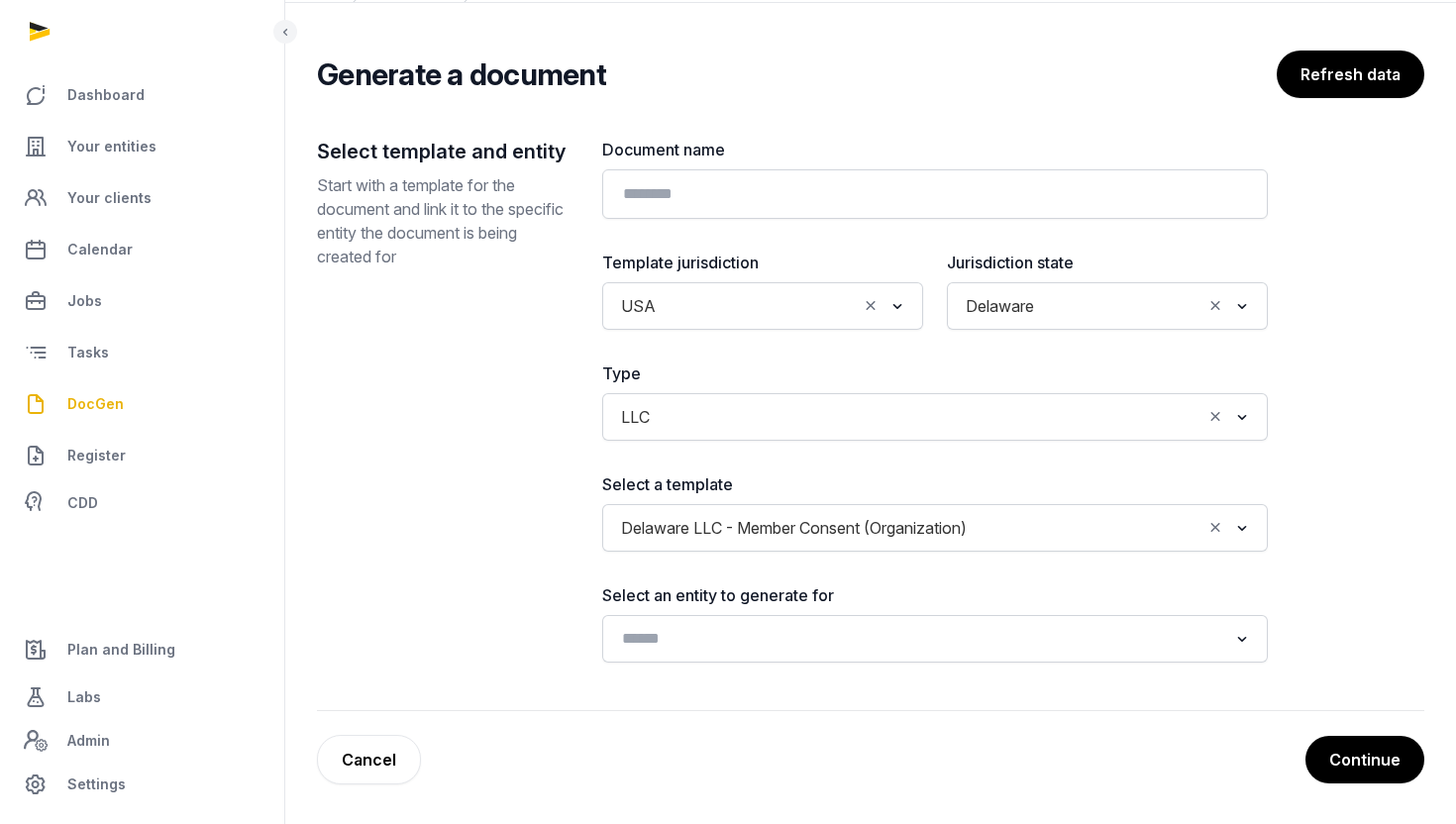 click on "Select an entity to generate for Loading..." at bounding box center (935, 623) 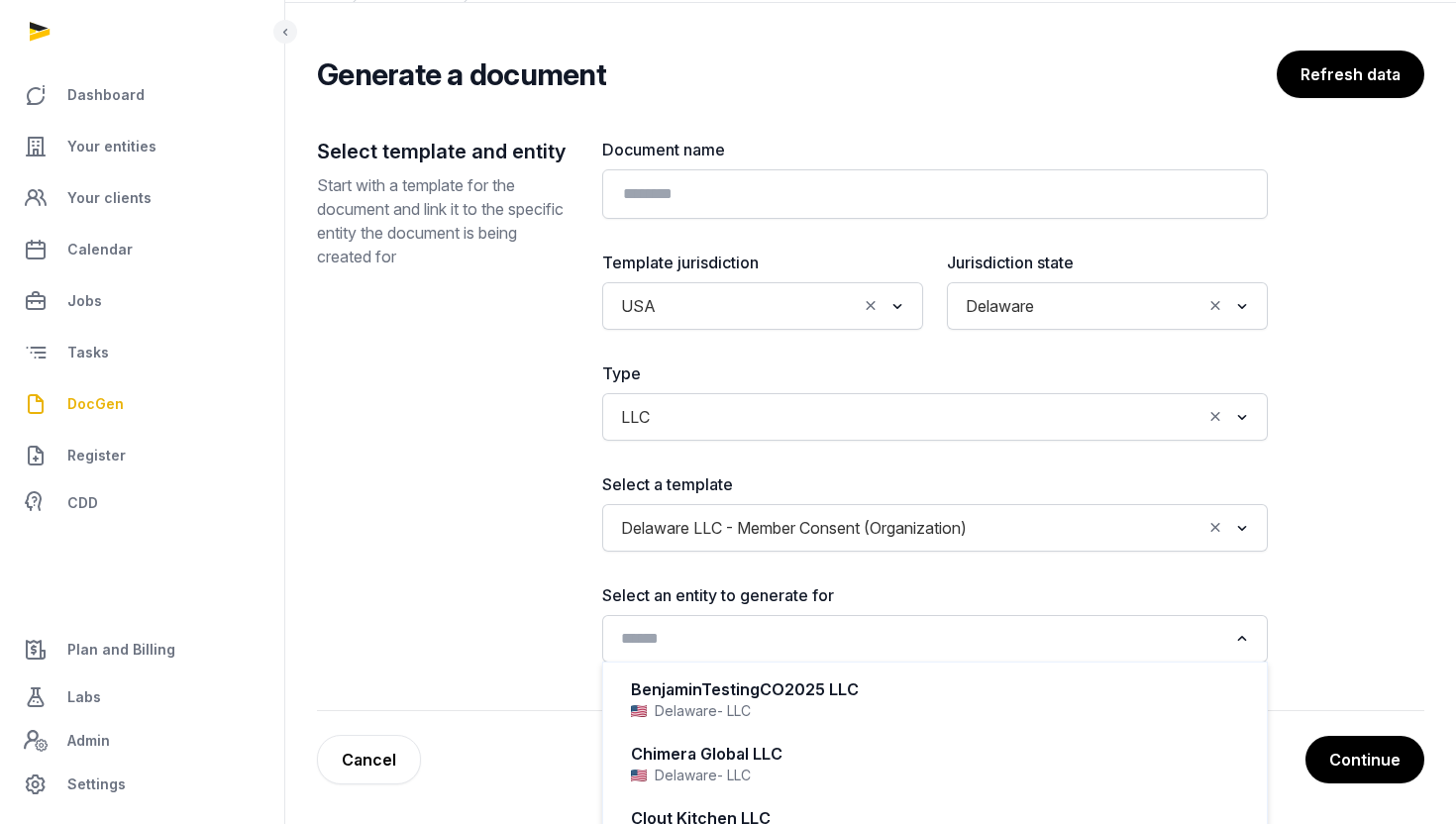 click 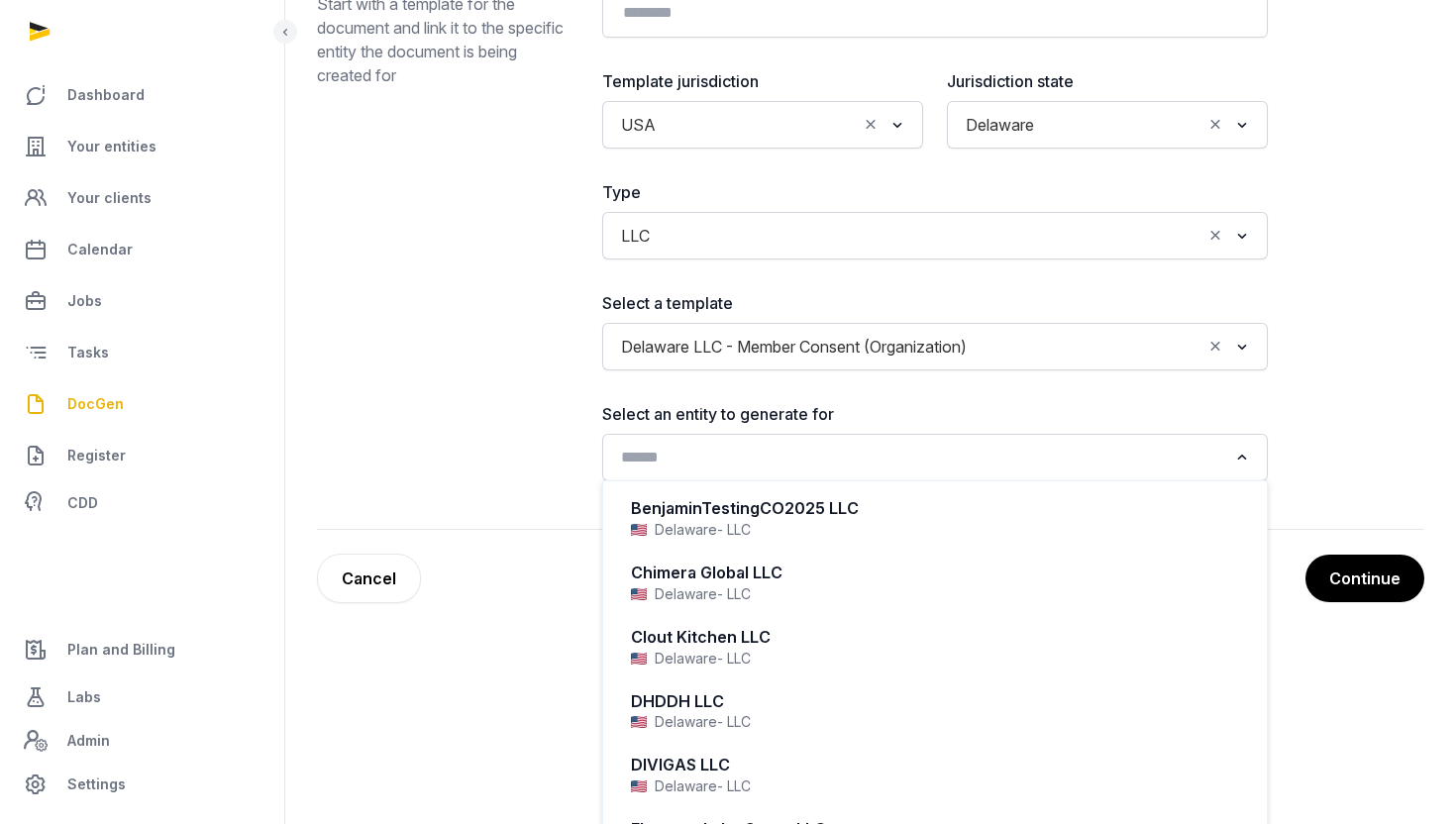 scroll, scrollTop: 289, scrollLeft: 0, axis: vertical 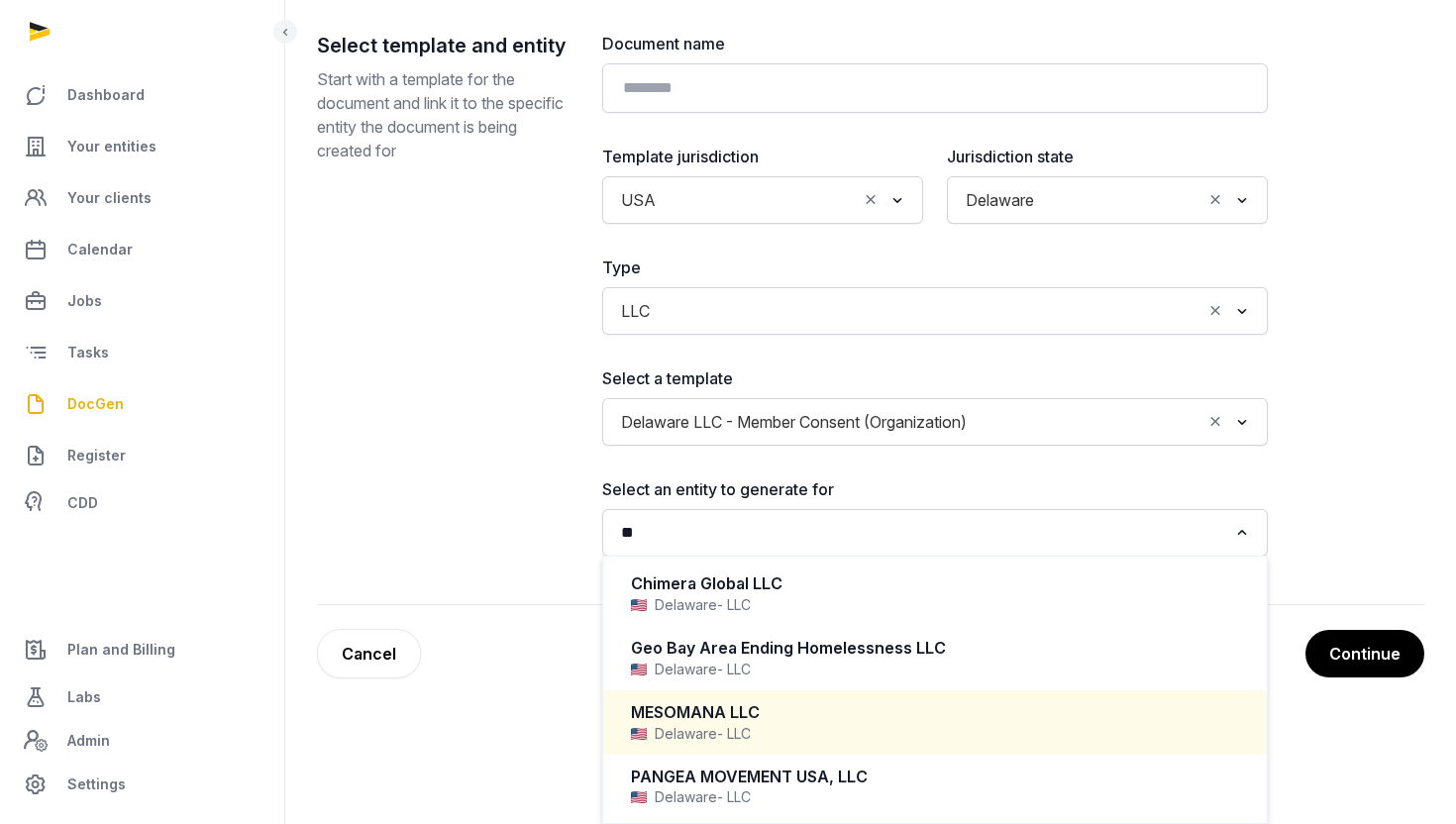click on "[TEXT] - [TEXT]" at bounding box center (935, 734) 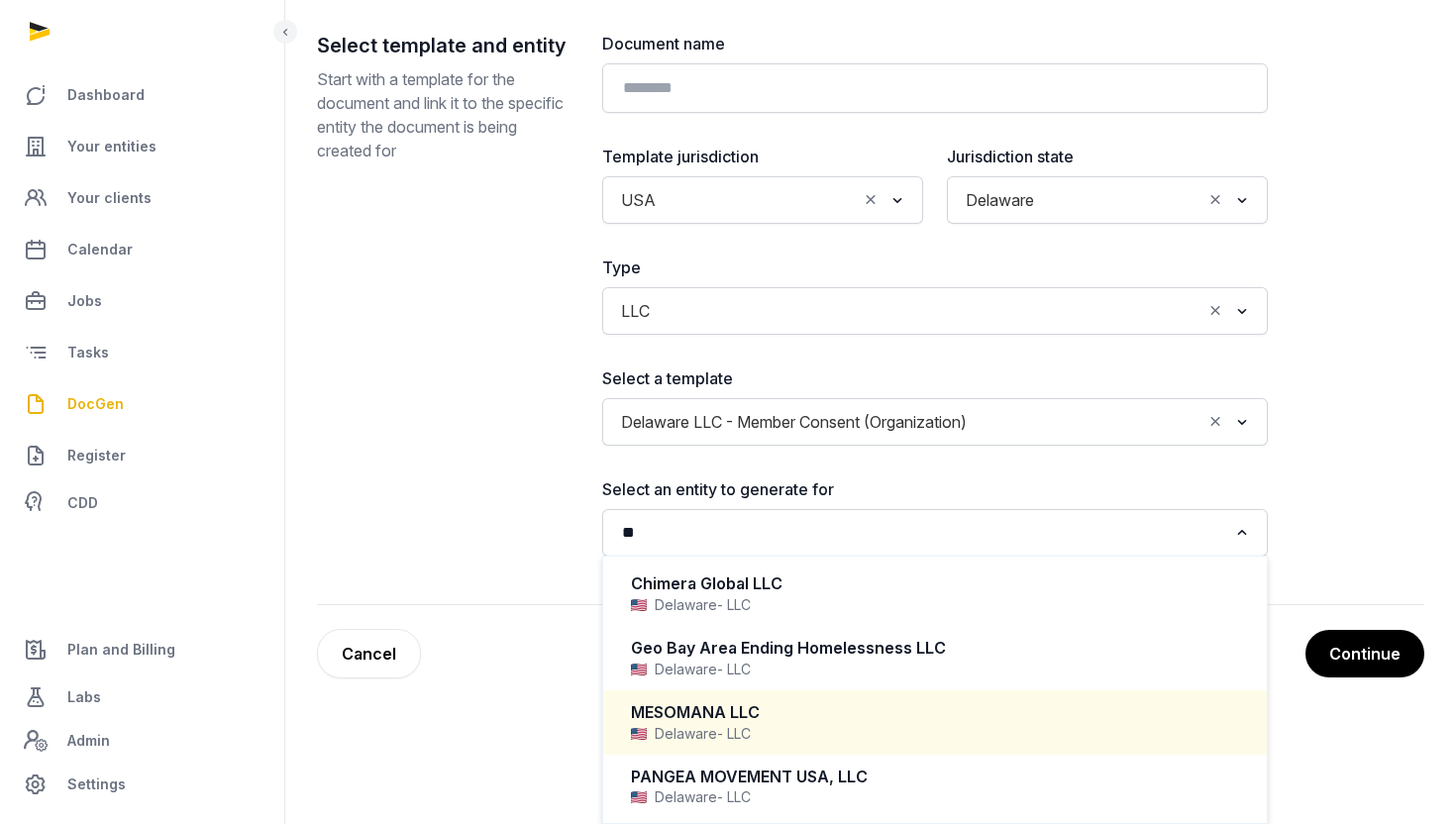 type 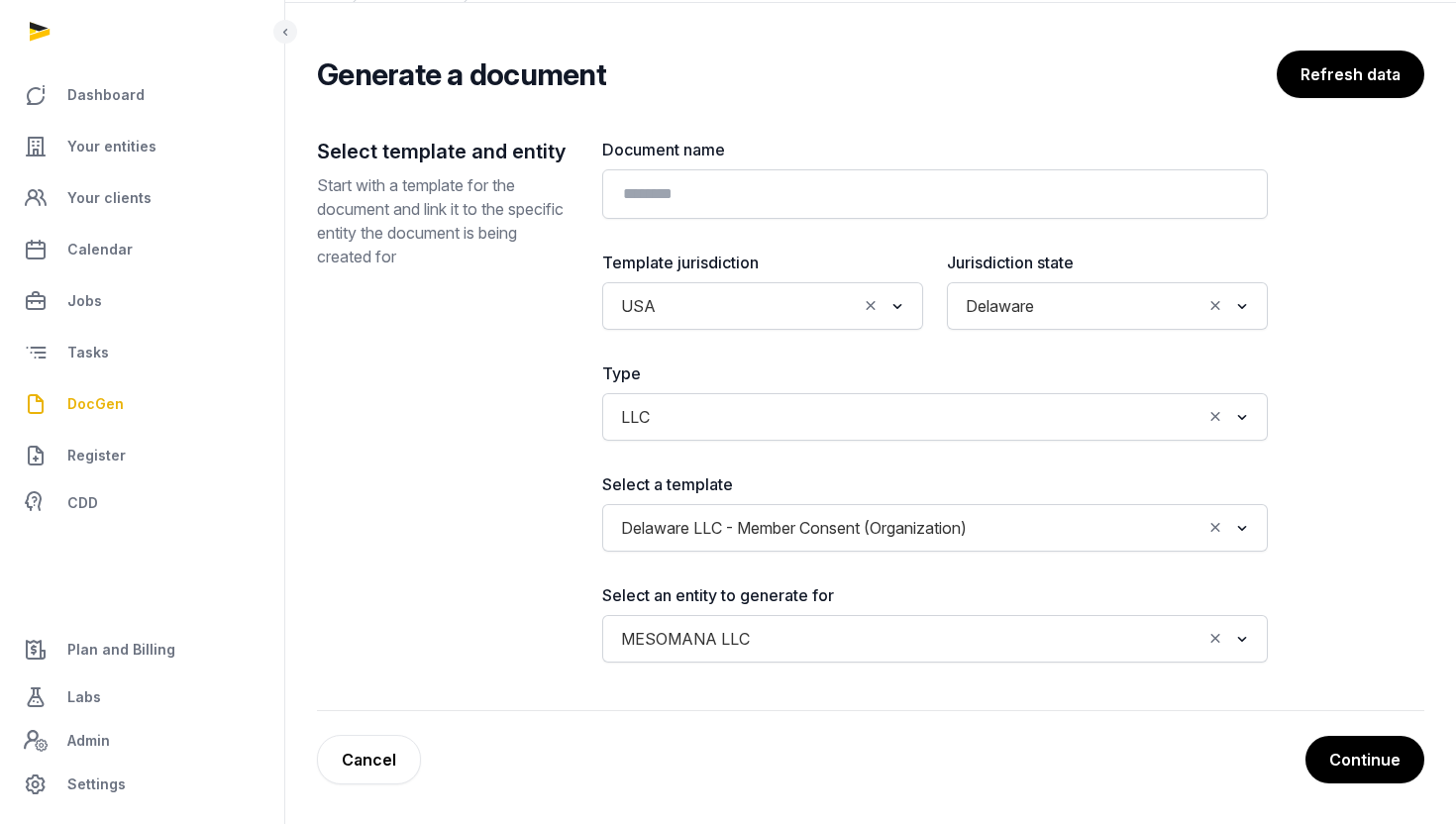 scroll, scrollTop: 103, scrollLeft: 0, axis: vertical 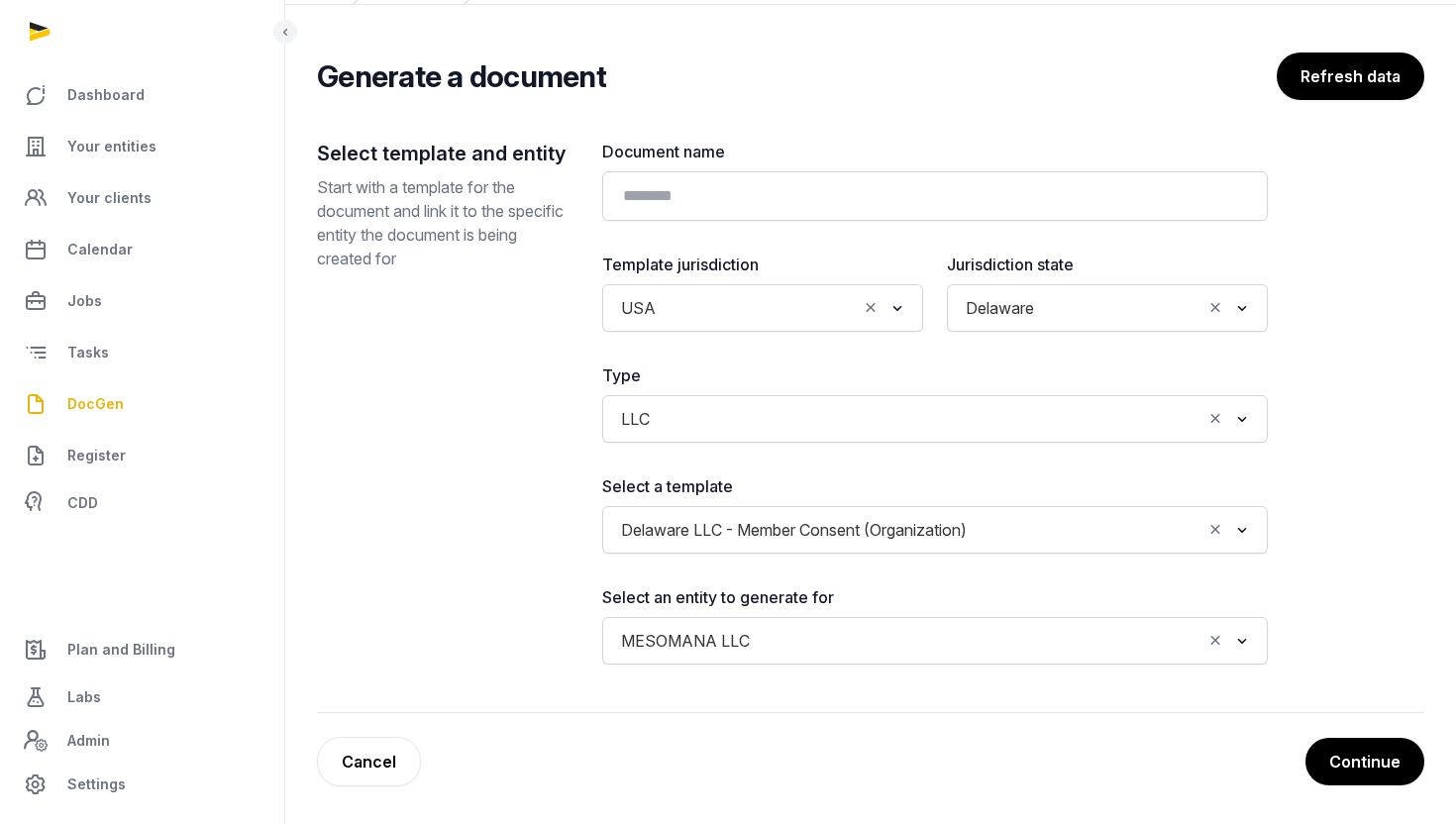 click at bounding box center (1215, 640) 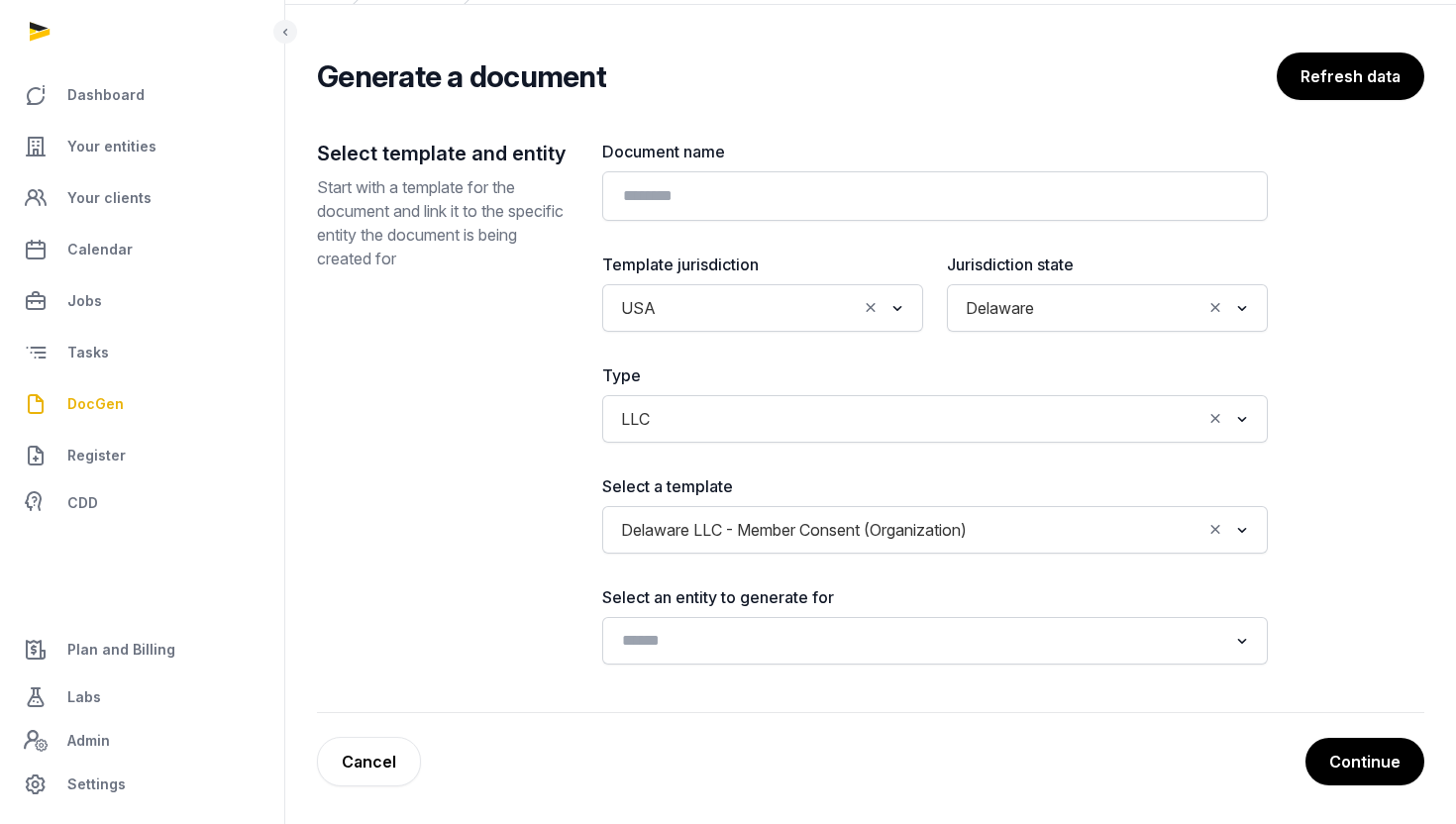click on "Select template and entity Start with a template for the document and link it to the specific entity the document is being created for Document name Template jurisdiction USA Loading... Jurisdiction state Delaware Loading... Type LLC Loading... Select a template Delaware LLC - Member Consent (Organization) Loading... Select an entity to generate for Loading..." at bounding box center [871, 426] 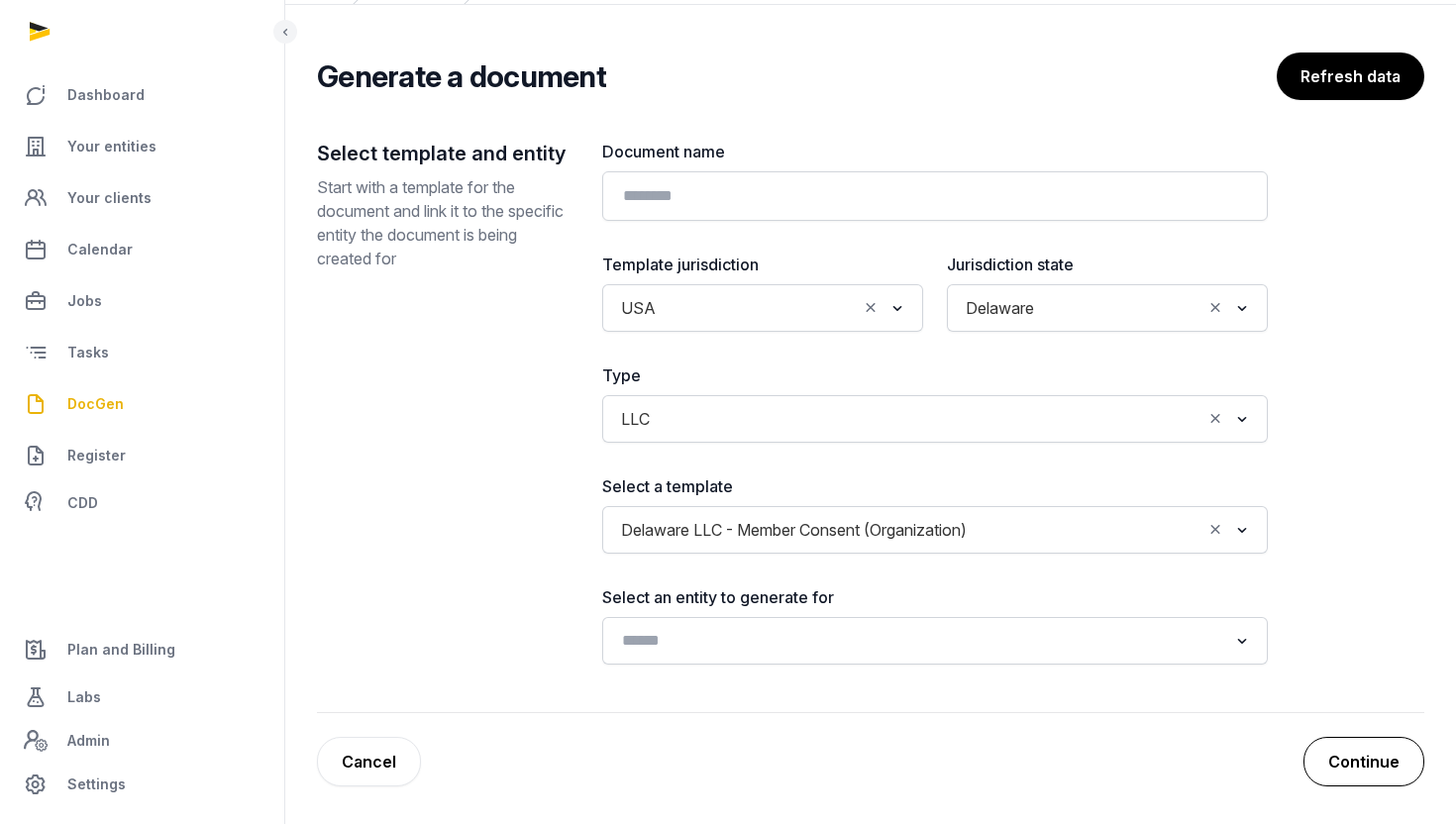 click on "Continue" at bounding box center (1364, 762) 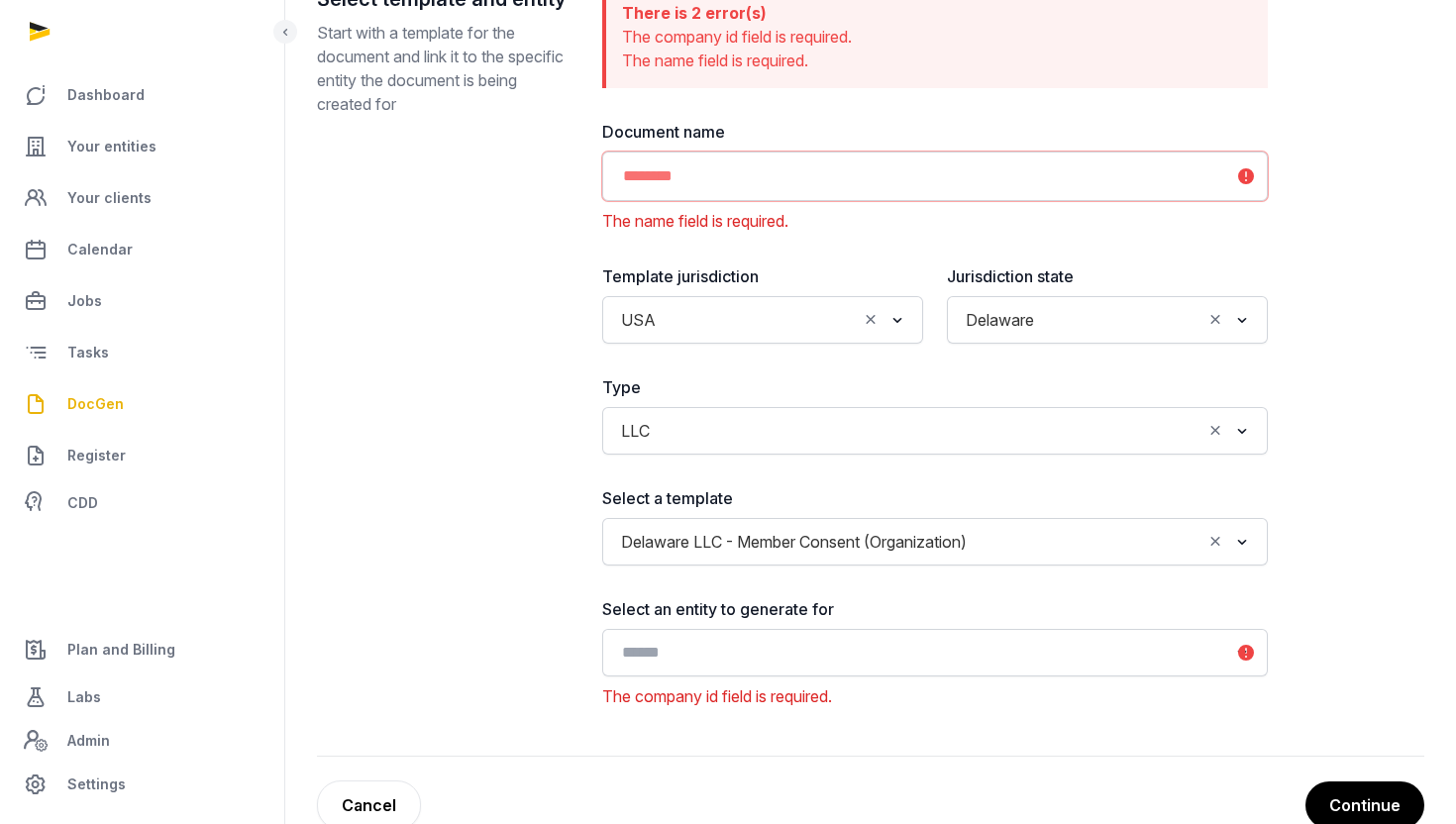 scroll, scrollTop: 256, scrollLeft: 0, axis: vertical 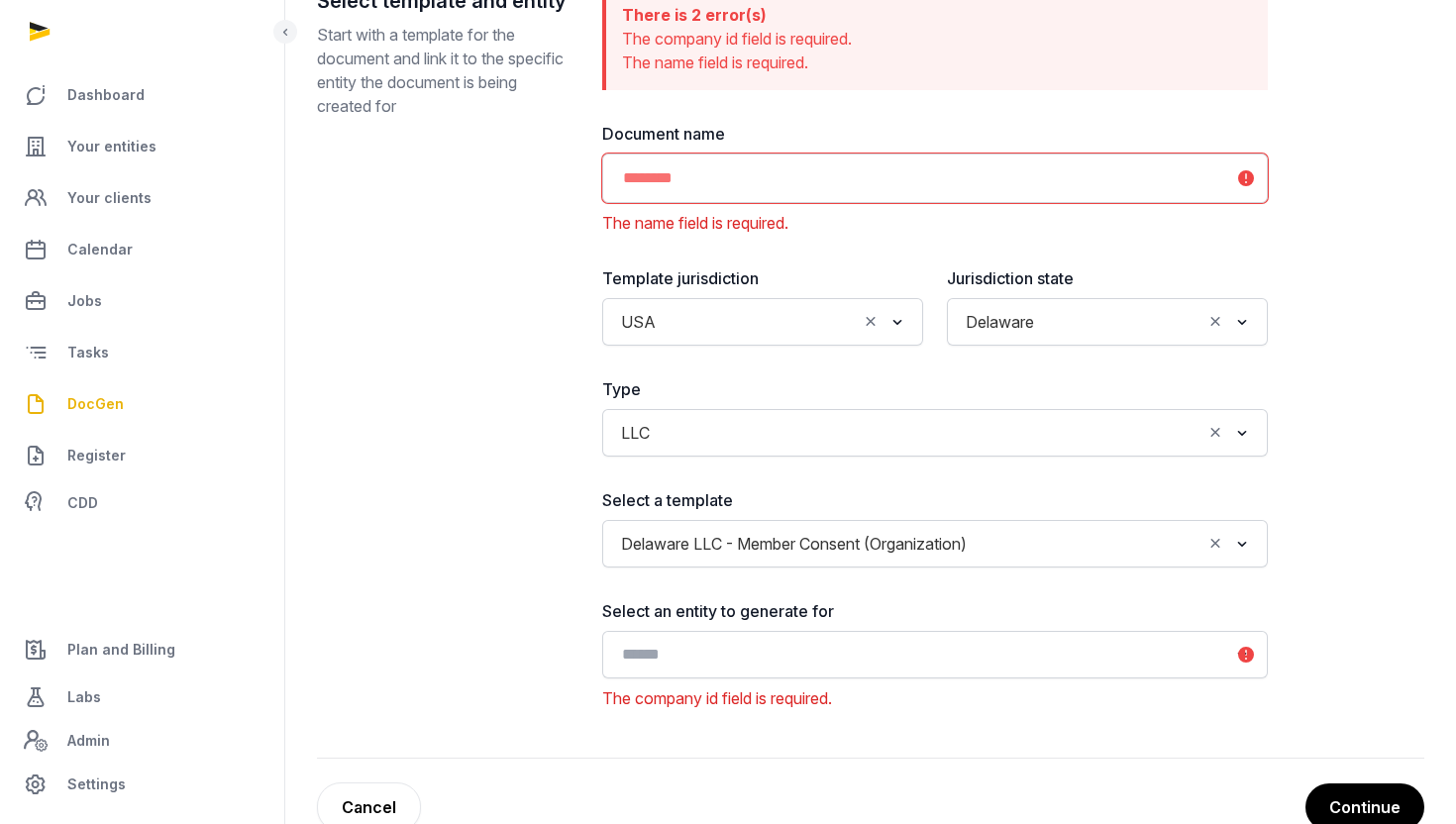 click 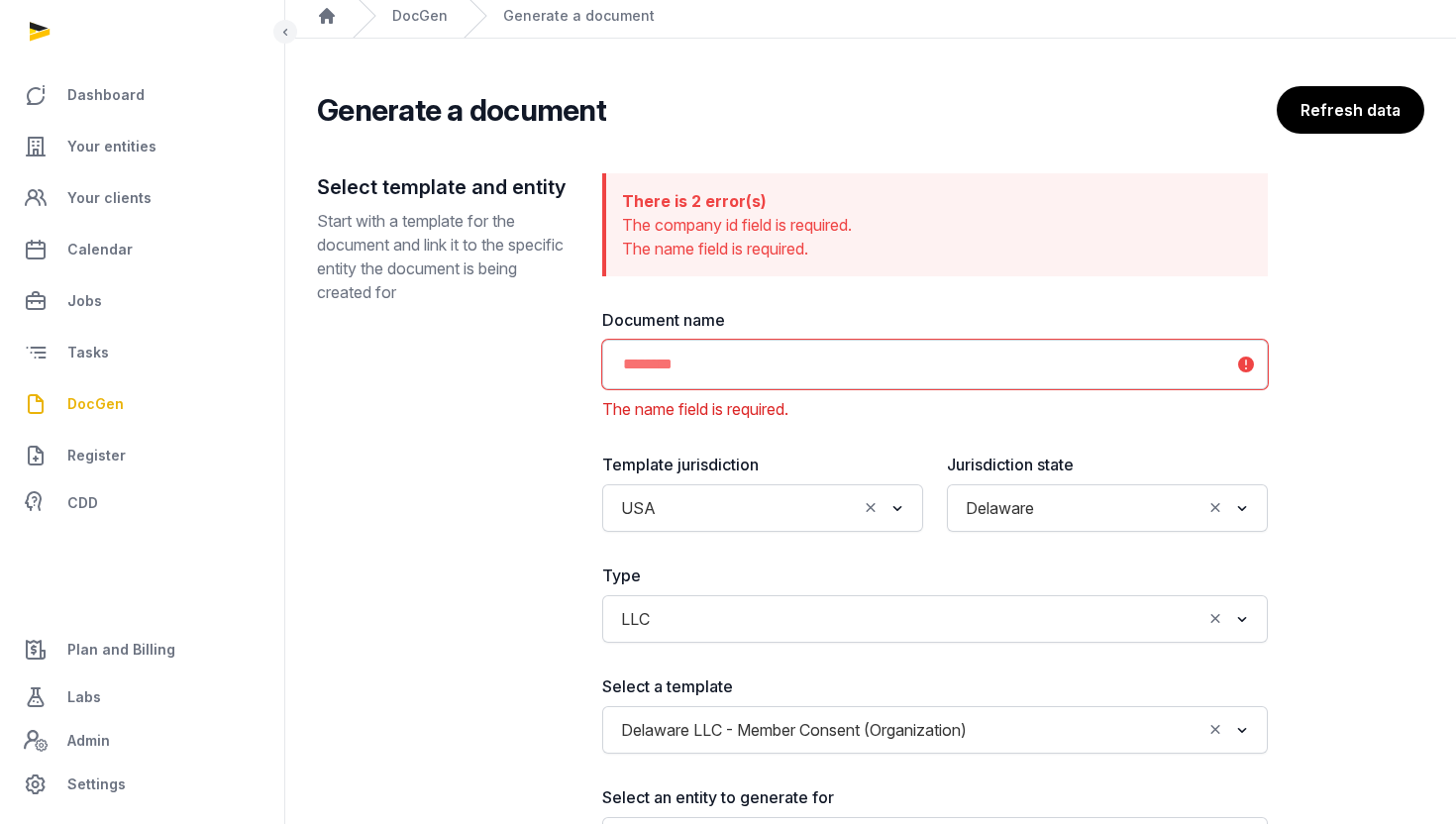 scroll, scrollTop: 47, scrollLeft: 0, axis: vertical 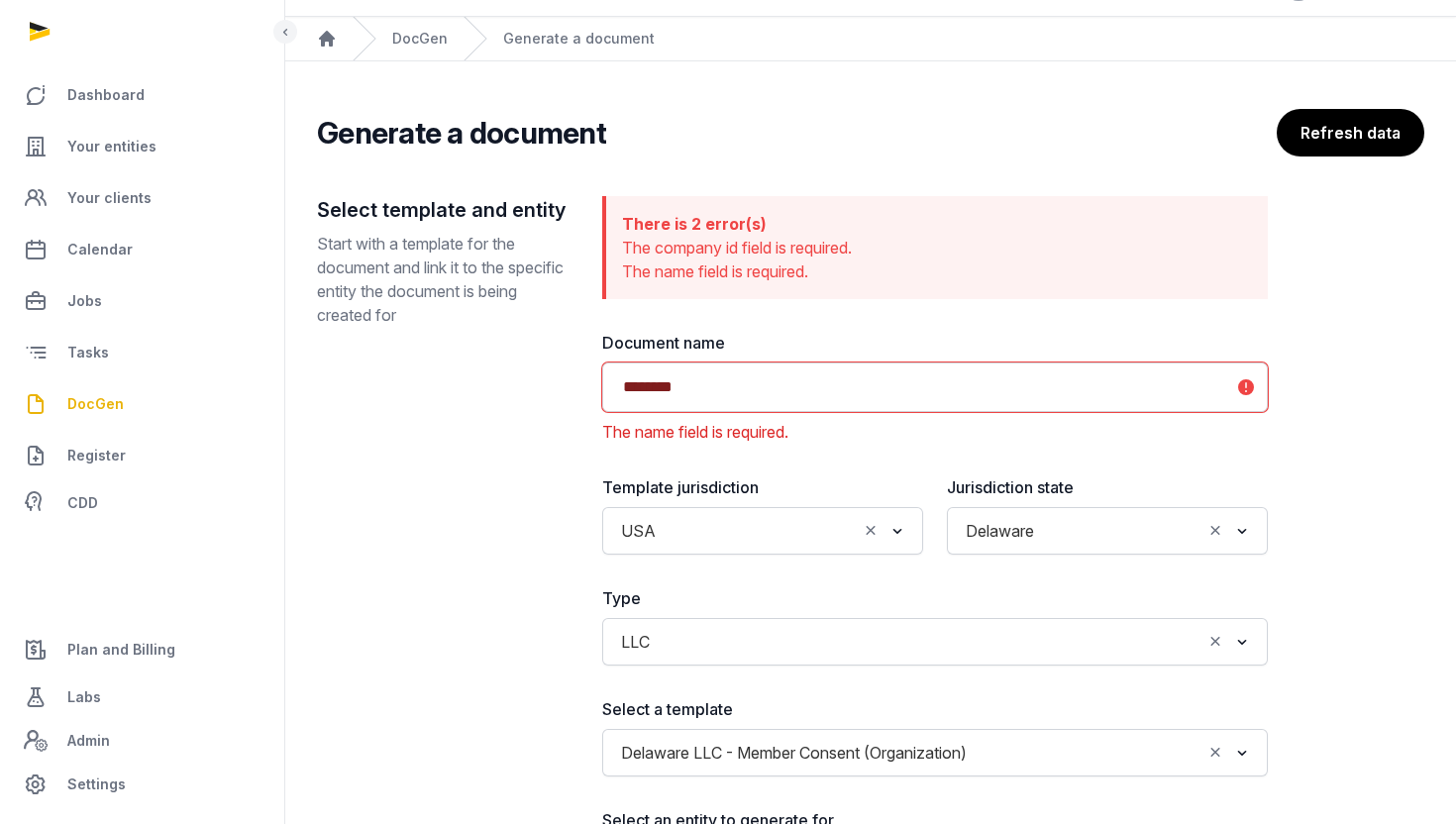 type on "********" 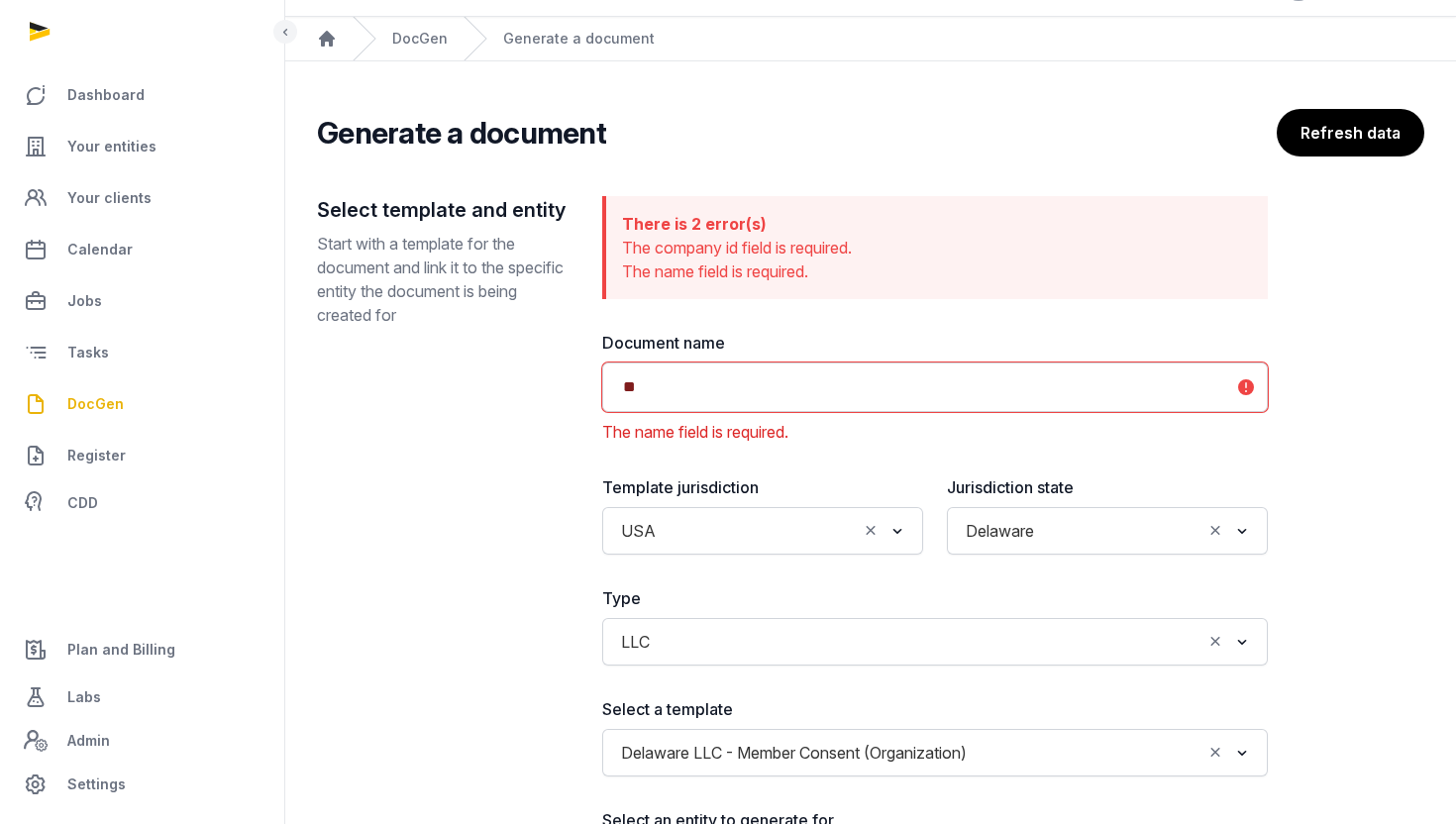 type on "*" 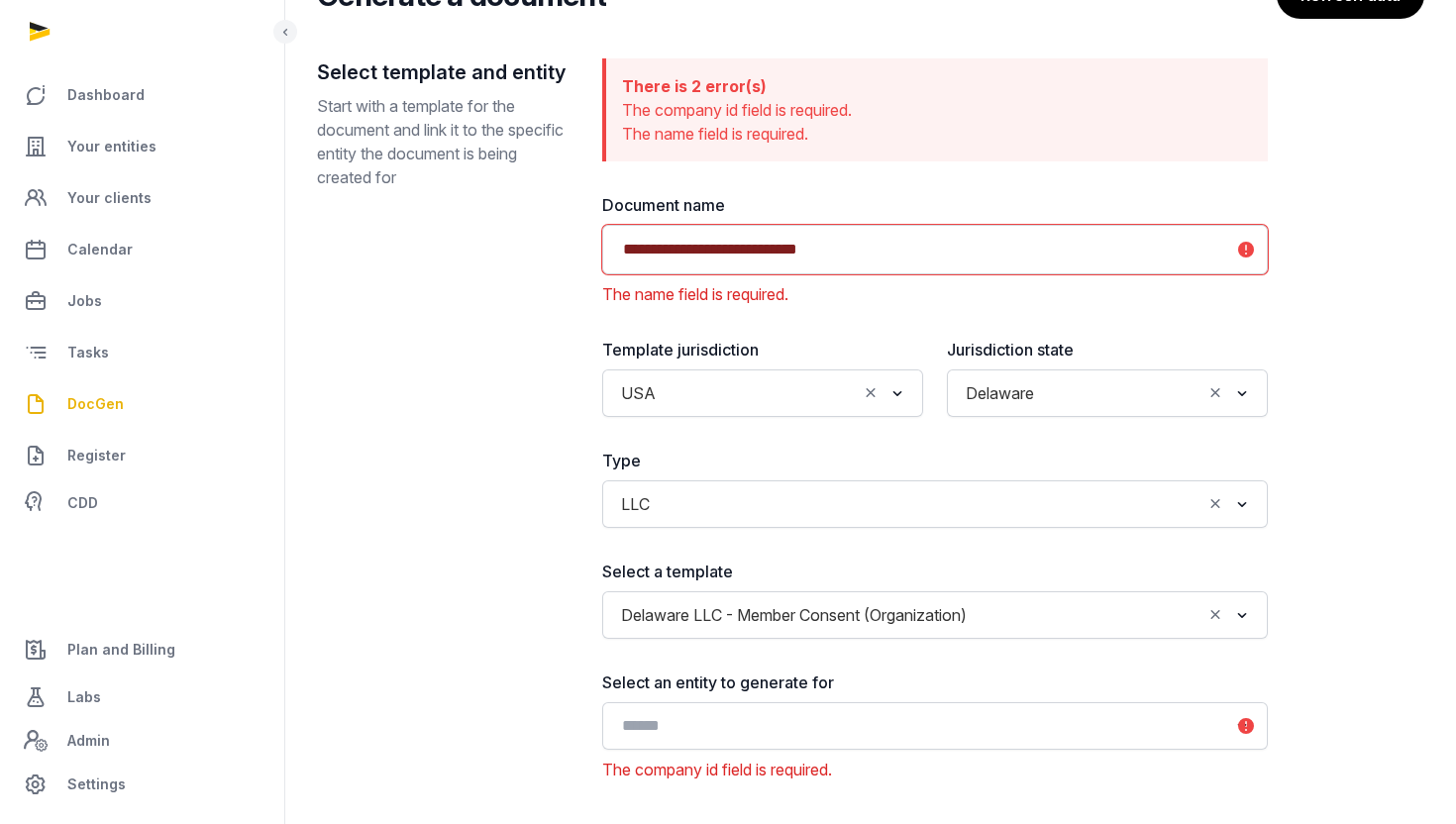 scroll, scrollTop: 186, scrollLeft: 0, axis: vertical 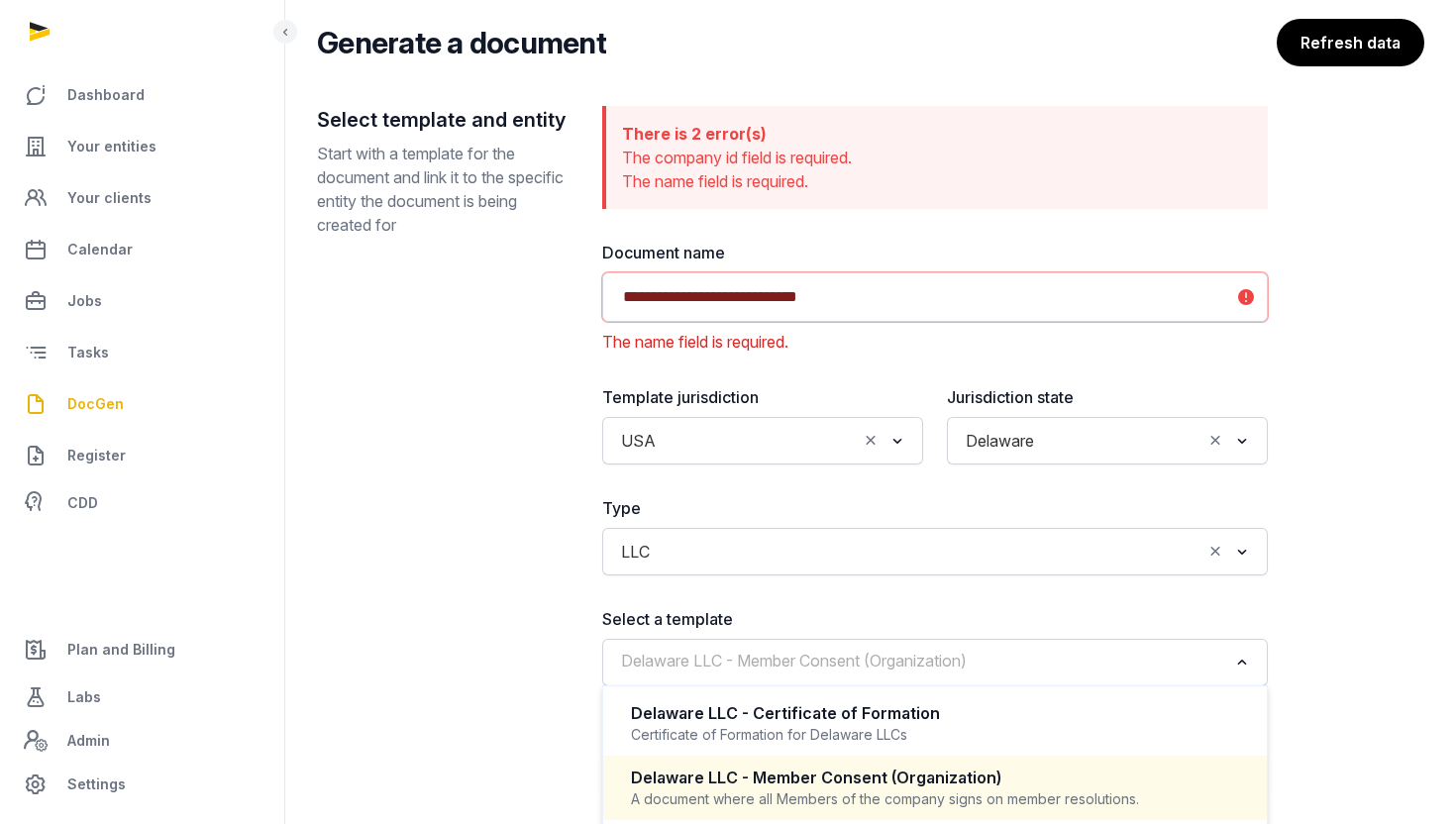 click on "Delaware LLC - Member Consent (Organization)" 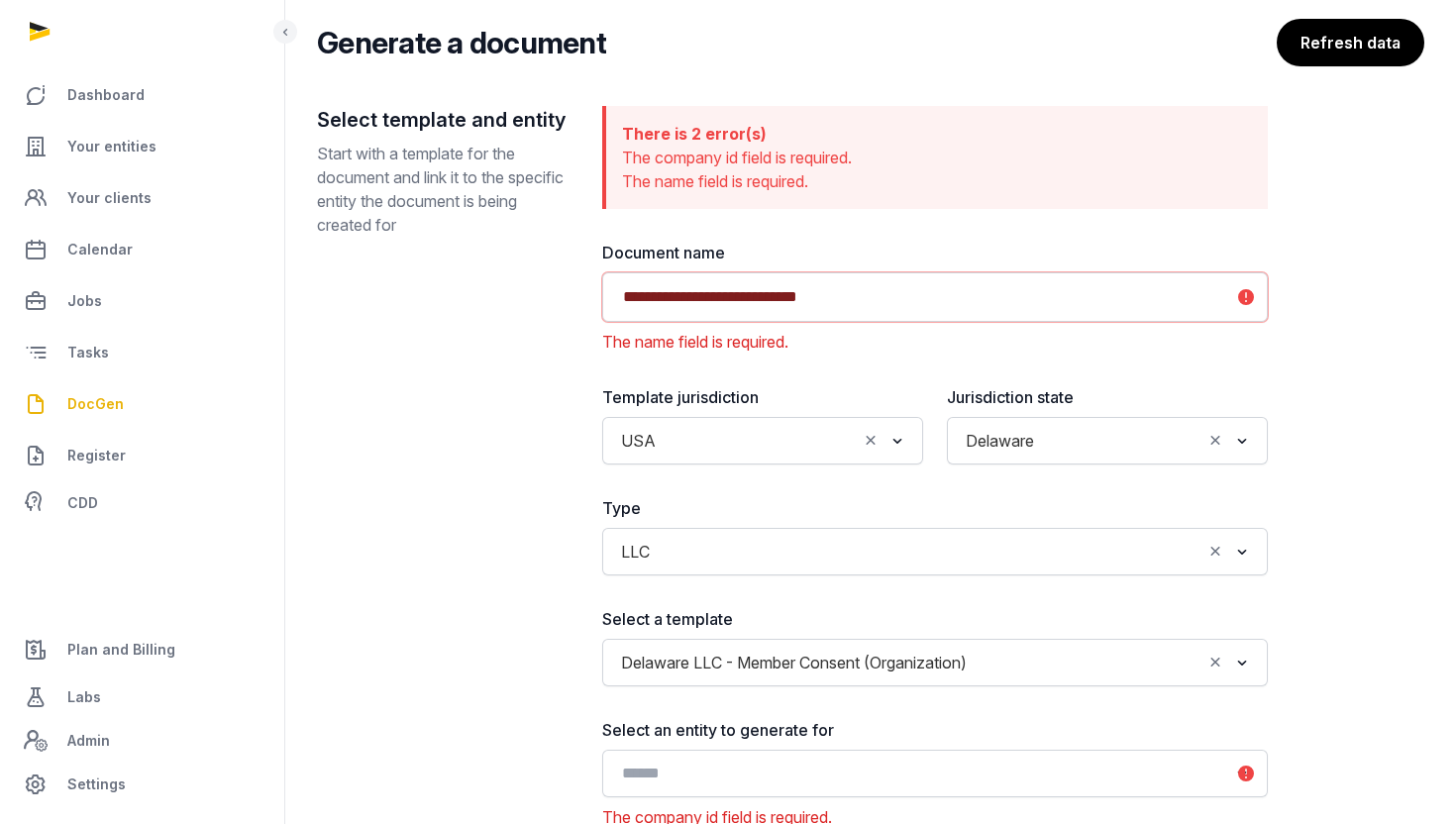 click on "Delaware LLC - Member Consent (Organization)" 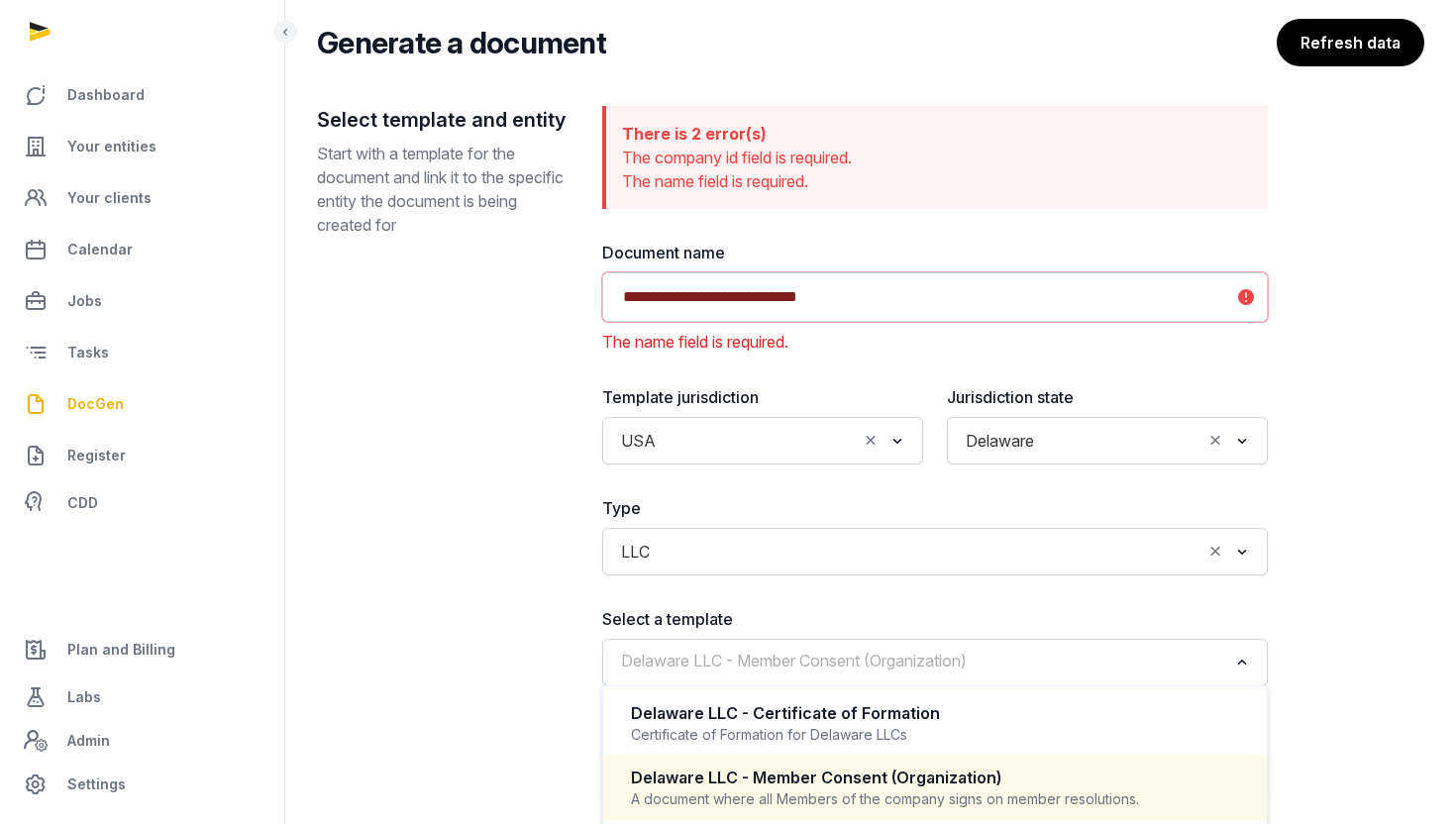 click on "Select template and entity Start with a template for the document and link it to the specific entity the document is being created for" at bounding box center [444, 467] 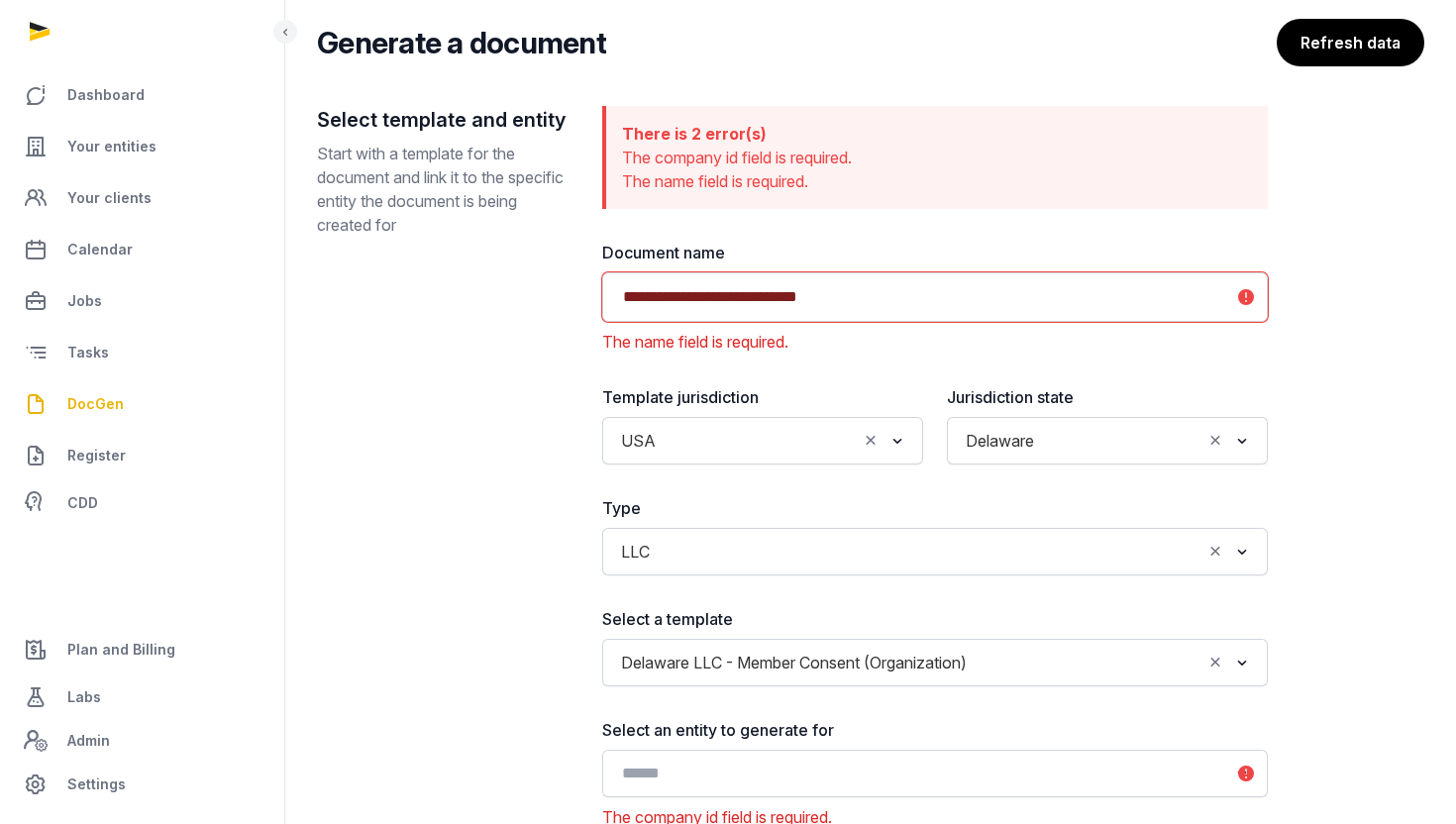 click on "**********" 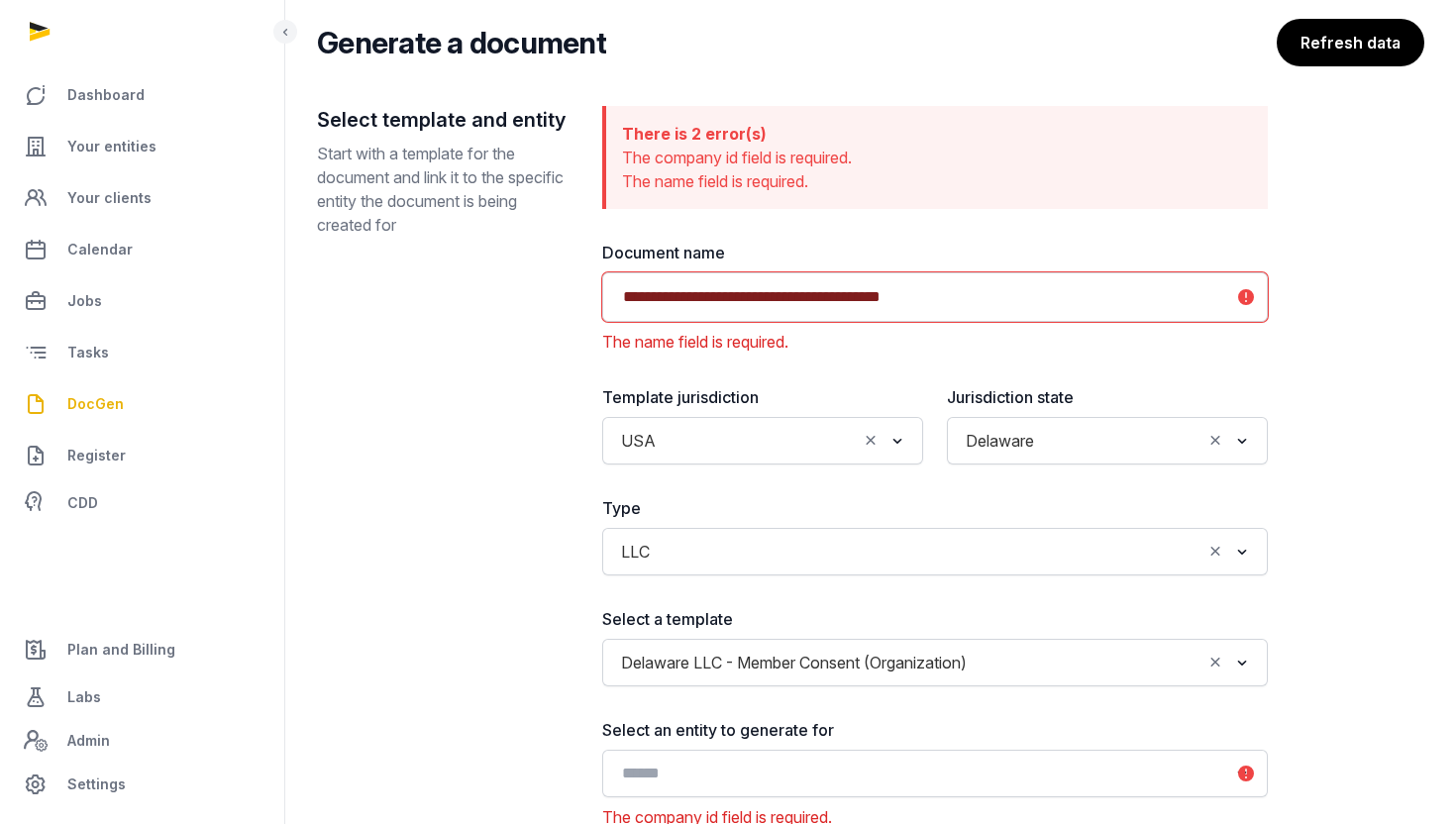 click on "**********" 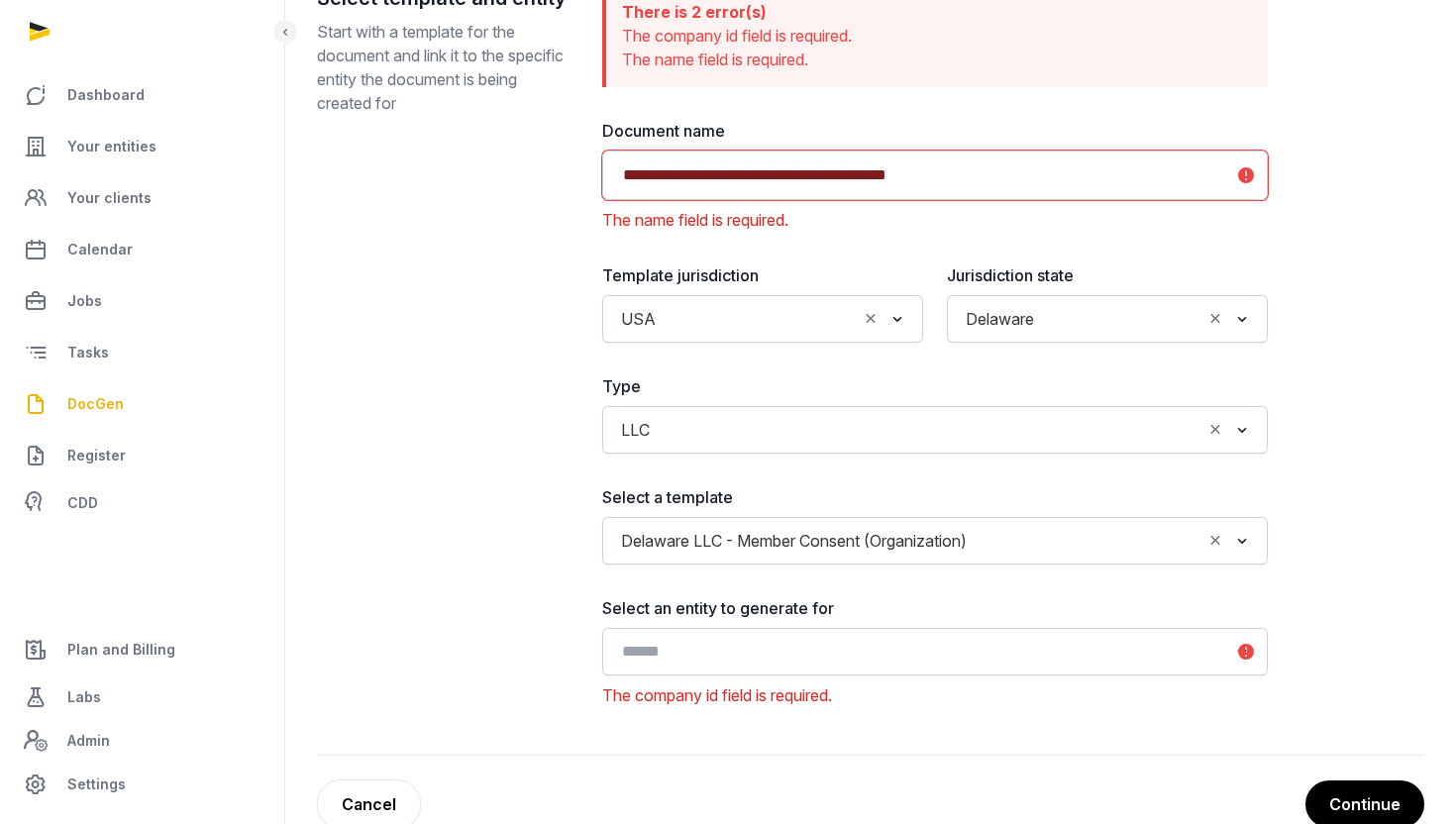 scroll, scrollTop: 303, scrollLeft: 0, axis: vertical 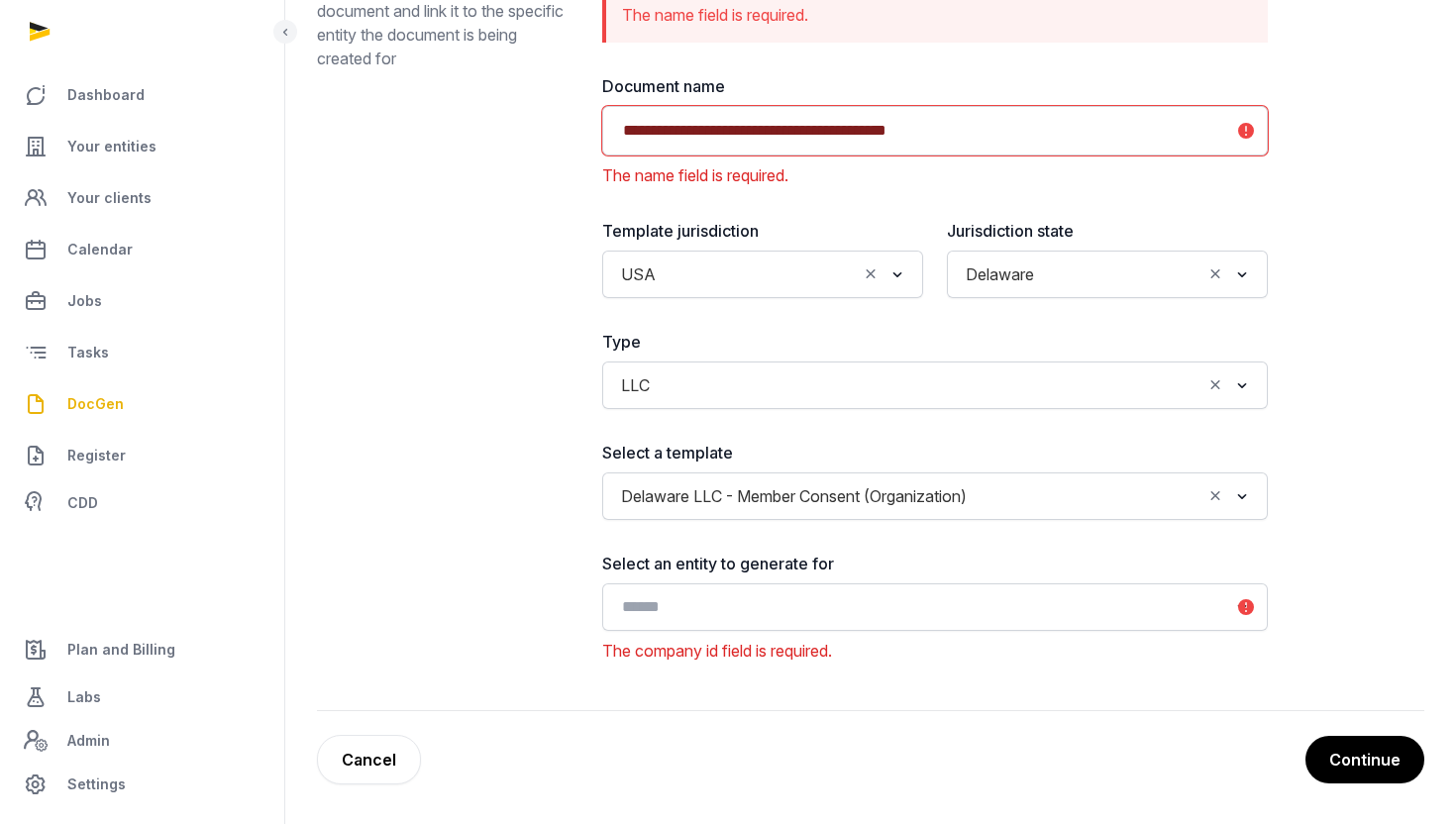type on "**********" 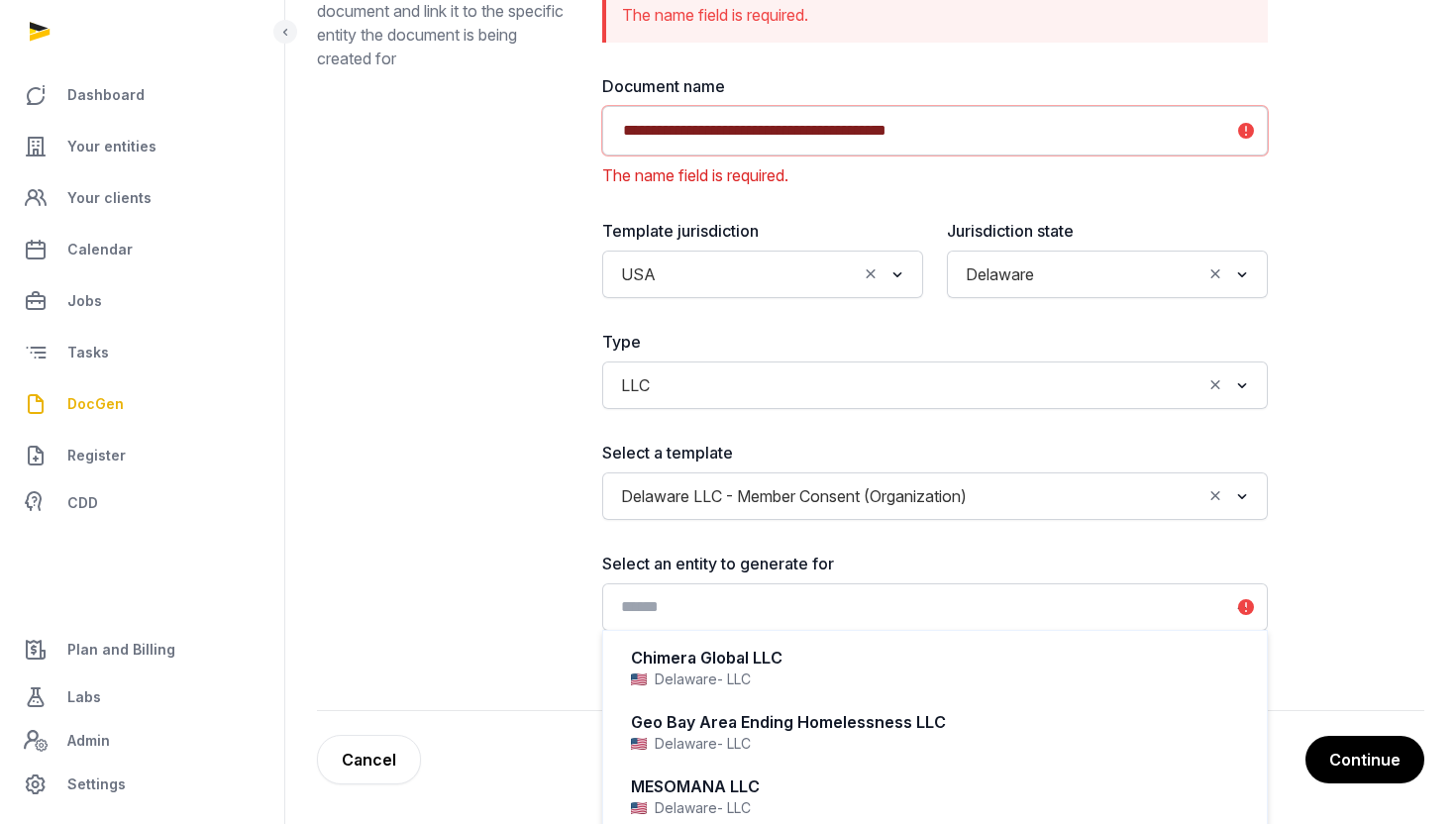 click 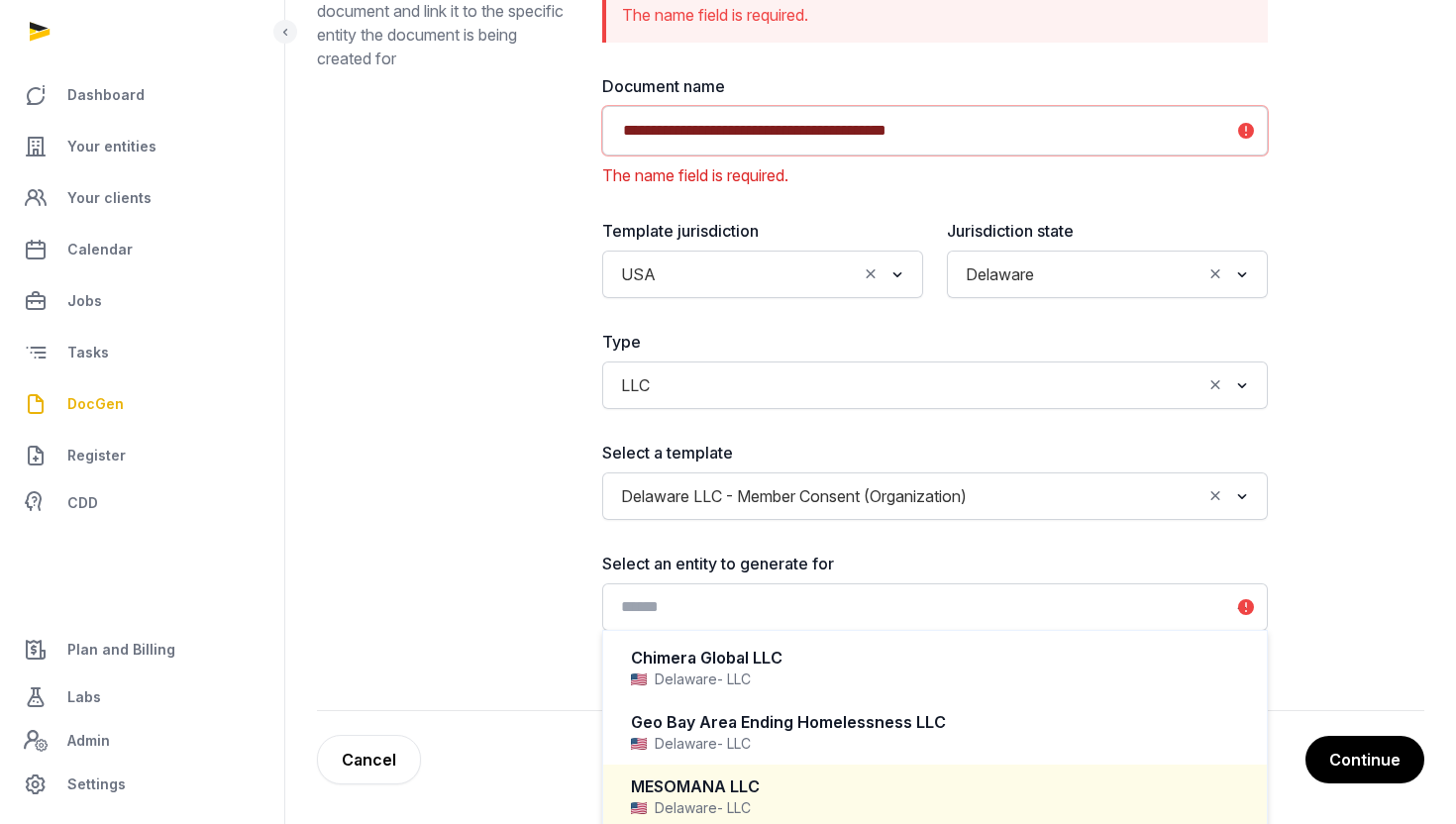 click on "MESOMANA LLC" at bounding box center (935, 786) 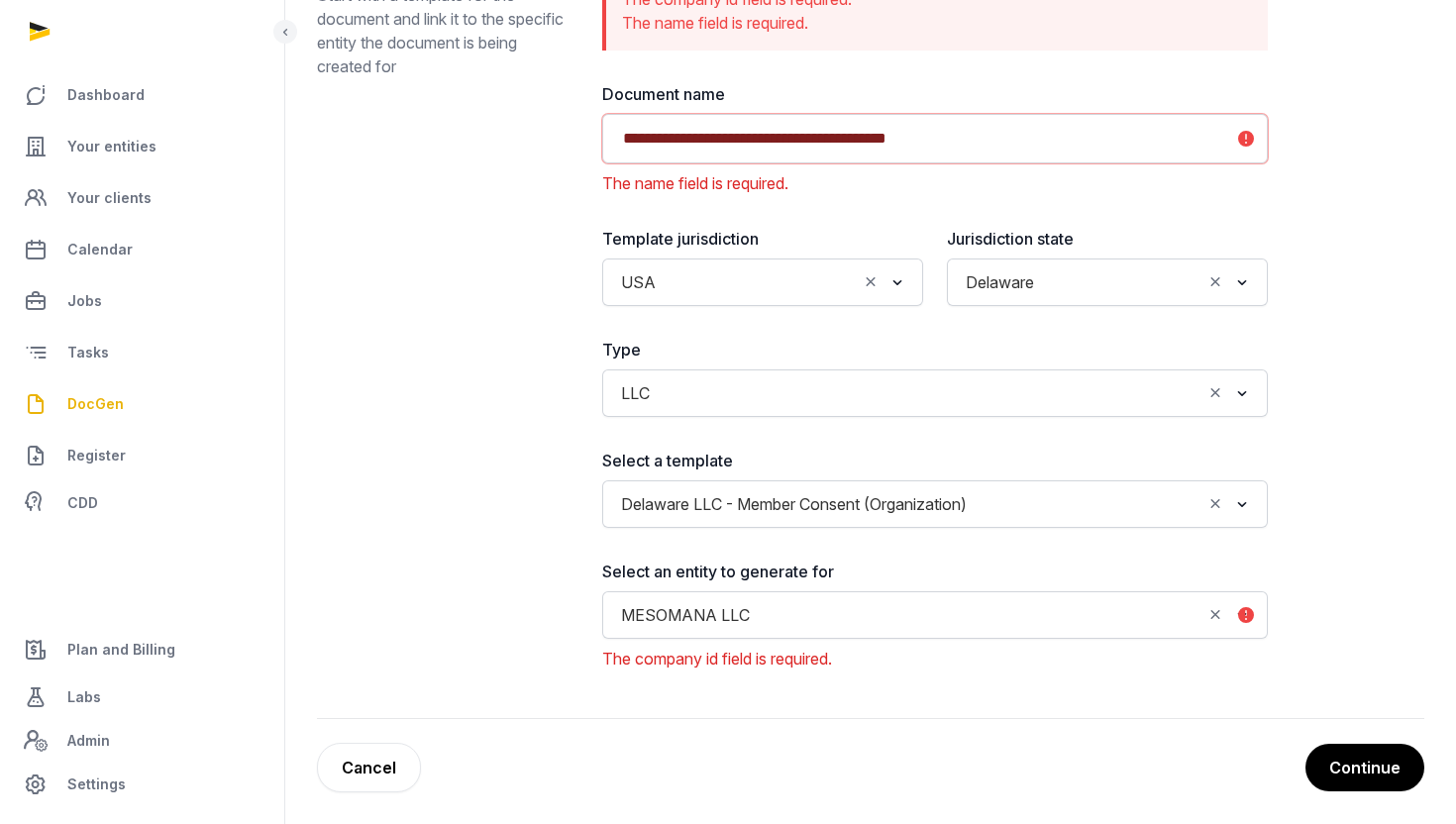 scroll, scrollTop: 303, scrollLeft: 0, axis: vertical 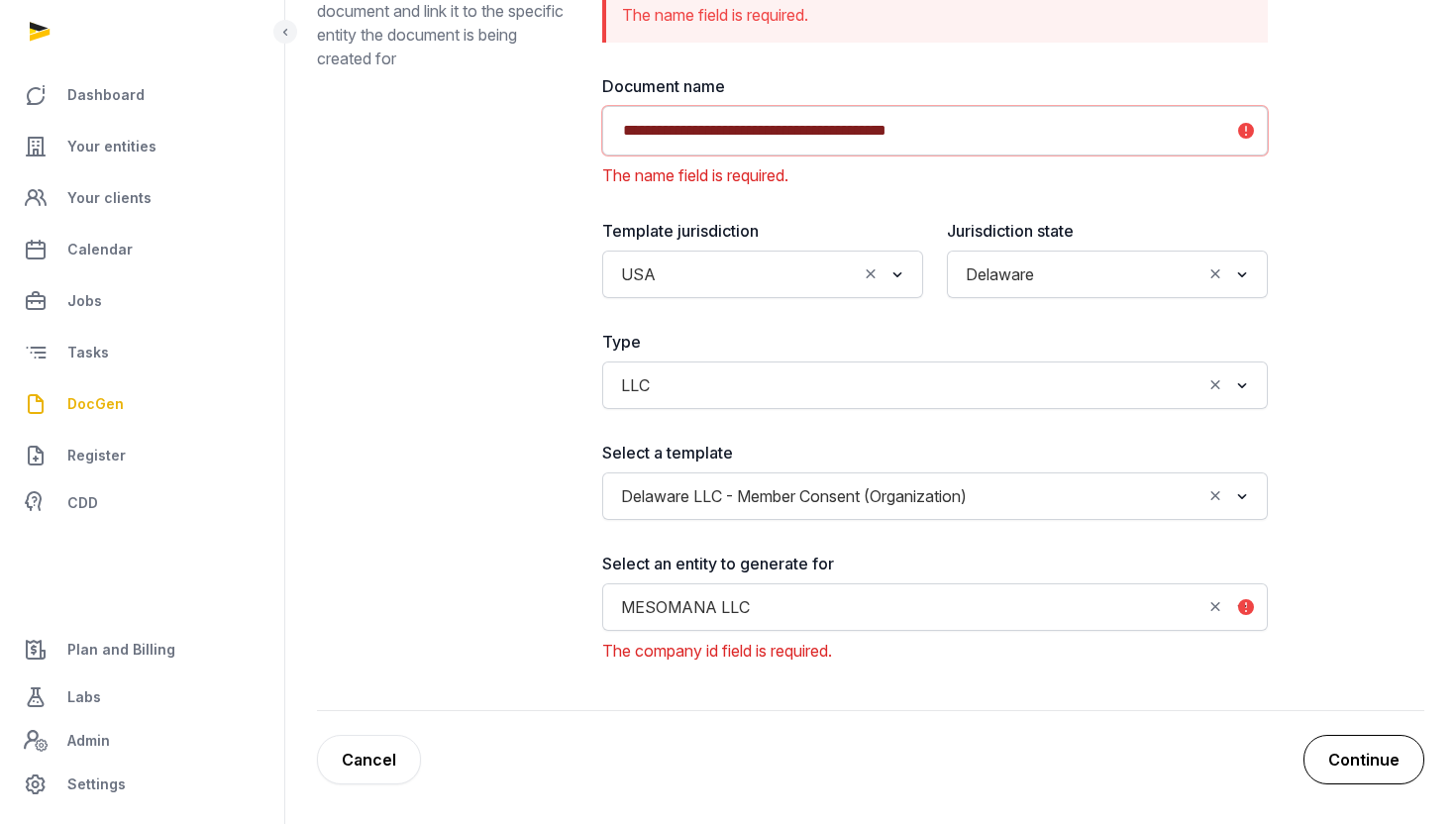 click on "Continue" at bounding box center (1364, 760) 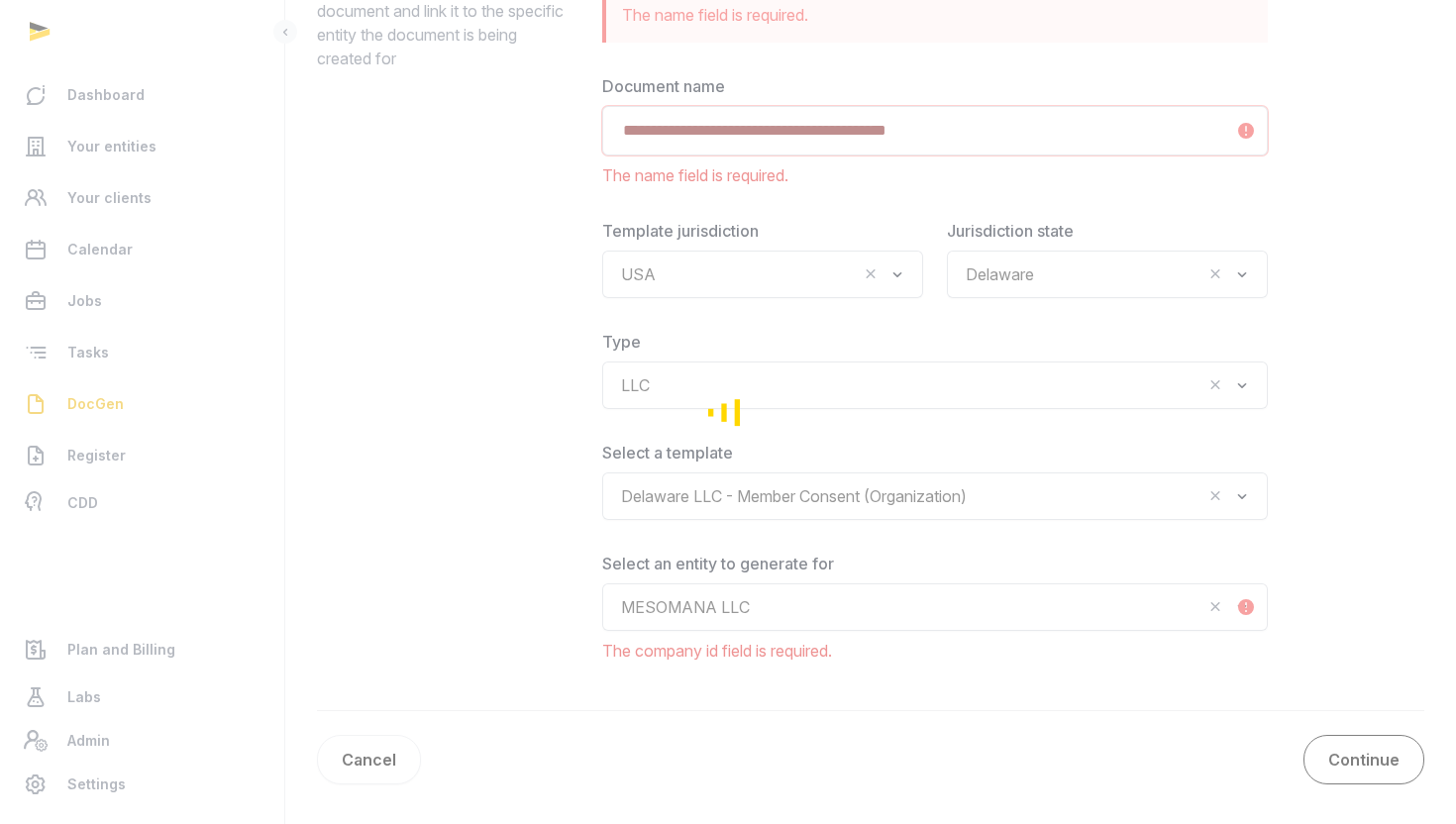 scroll, scrollTop: 33, scrollLeft: 0, axis: vertical 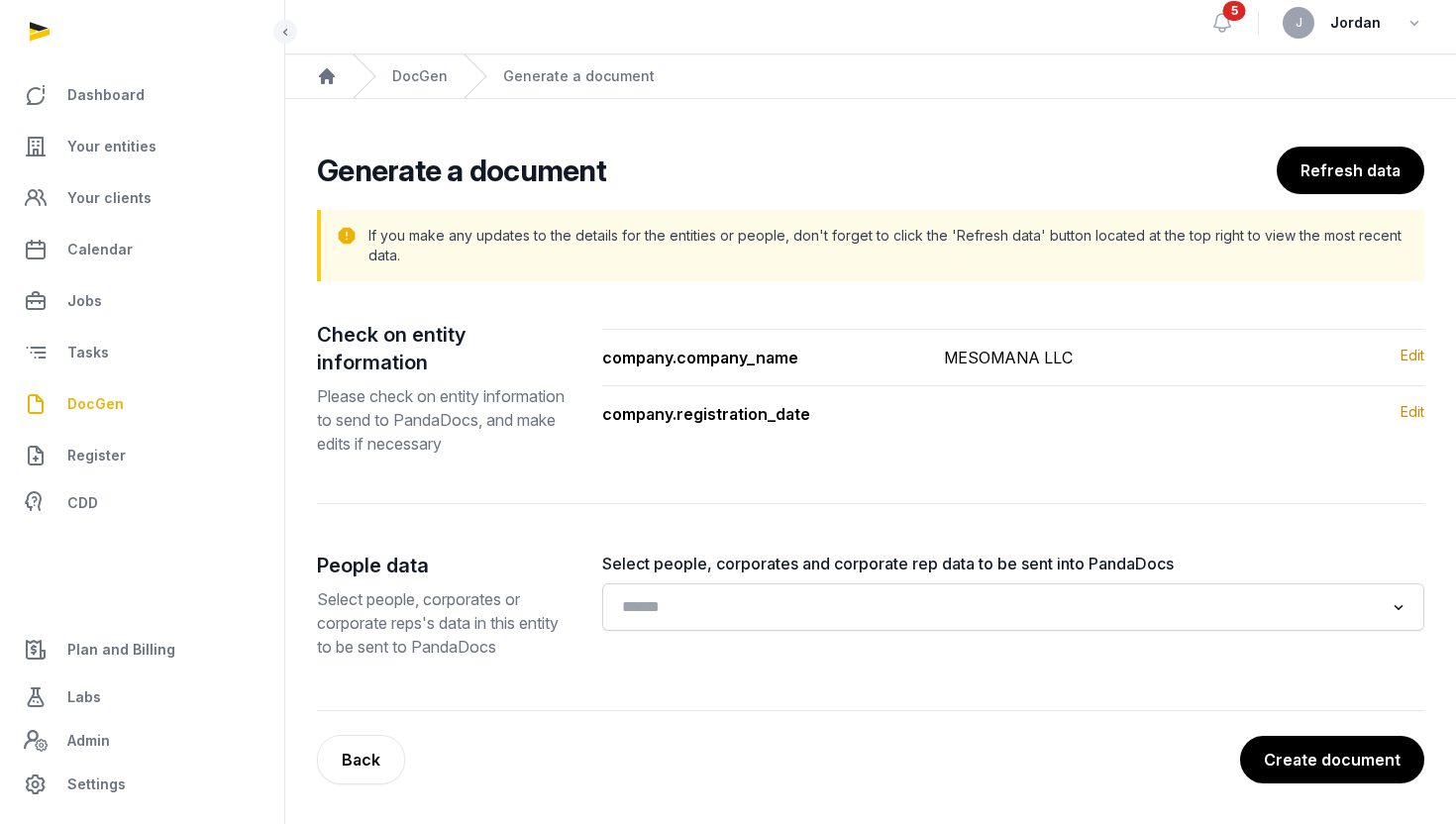 click on "Loading..." 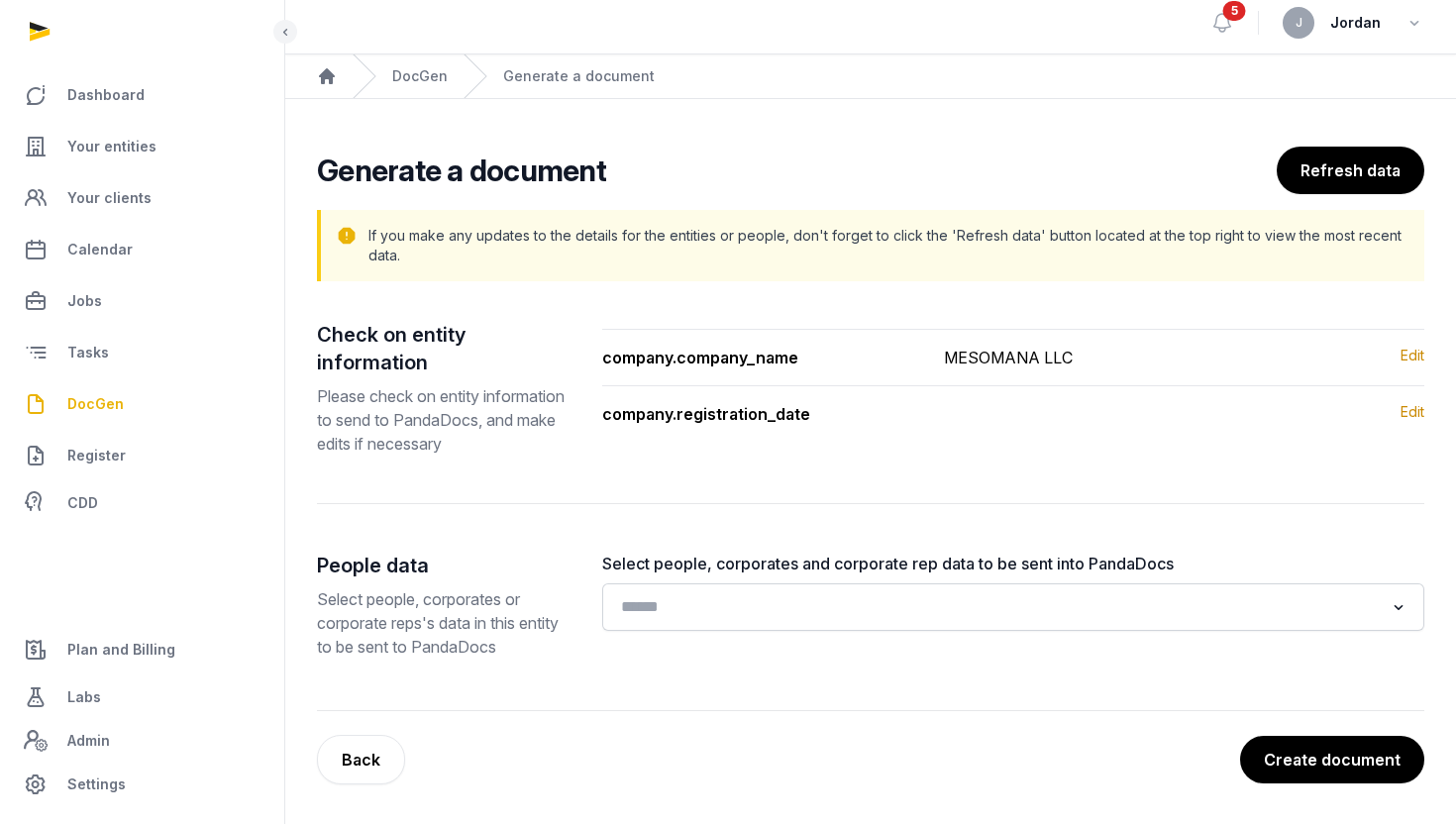 click 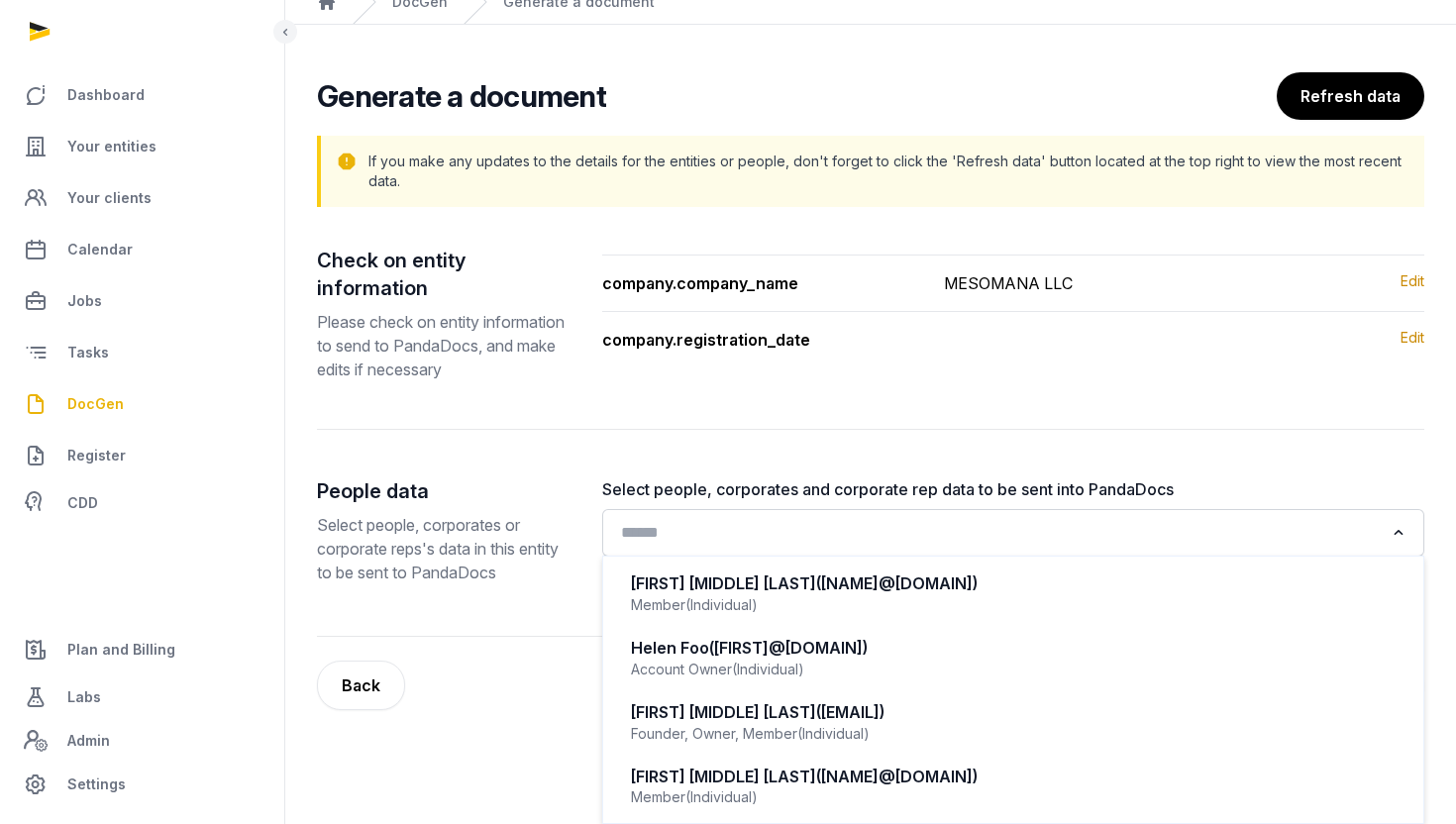 scroll, scrollTop: 107, scrollLeft: 0, axis: vertical 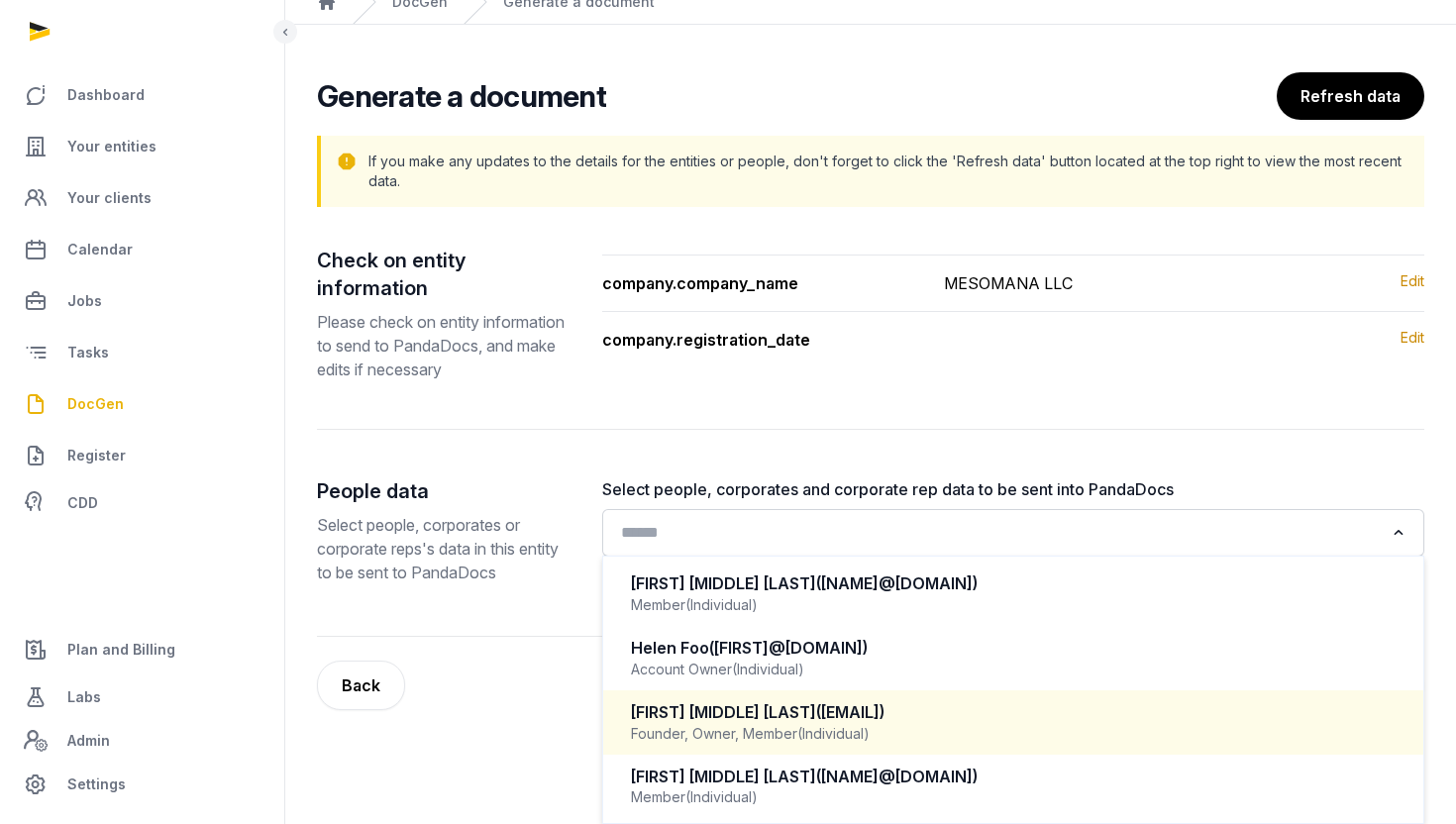 click on "Founder, Owner, Member    (Individual)" at bounding box center (1013, 734) 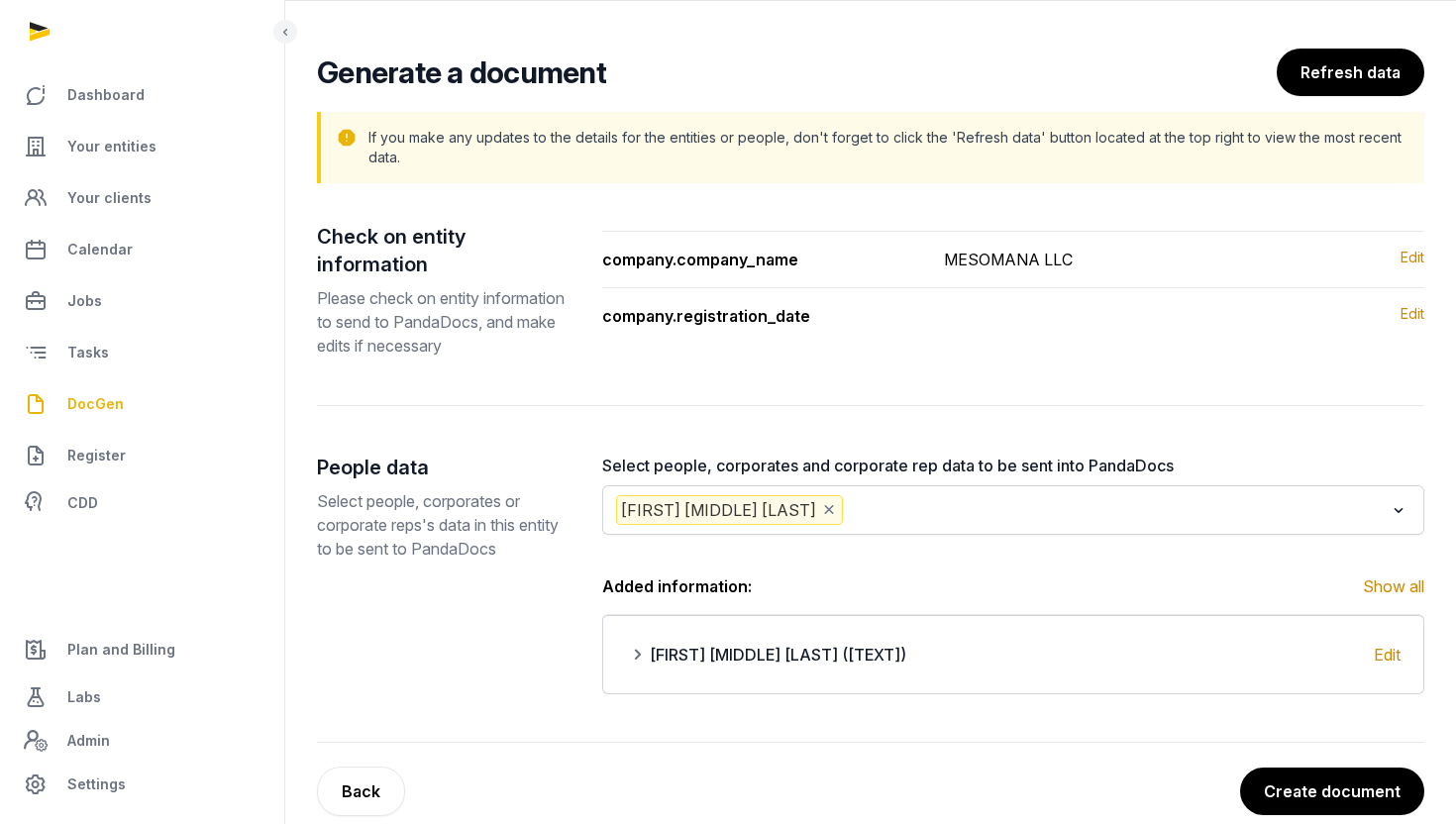 click 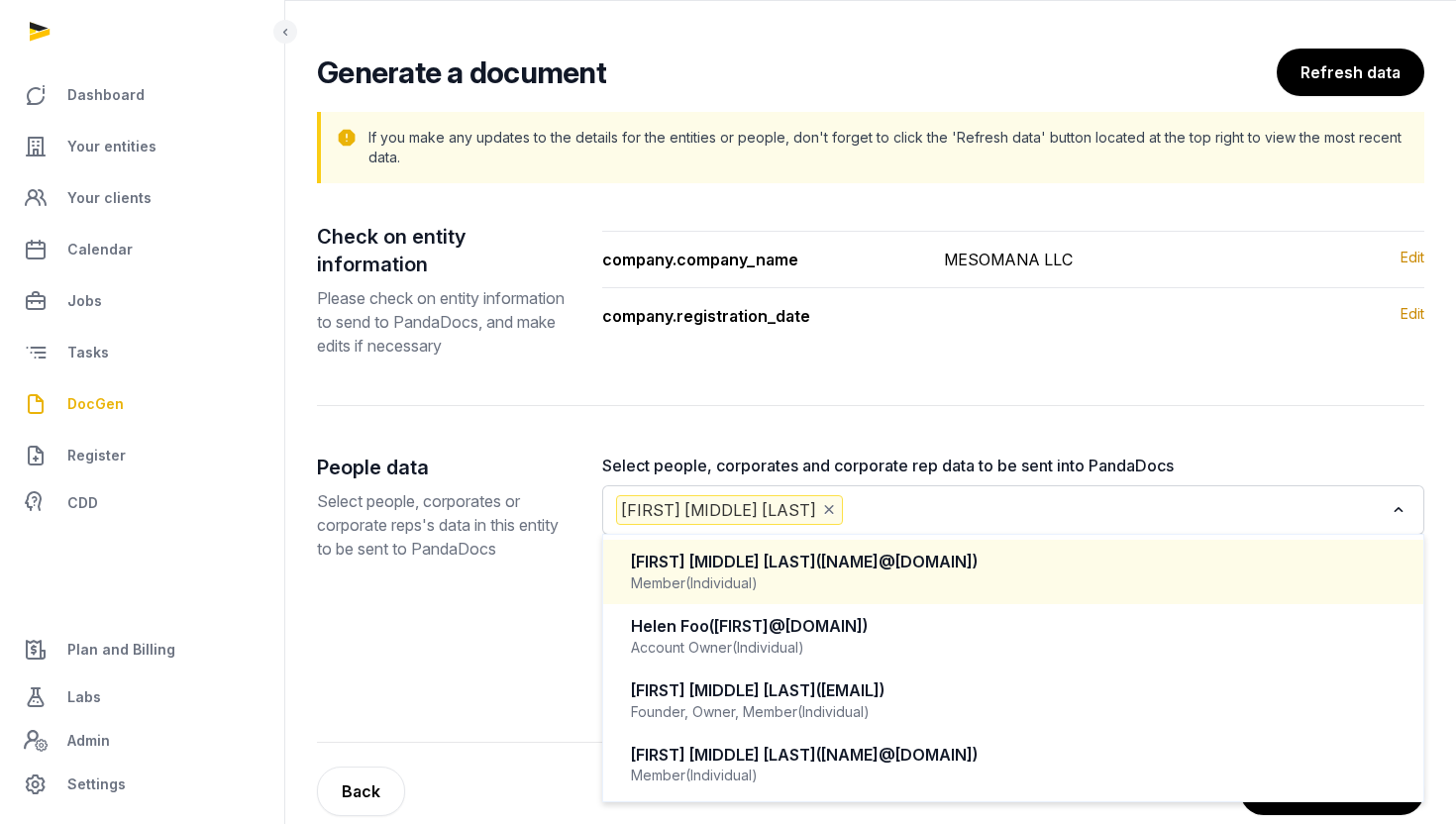 click on "[FIRST] [MIDDLE] [LAST] ([EMAIL])" at bounding box center (1013, 562) 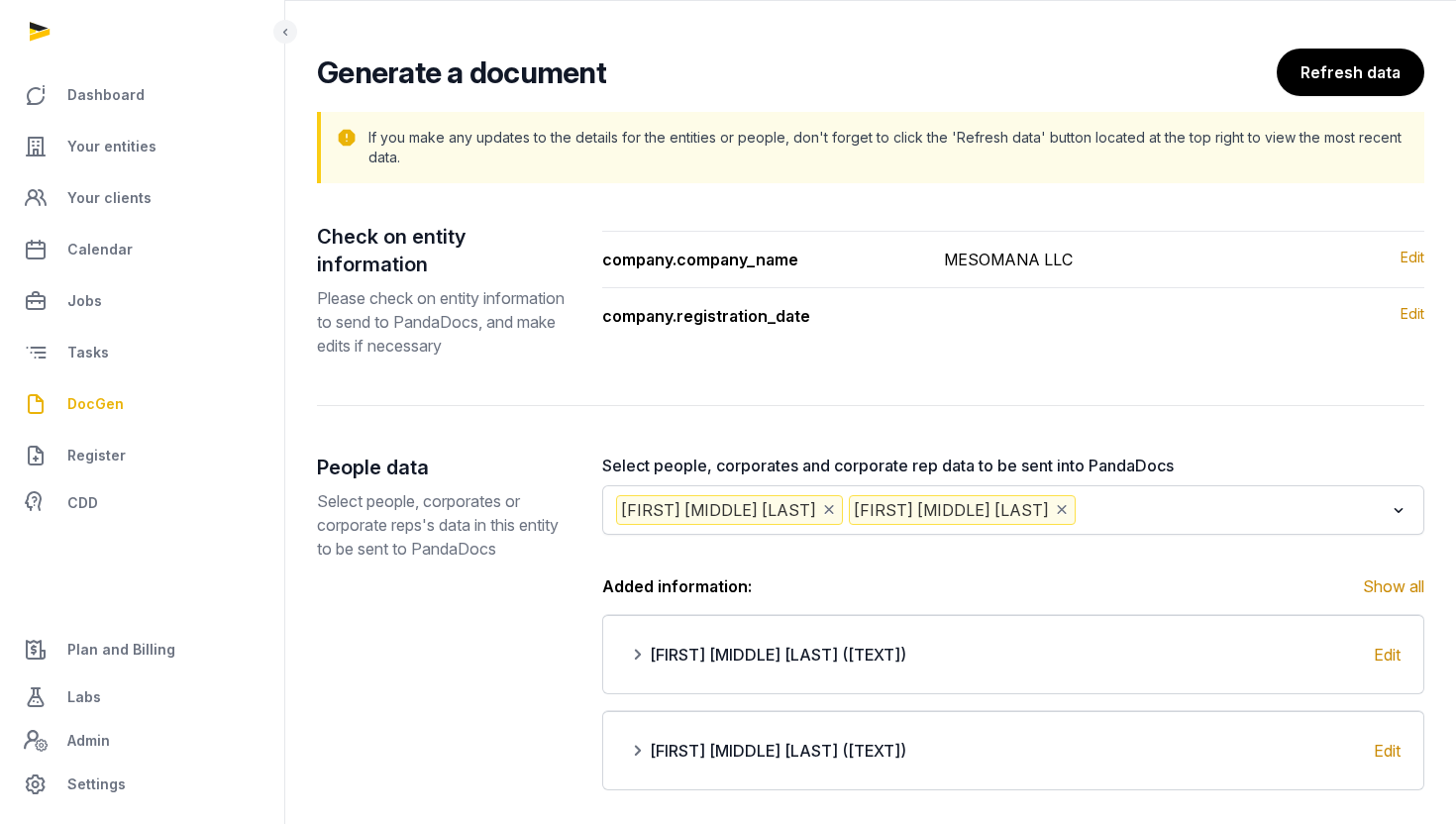 click 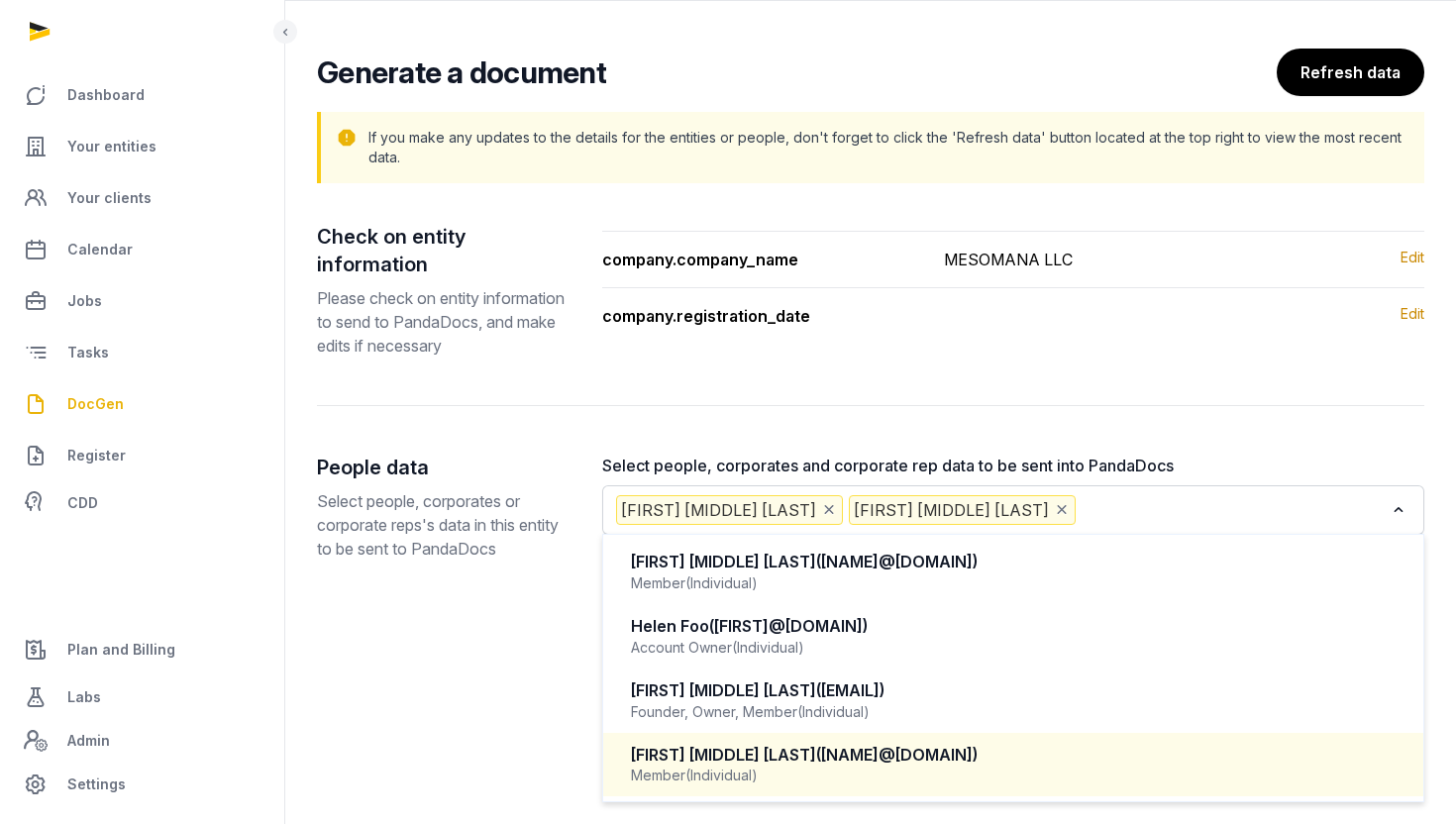 click on "(Individual)" at bounding box center (721, 775) 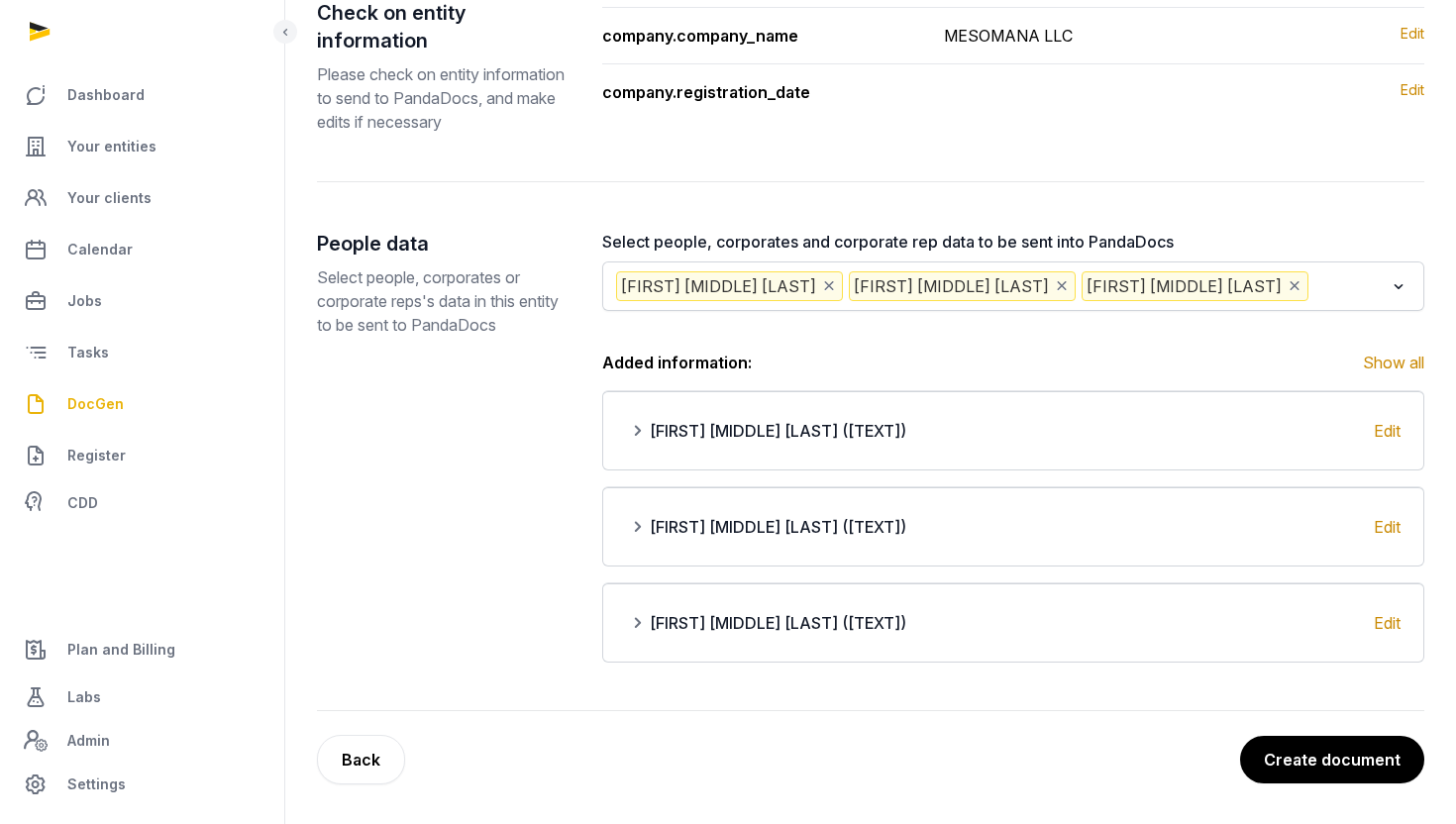 scroll, scrollTop: 355, scrollLeft: 0, axis: vertical 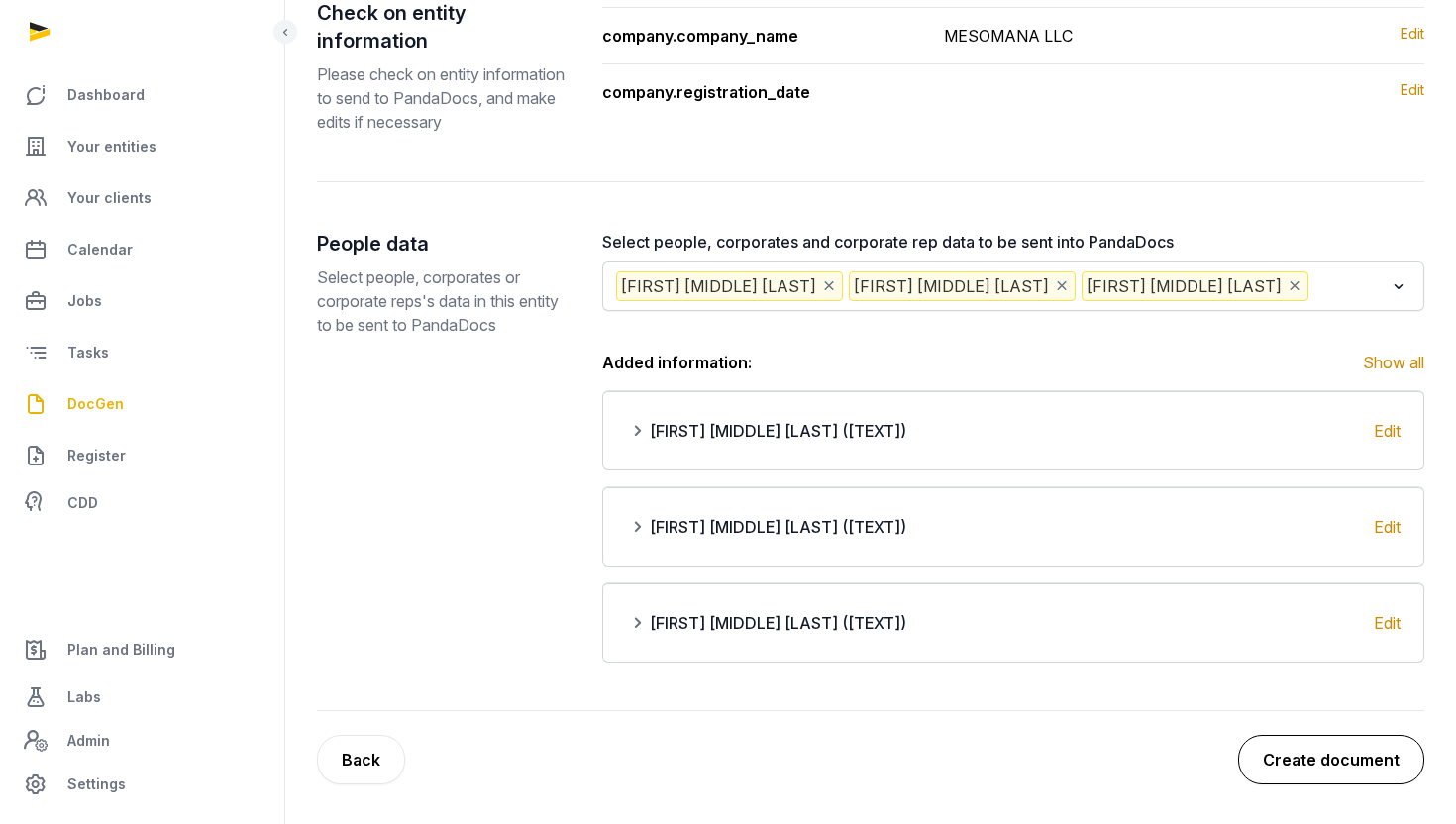 click on "Create document" at bounding box center [1331, 760] 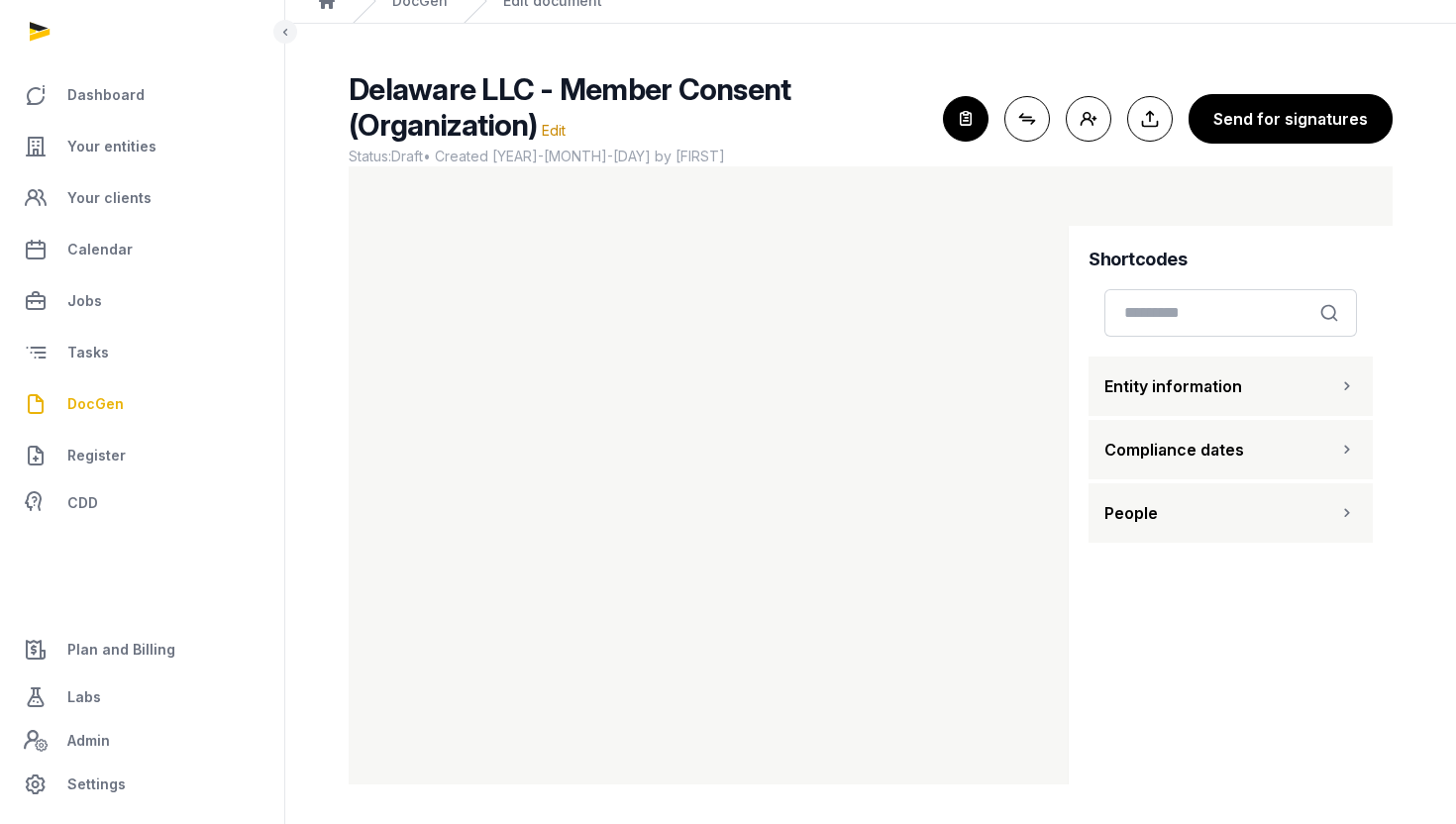 scroll, scrollTop: 0, scrollLeft: 0, axis: both 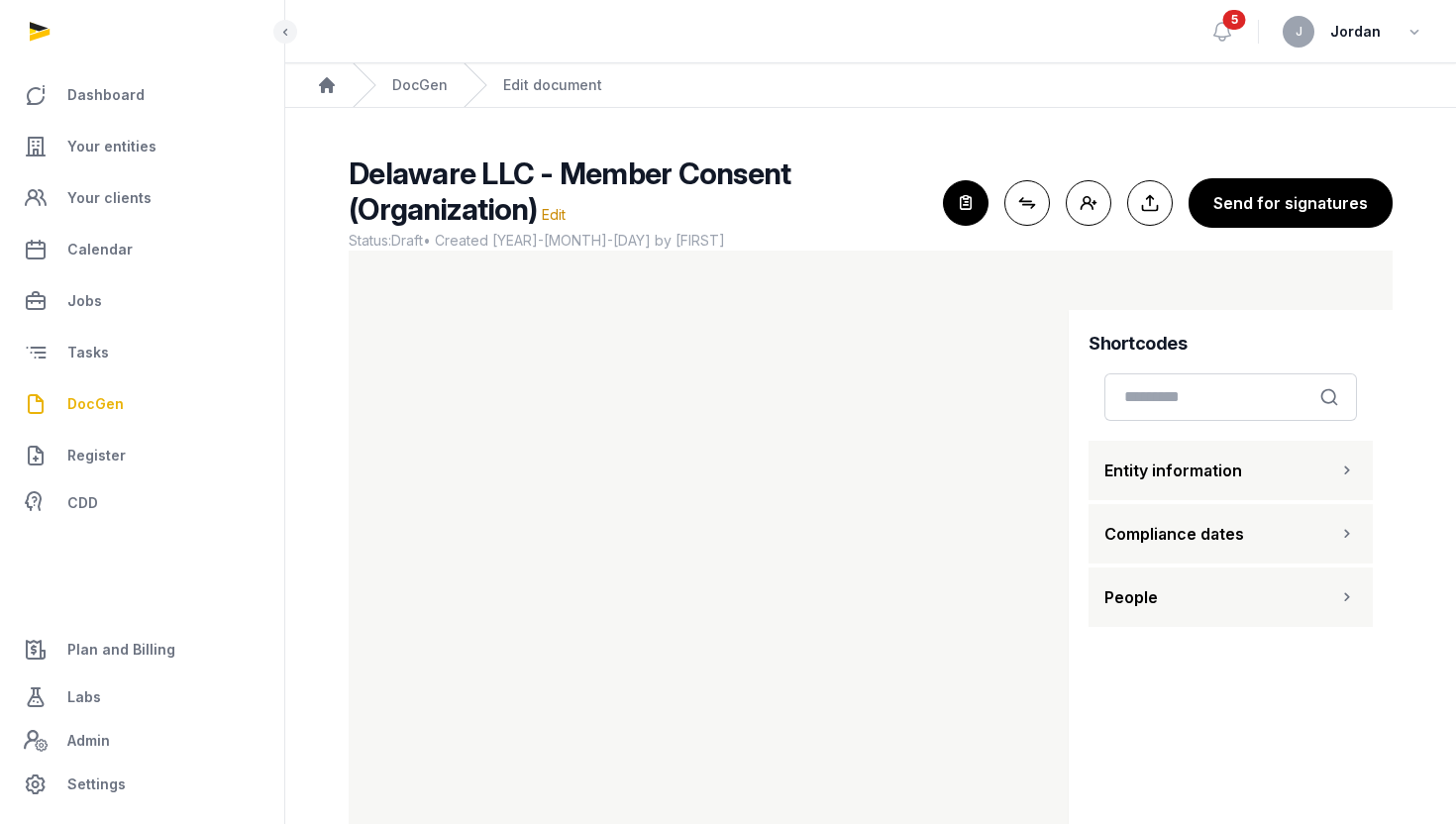 click on "Edit document" at bounding box center (533, 85) 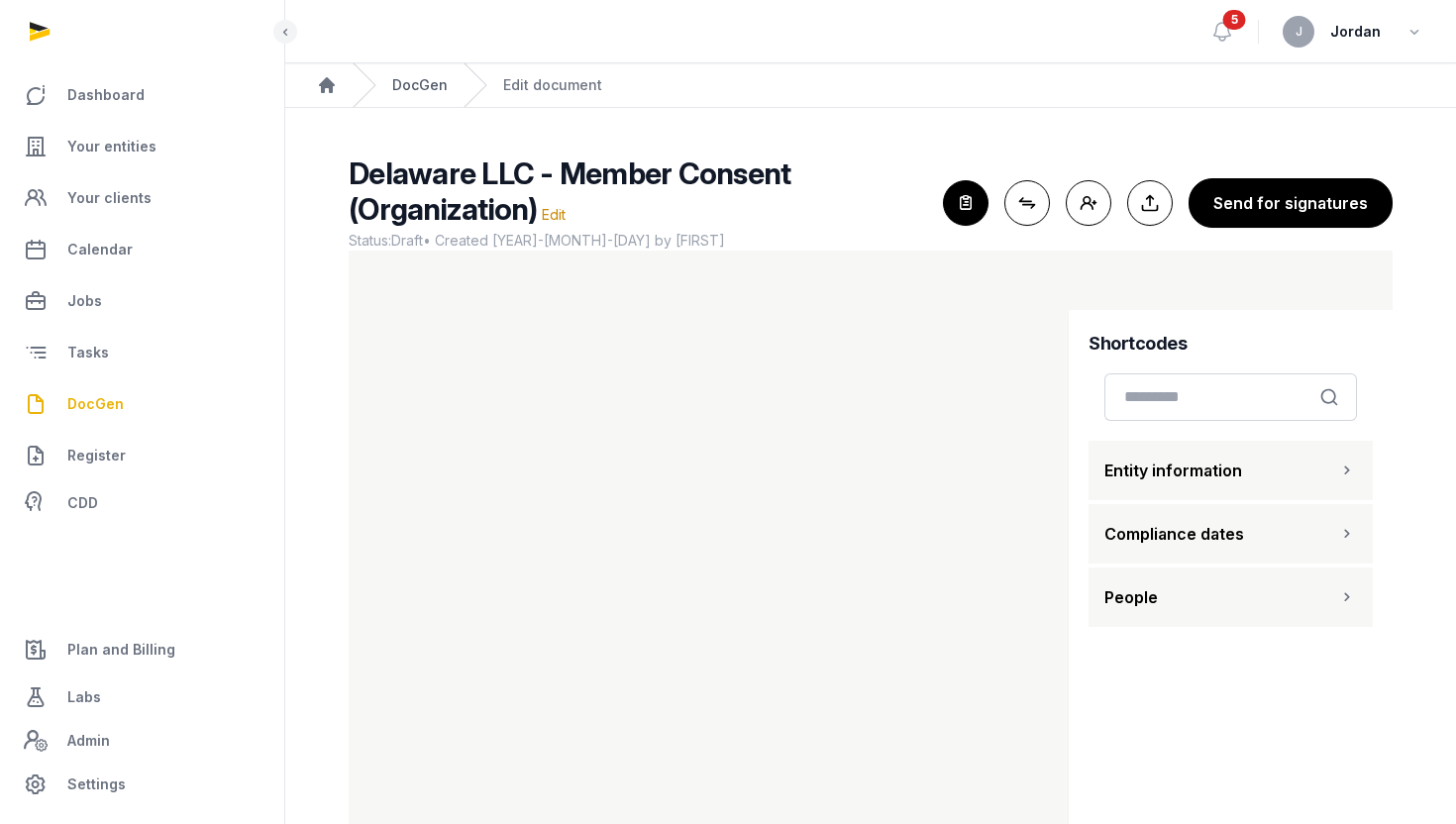 click on "DocGen" at bounding box center [420, 85] 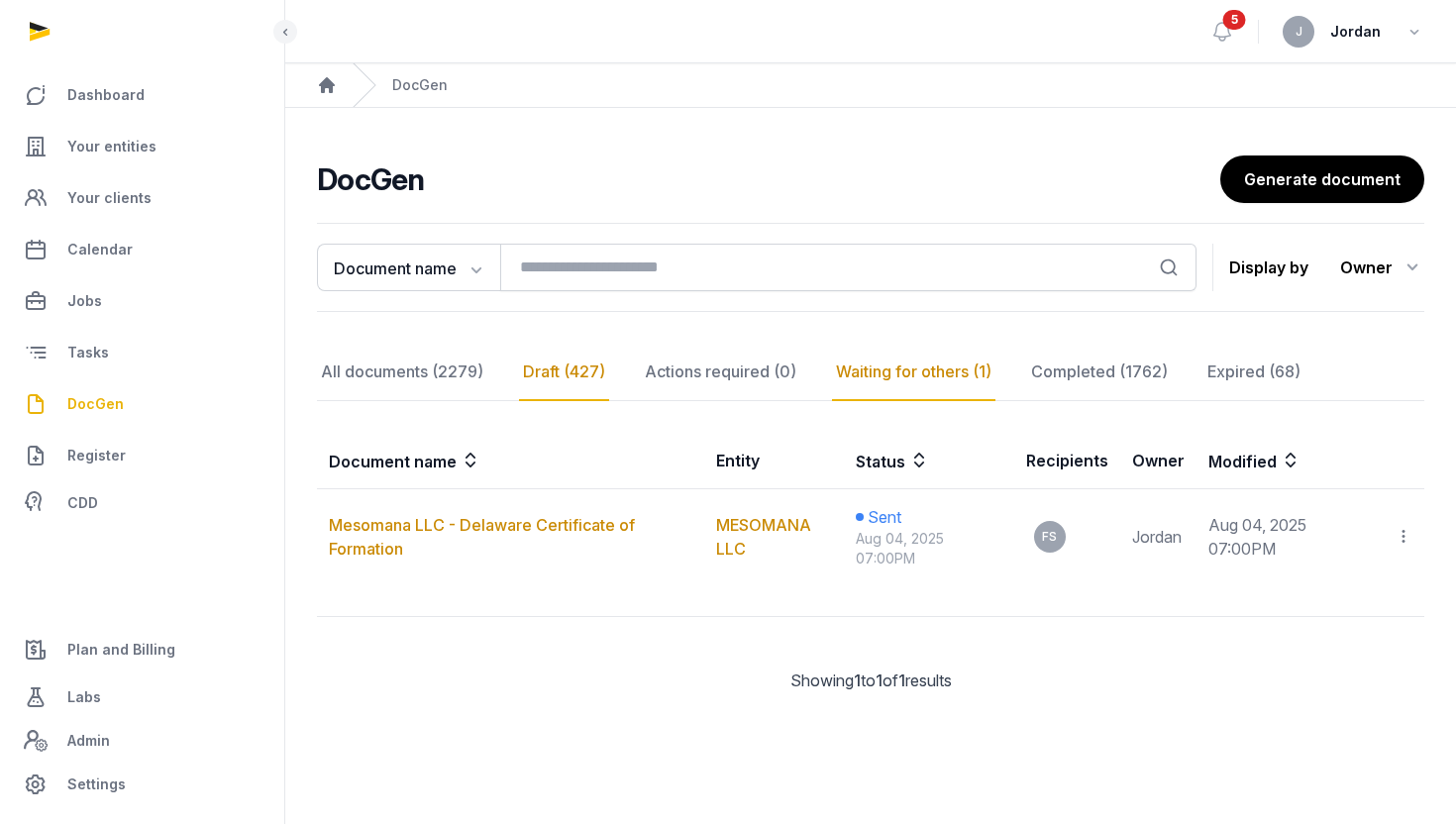 click on "Draft (427)" 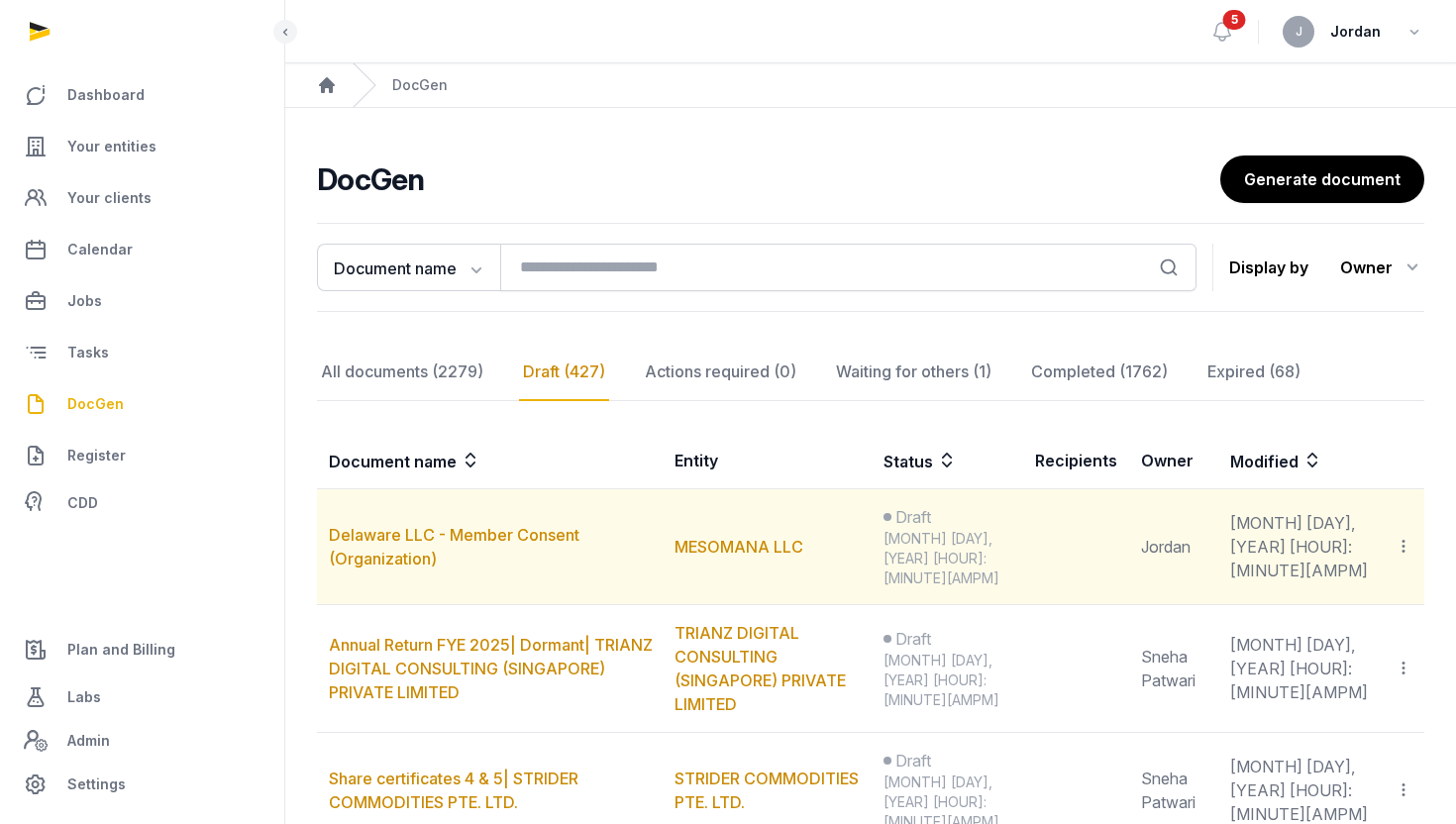 click 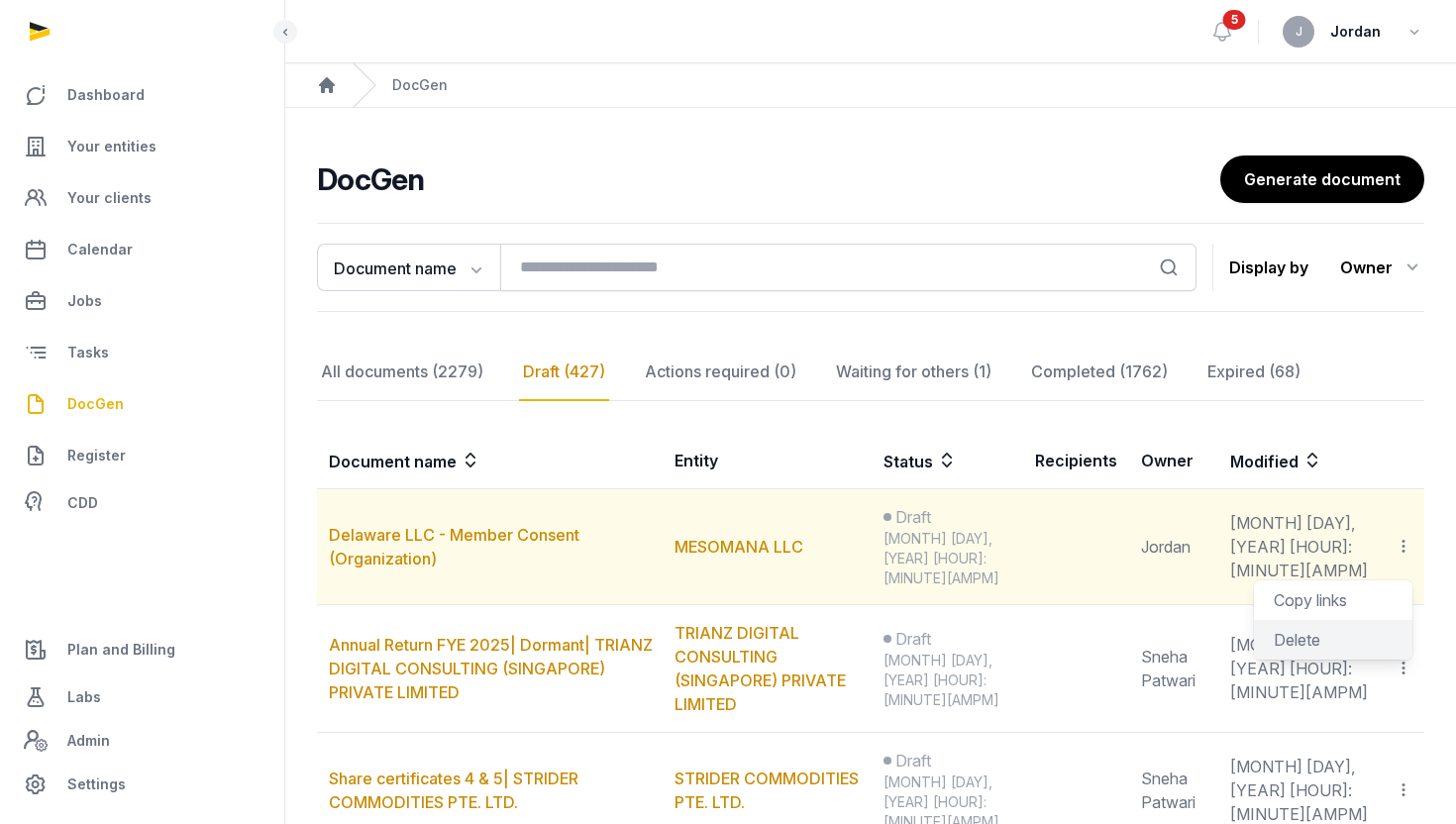 click on "Delete" 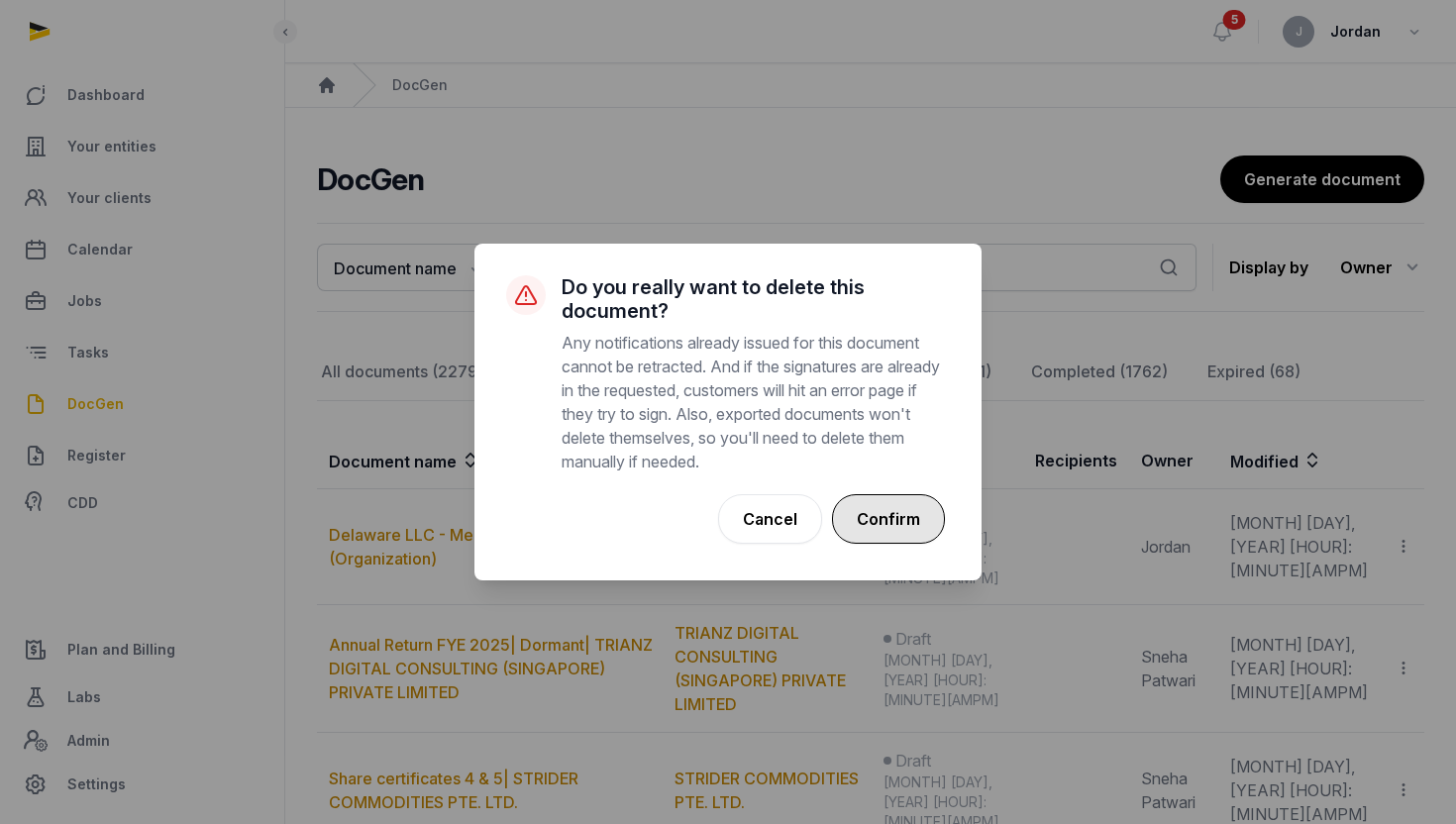 click on "Confirm" at bounding box center [888, 519] 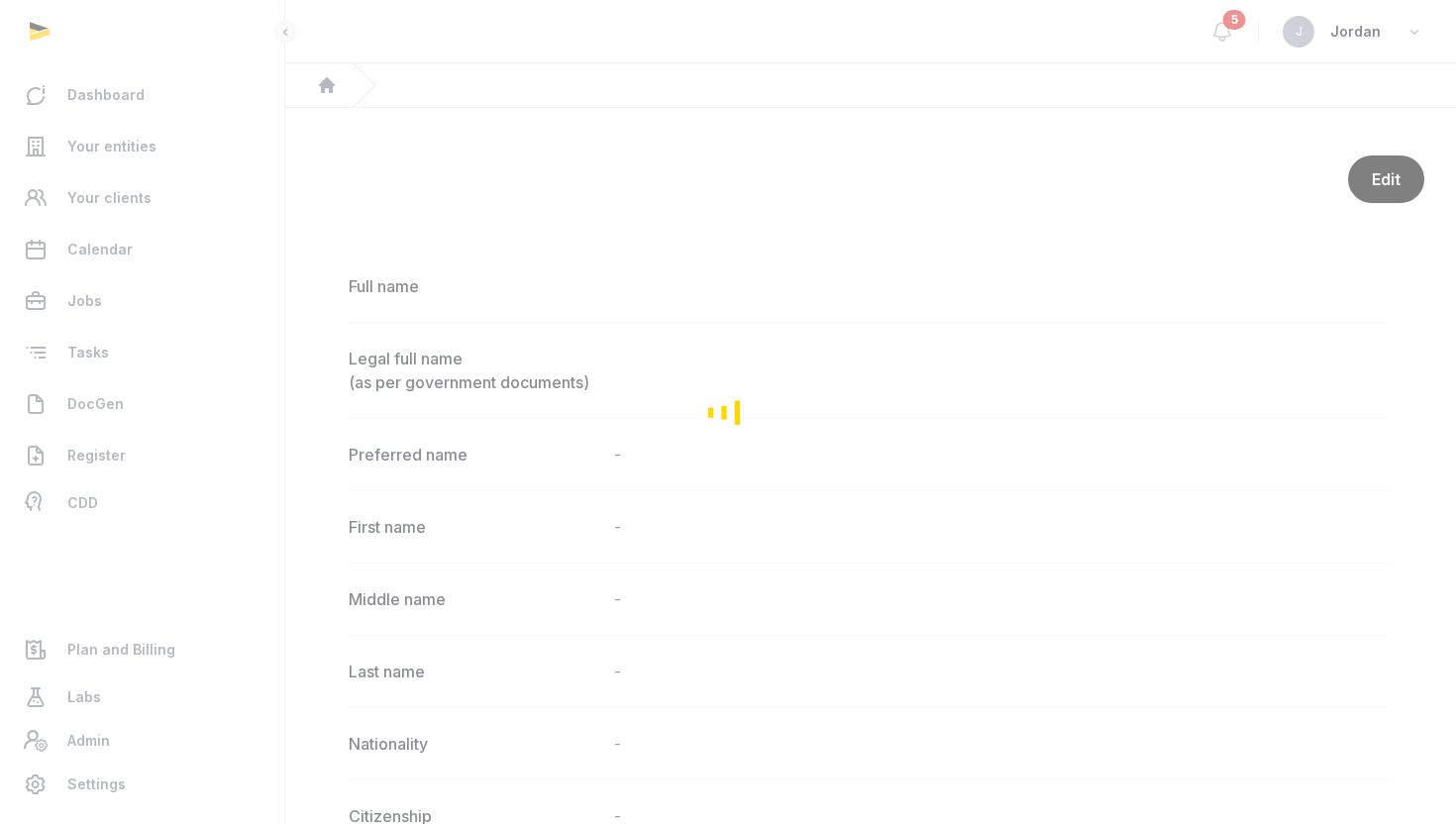 scroll, scrollTop: 0, scrollLeft: 0, axis: both 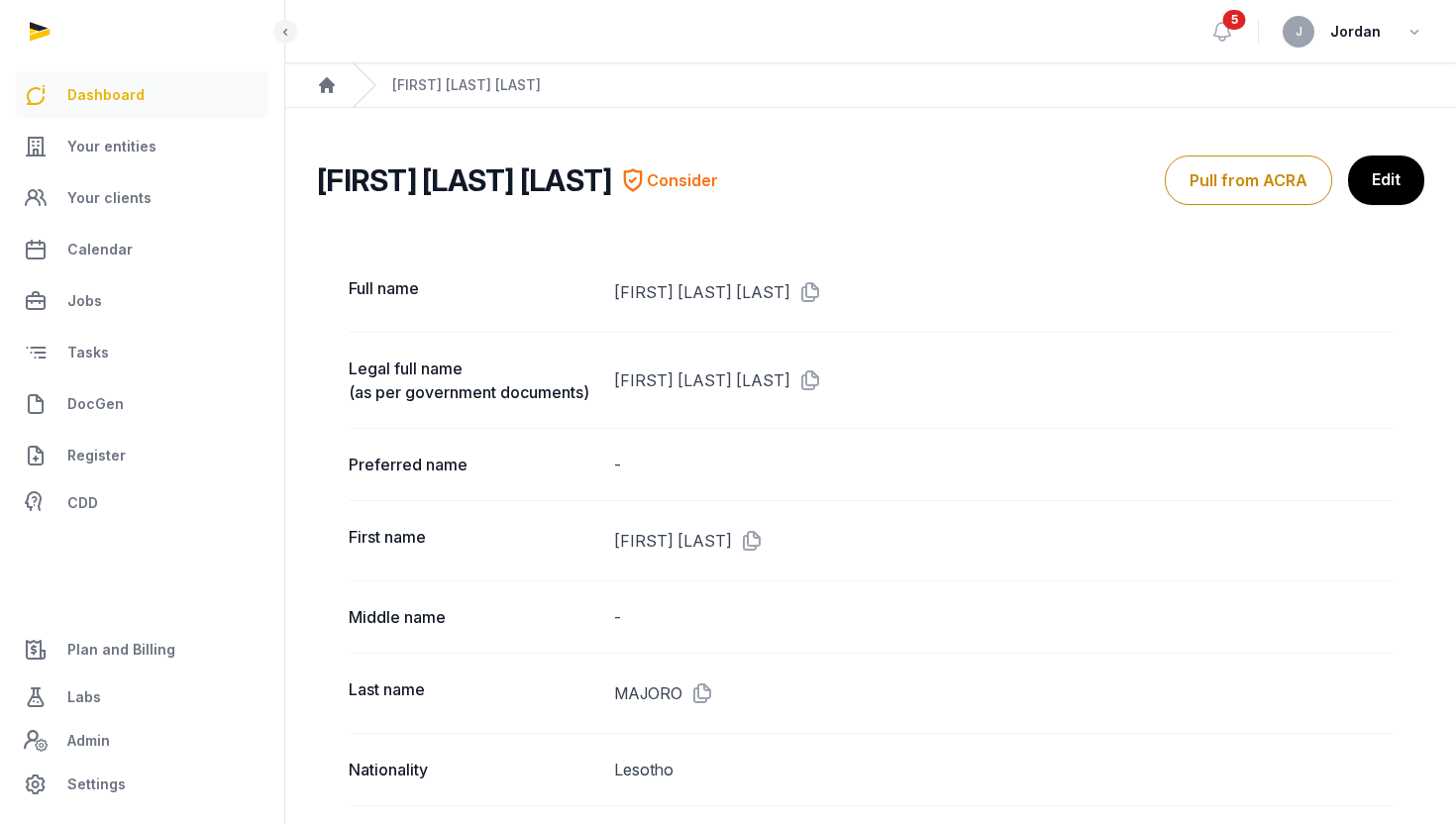 click on "Dashboard" at bounding box center (106, 95) 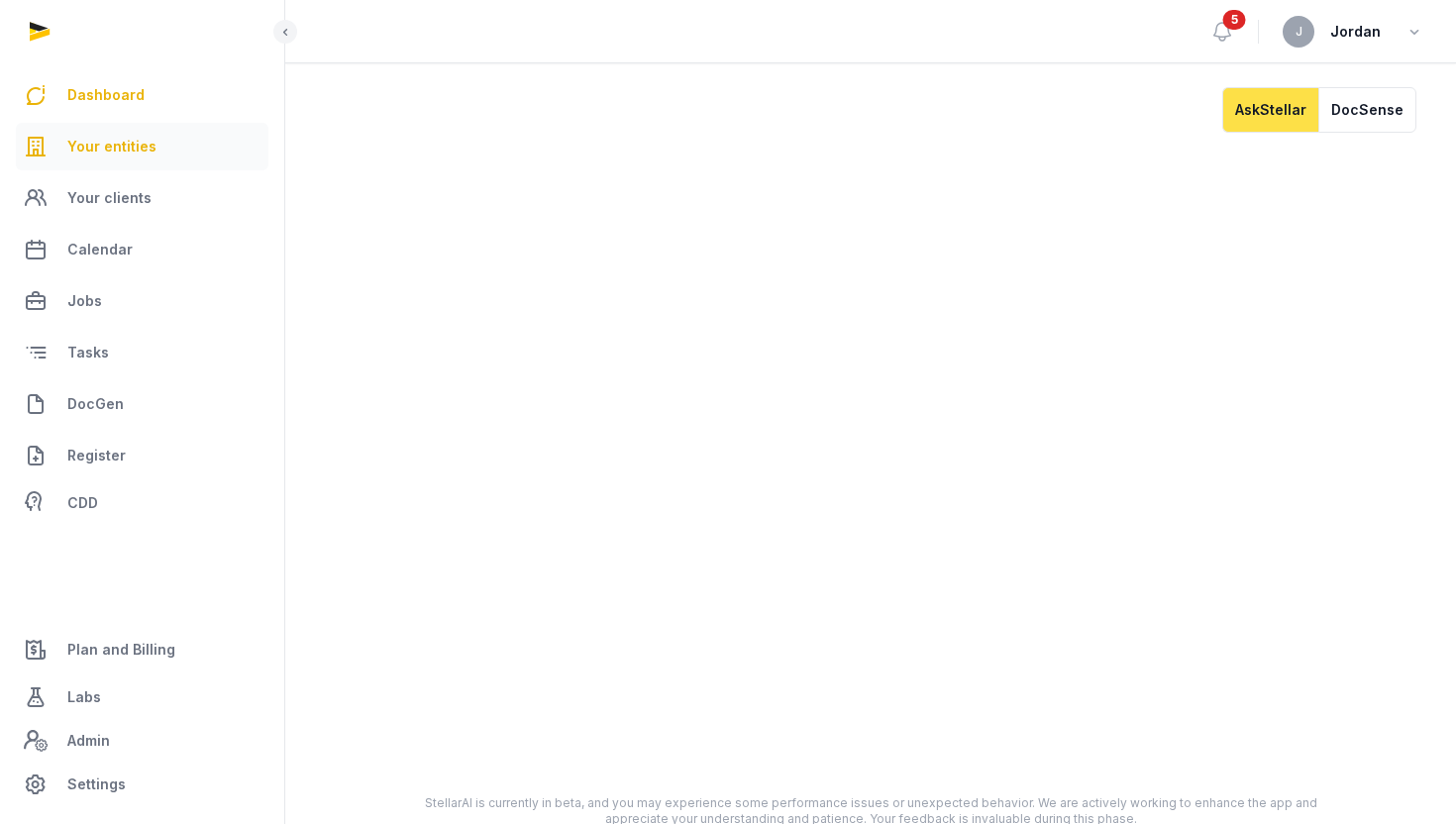 click on "Your entities" at bounding box center (112, 147) 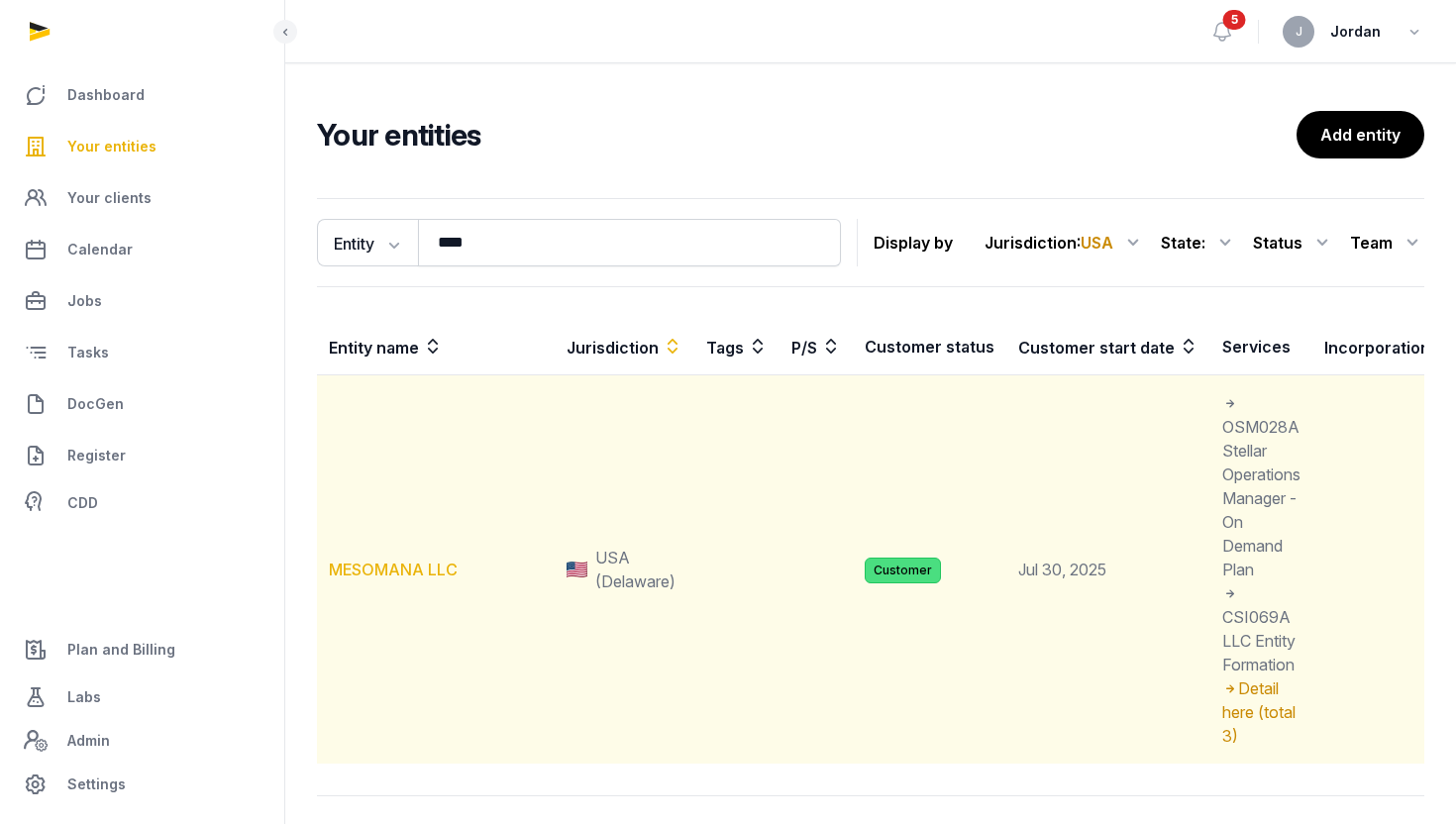 click on "MESOMANA LLC" at bounding box center (393, 569) 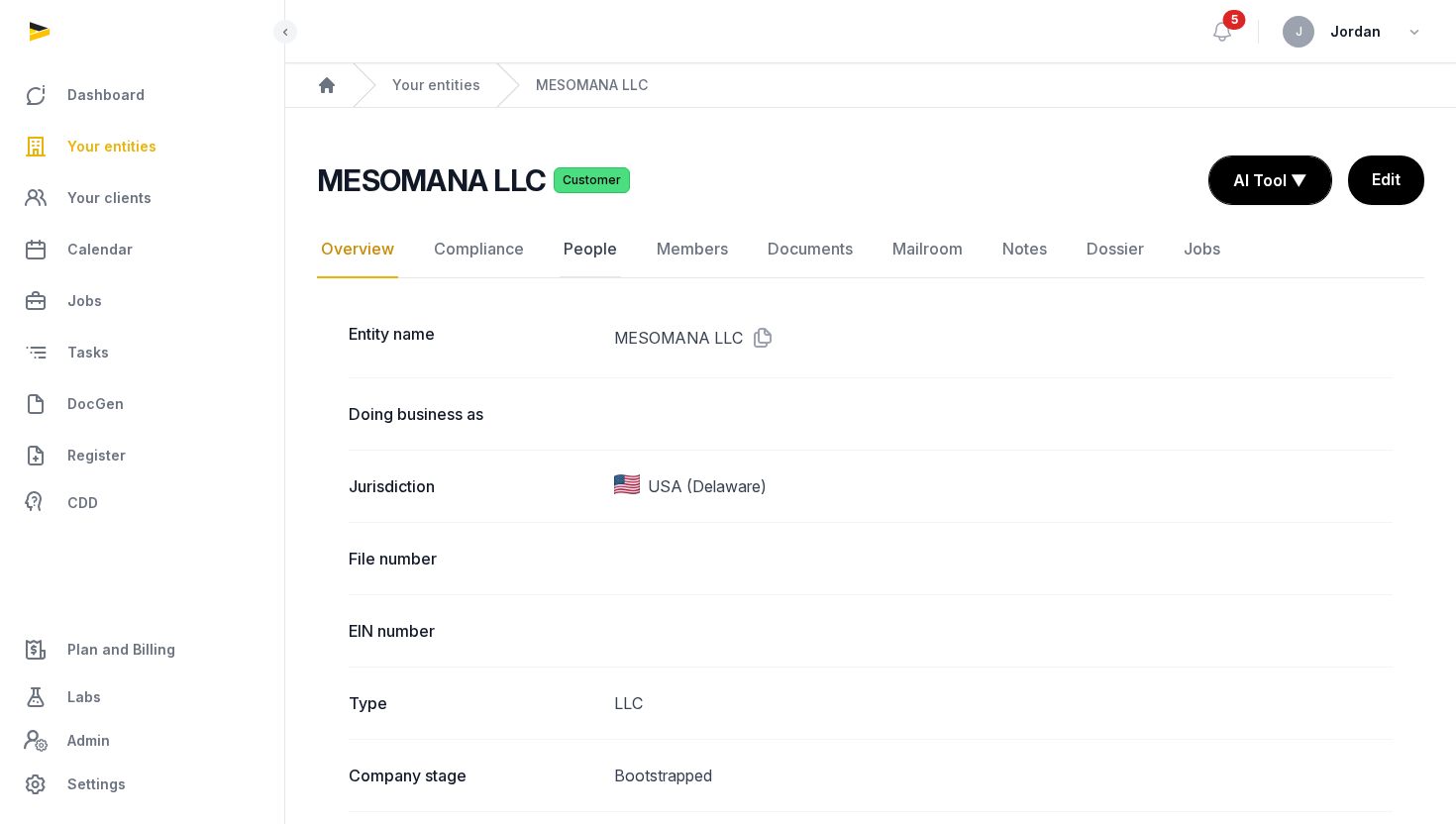 click on "People" 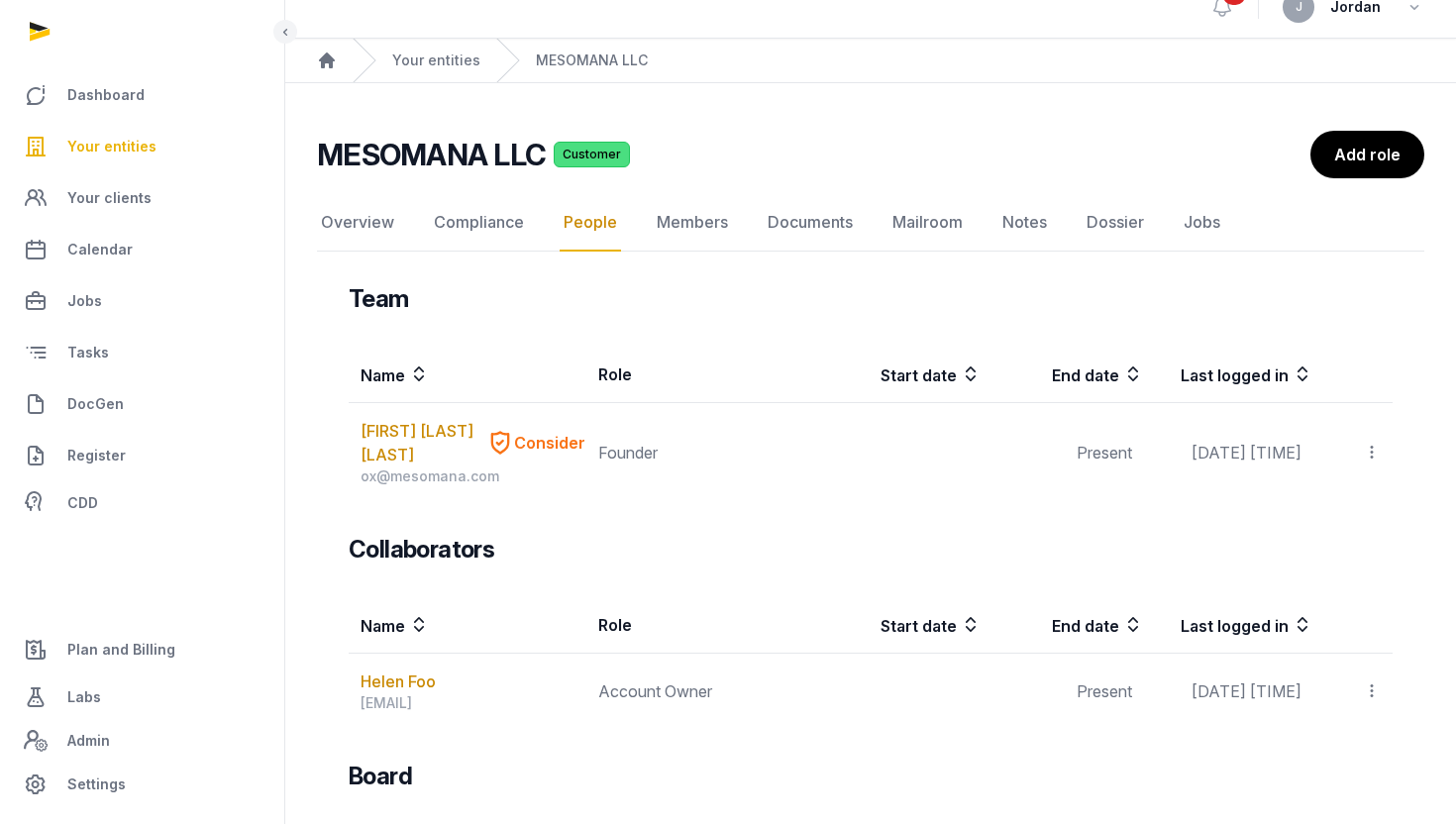 scroll, scrollTop: 22, scrollLeft: 0, axis: vertical 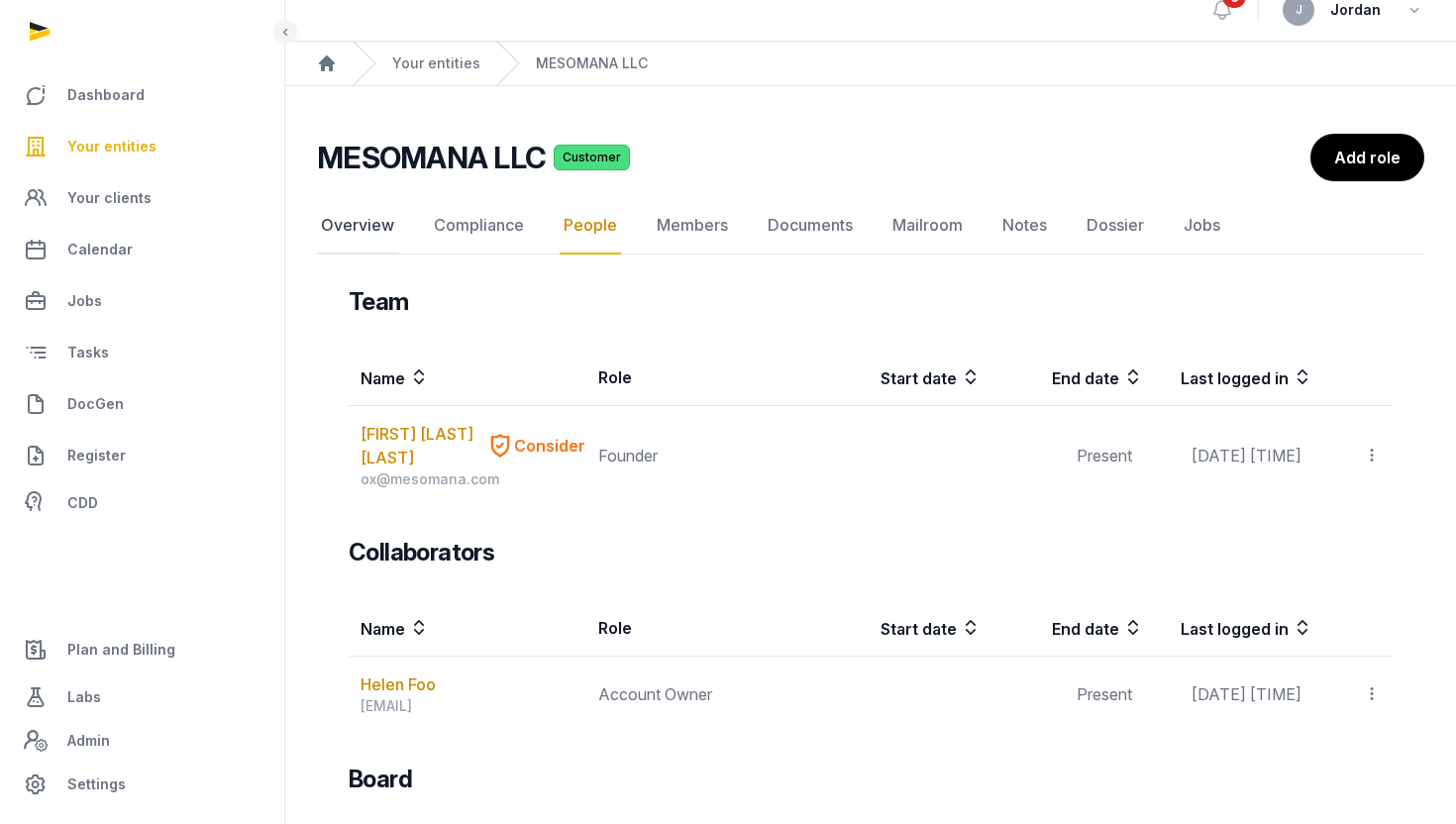 click on "Overview" 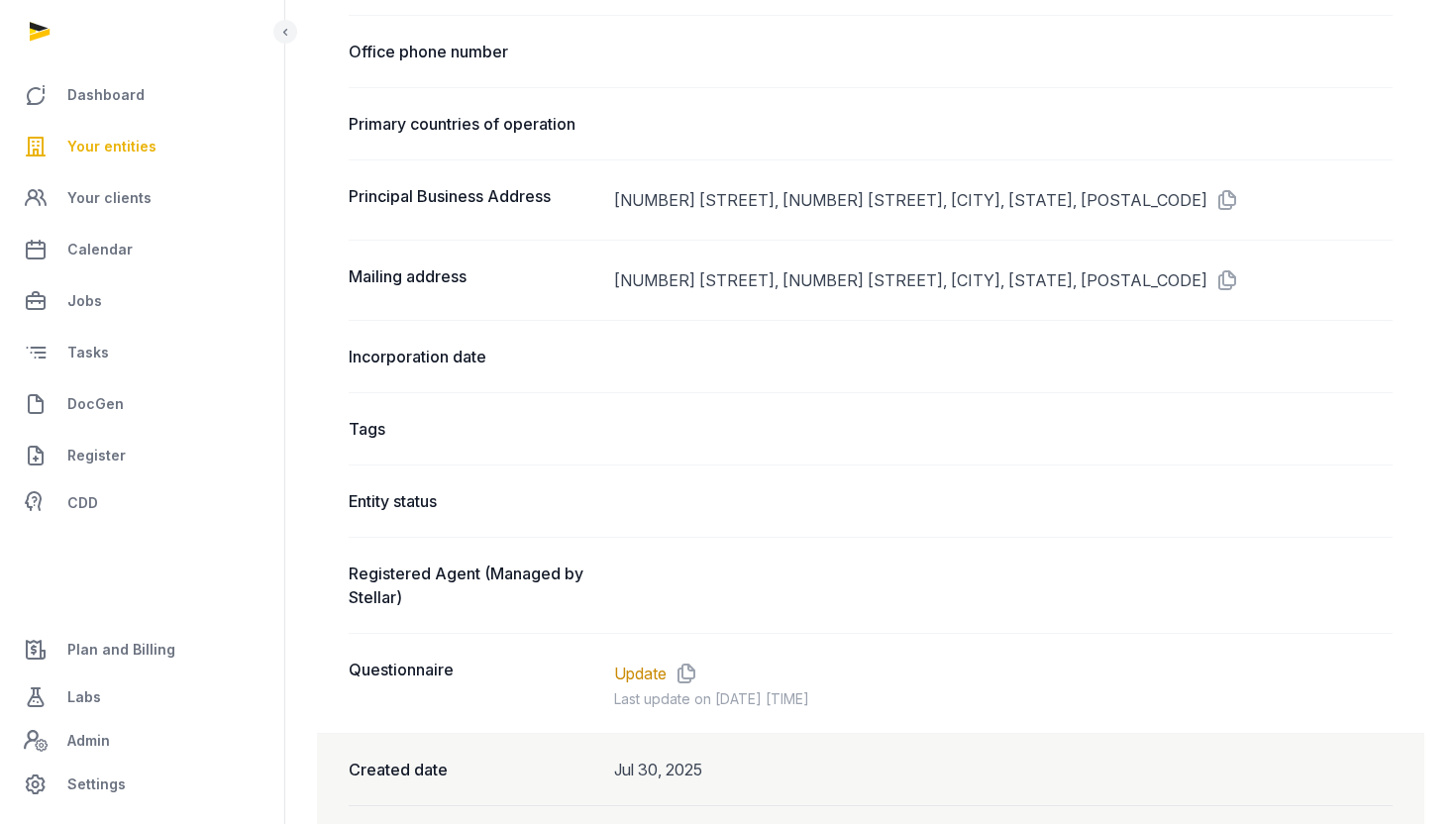 scroll, scrollTop: 1255, scrollLeft: 0, axis: vertical 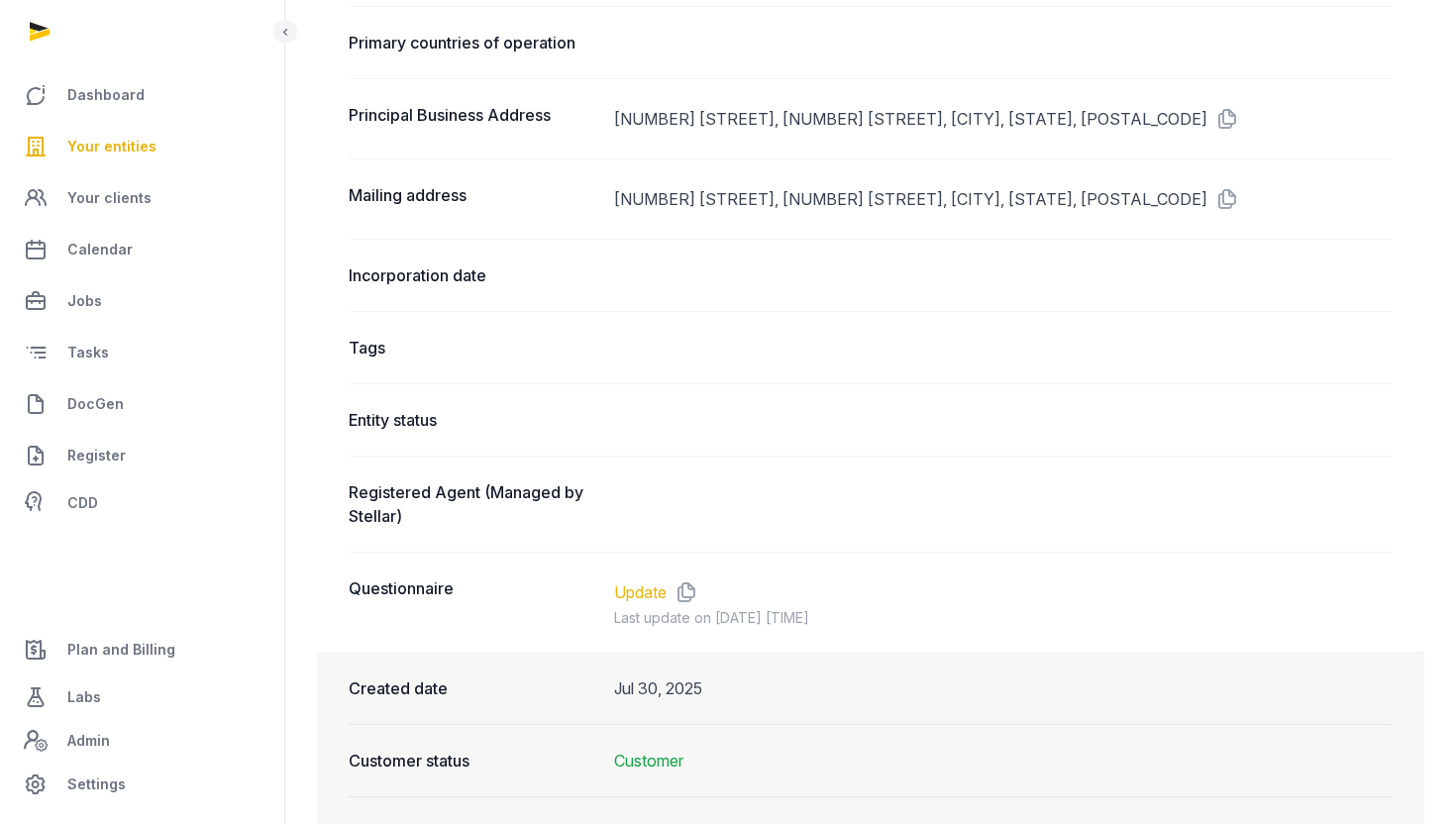 click on "Update" at bounding box center (640, 592) 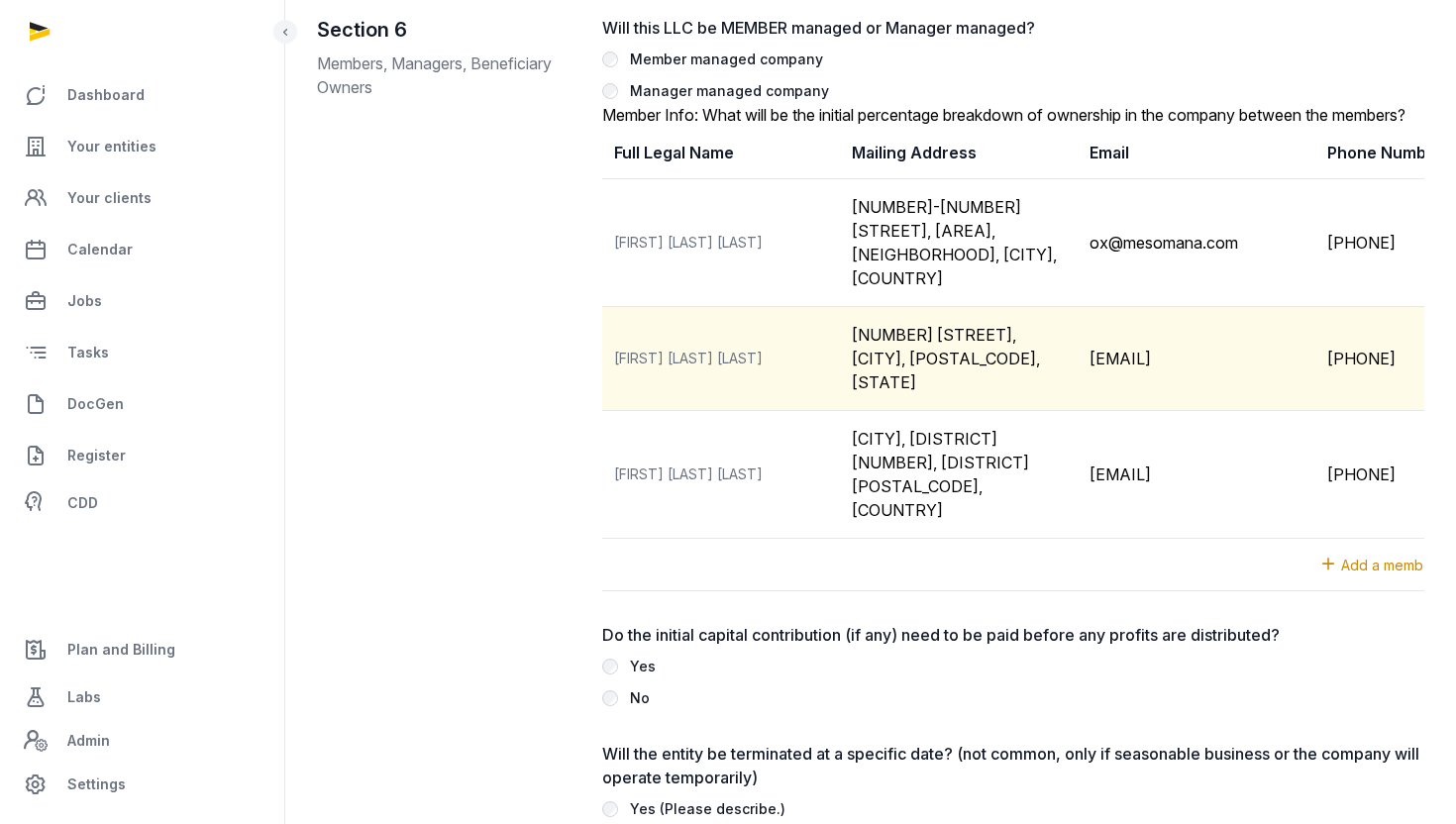 scroll, scrollTop: 2832, scrollLeft: 0, axis: vertical 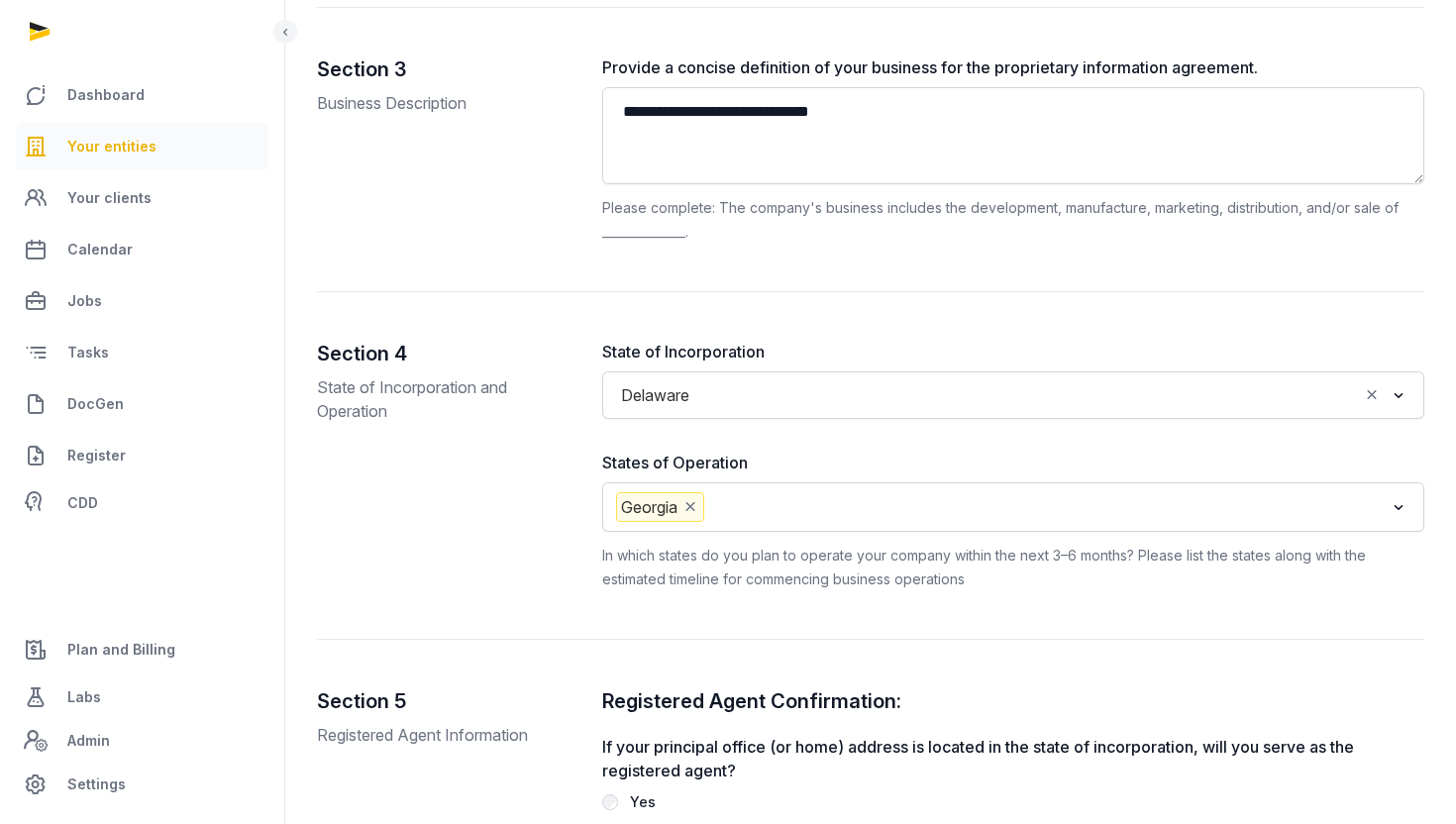 click on "Your entities" at bounding box center (112, 147) 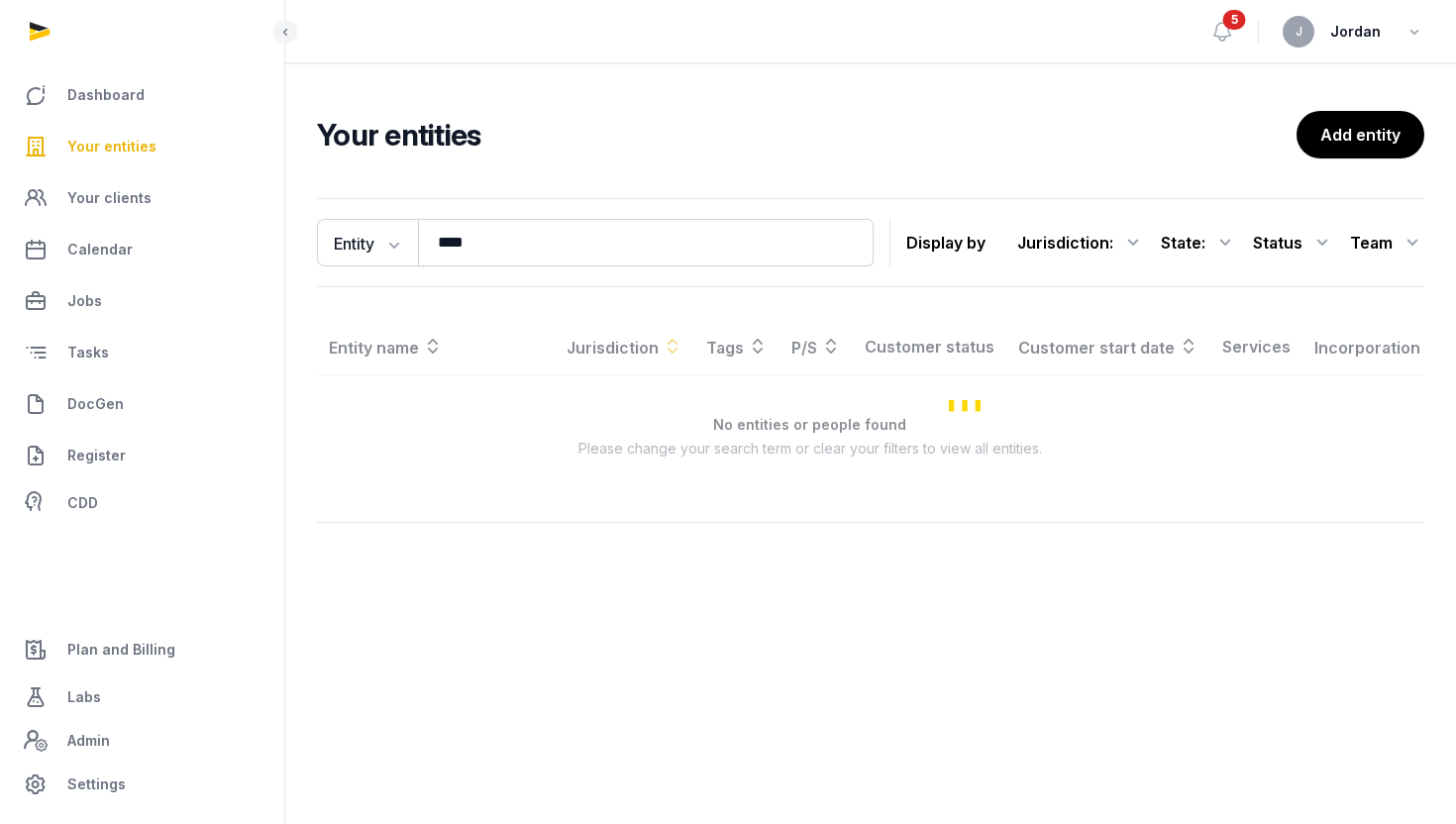 scroll, scrollTop: 0, scrollLeft: 0, axis: both 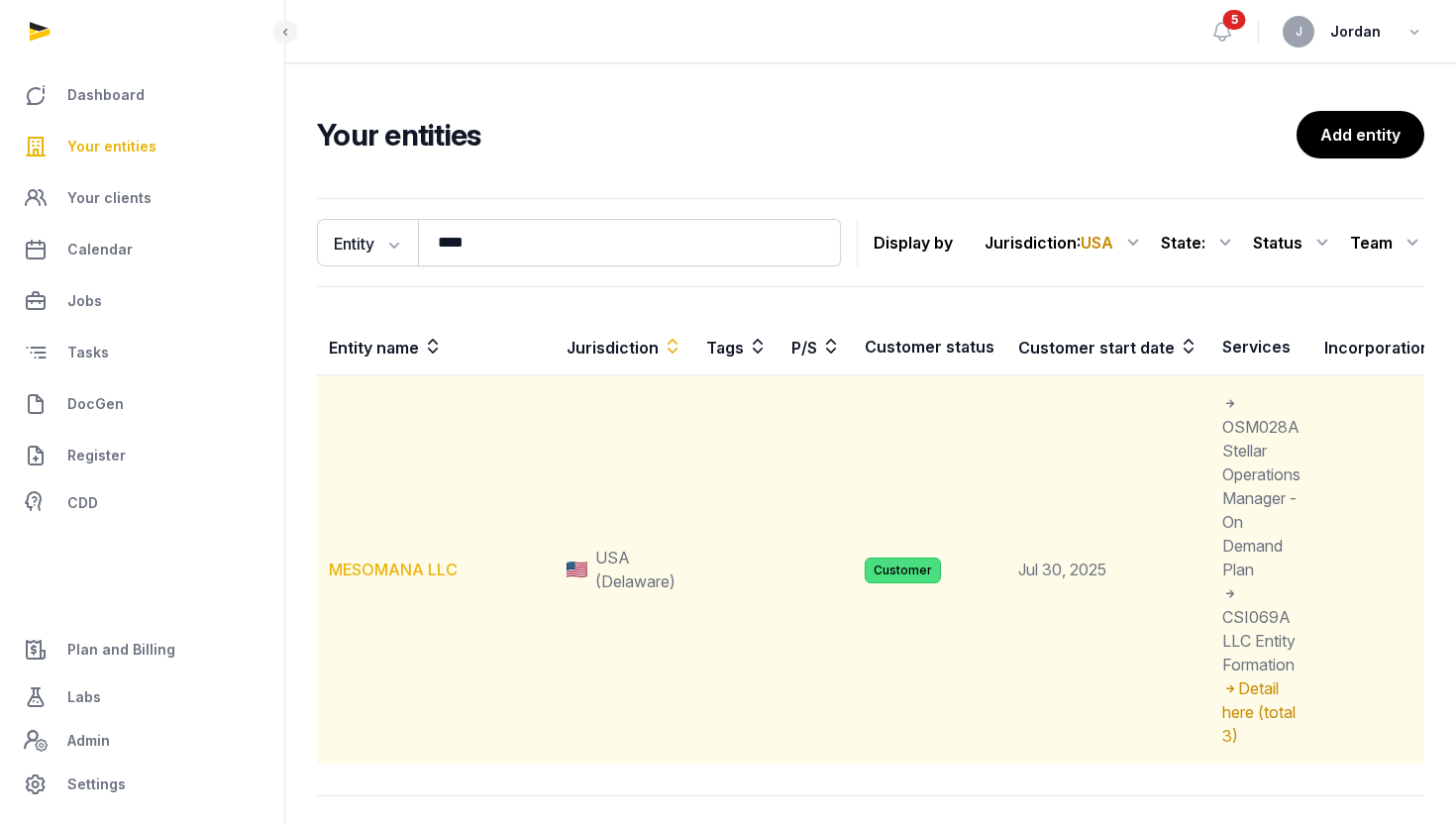click on "MESOMANA LLC" at bounding box center [393, 569] 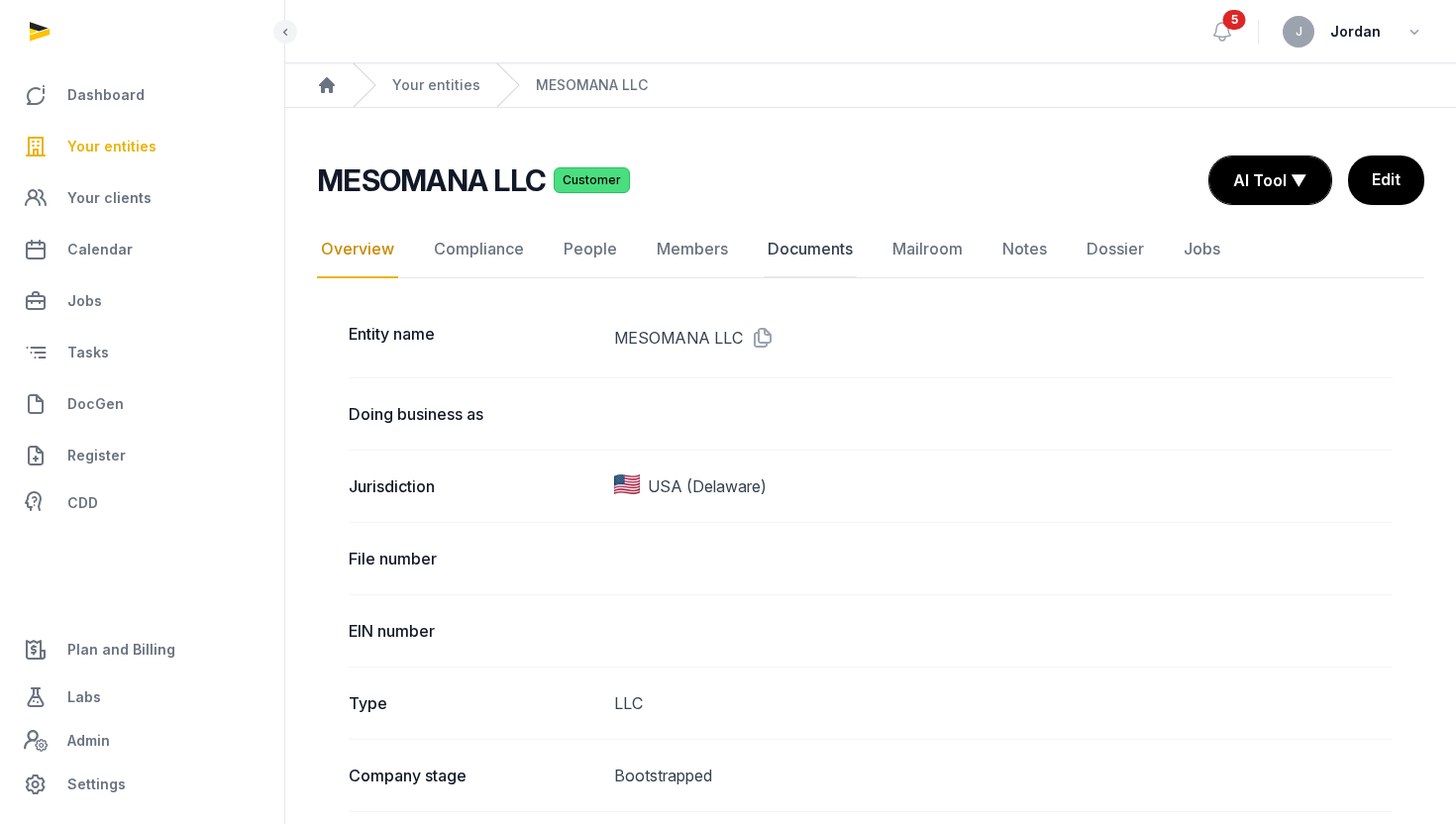 click on "Documents" 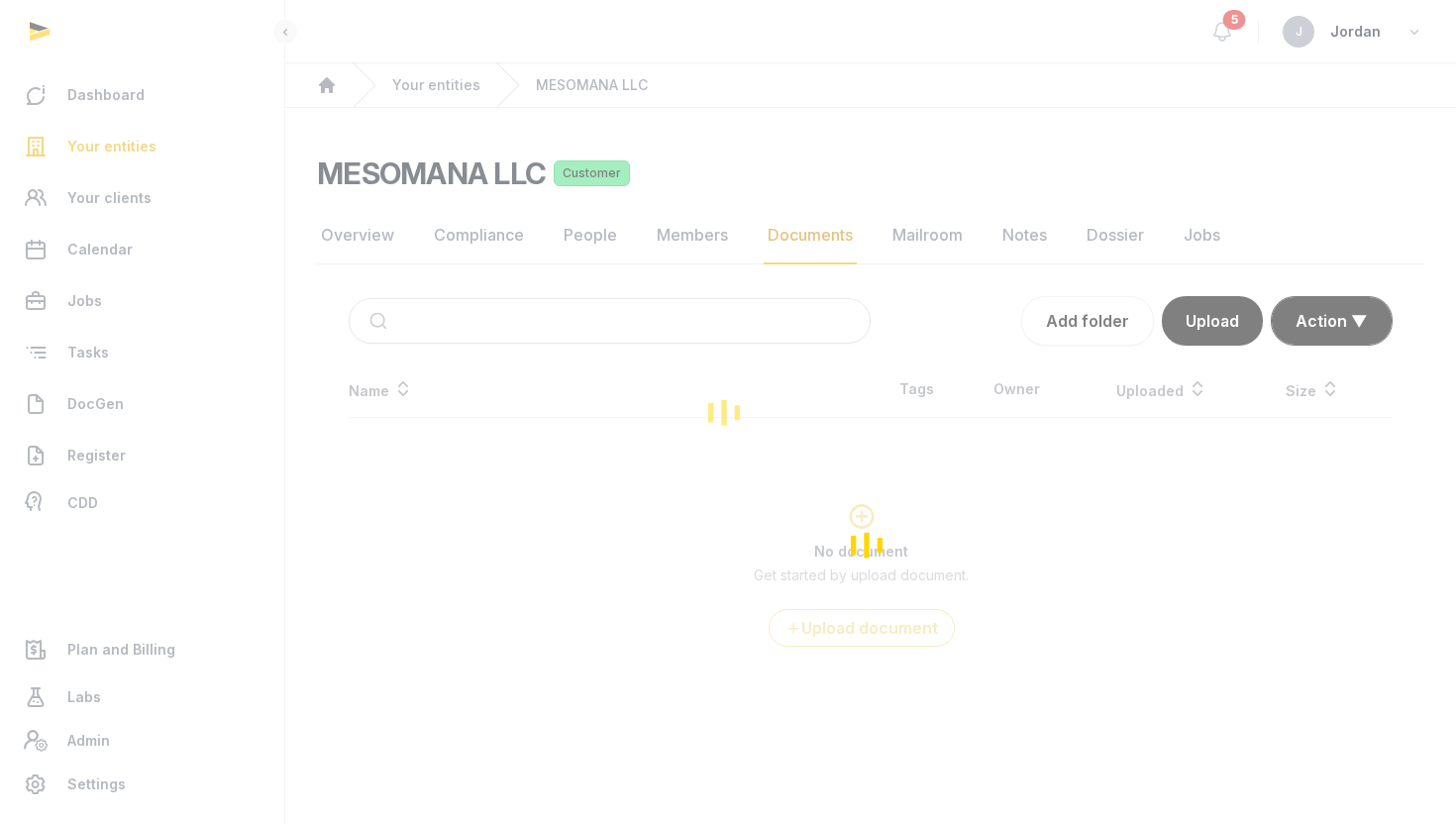 click at bounding box center [728, 412] 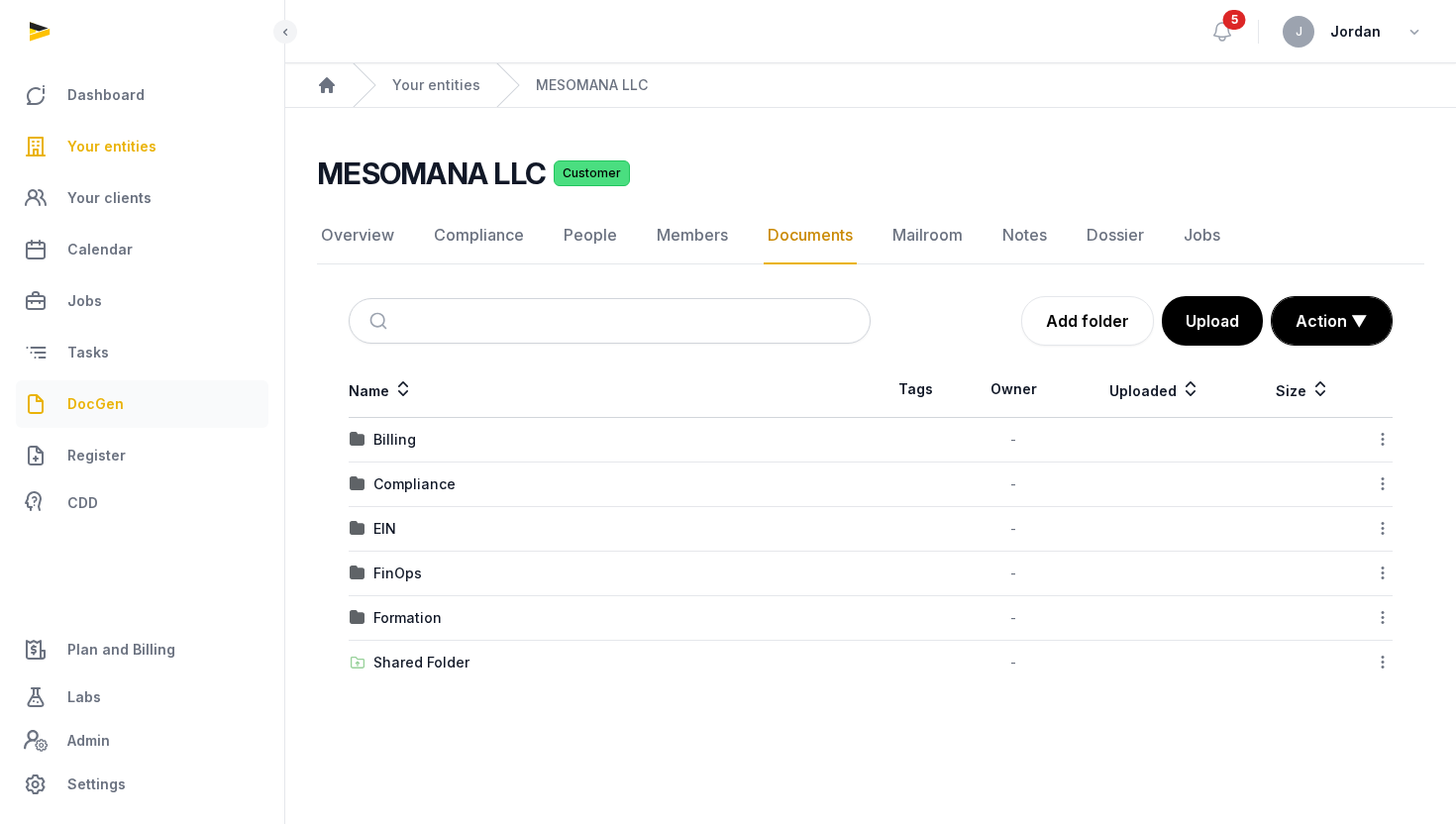 click on "DocGen" at bounding box center [95, 404] 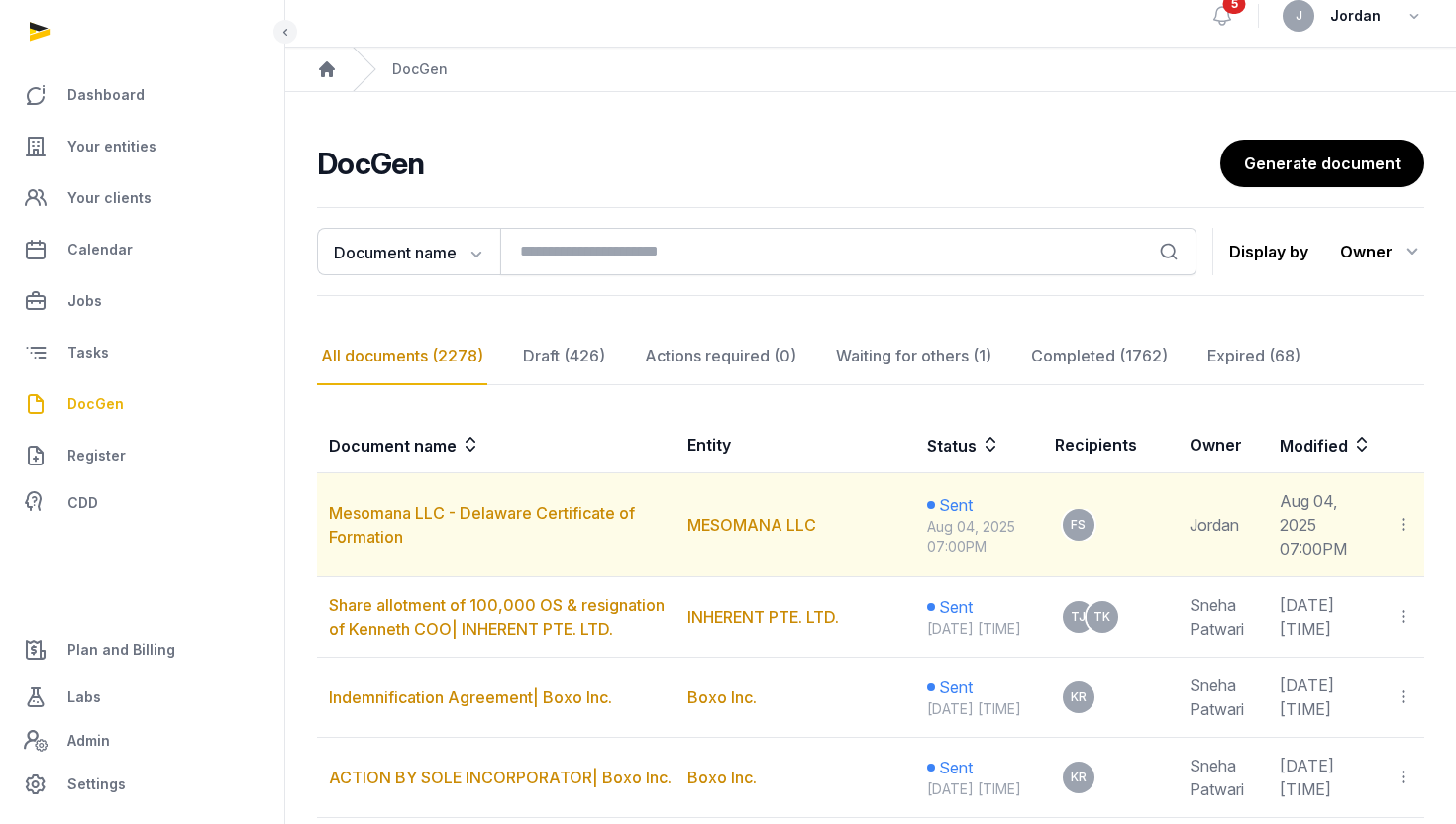 scroll, scrollTop: 15, scrollLeft: 0, axis: vertical 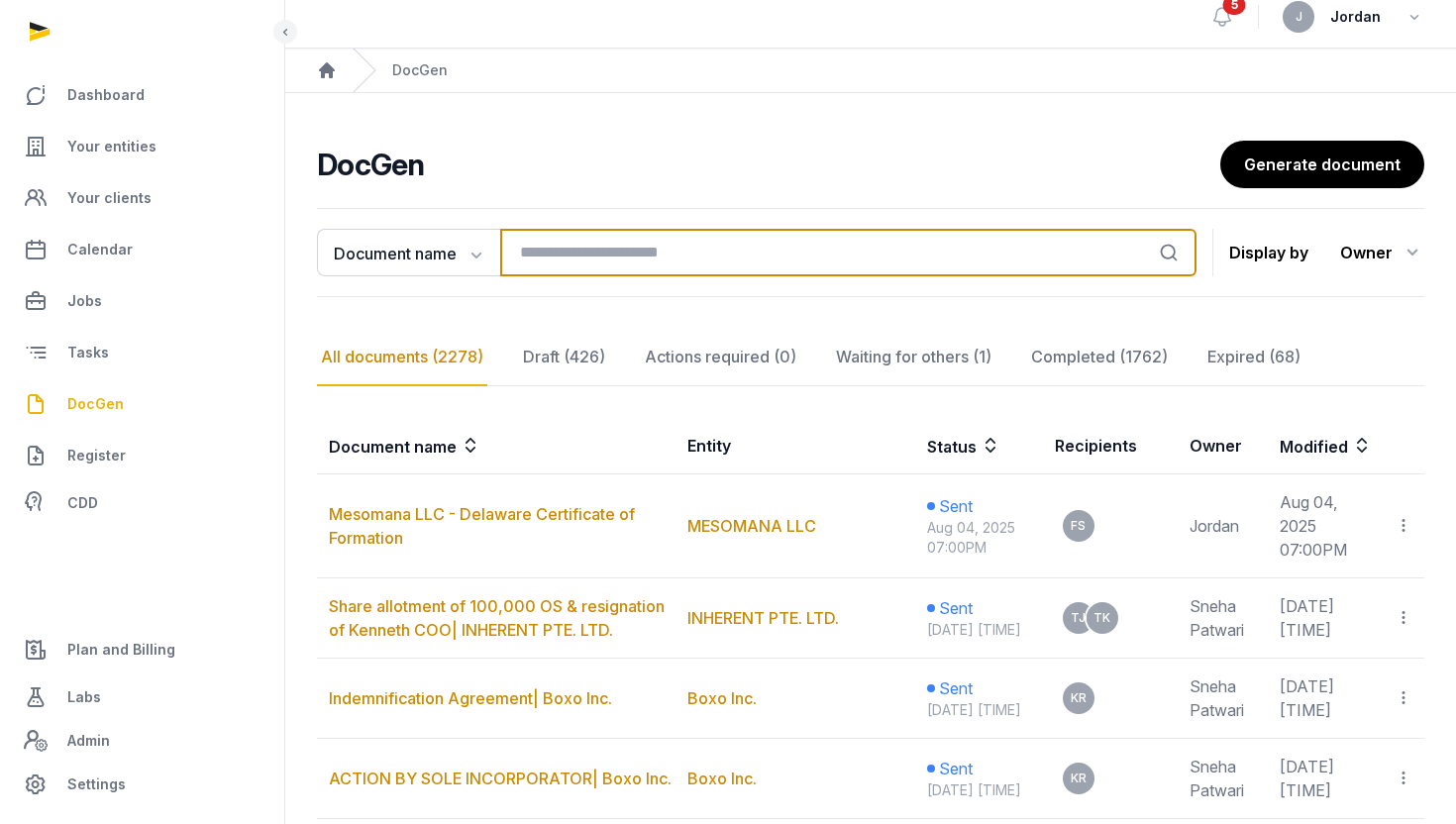 click at bounding box center [848, 253] 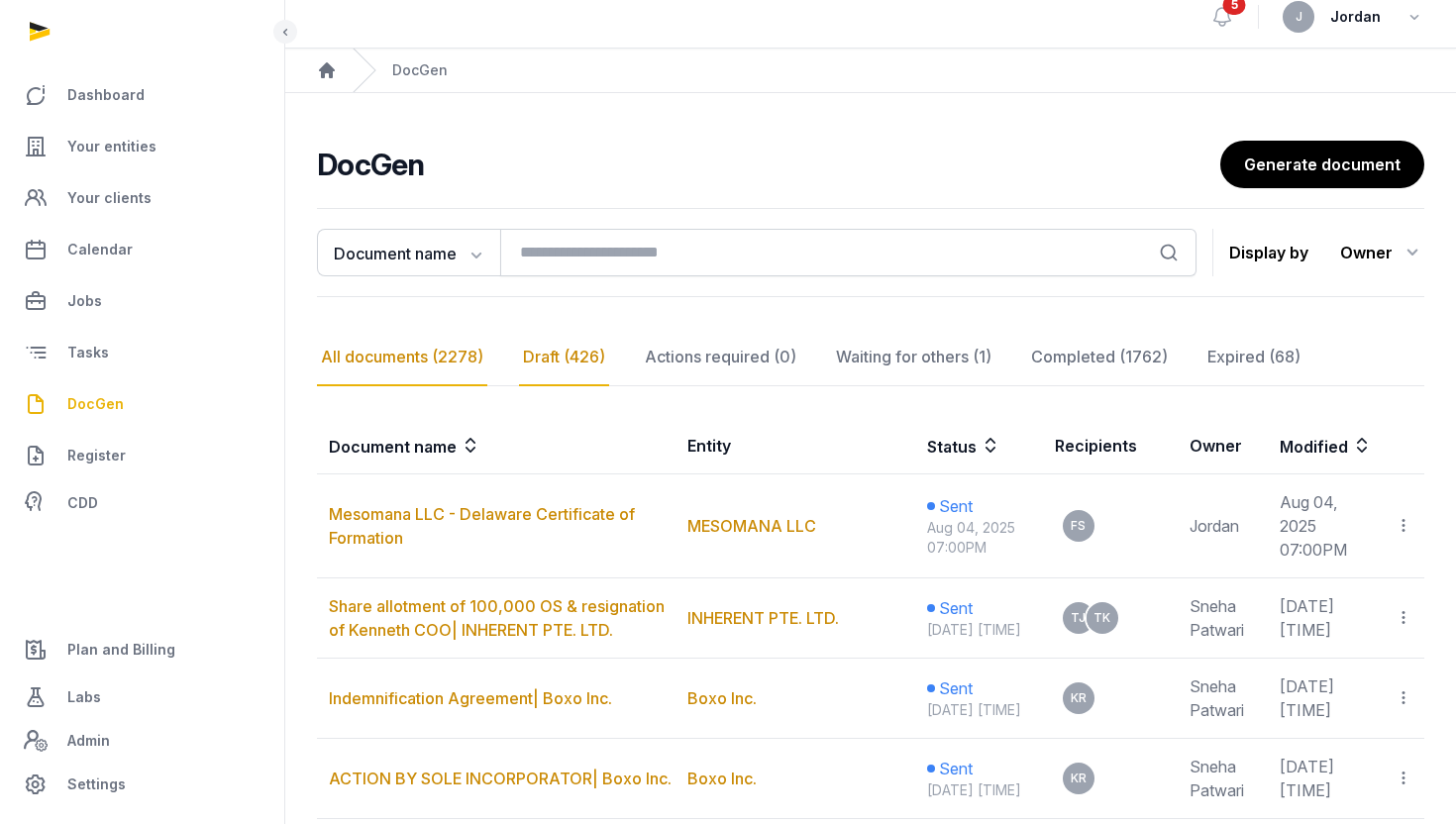 click on "Draft (426)" 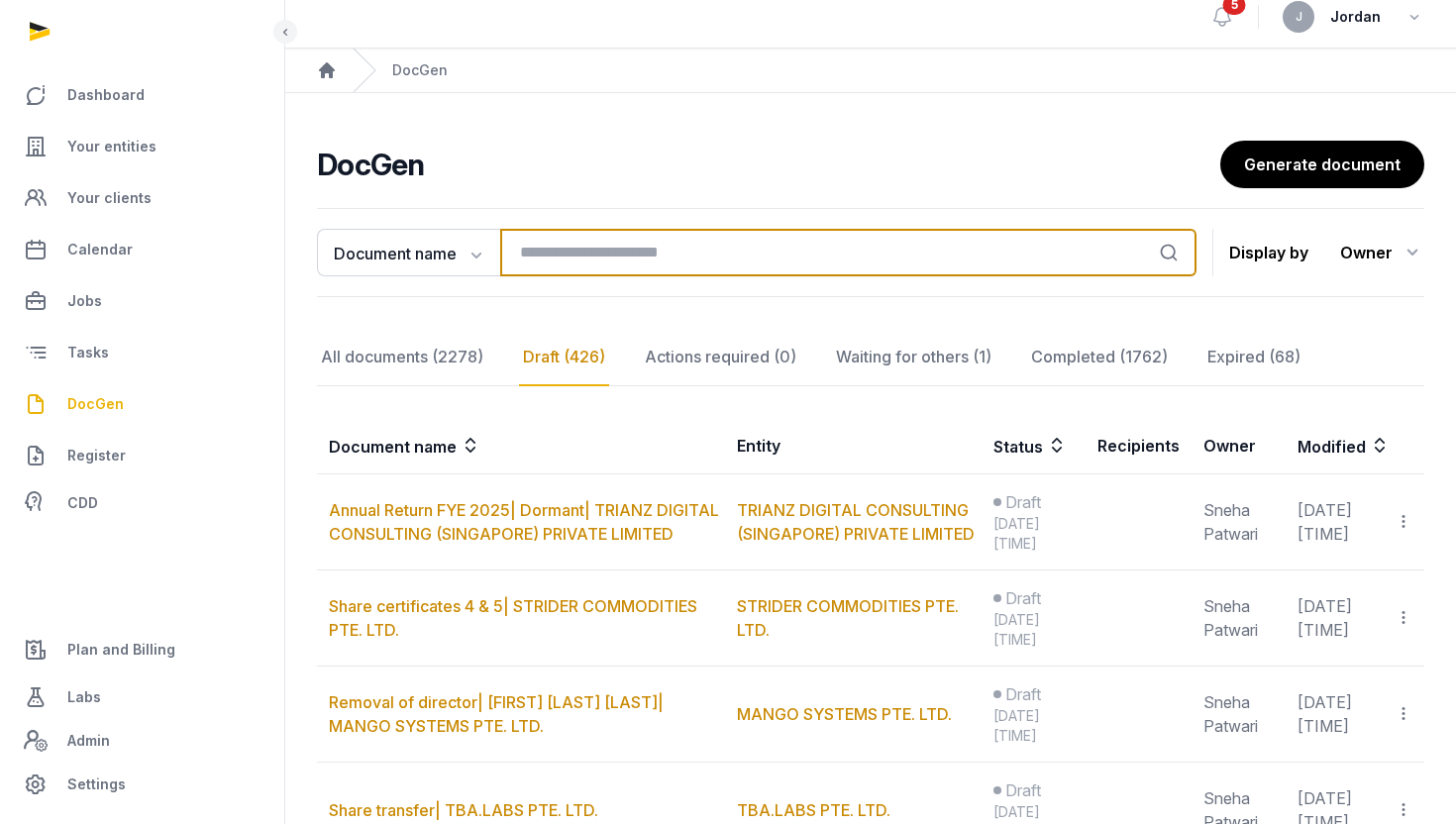 click at bounding box center [848, 253] 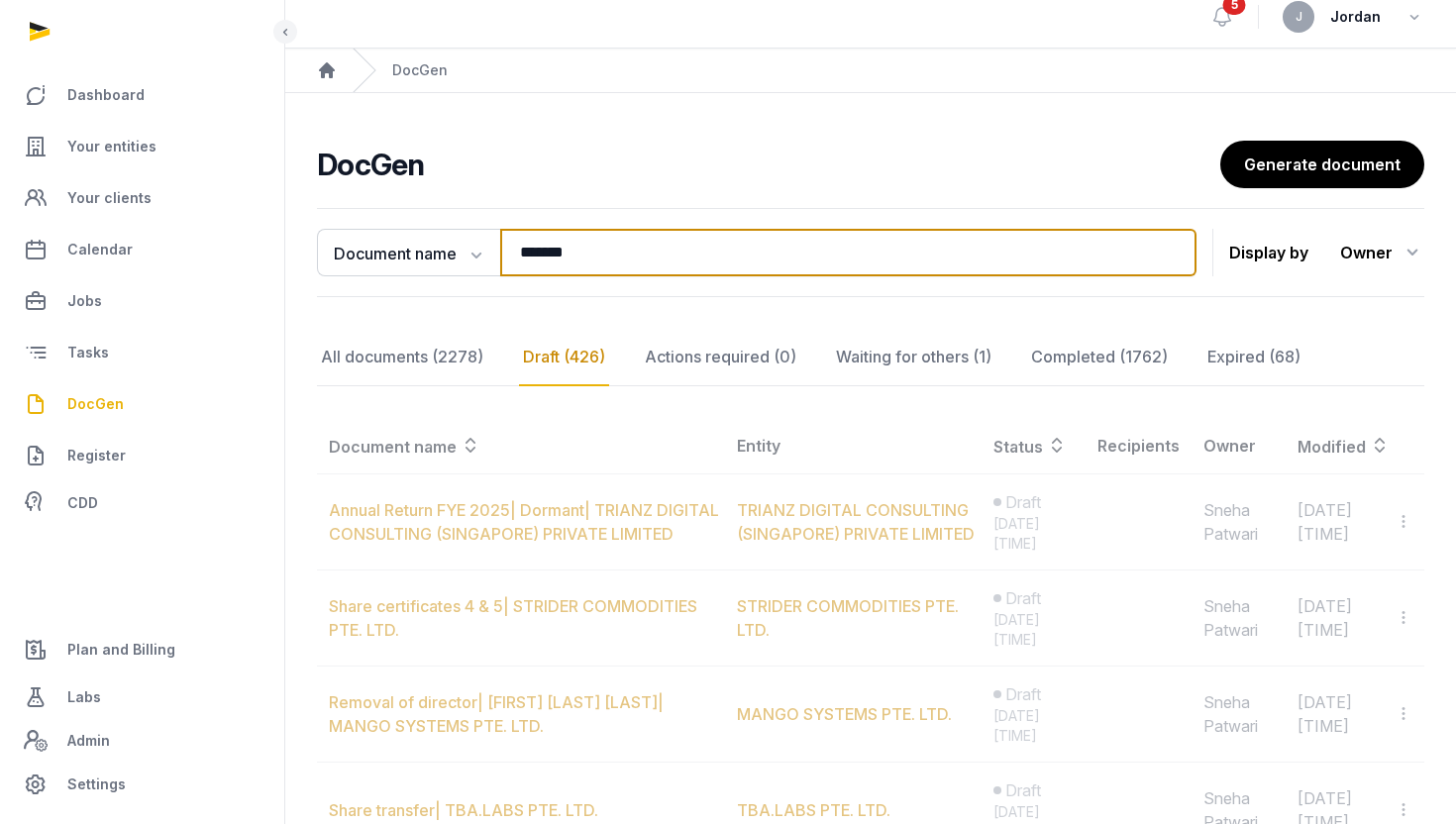 type on "******" 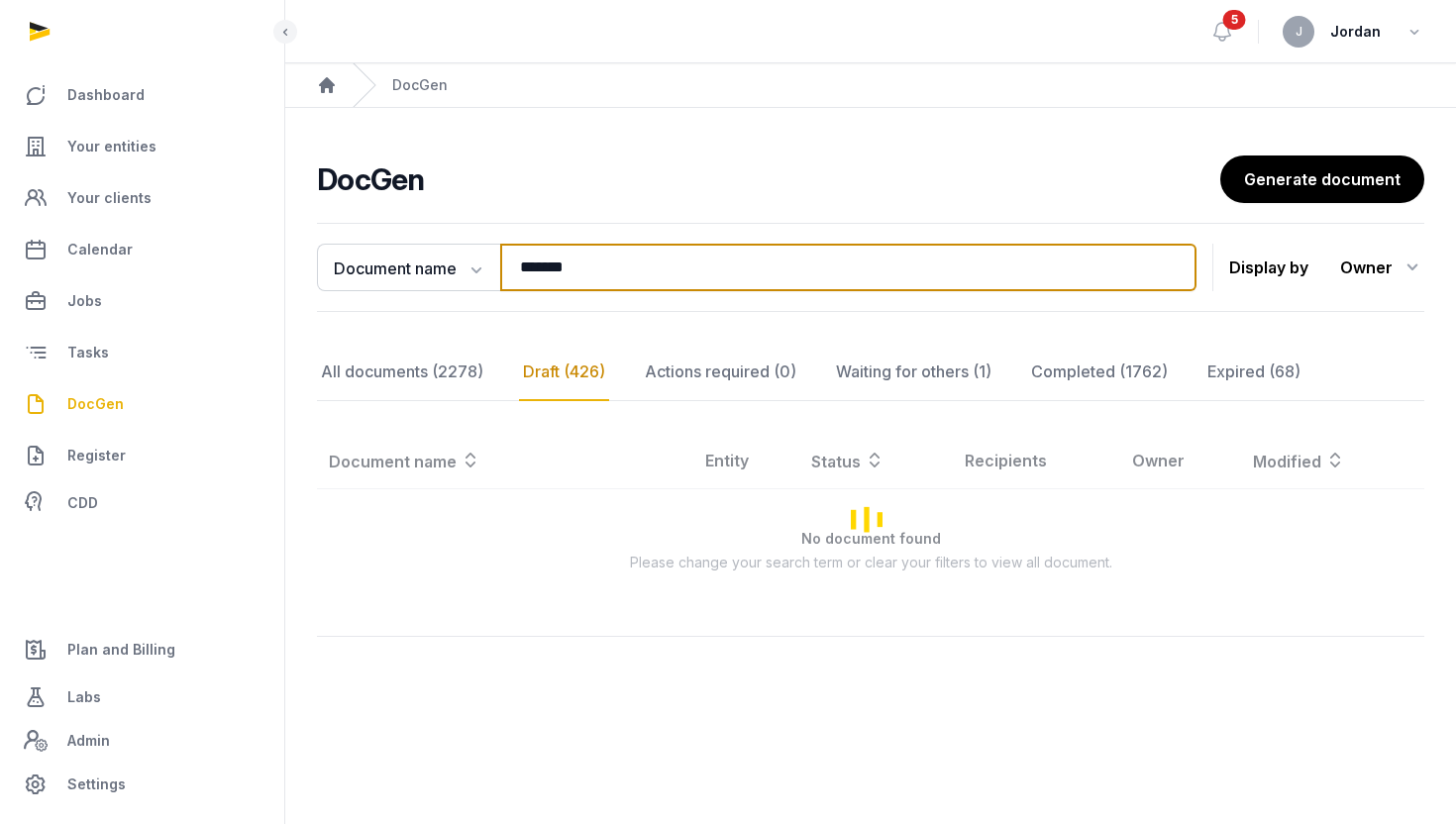 scroll, scrollTop: 0, scrollLeft: 0, axis: both 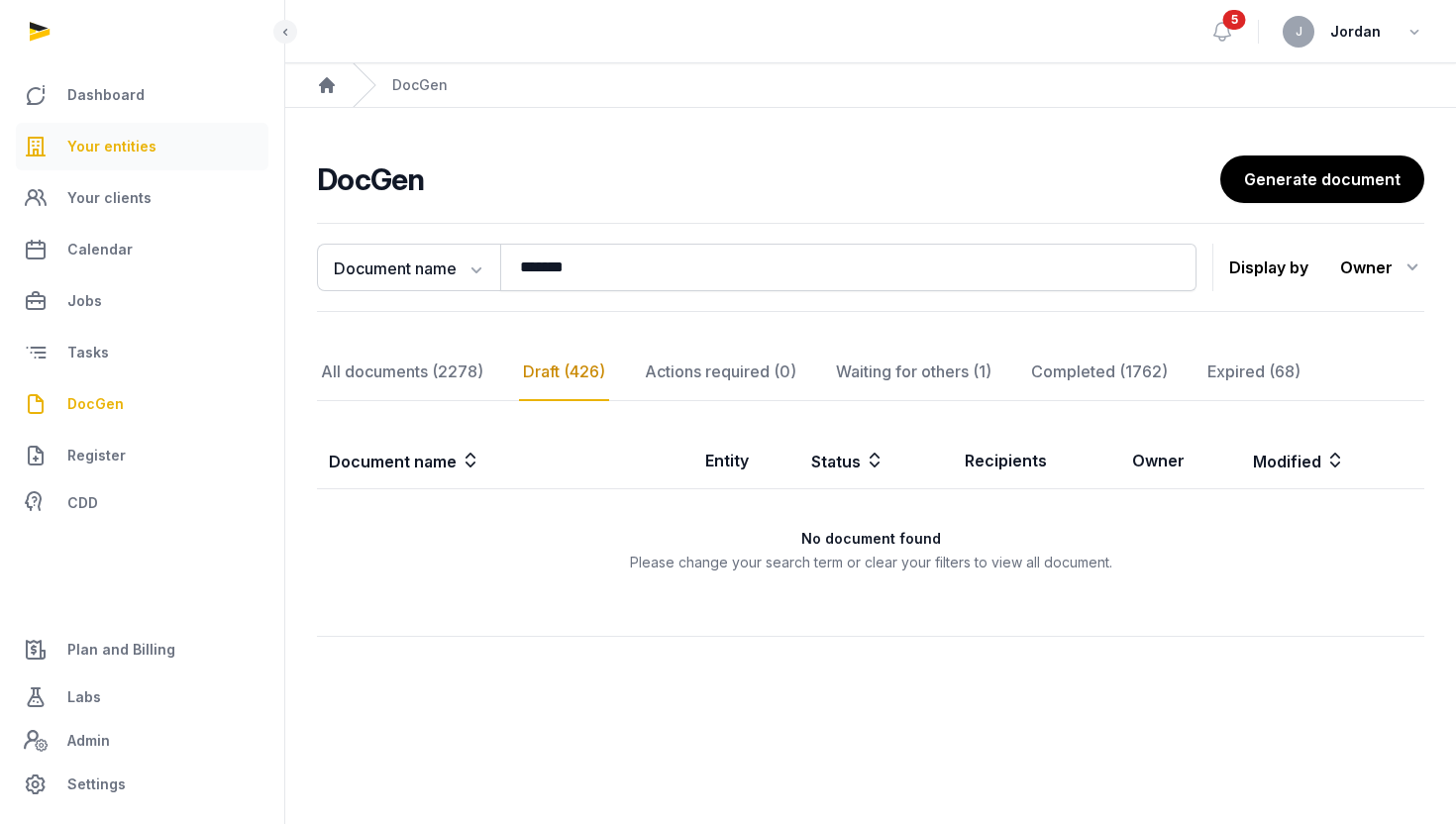 click on "Your entities" at bounding box center [112, 147] 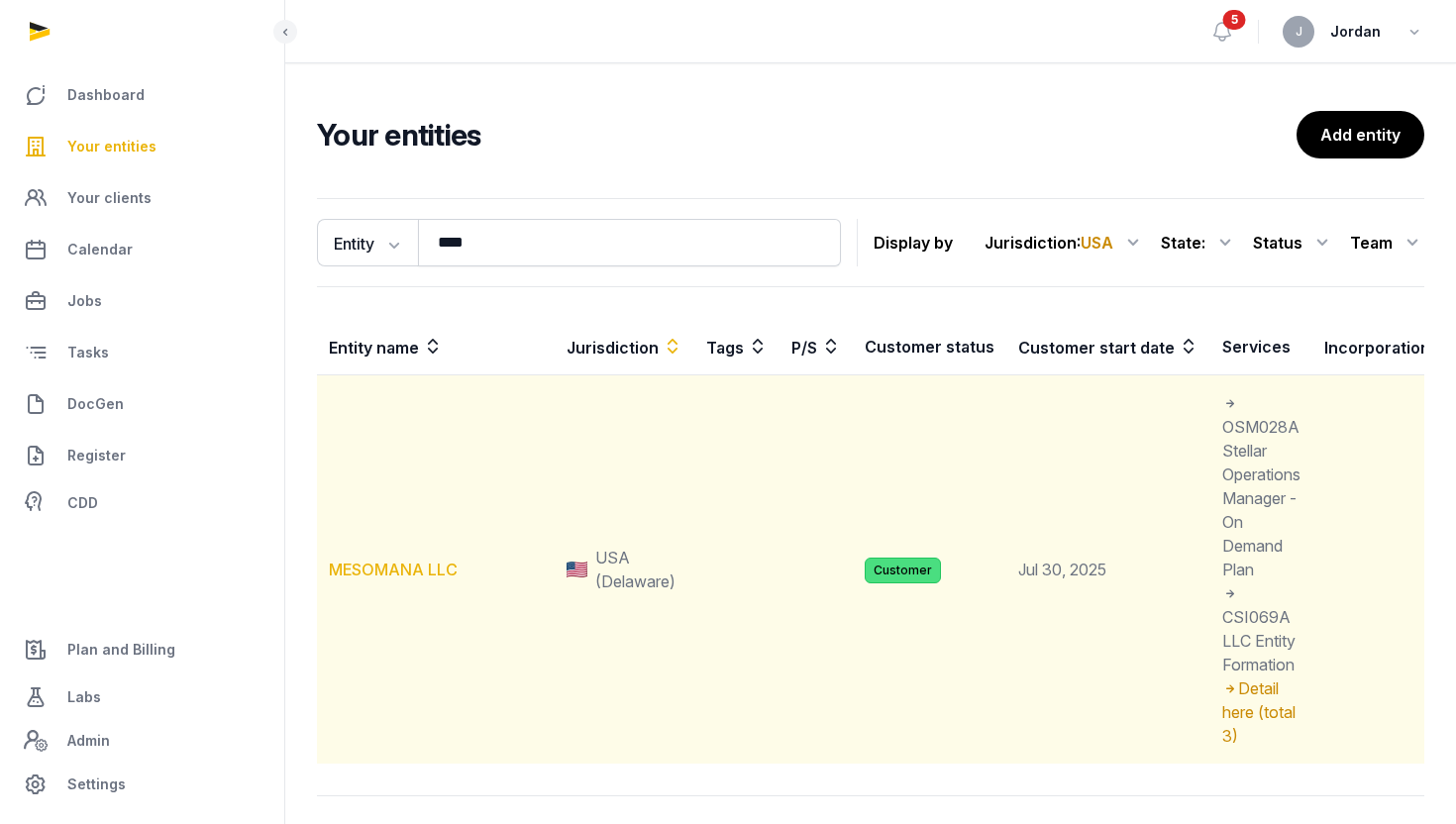 click on "MESOMANA LLC" at bounding box center [393, 569] 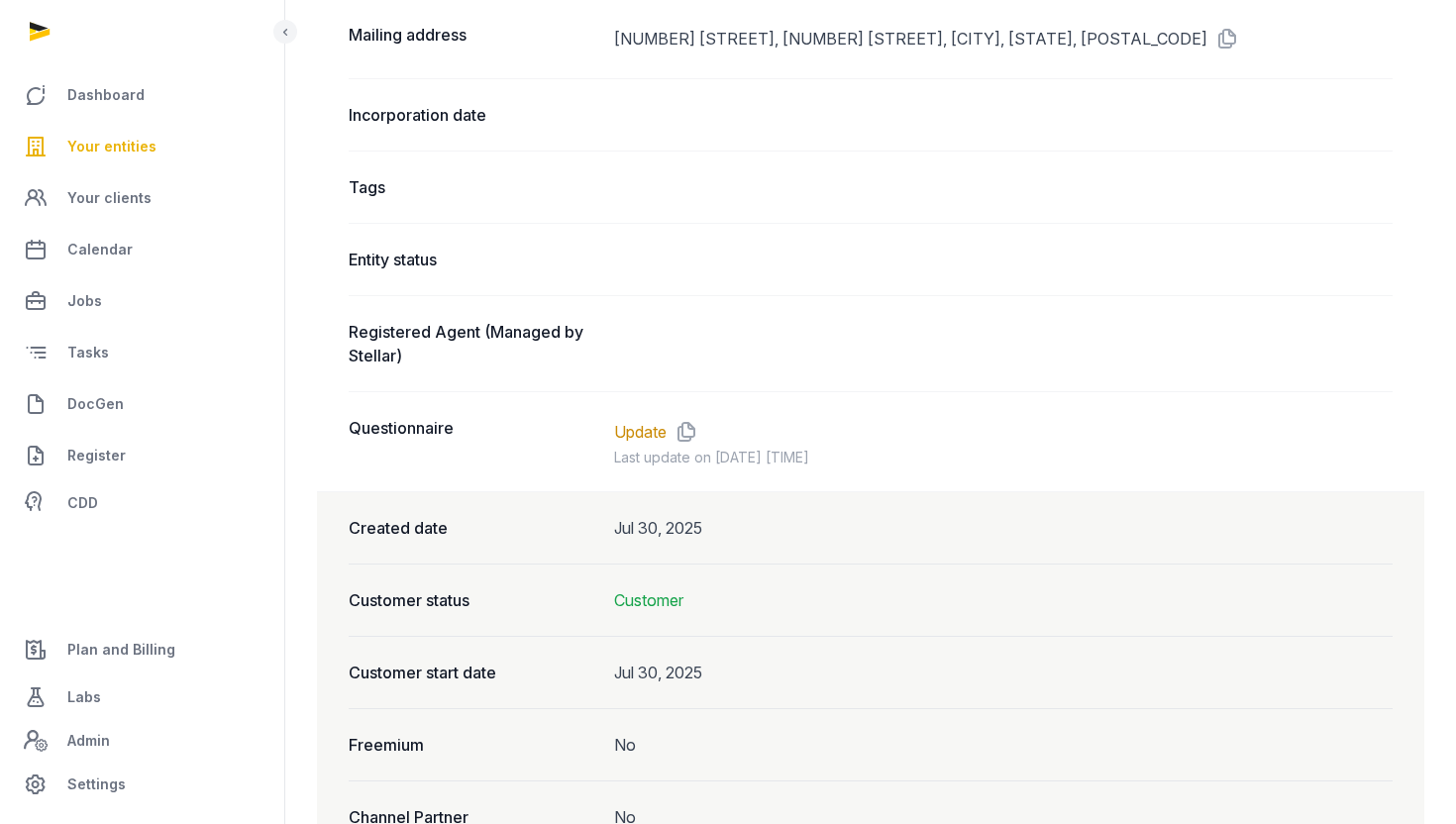 scroll, scrollTop: 1419, scrollLeft: 0, axis: vertical 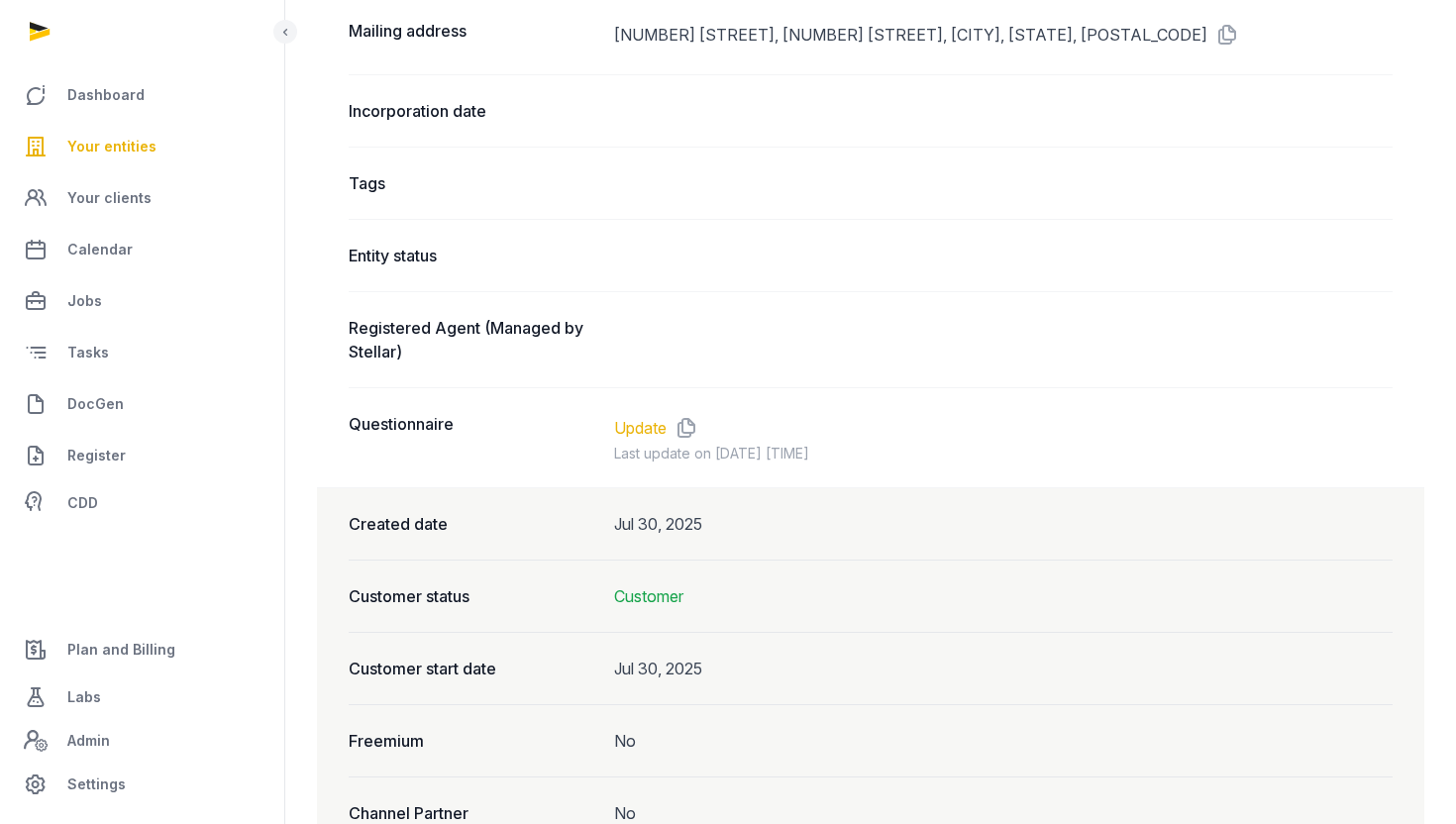 click on "Update" at bounding box center (640, 428) 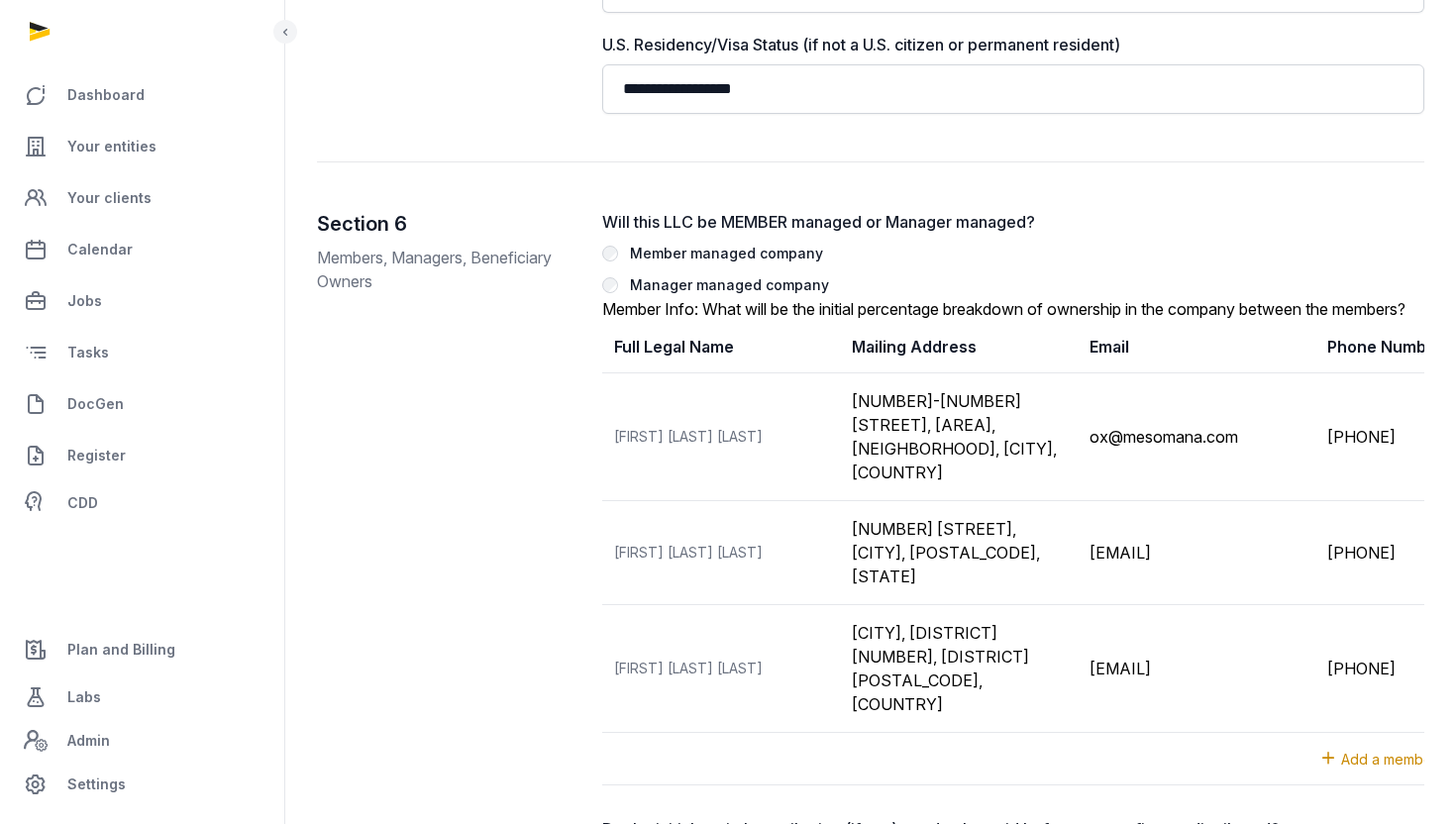 scroll, scrollTop: 2673, scrollLeft: 0, axis: vertical 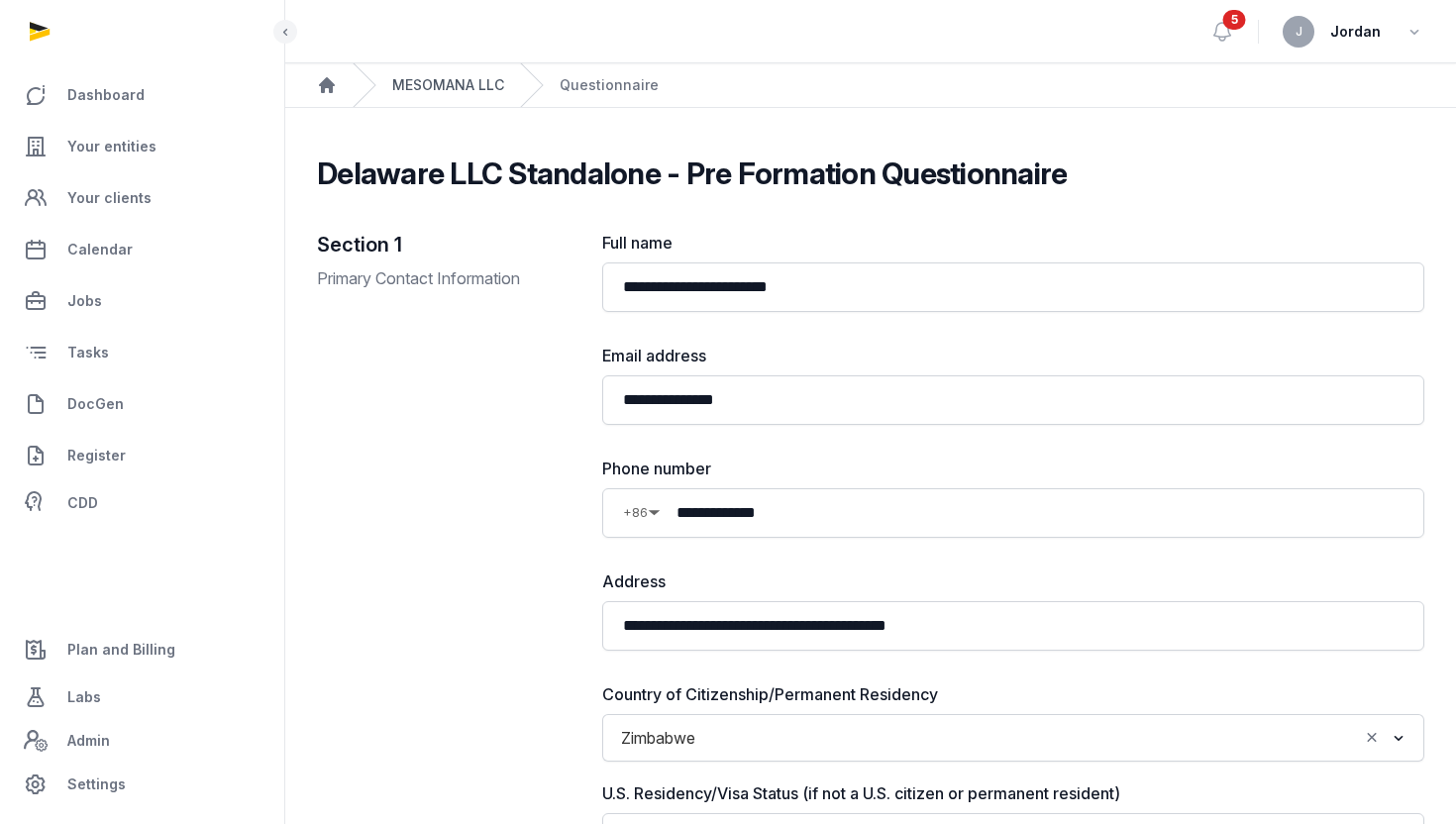 click on "MESOMANA LLC" at bounding box center [448, 85] 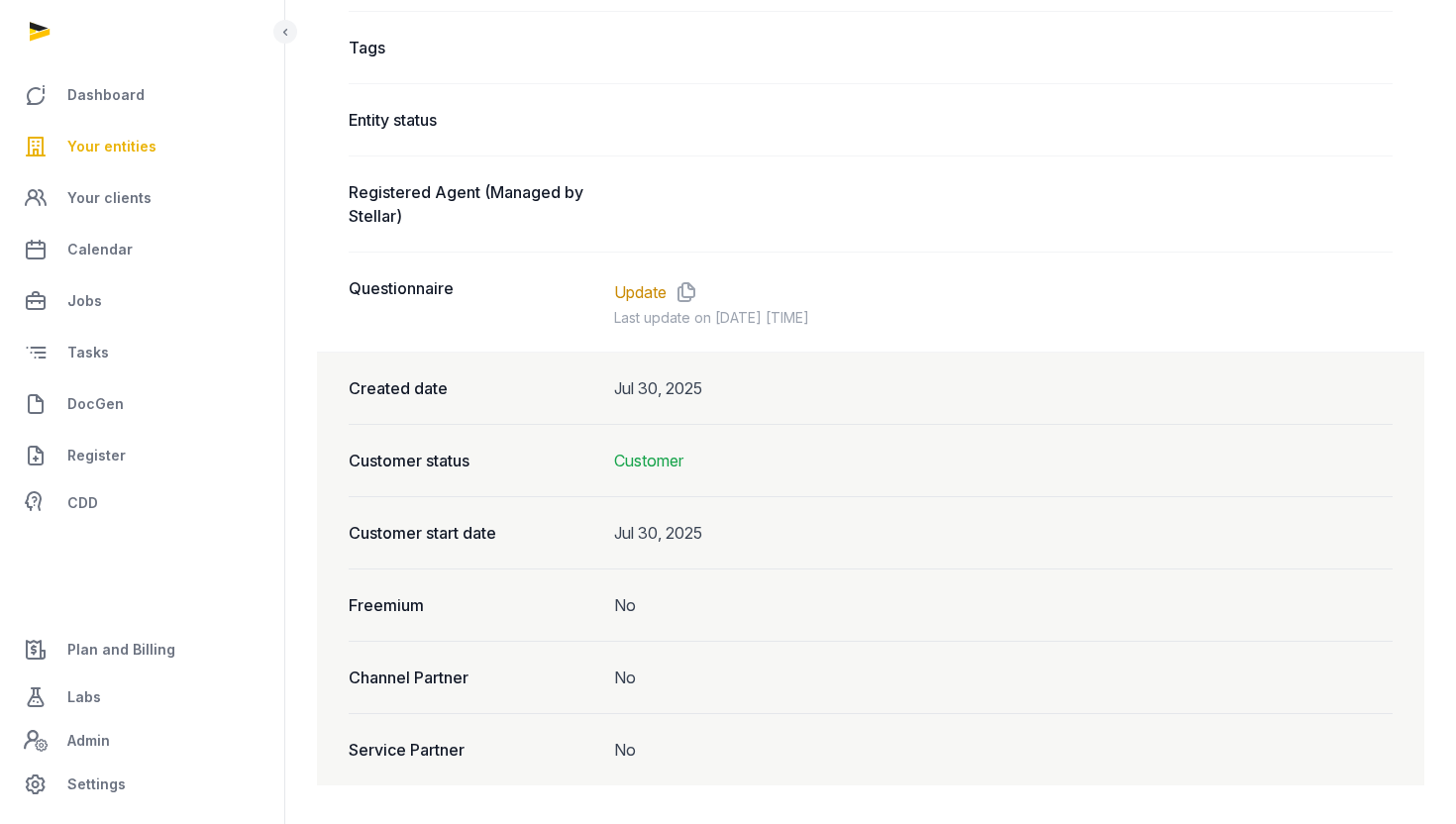 scroll, scrollTop: 1556, scrollLeft: 0, axis: vertical 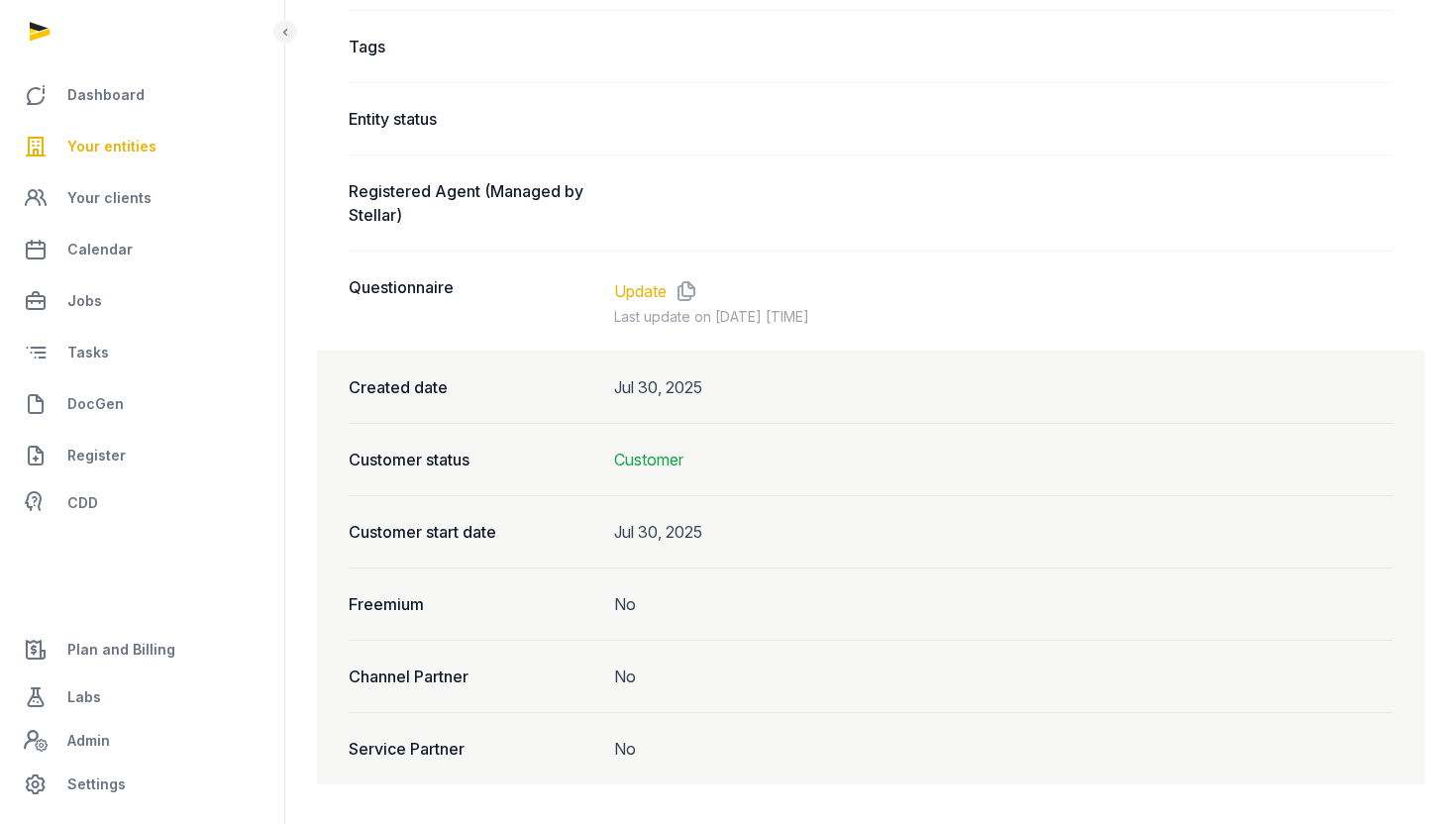 click on "Update" at bounding box center (640, 291) 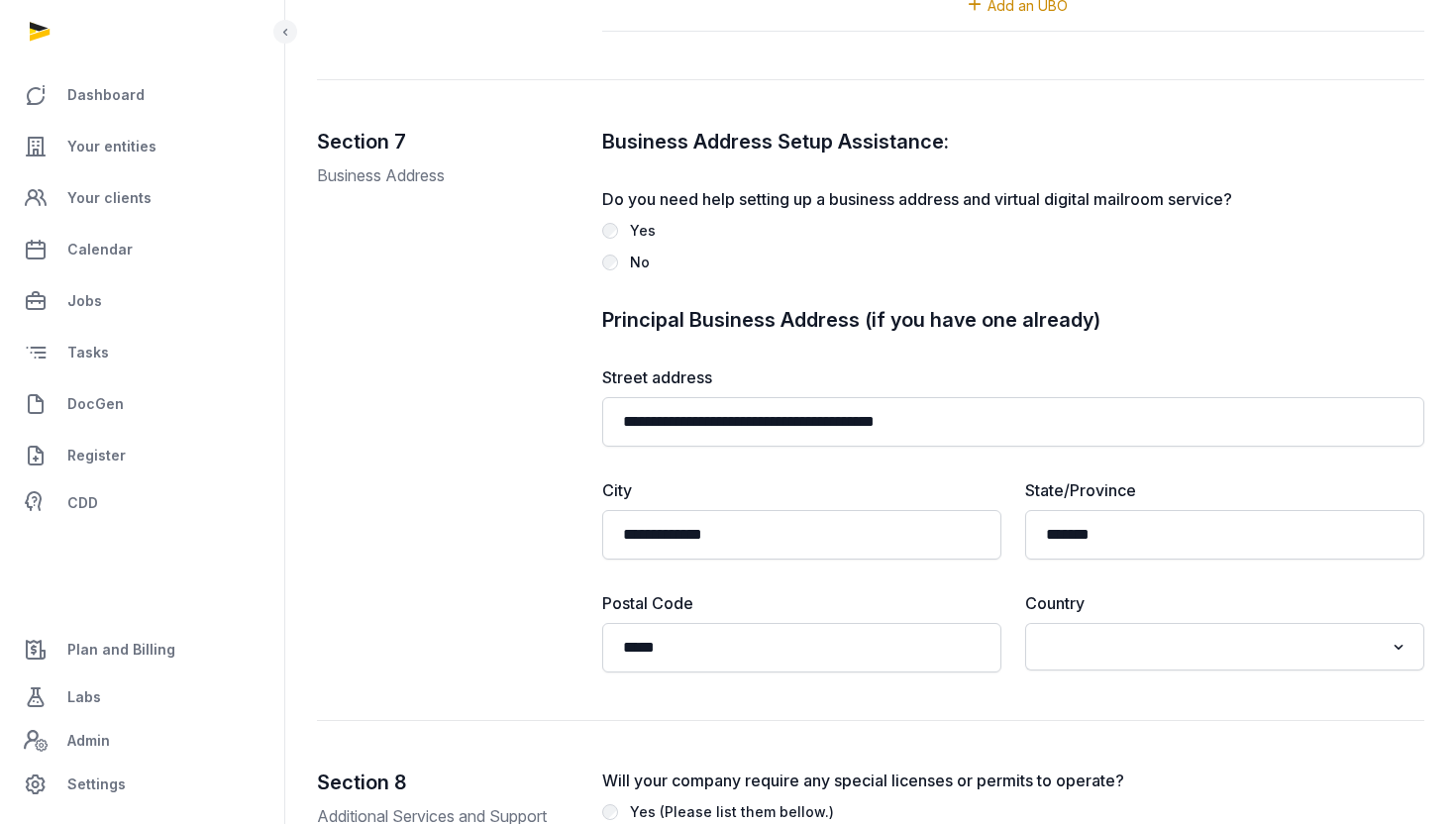 scroll, scrollTop: 4358, scrollLeft: 0, axis: vertical 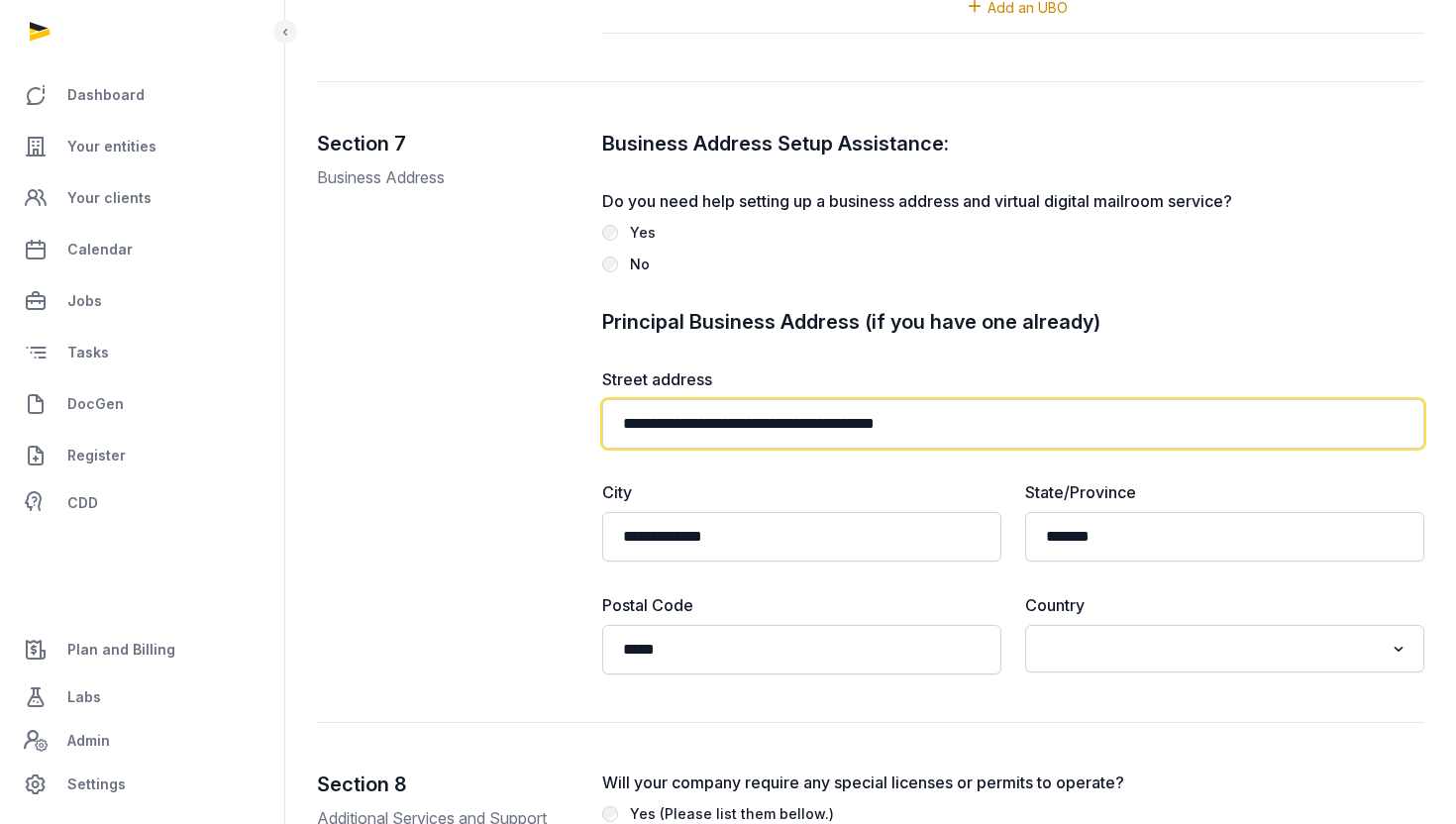 click on "**********" 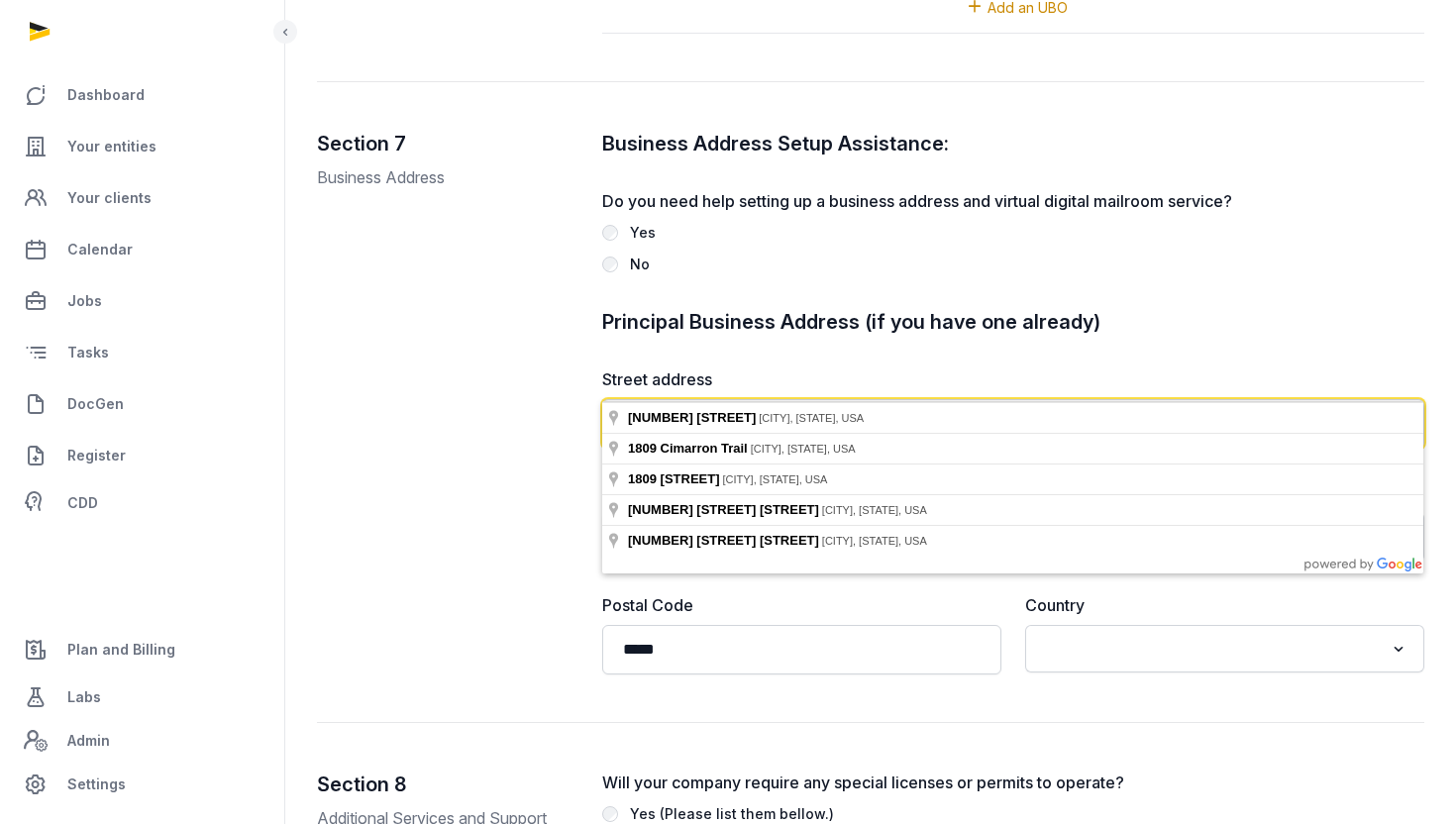 type on "**********" 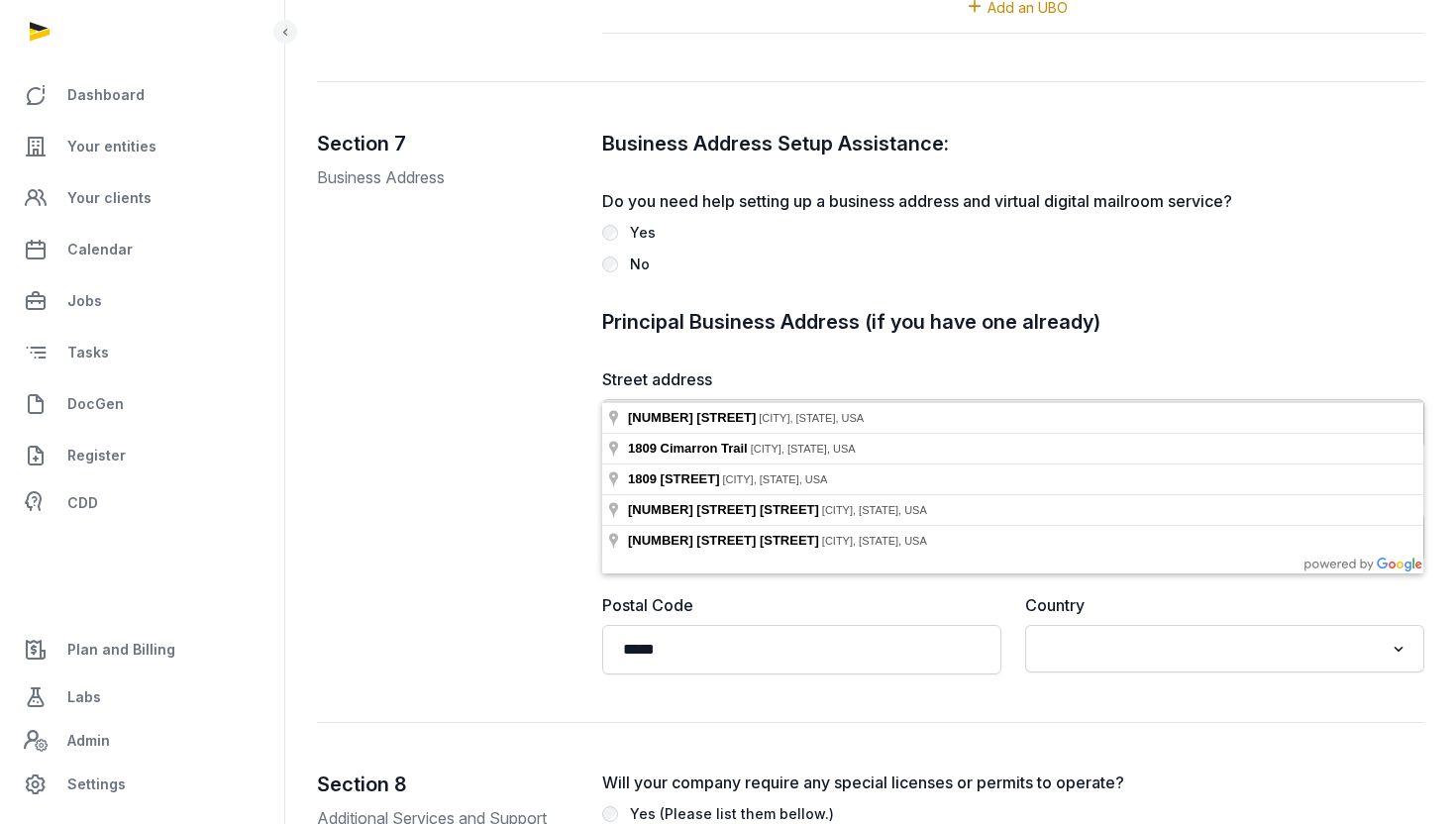 click on "Section 7 Business Address" at bounding box center (444, 402) 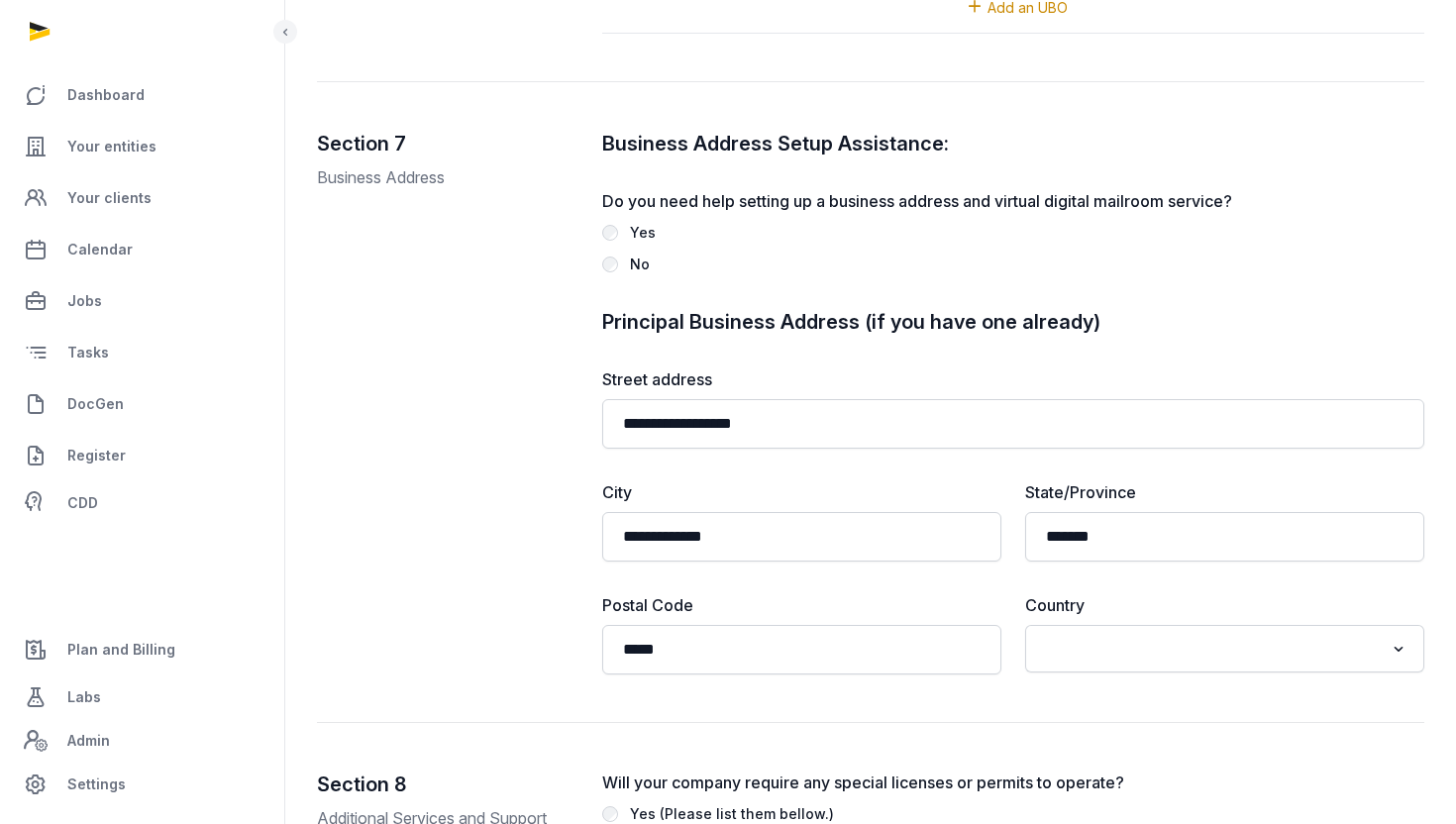 click on "Loading..." 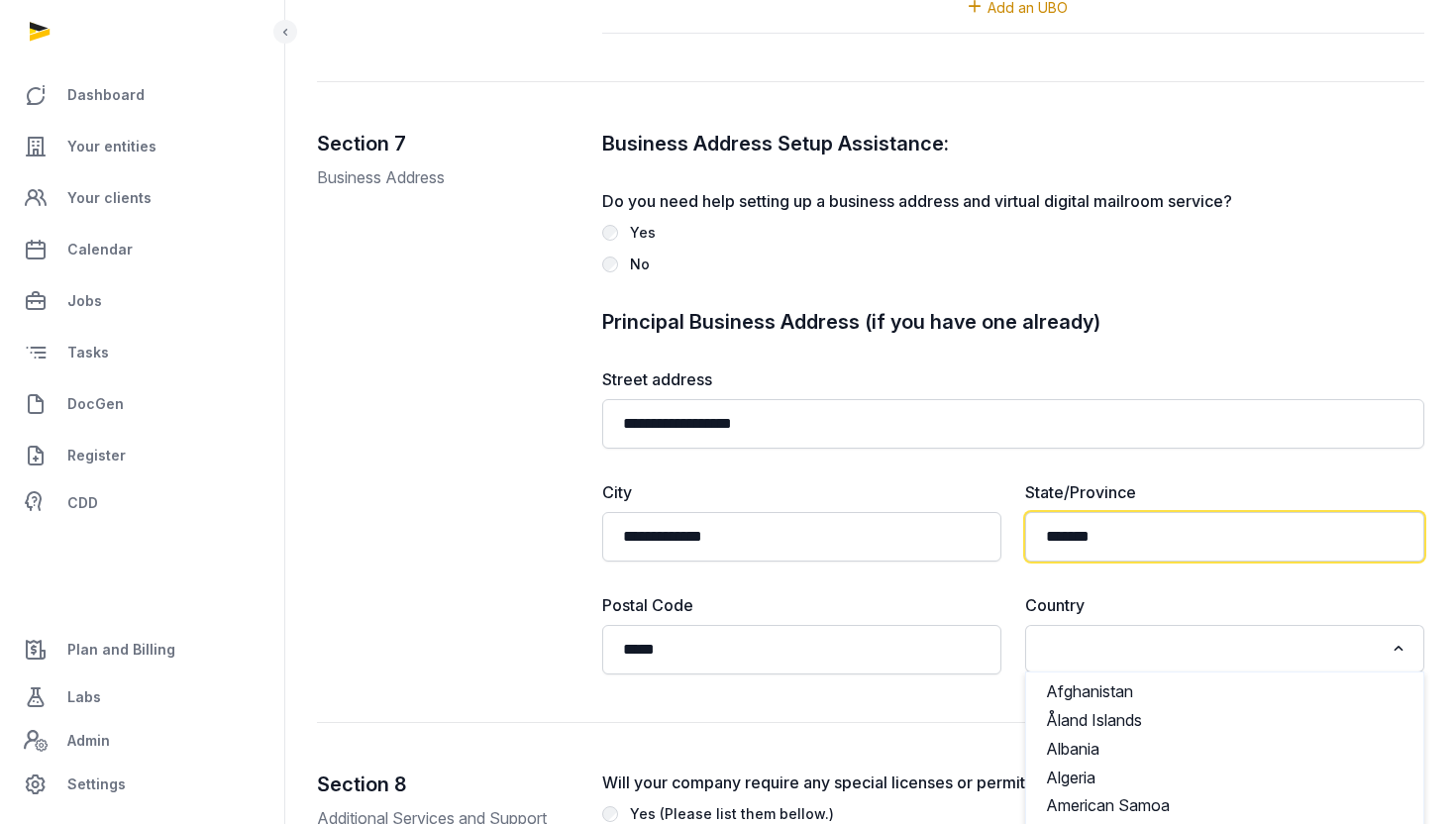 click on "*******" 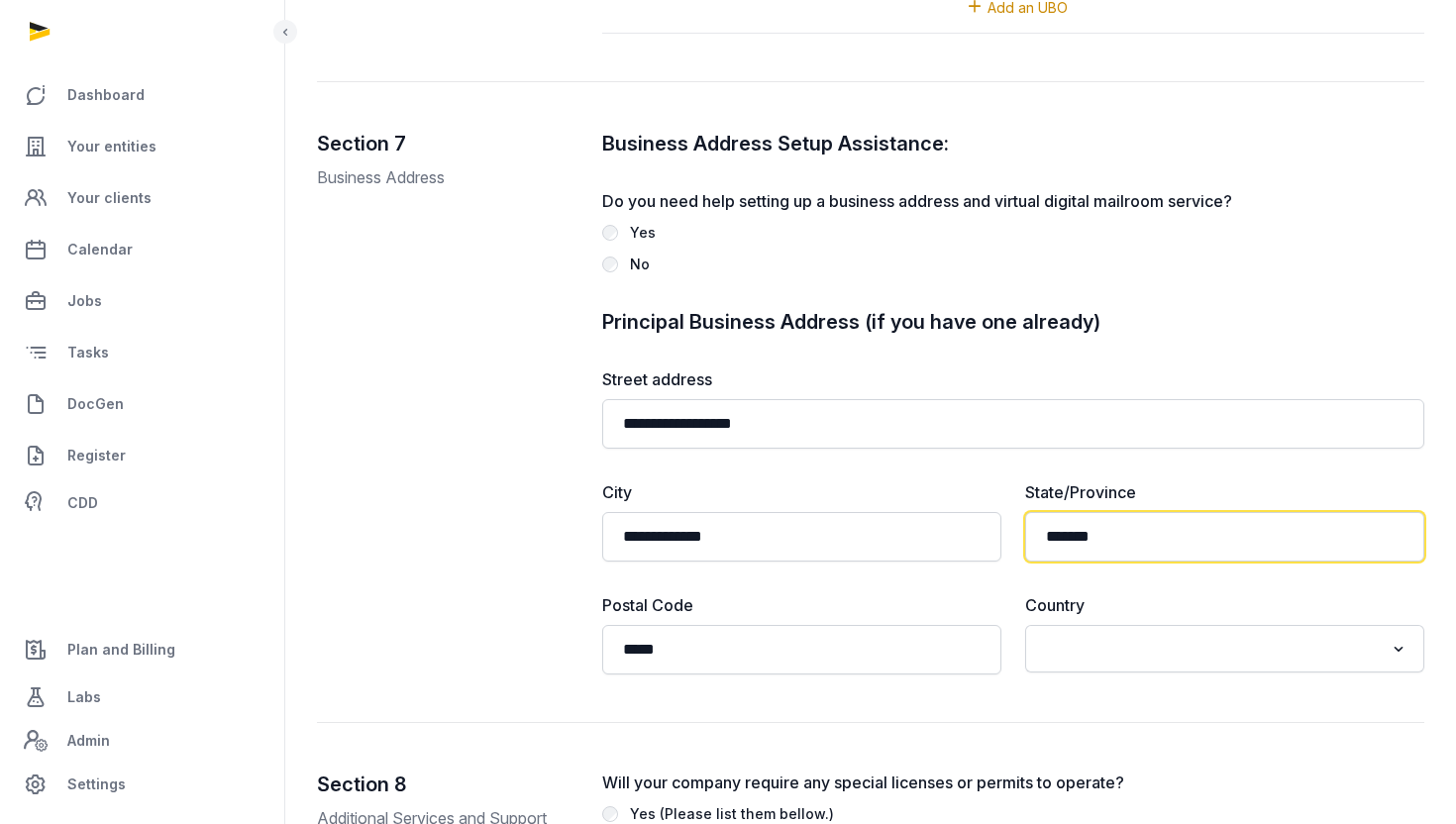 click on "*******" 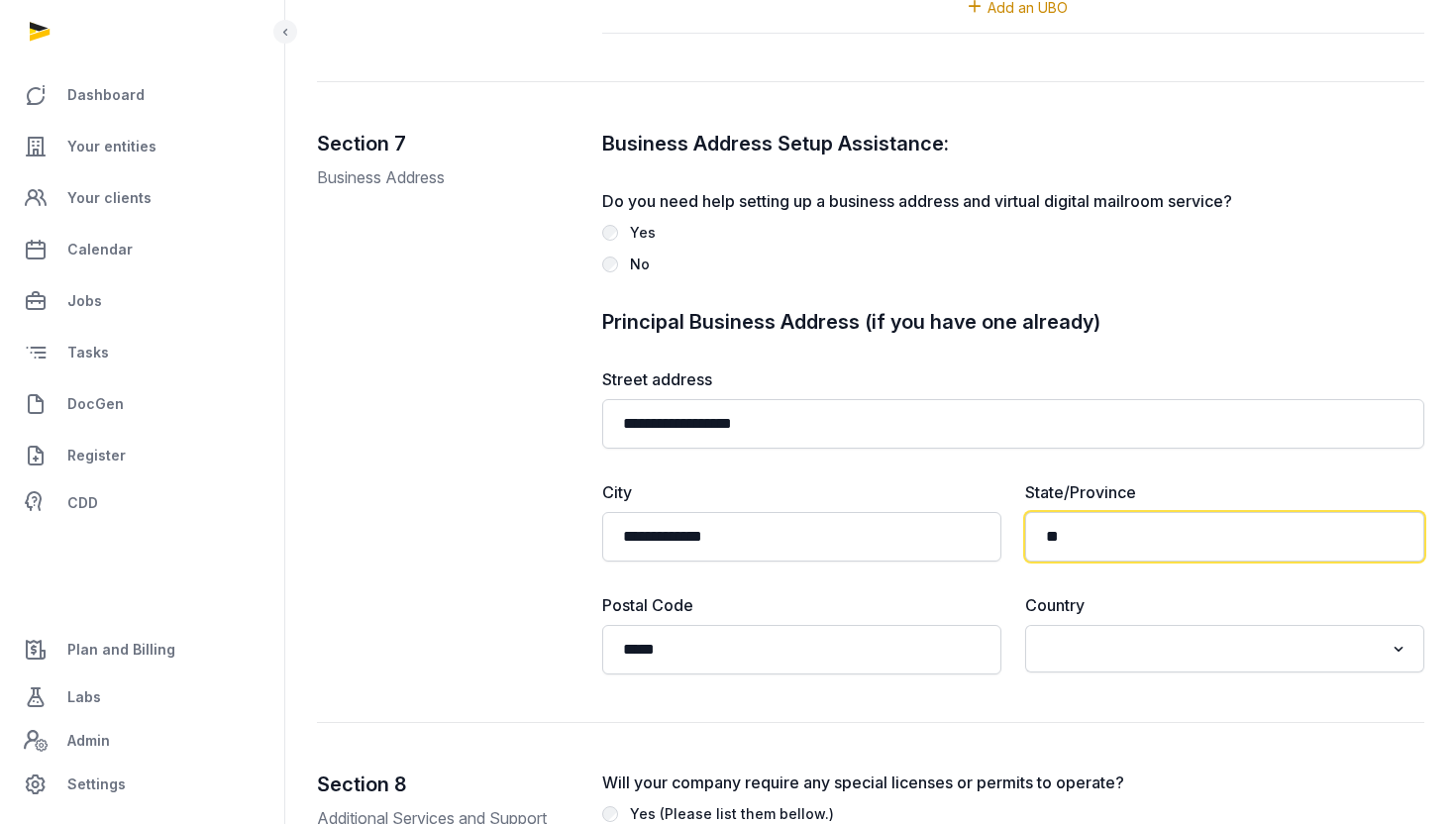 type on "*" 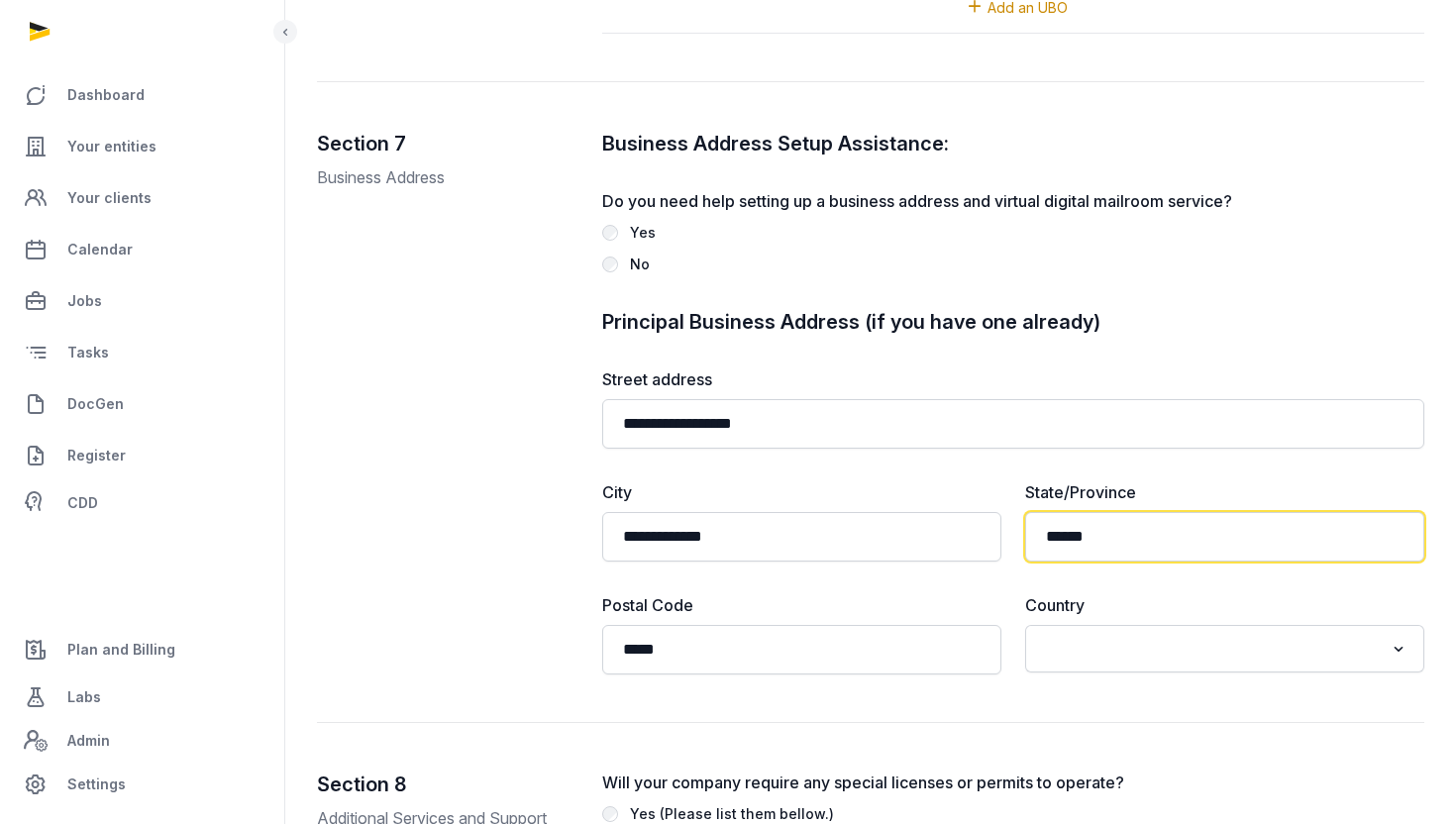 type on "*******" 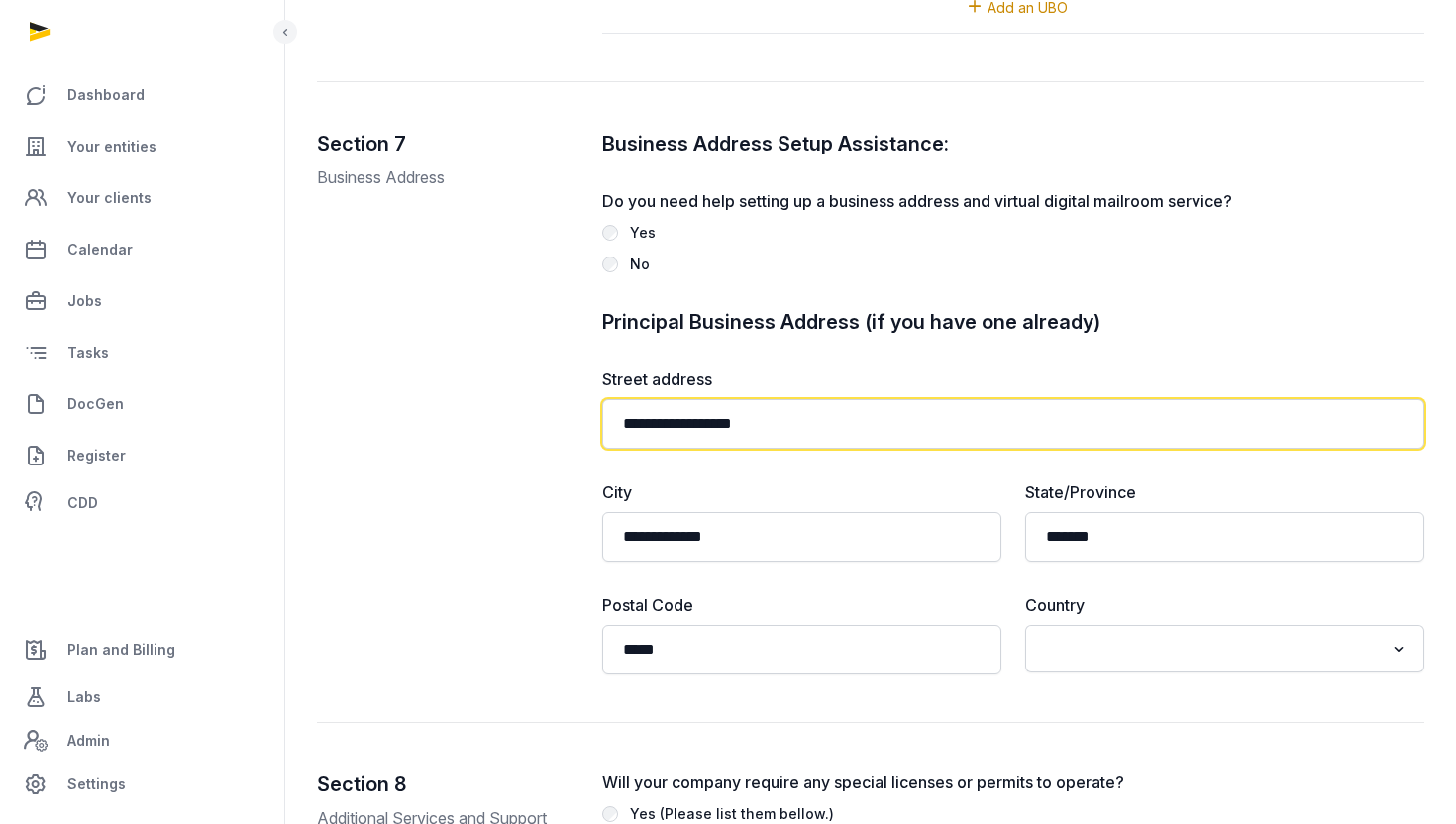 click on "**********" 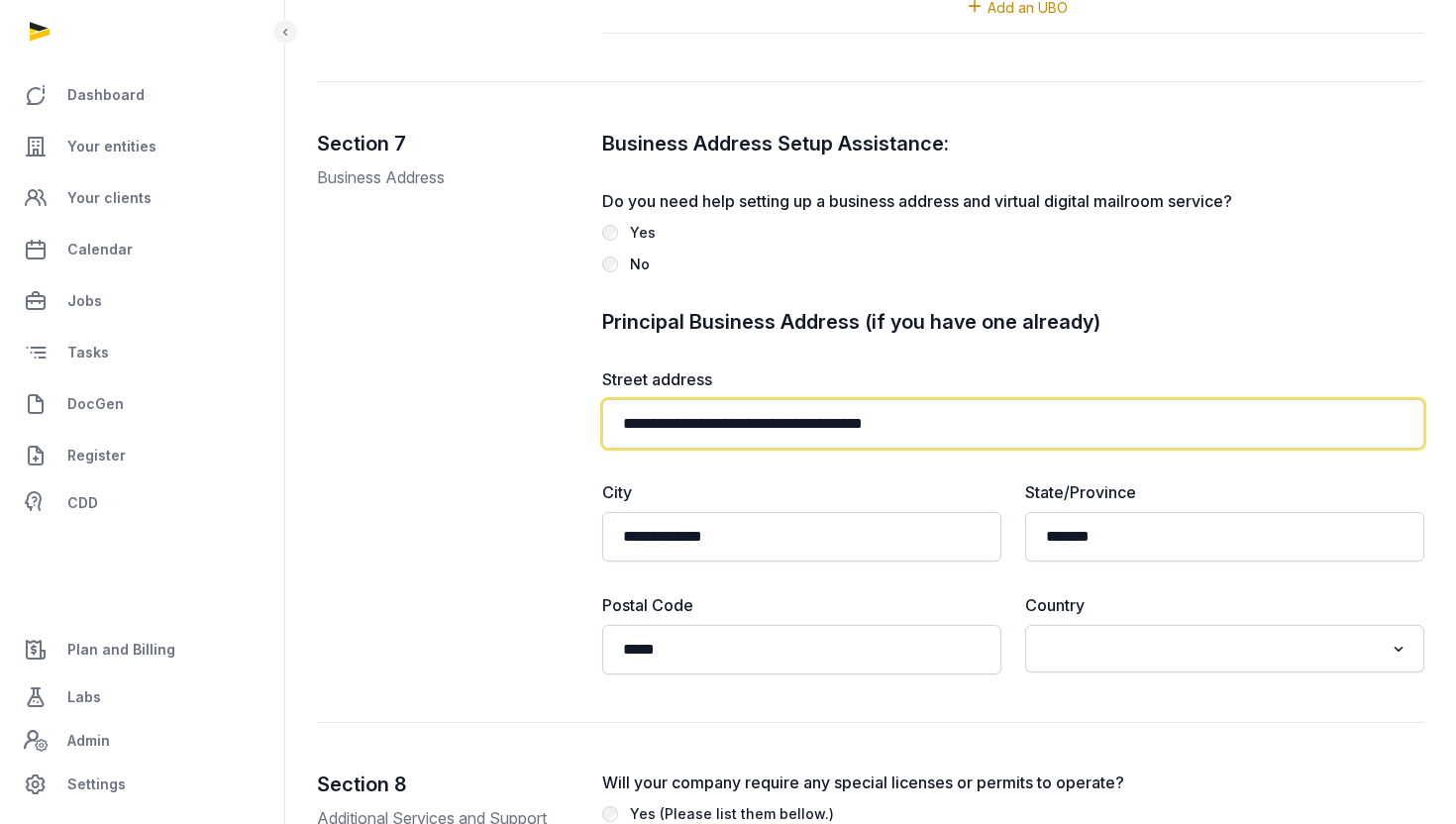 click on "**********" 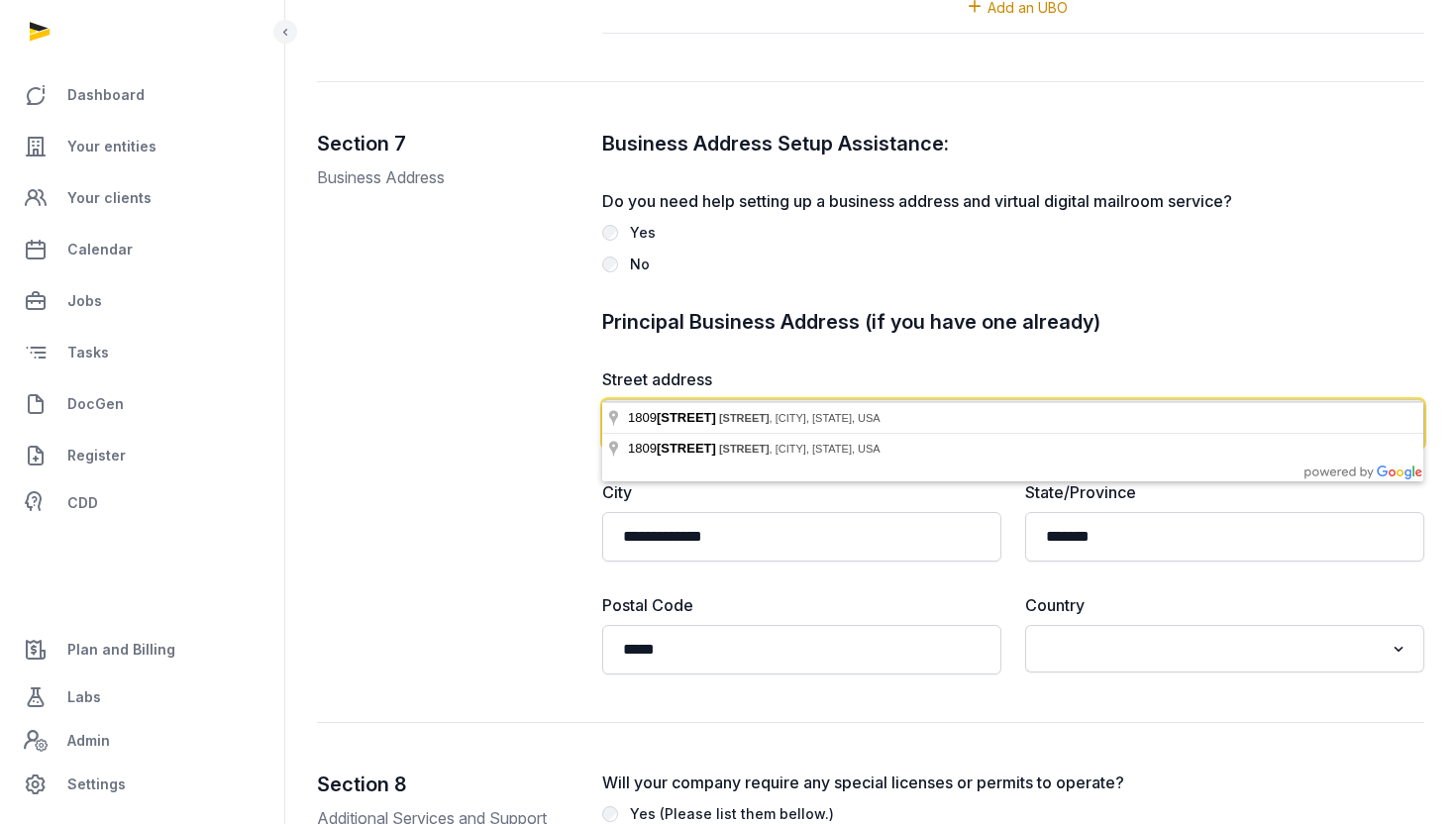 drag, startPoint x: 784, startPoint y: 370, endPoint x: 999, endPoint y: 370, distance: 215 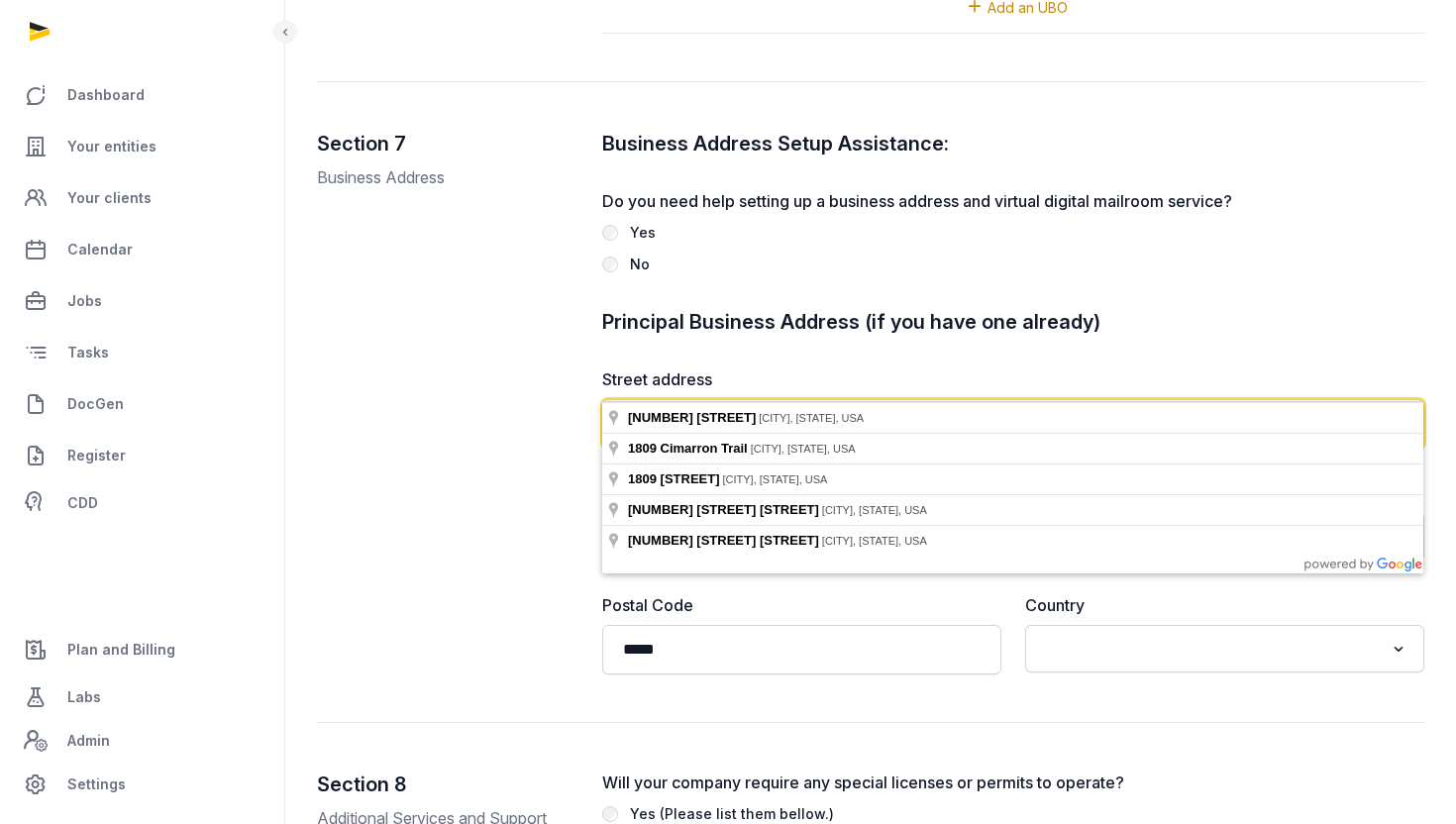type on "**********" 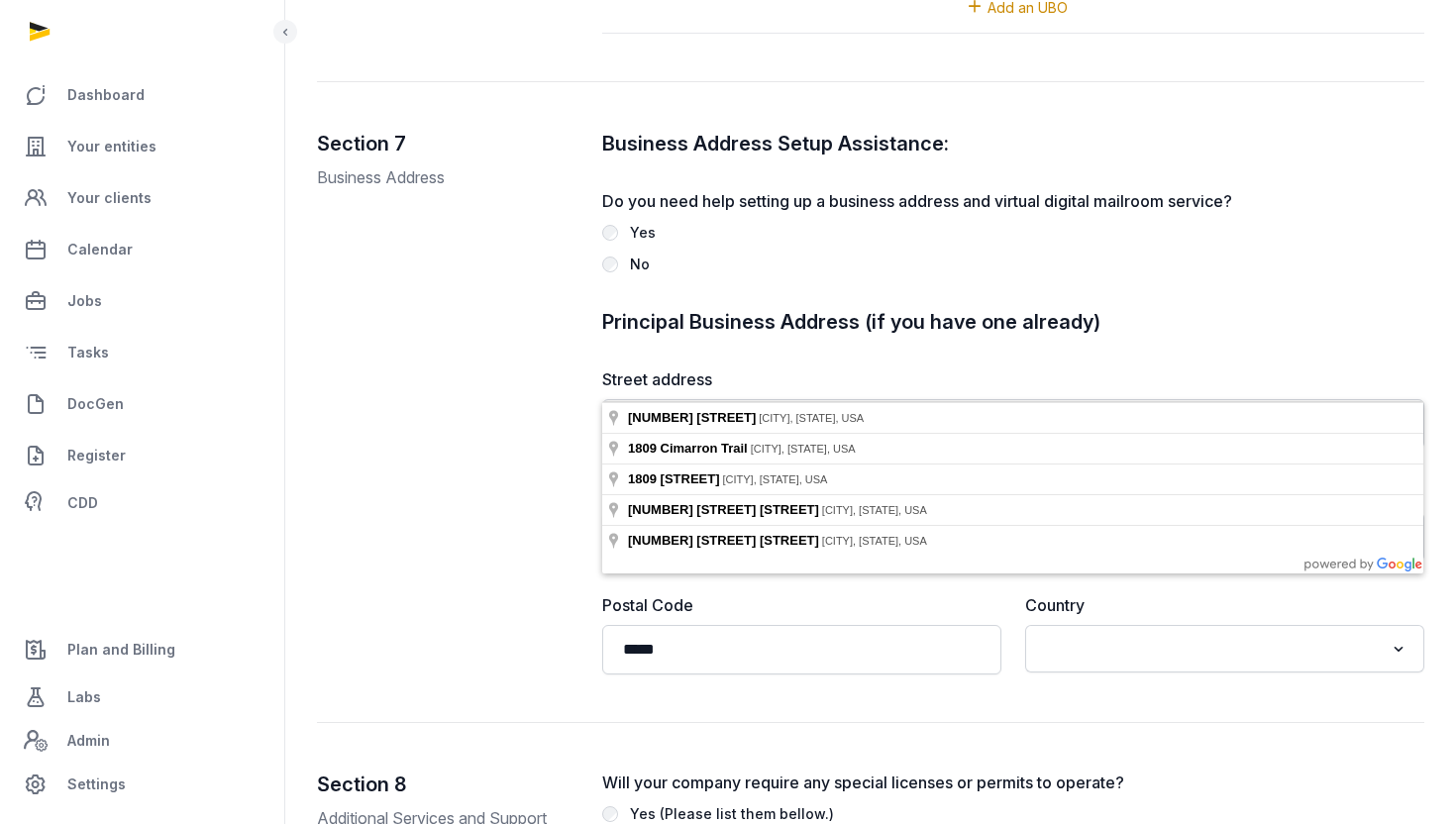 click on "Section 7 Business Address" at bounding box center [444, 402] 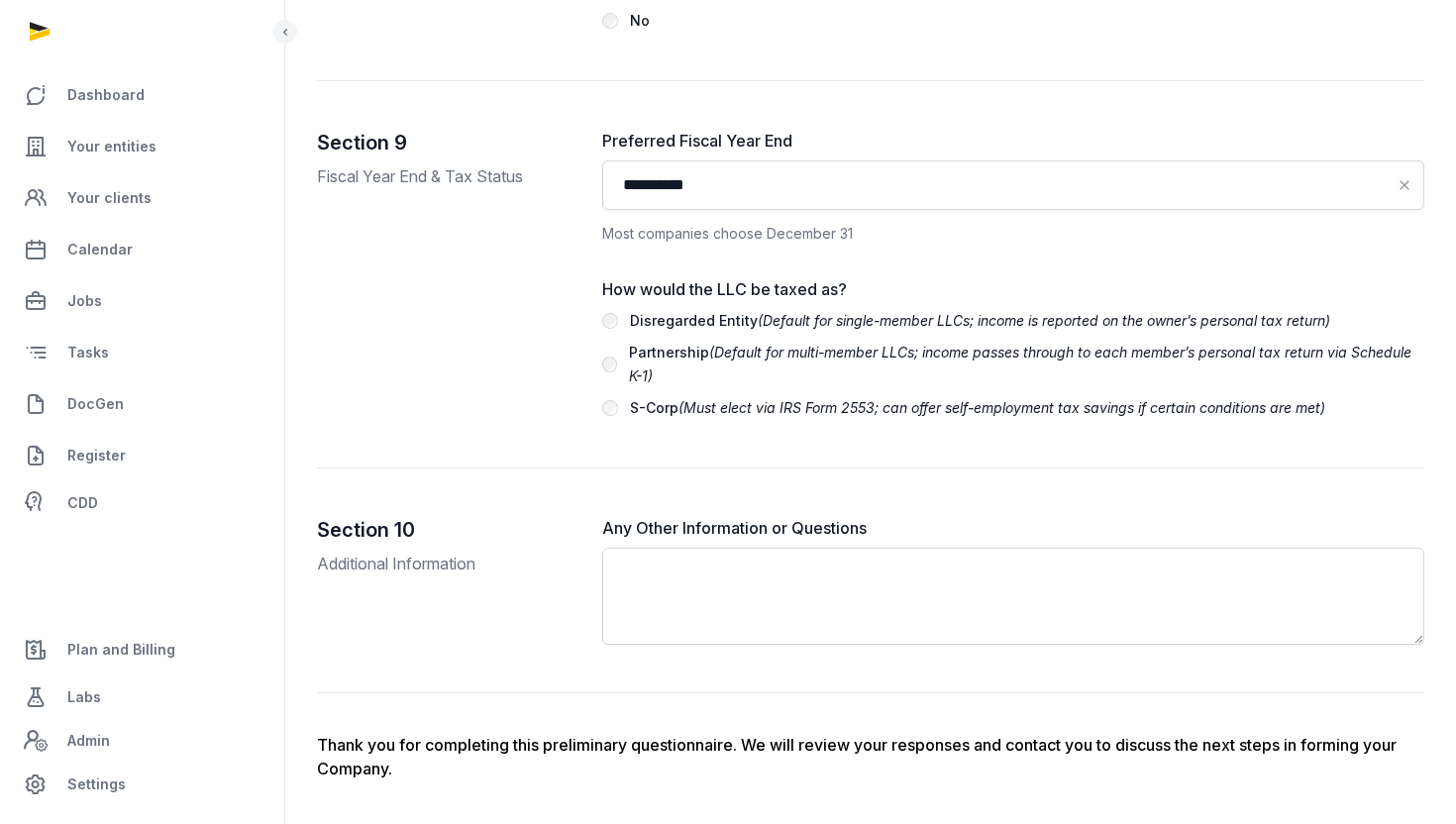 scroll, scrollTop: 5379, scrollLeft: 0, axis: vertical 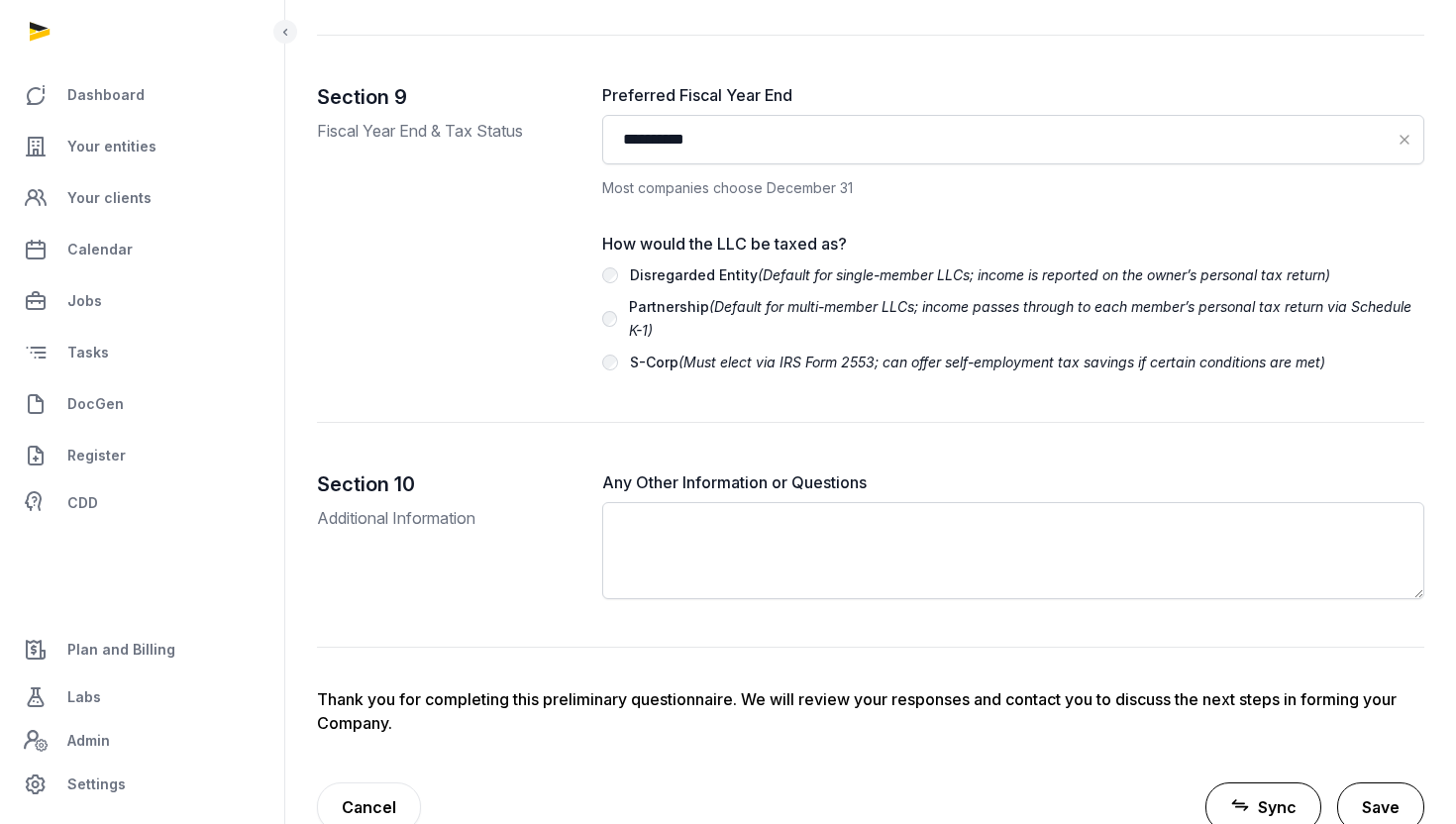 click on "Save" at bounding box center (1381, 807) 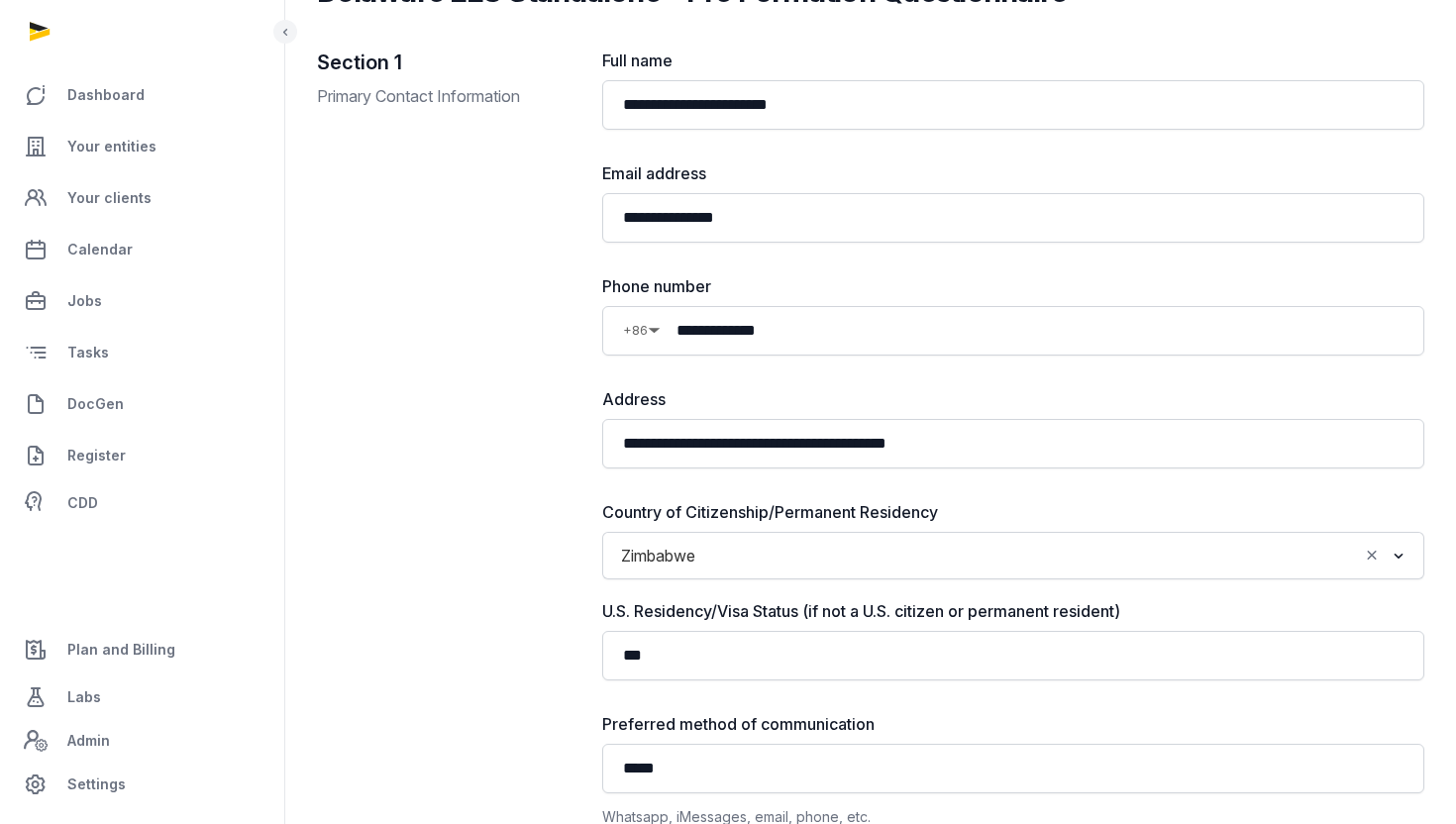 scroll, scrollTop: 0, scrollLeft: 0, axis: both 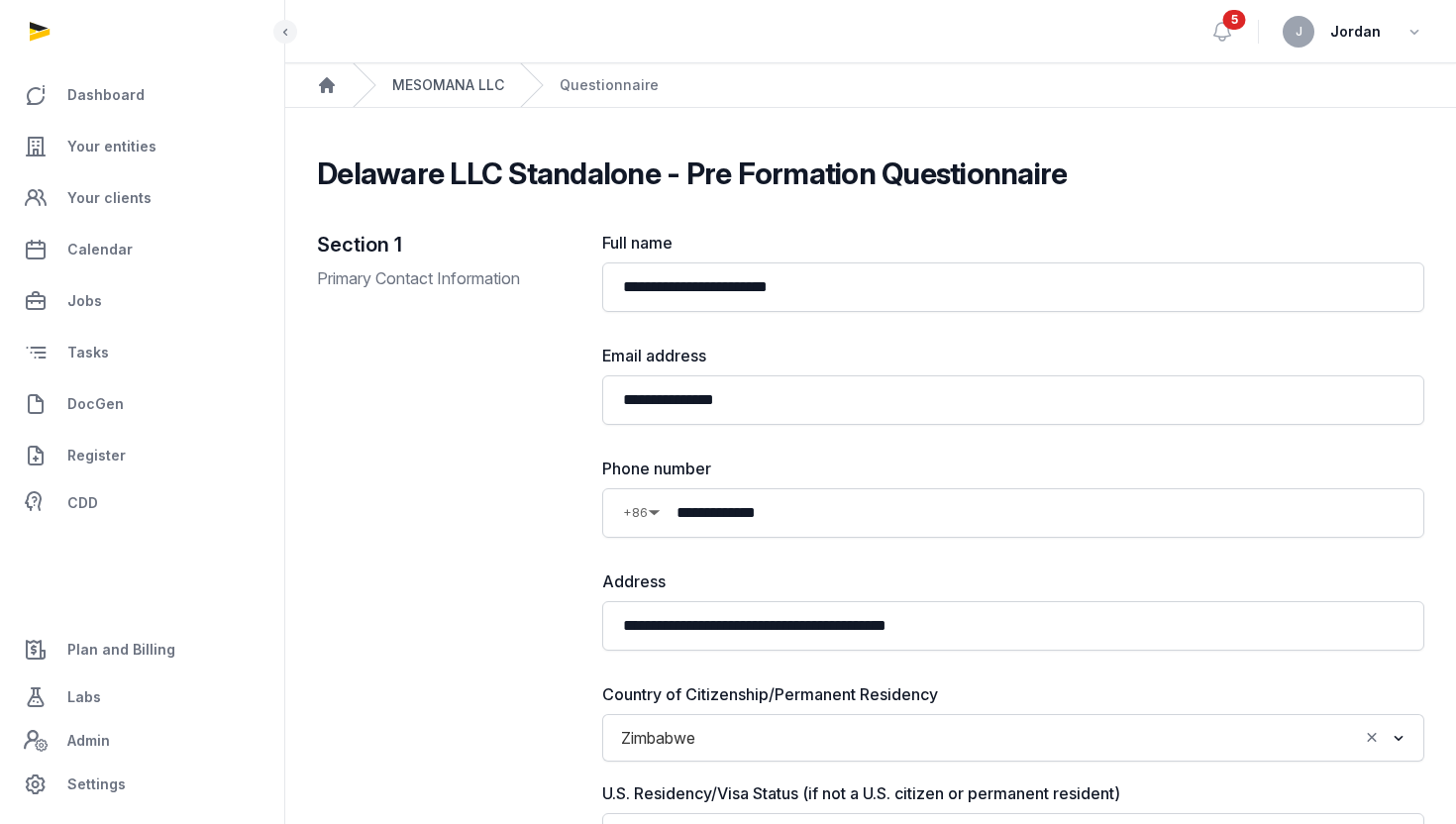 click on "MESOMANA LLC" at bounding box center (448, 85) 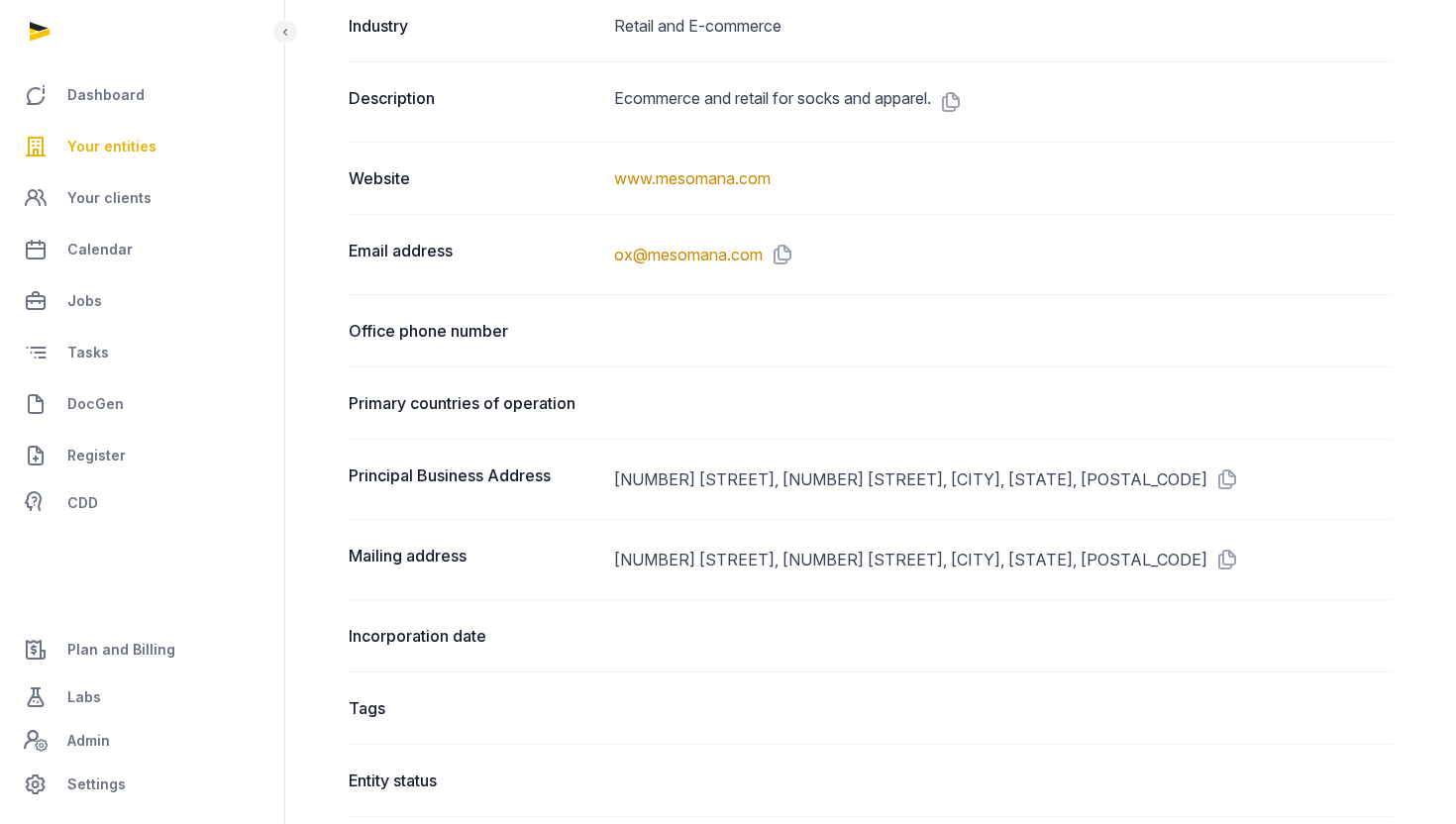 scroll, scrollTop: 895, scrollLeft: 0, axis: vertical 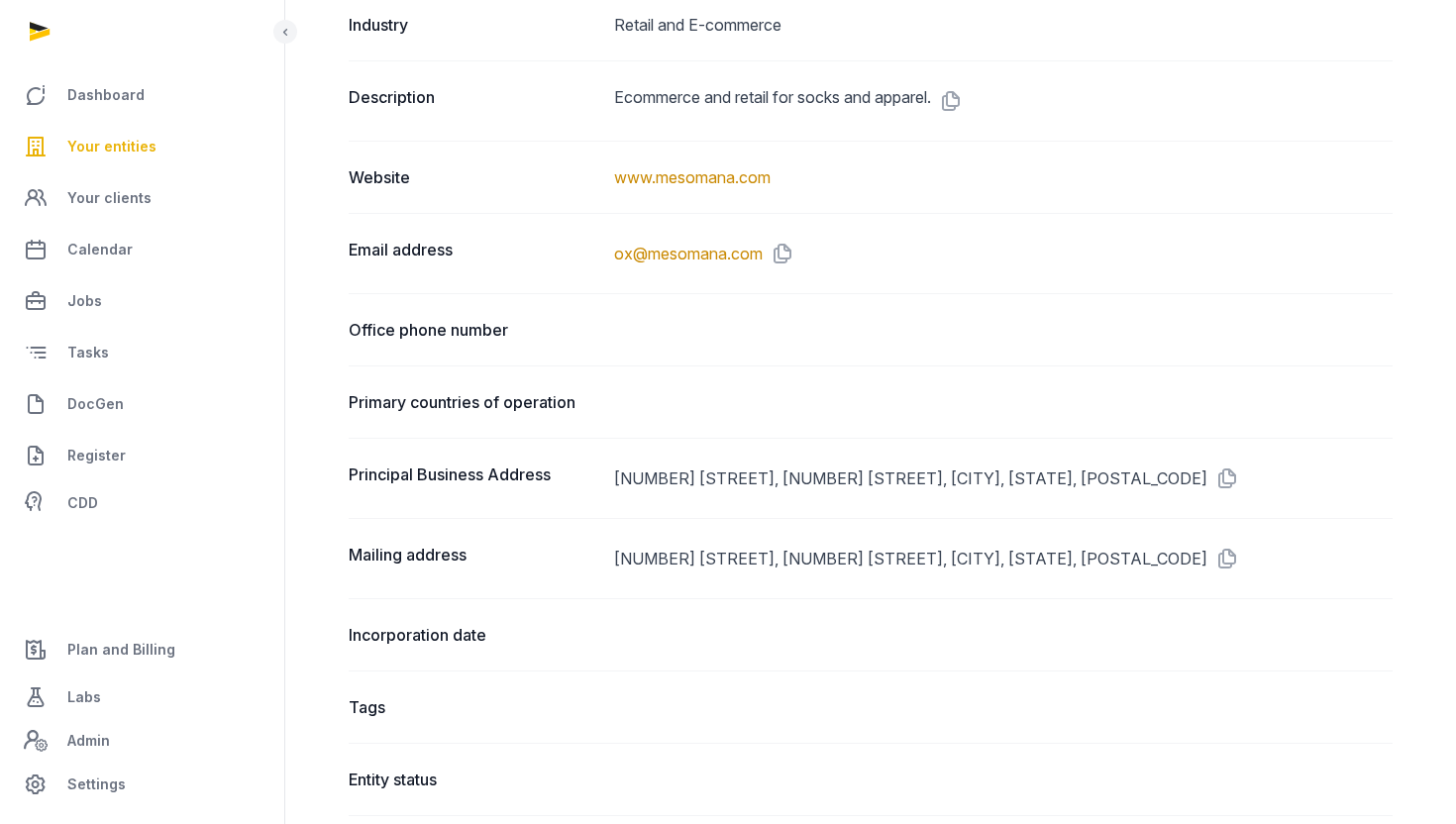 click on "[NUMBER] [STREET], [NUMBER] [STREET], [CITY], [STATE], [POSTAL_CODE]" at bounding box center (1003, 478) 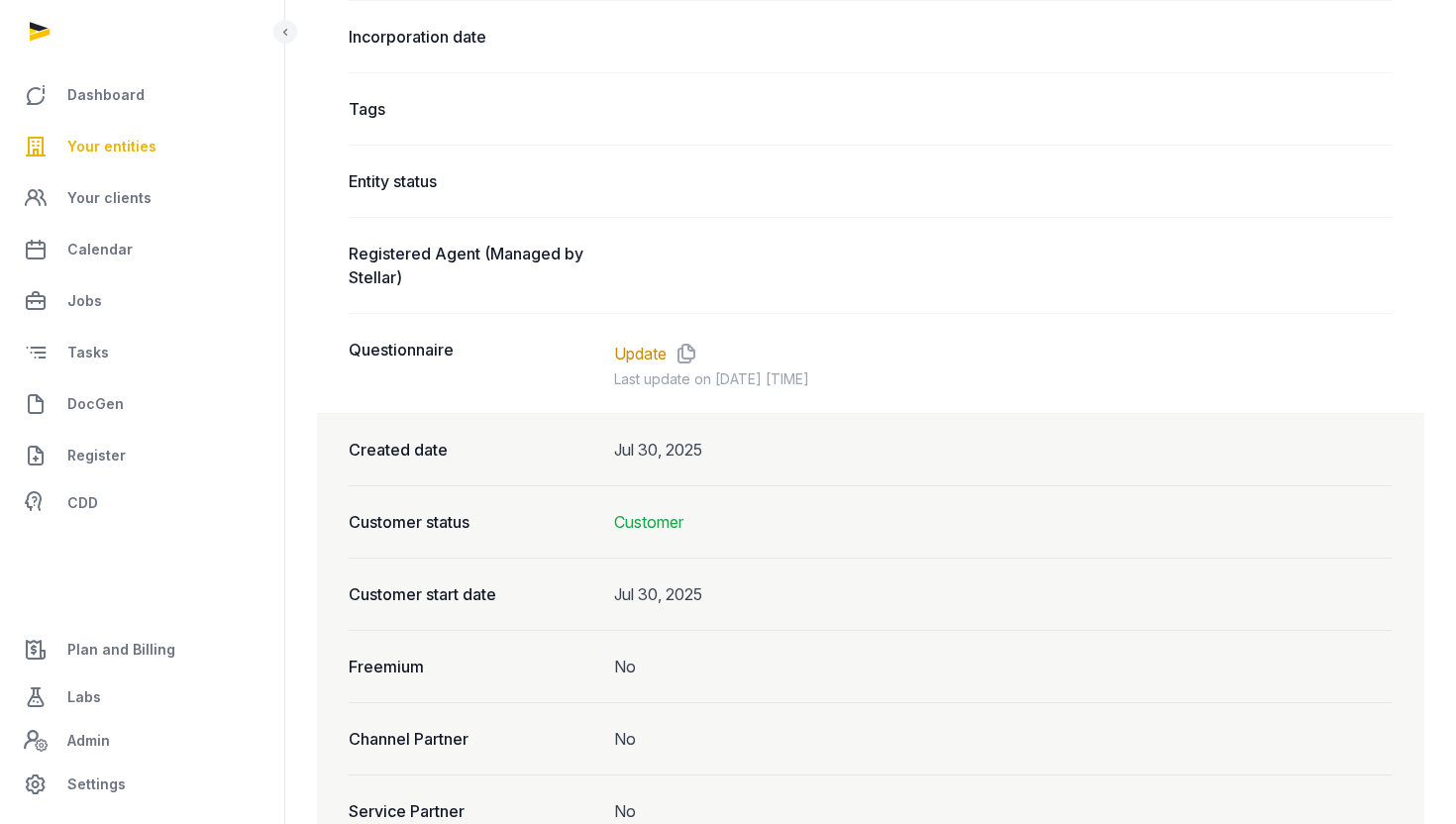 scroll, scrollTop: 1556, scrollLeft: 0, axis: vertical 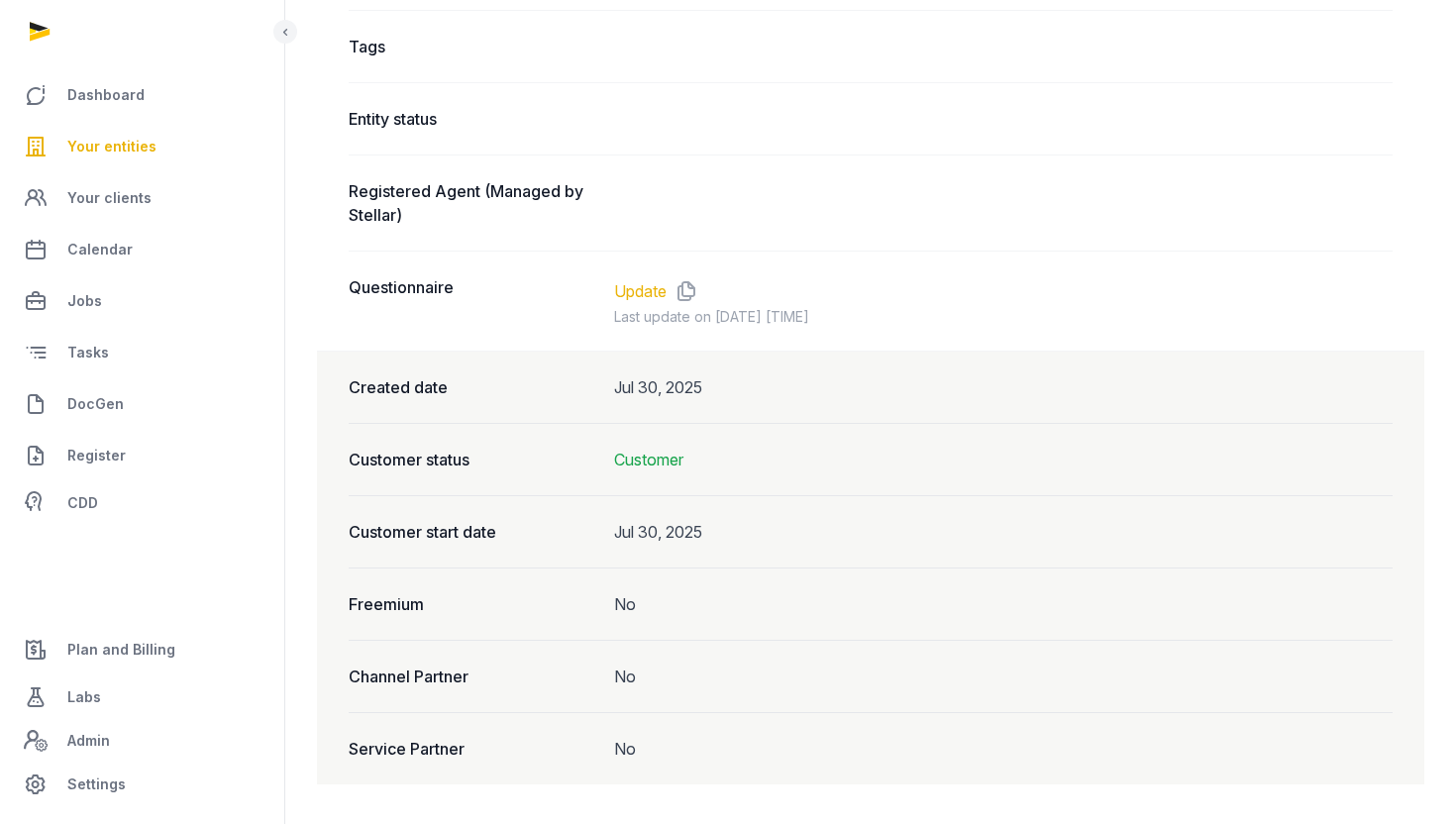 click on "Update" at bounding box center (640, 291) 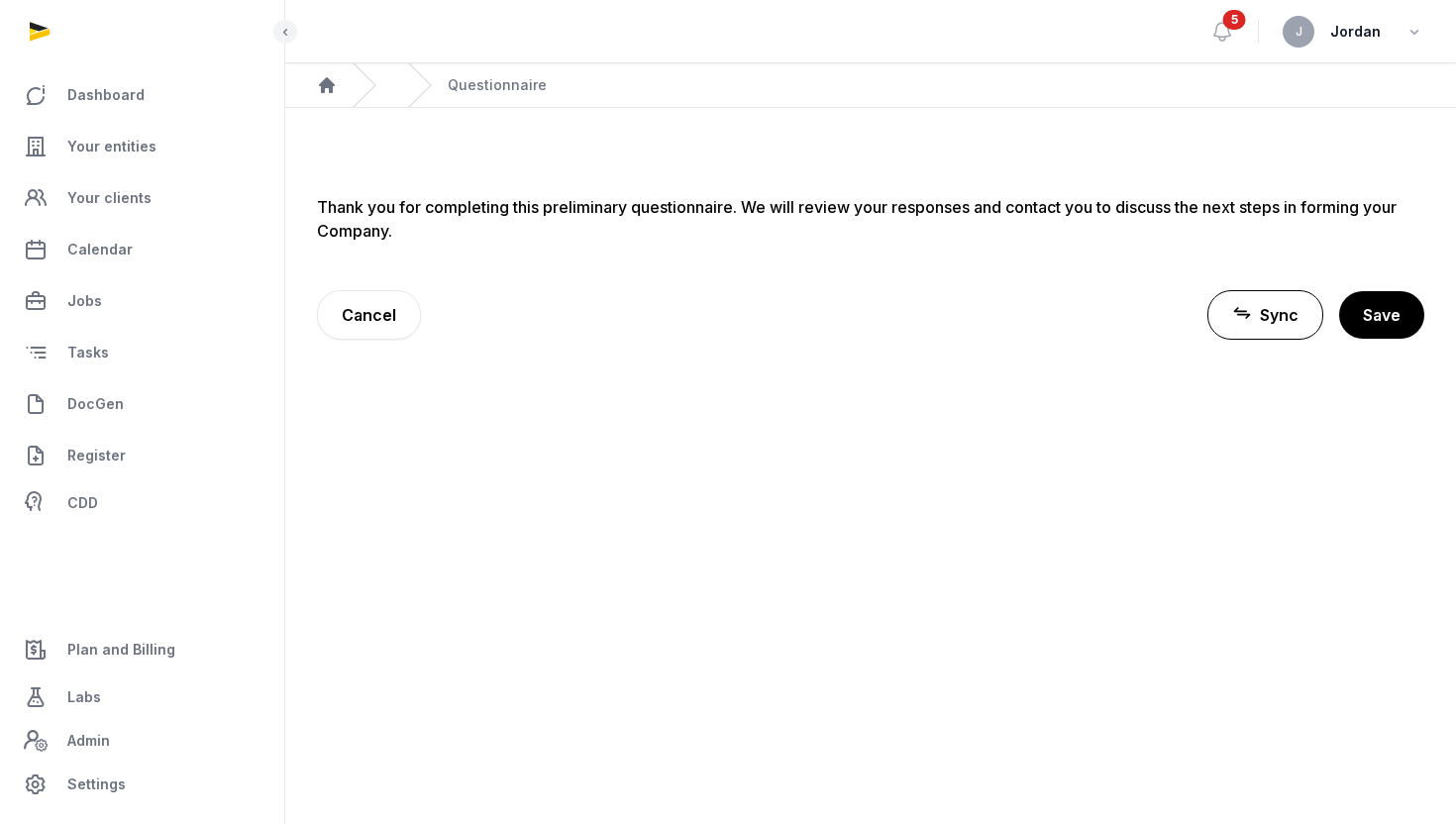scroll, scrollTop: 0, scrollLeft: 0, axis: both 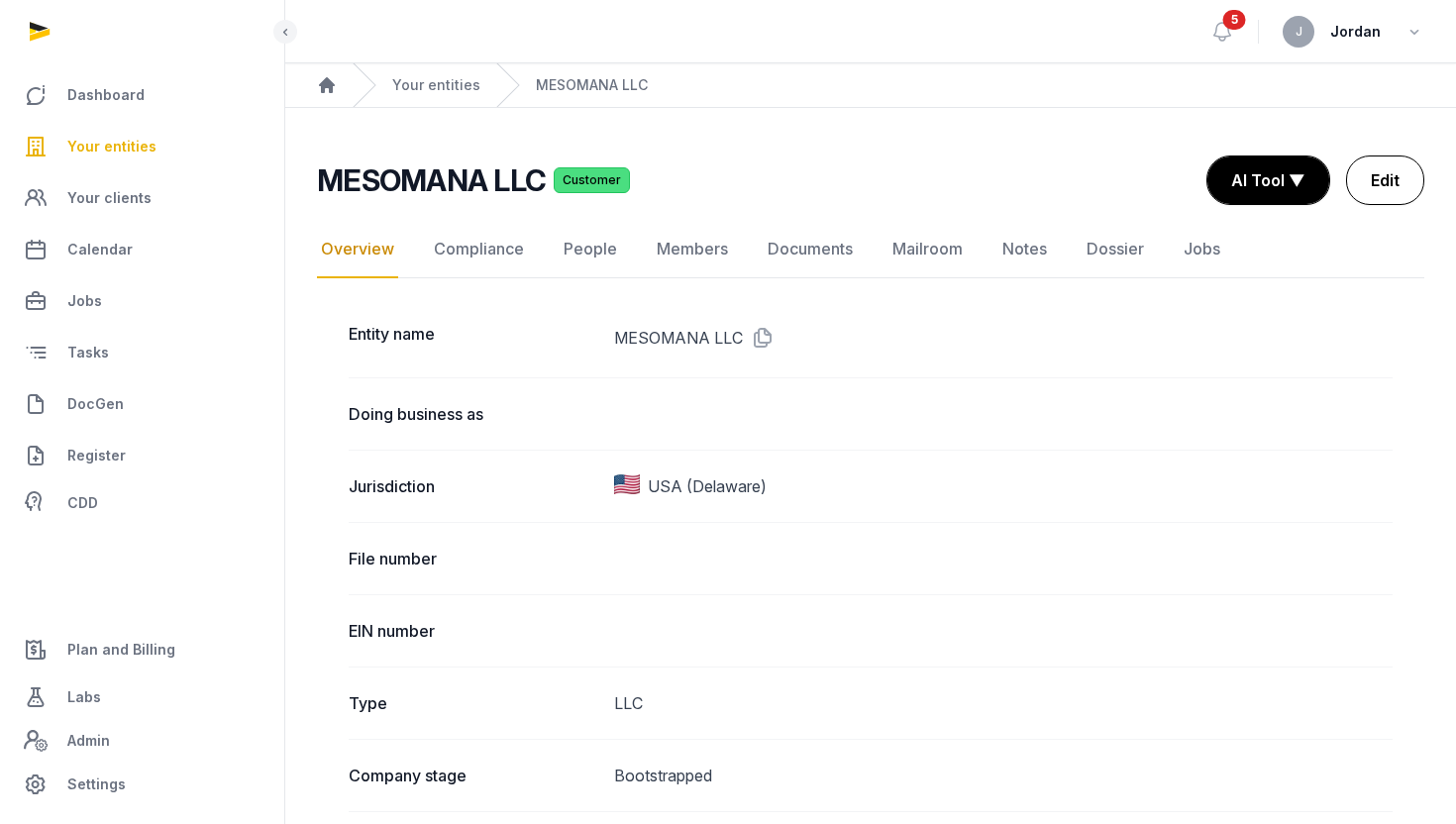 click on "Edit" at bounding box center [1385, 180] 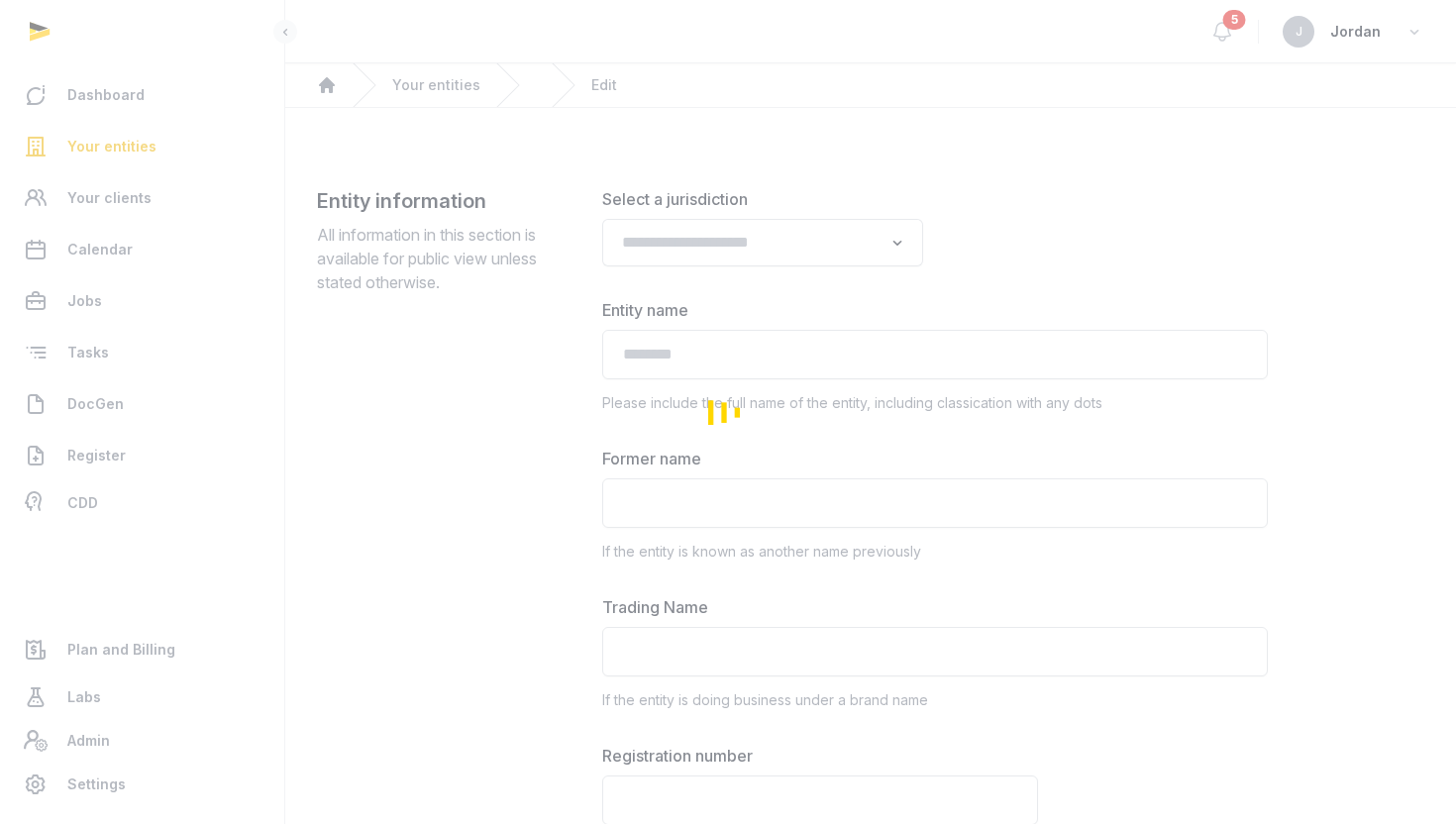 type on "**********" 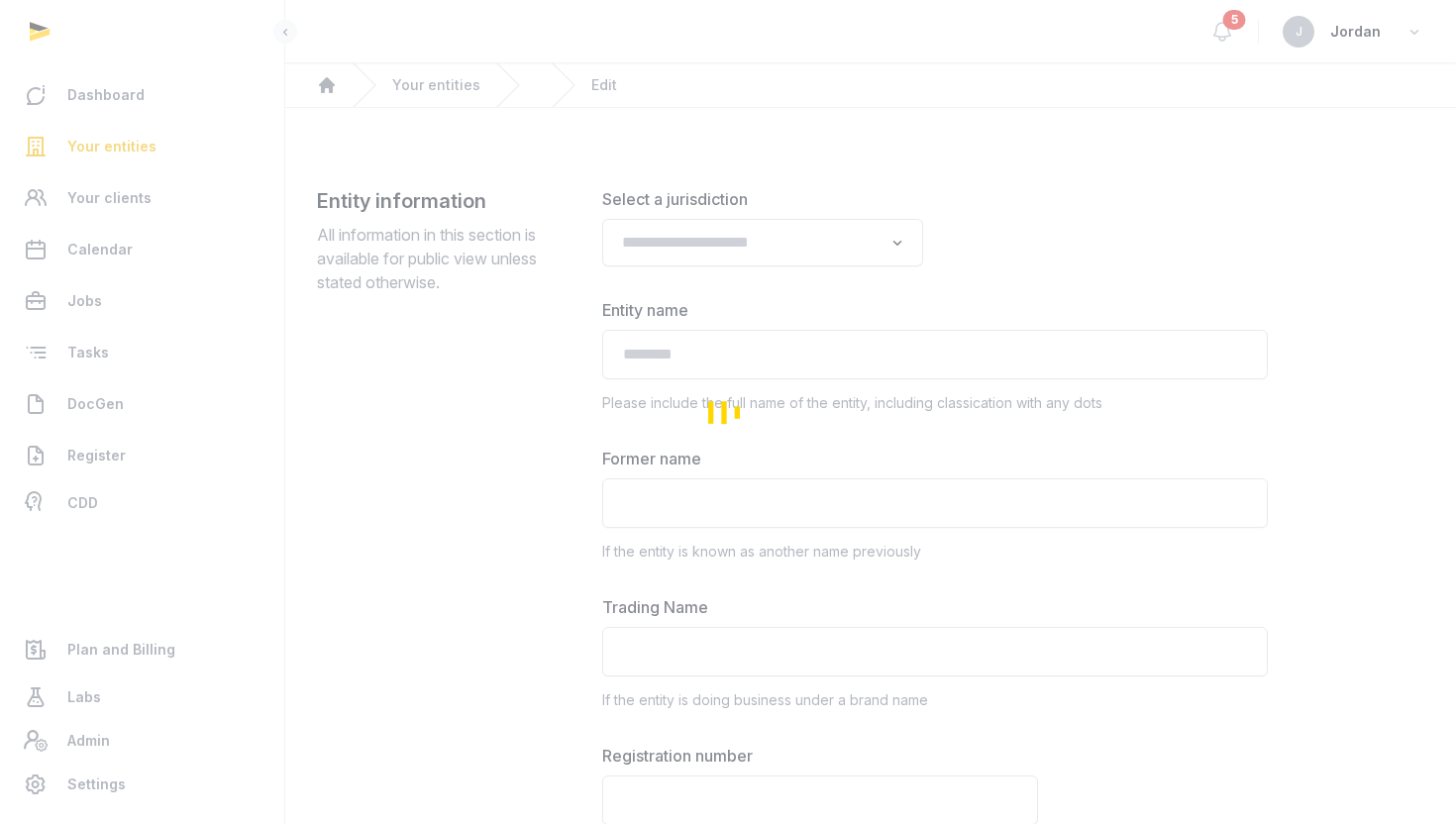 type on "**********" 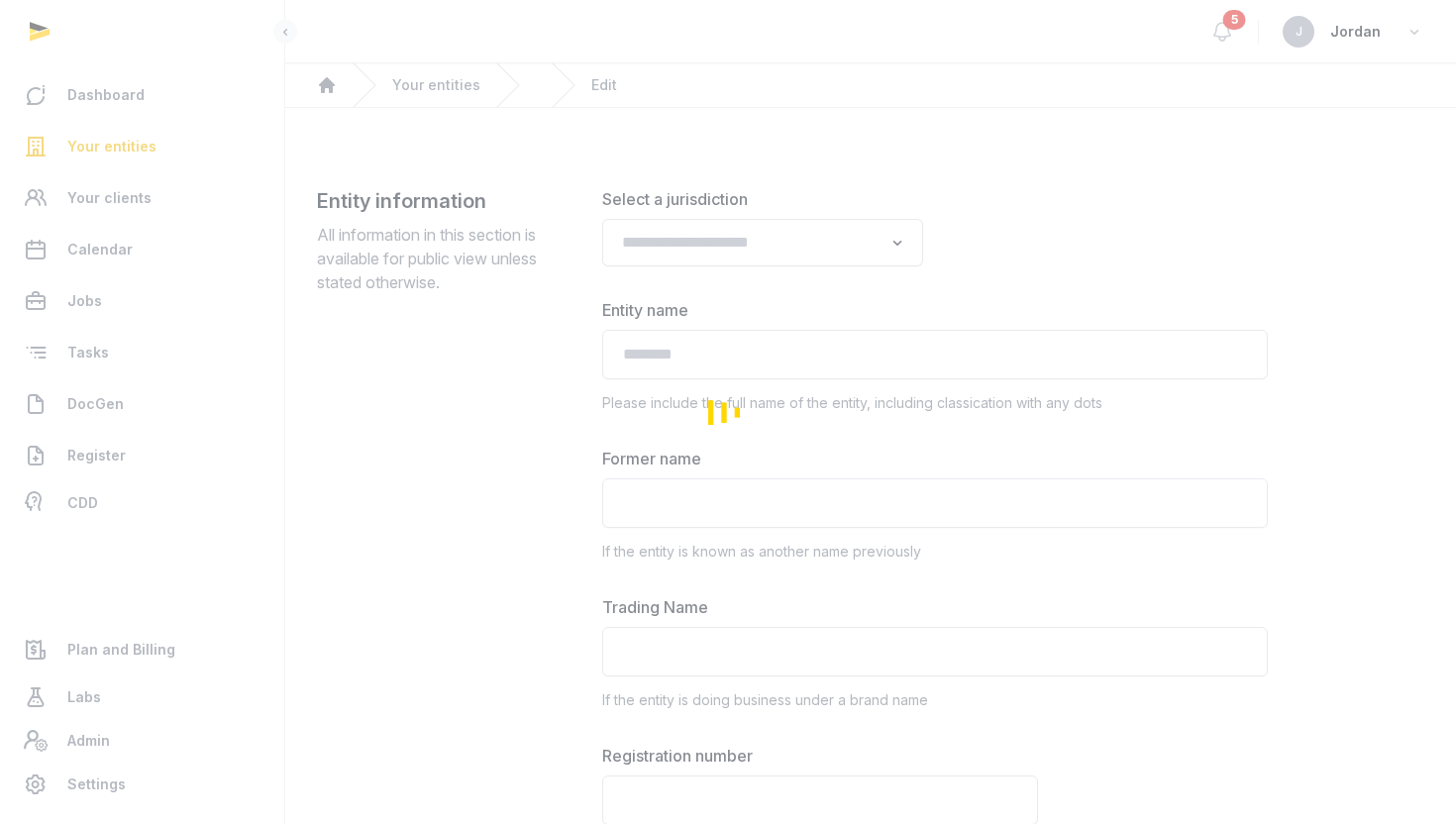 type on "**********" 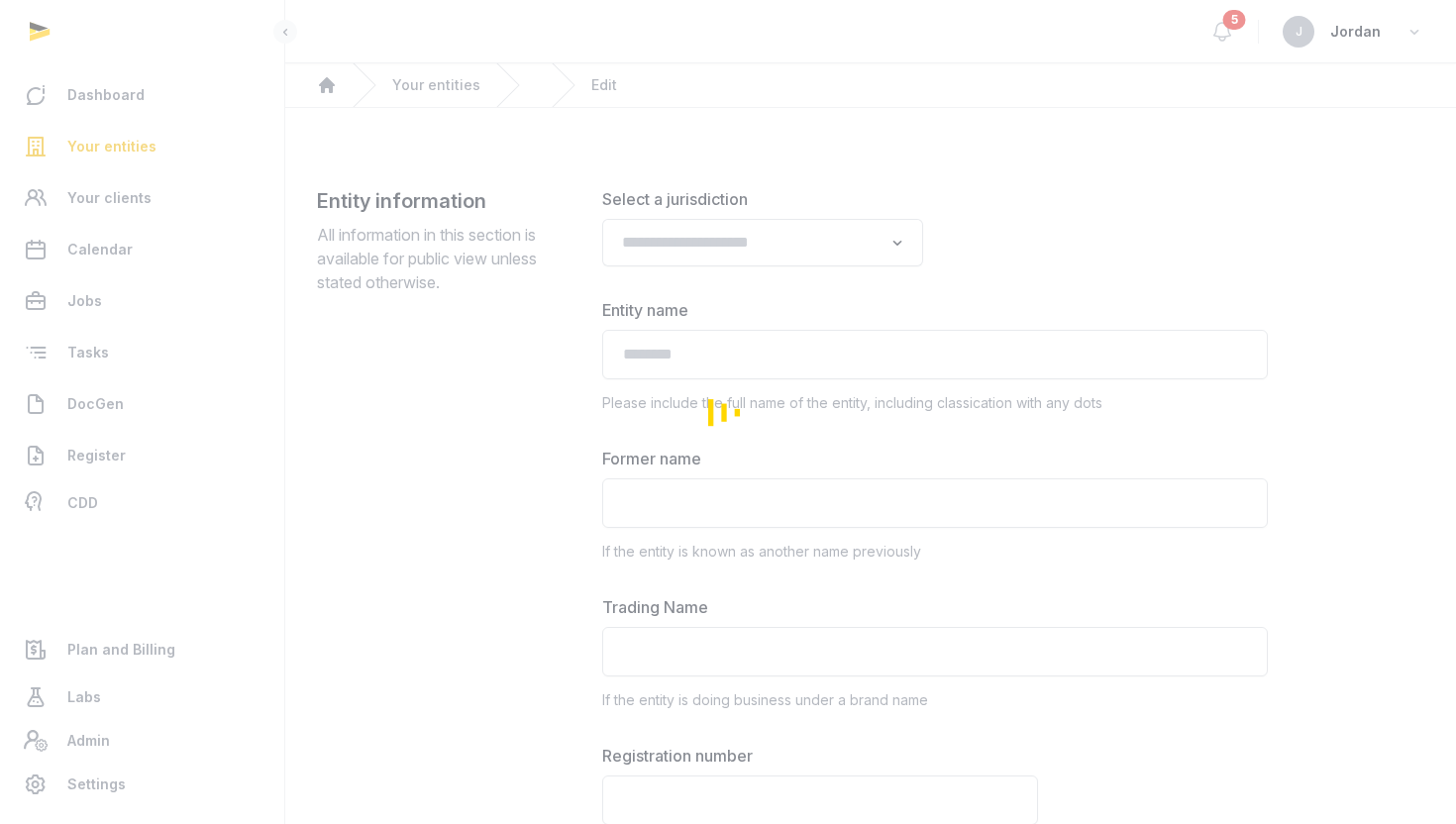 type on "**********" 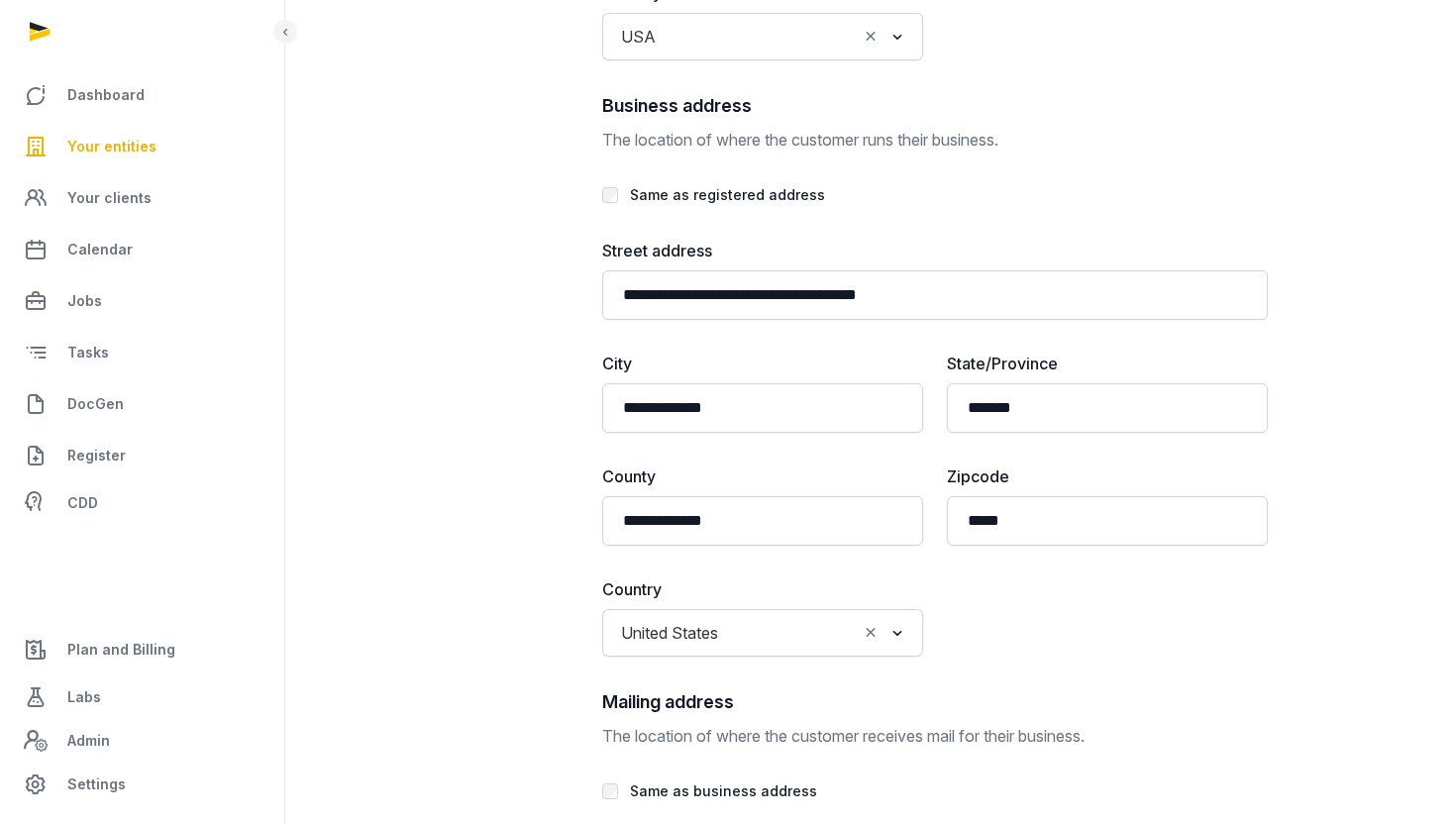 scroll, scrollTop: 3932, scrollLeft: 0, axis: vertical 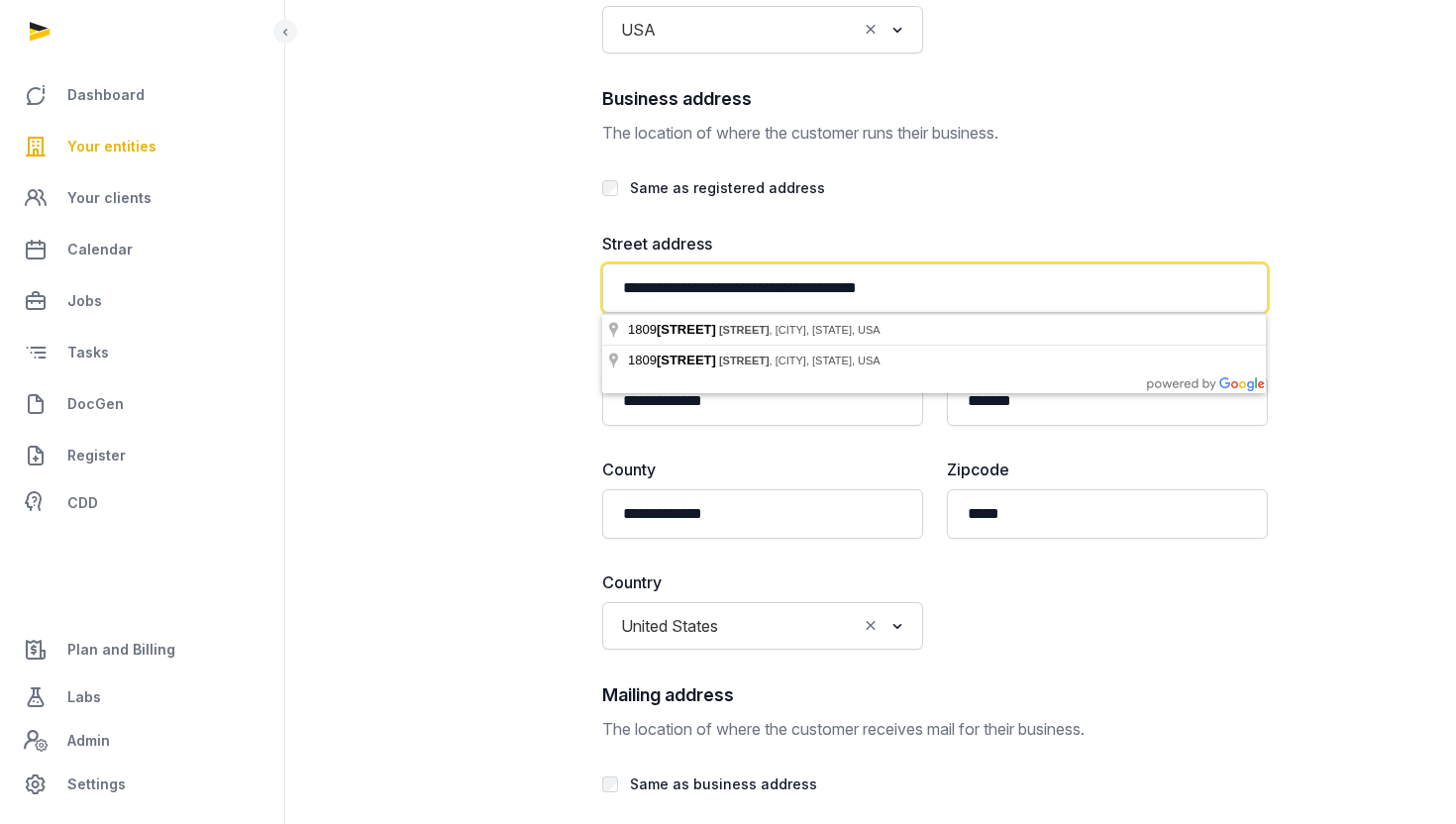 drag, startPoint x: 780, startPoint y: 293, endPoint x: 969, endPoint y: 300, distance: 189.1296 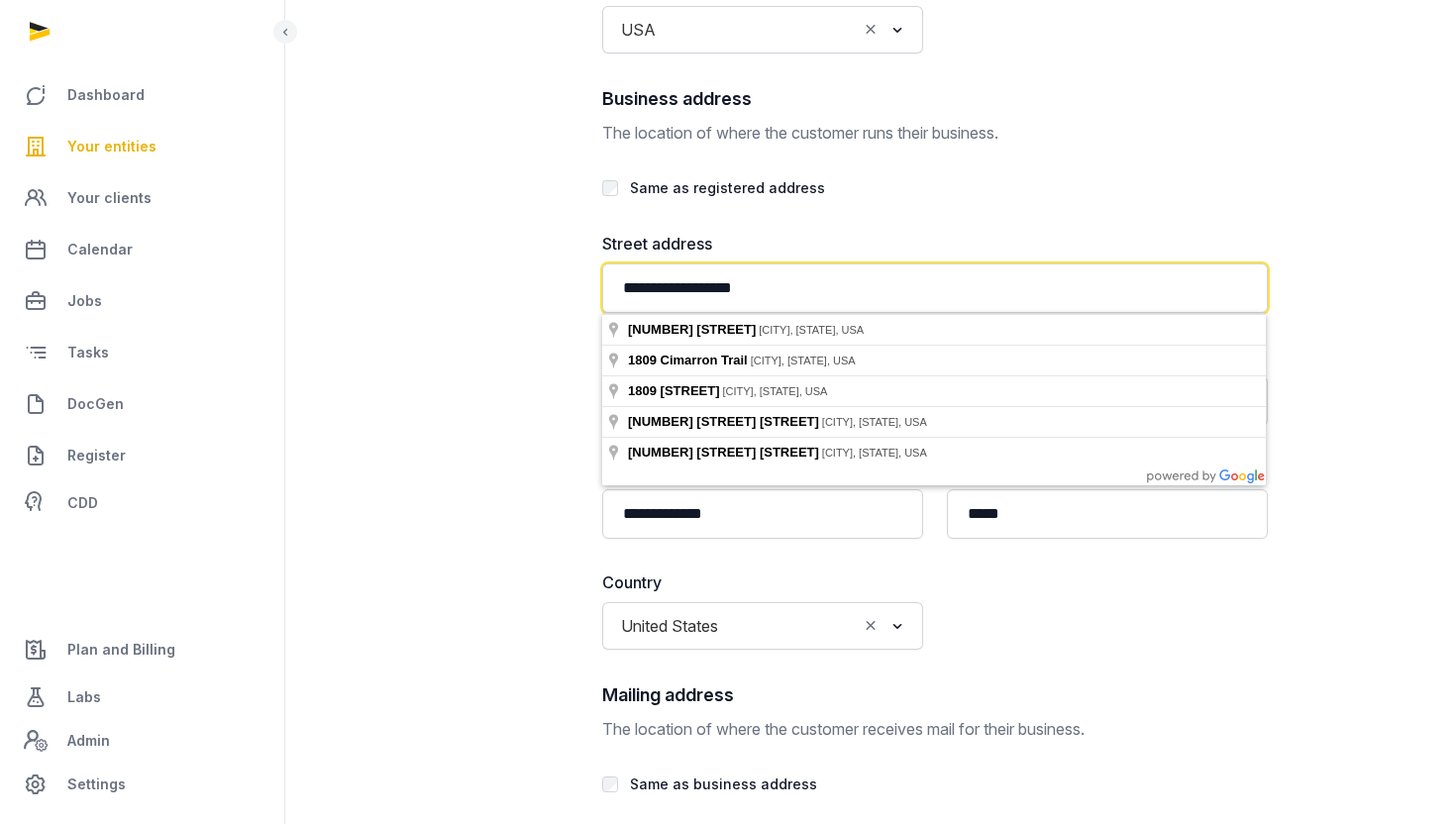 type on "**********" 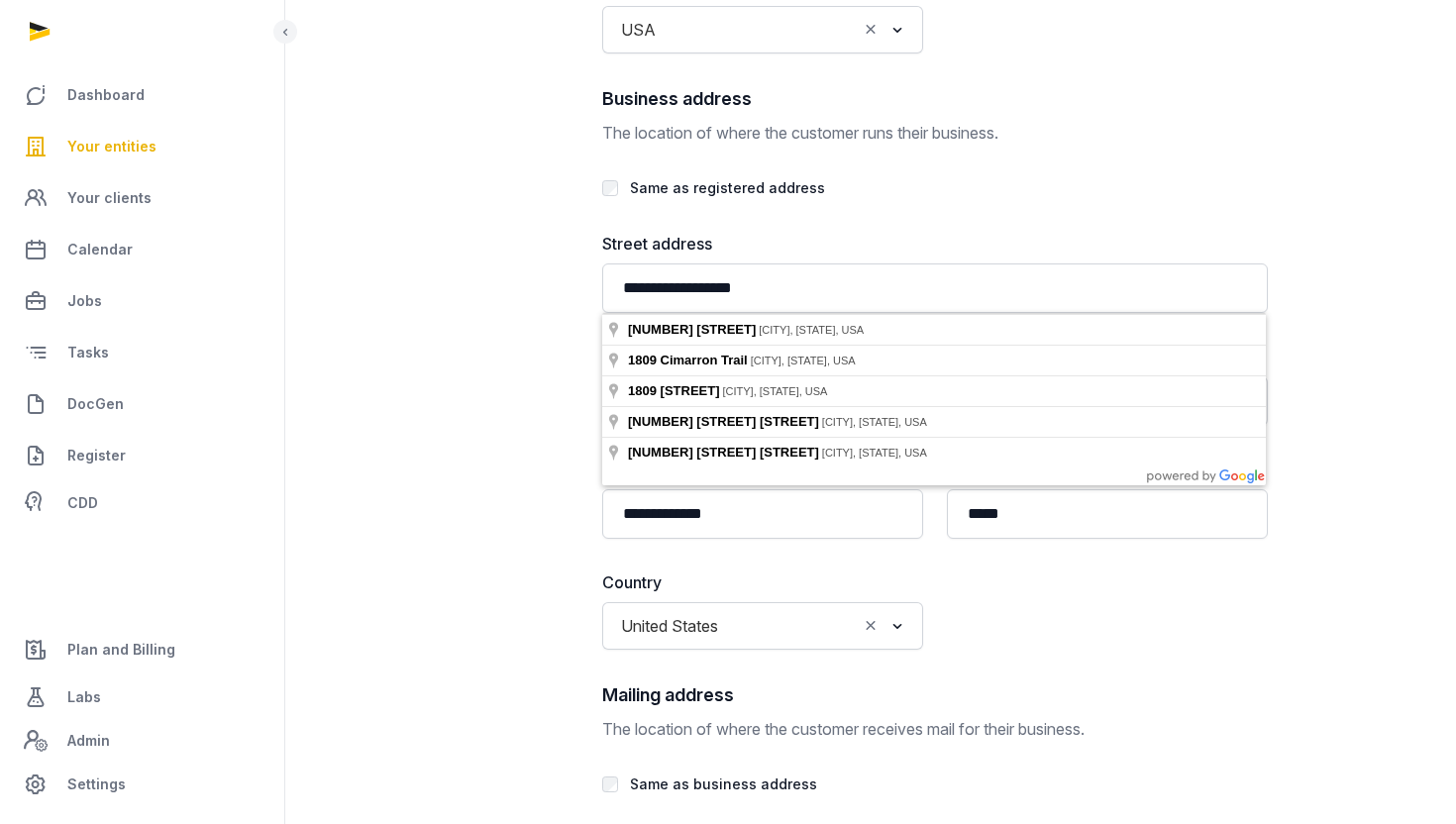 click on "Dashboard Your entities Your clients Calendar Jobs Tasks DocGen Register CDD" at bounding box center [142, 297] 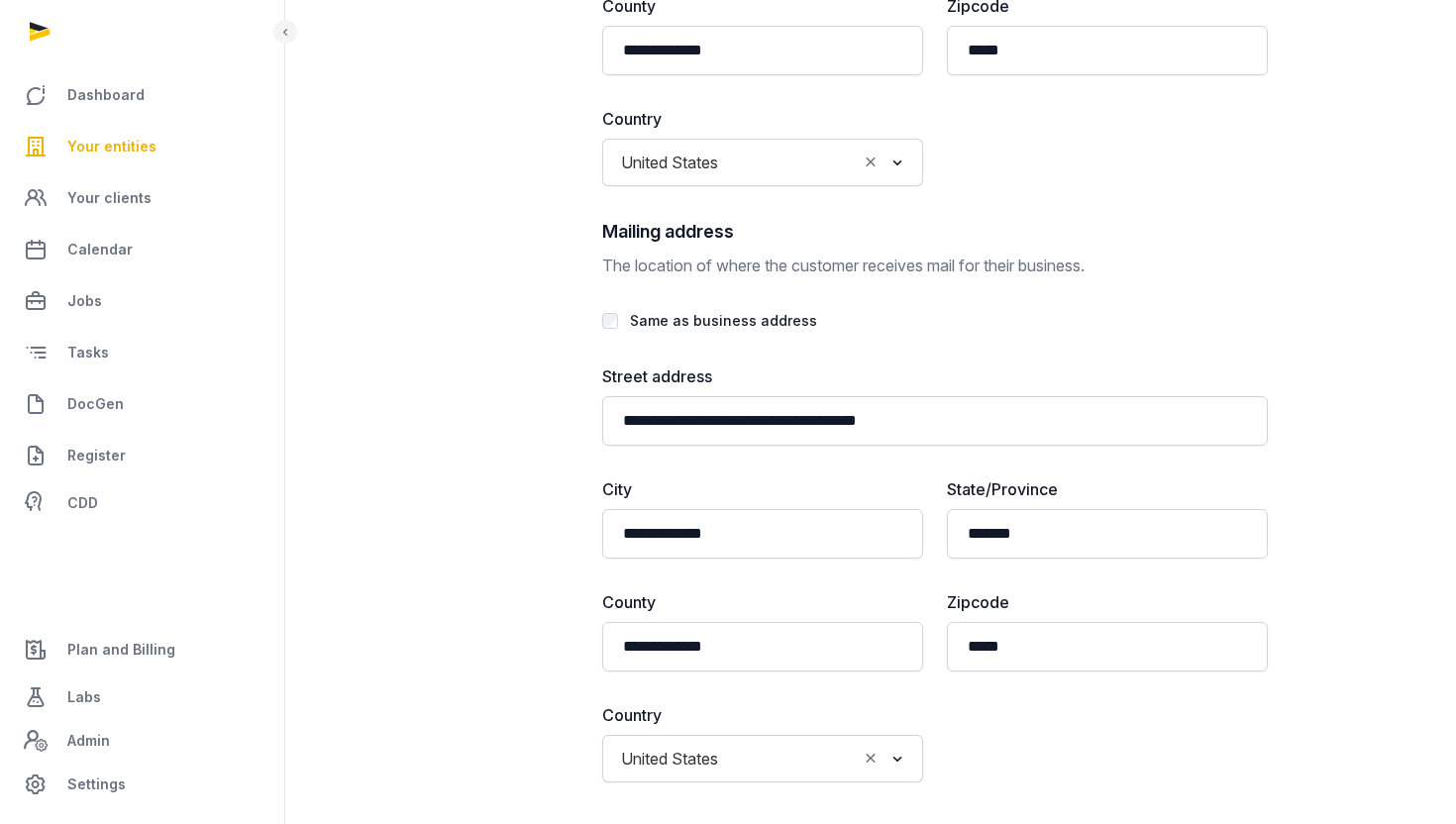scroll, scrollTop: 4468, scrollLeft: 0, axis: vertical 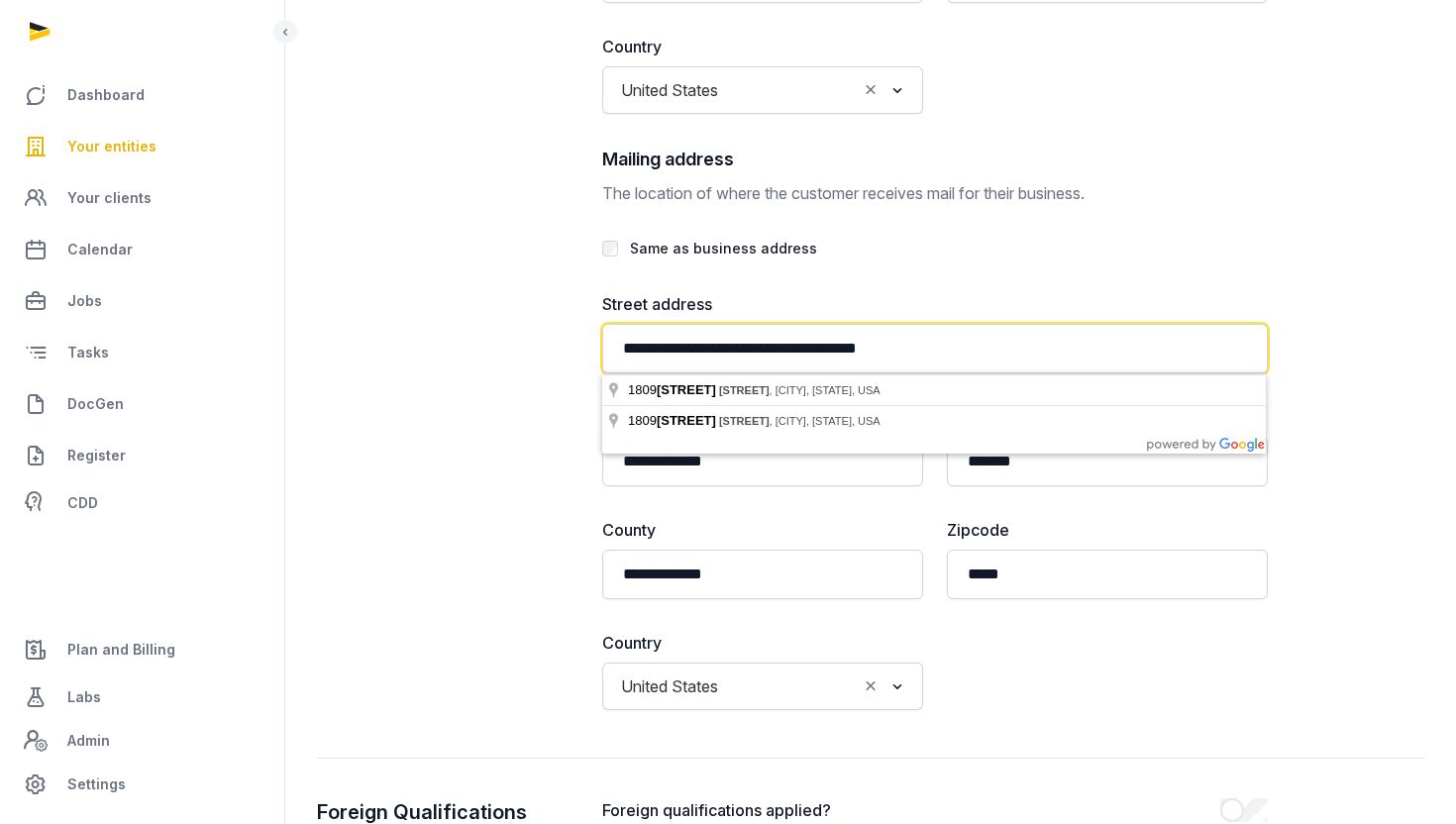 drag, startPoint x: 785, startPoint y: 350, endPoint x: 993, endPoint y: 335, distance: 208.54016 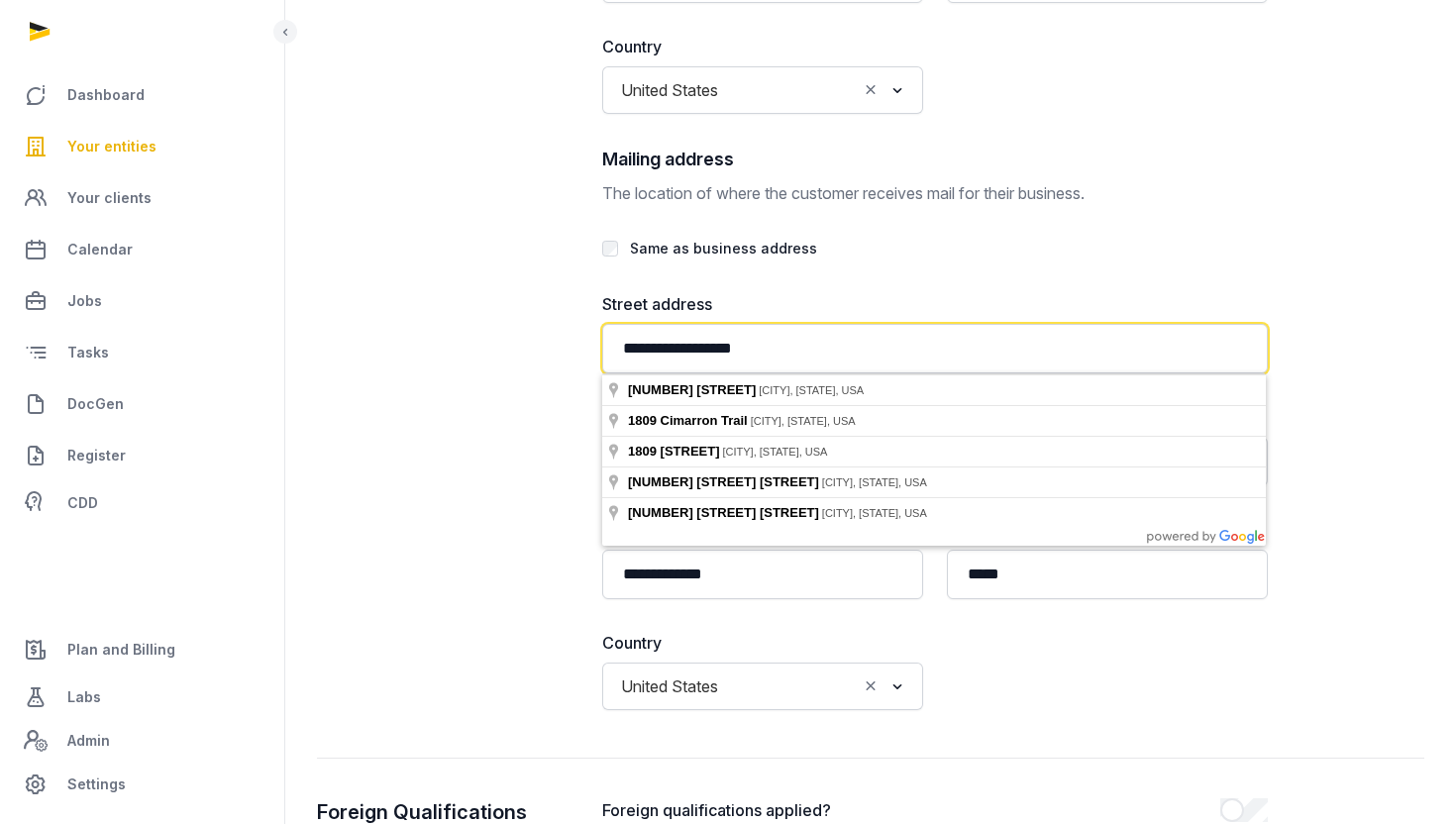 type on "**********" 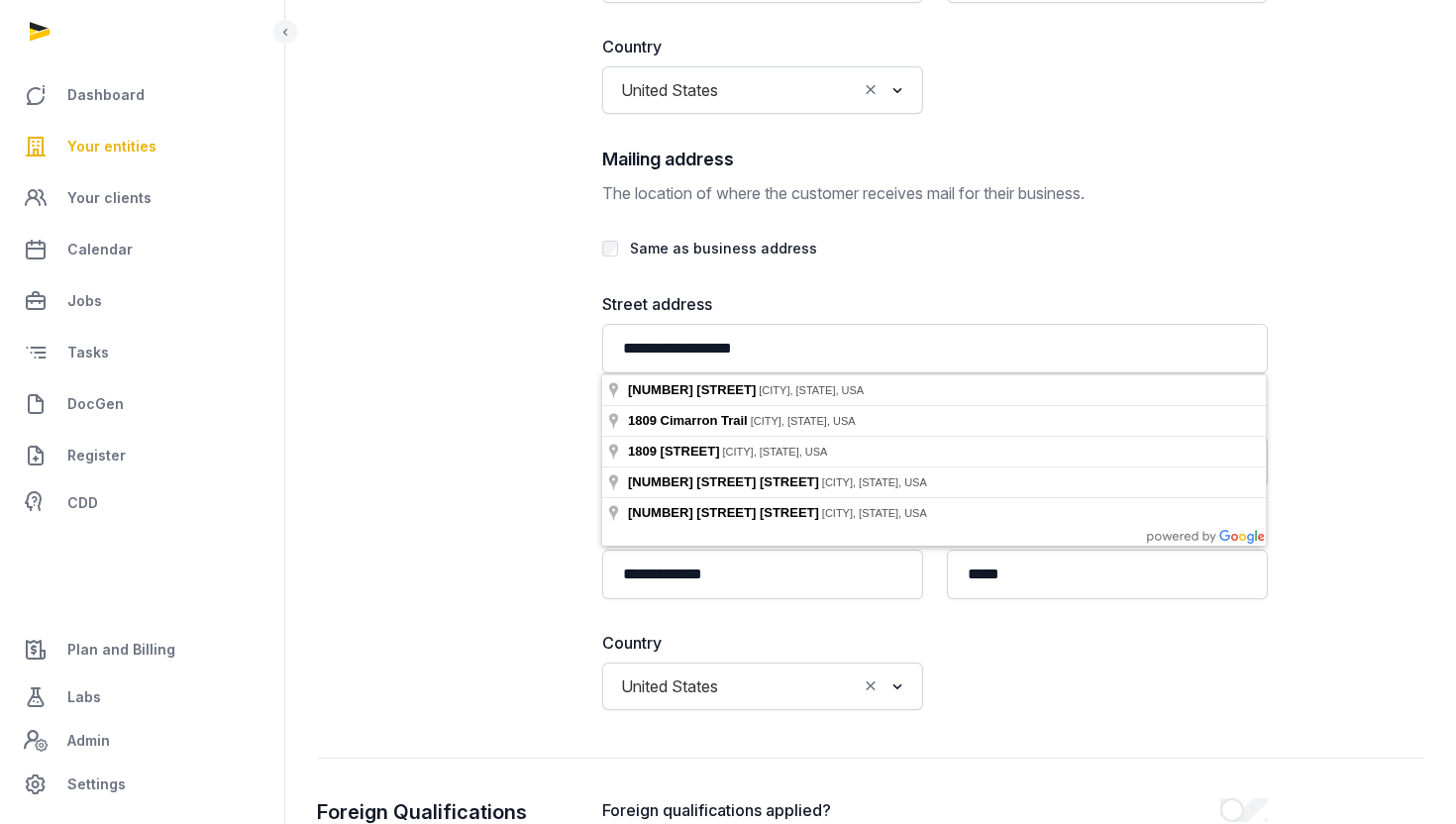 click on "Entity addresses List all the different addresses available for this entity." at bounding box center (444, -141) 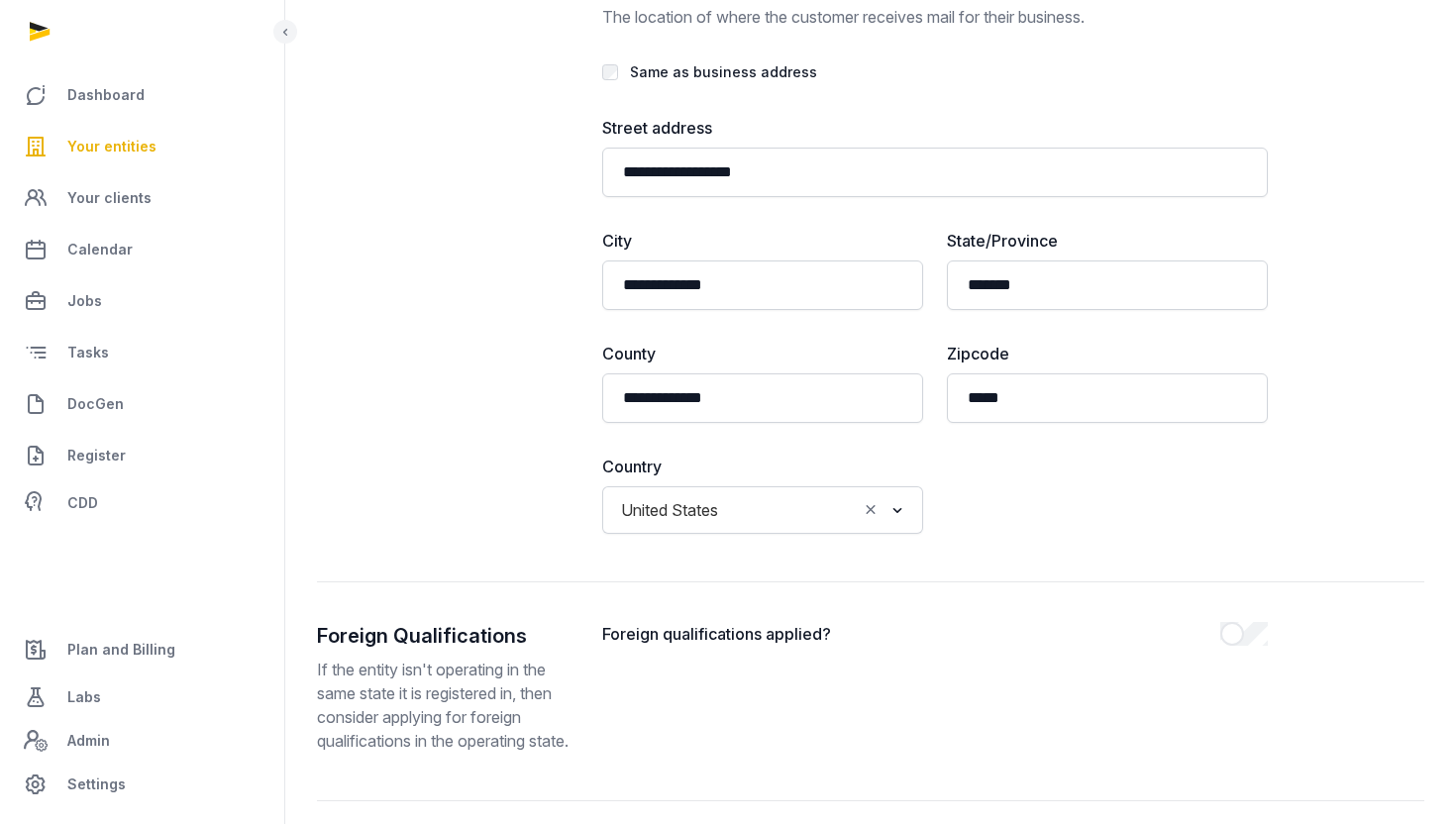 scroll, scrollTop: 4622, scrollLeft: 0, axis: vertical 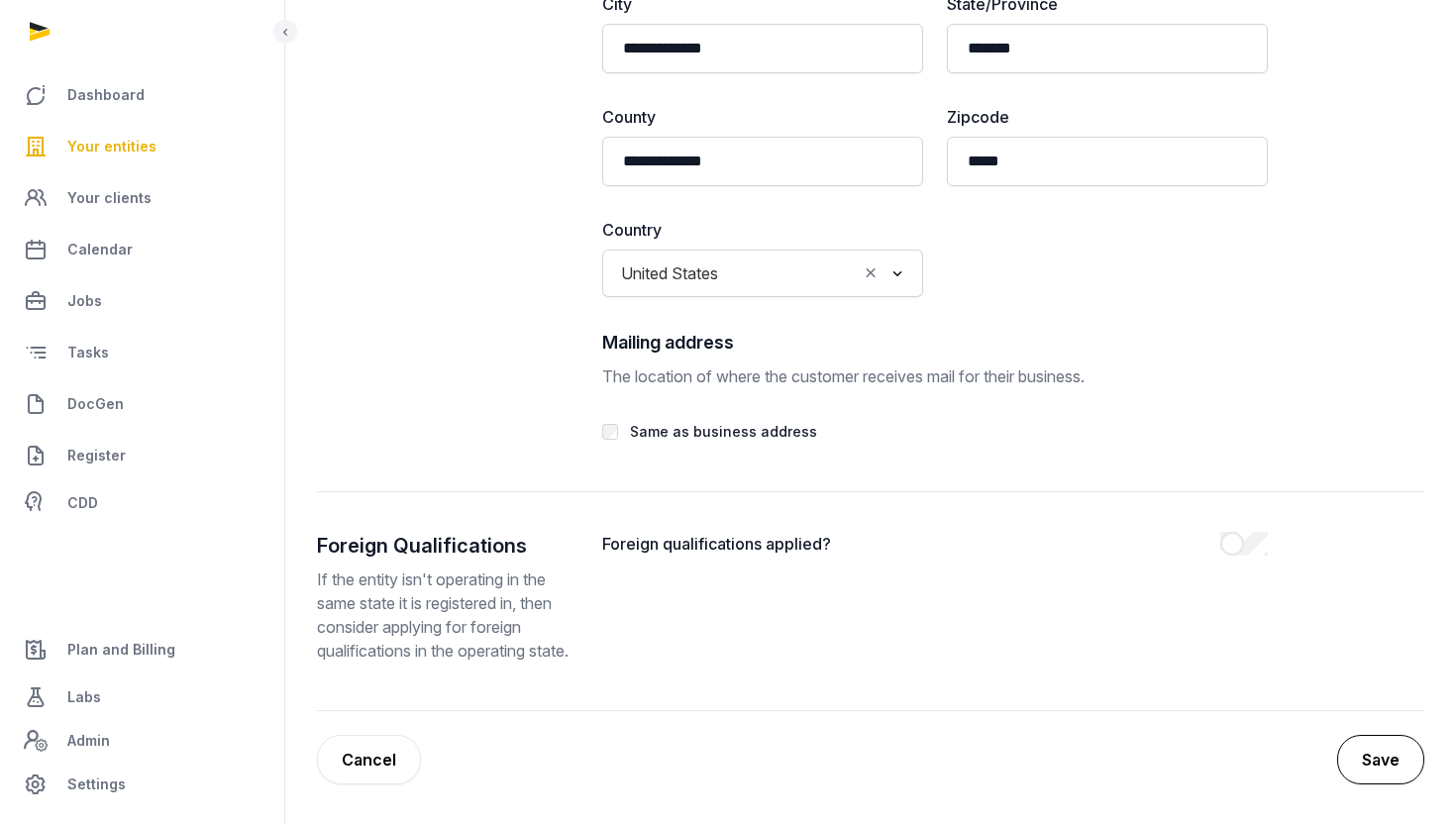 click on "Save" at bounding box center (1381, 760) 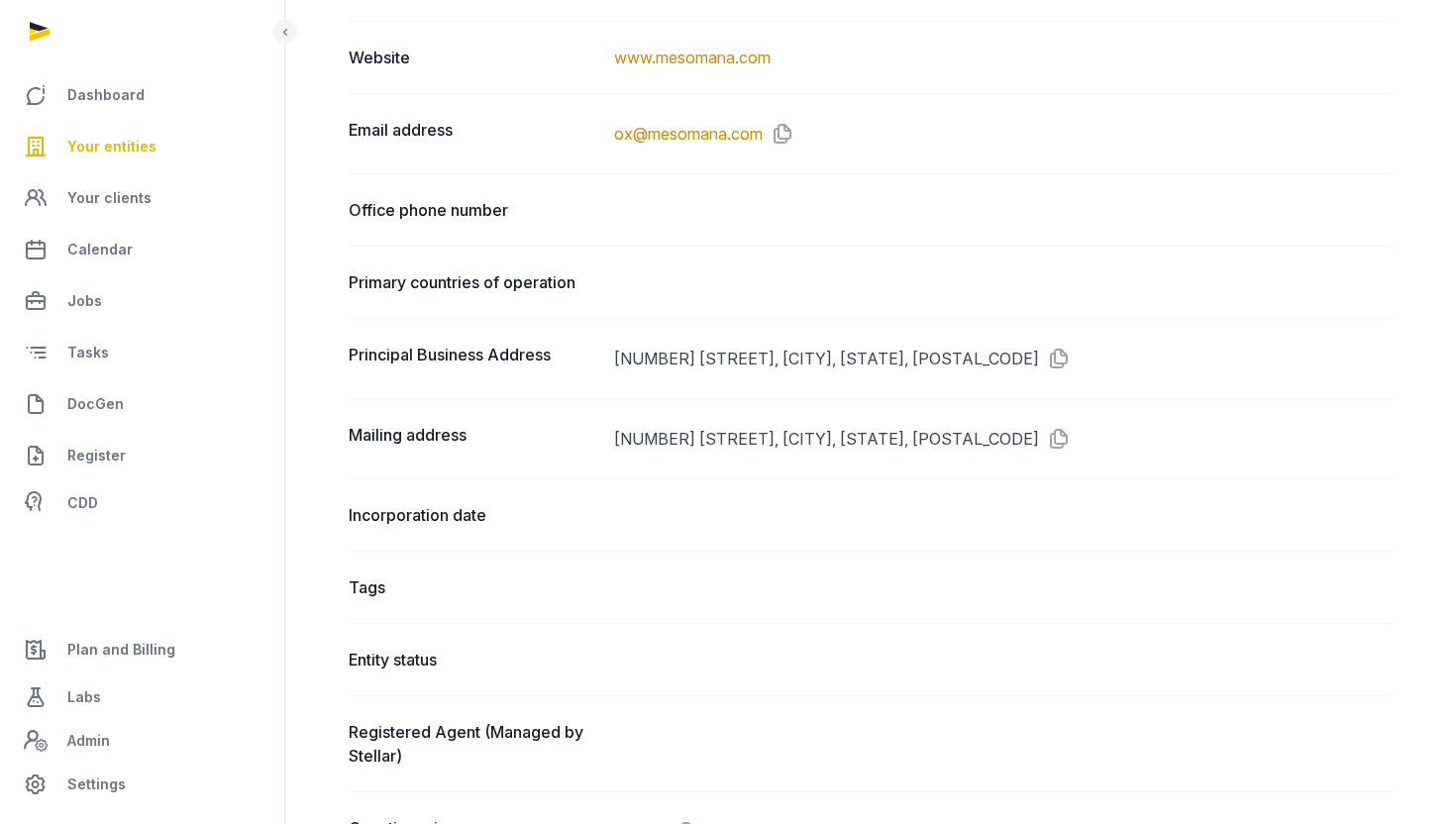 scroll, scrollTop: 1088, scrollLeft: 0, axis: vertical 